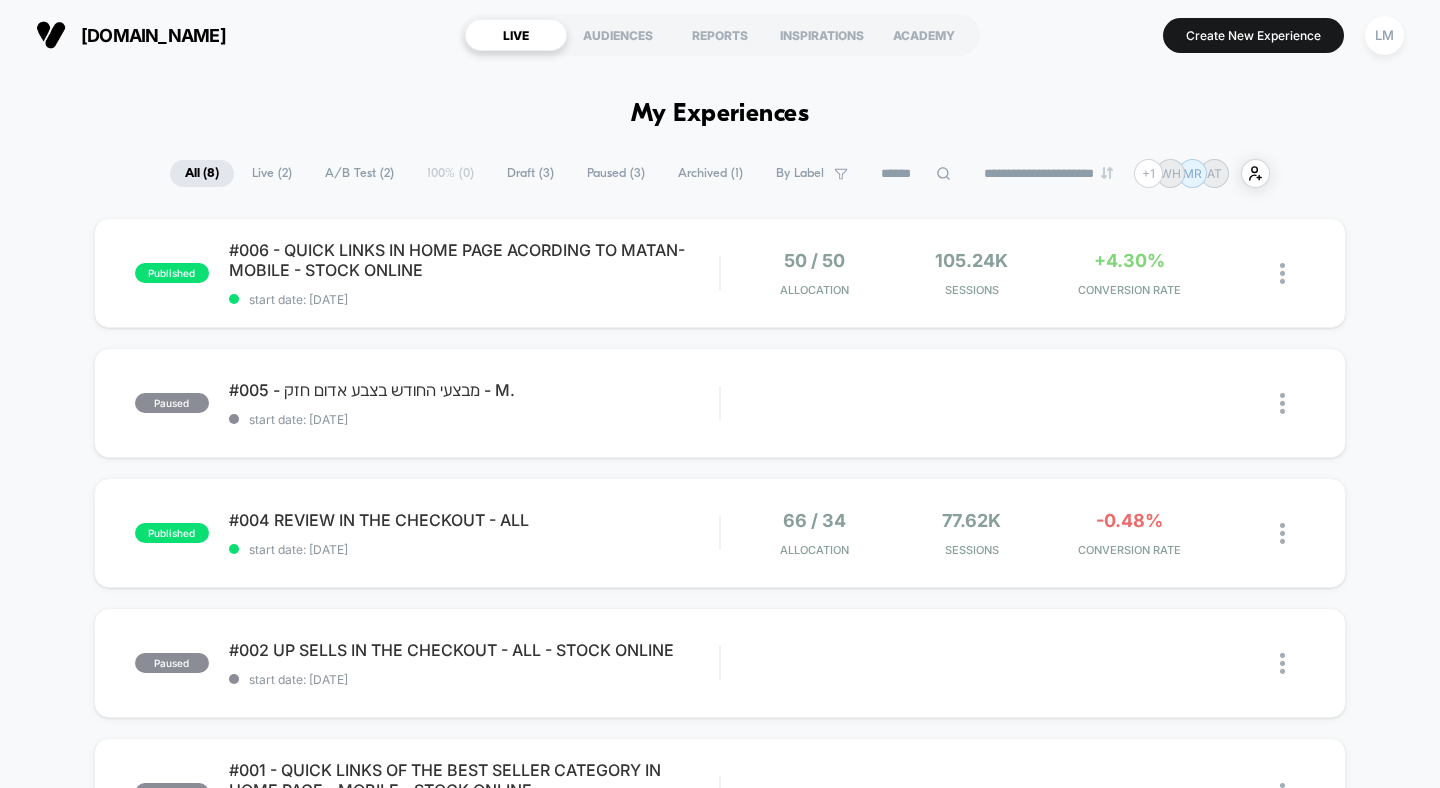 scroll, scrollTop: 0, scrollLeft: 0, axis: both 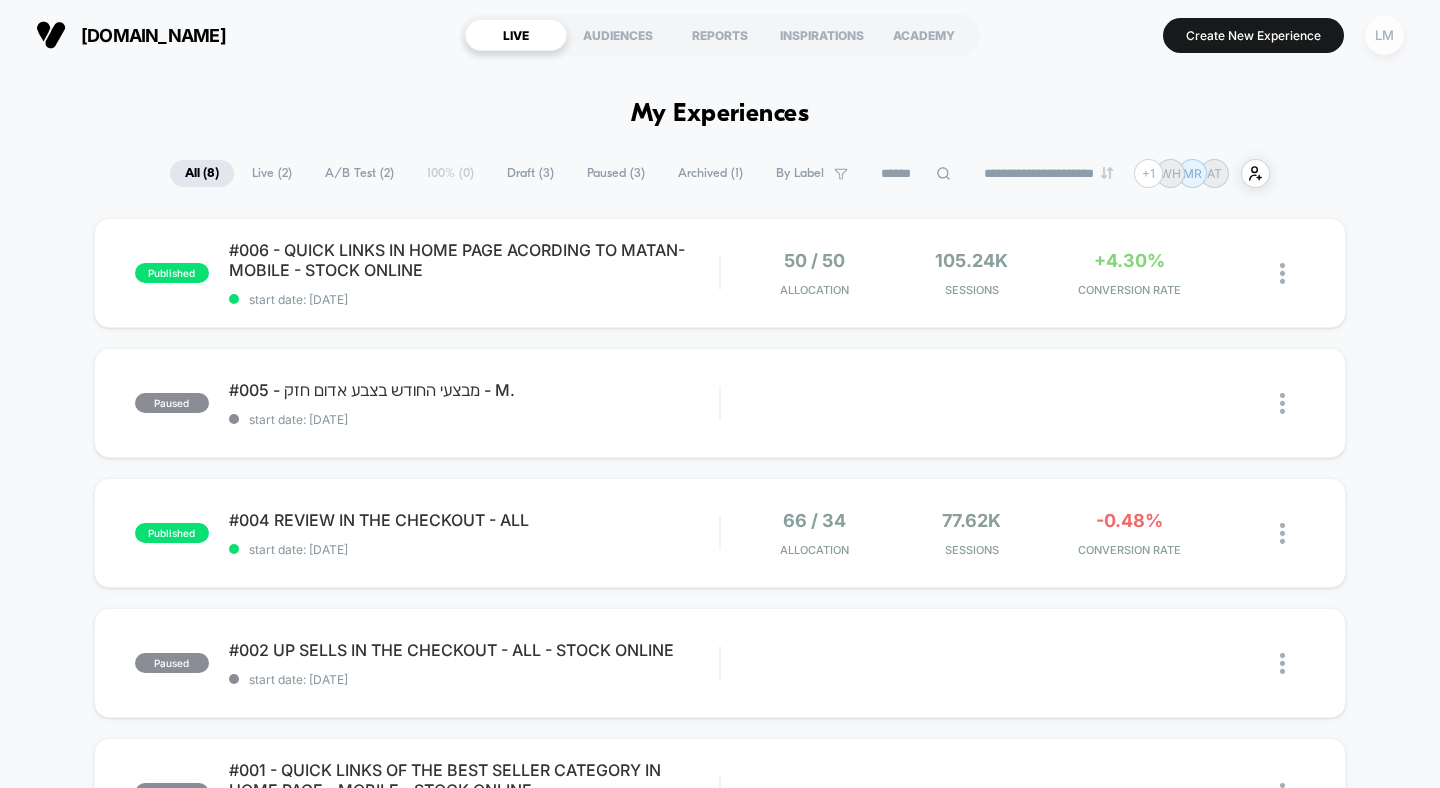 click on "LM" at bounding box center (1384, 35) 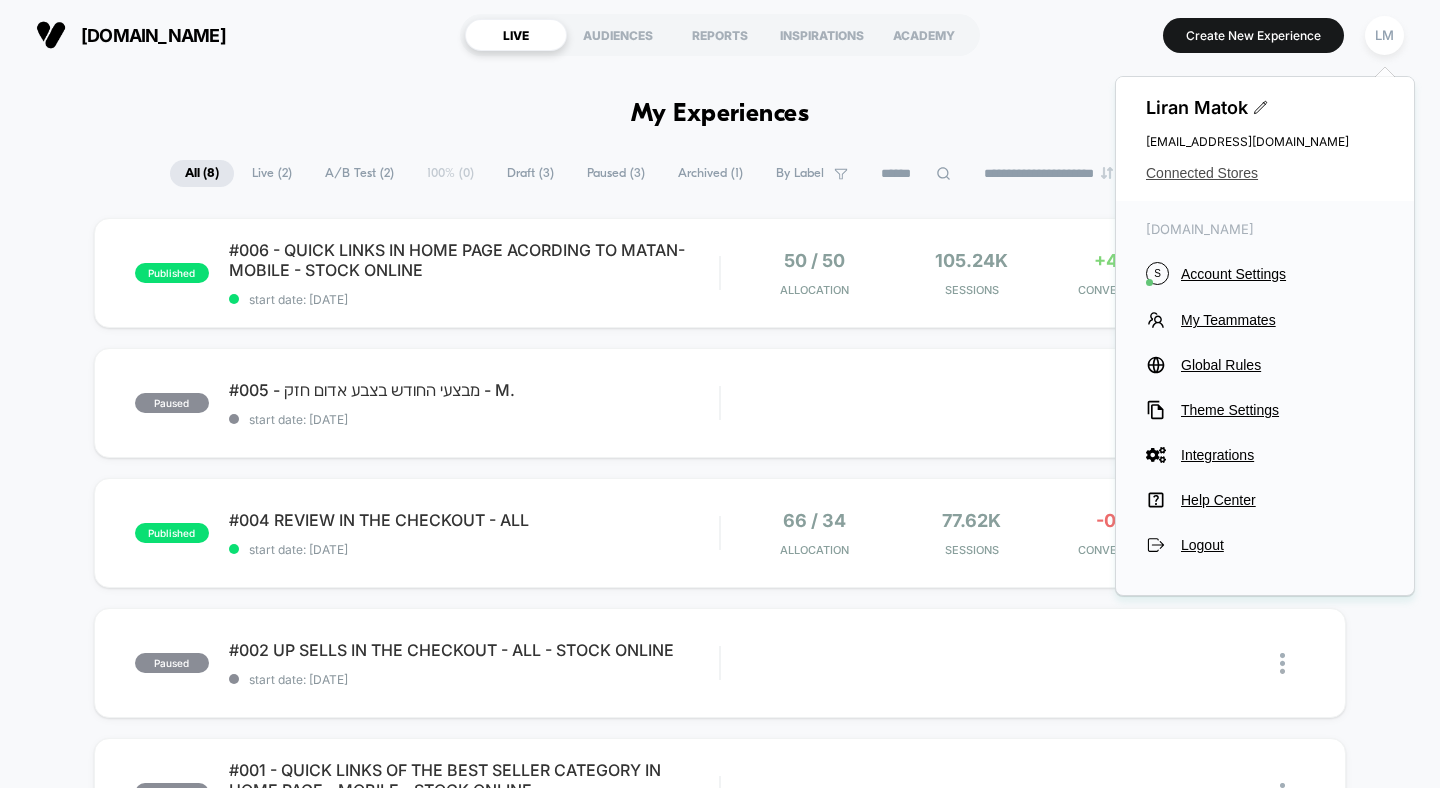 click on "Connected Stores" at bounding box center (1265, 173) 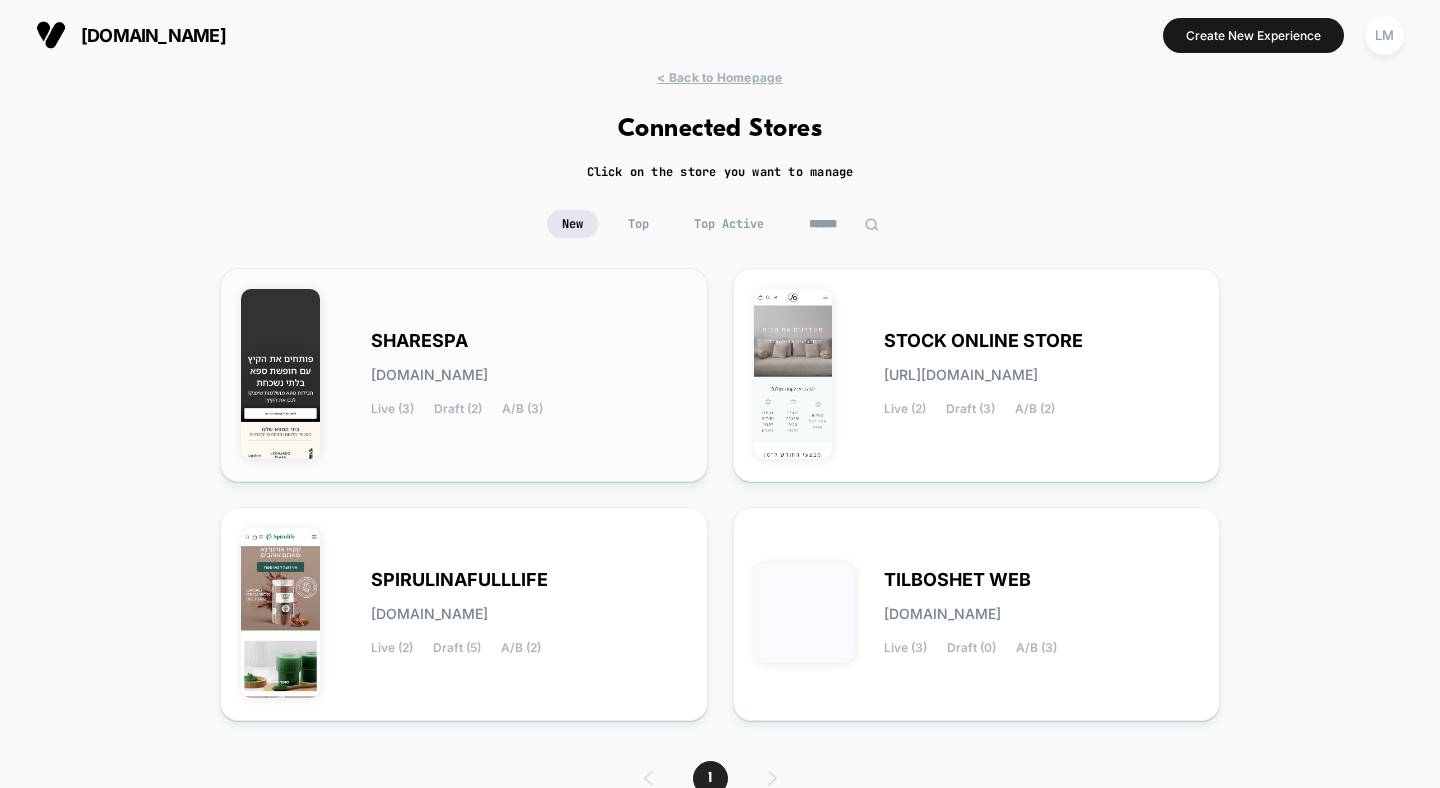 click on "SHARESPA [DOMAIN_NAME] Live (3) Draft (2) A/B (3)" at bounding box center [464, 375] 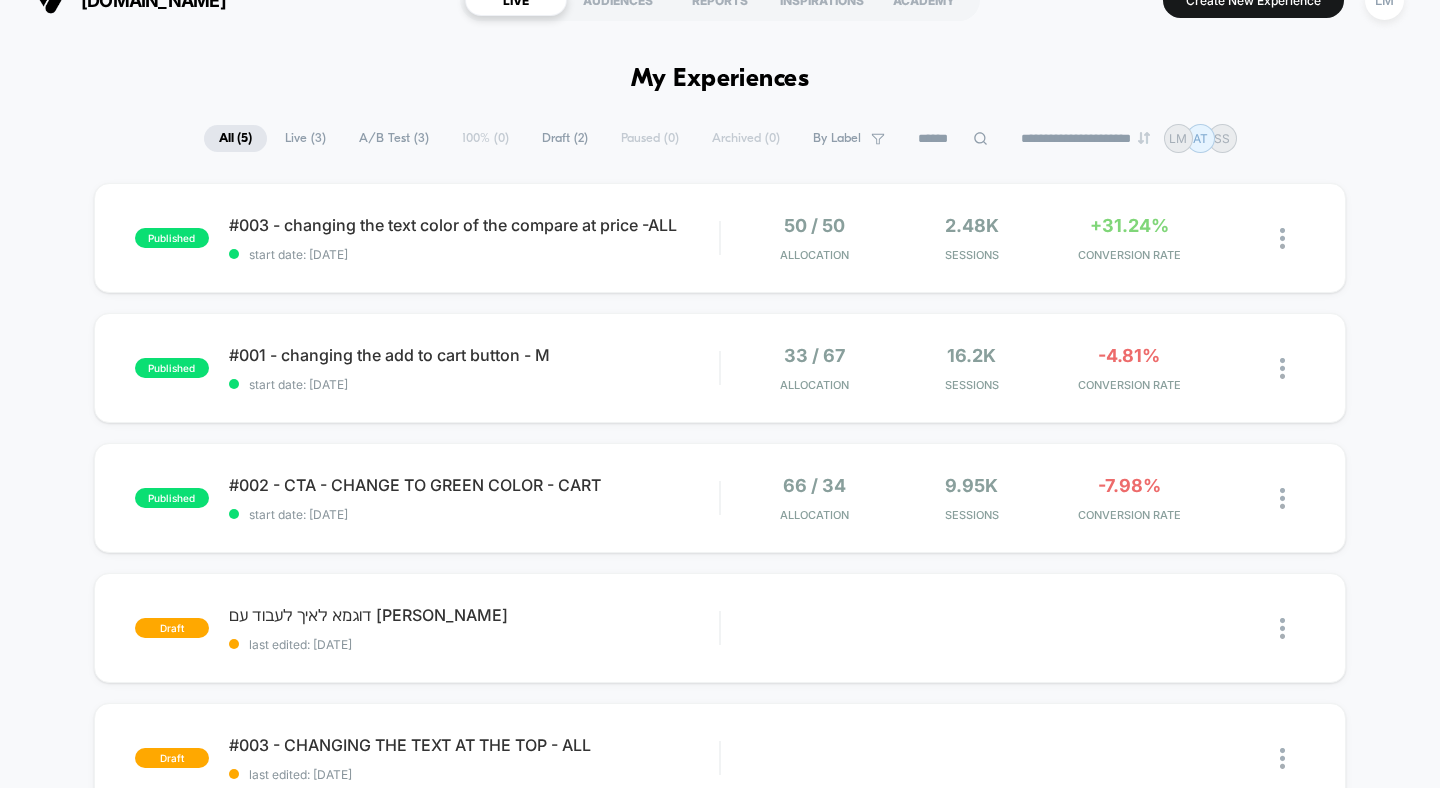 scroll, scrollTop: 0, scrollLeft: 0, axis: both 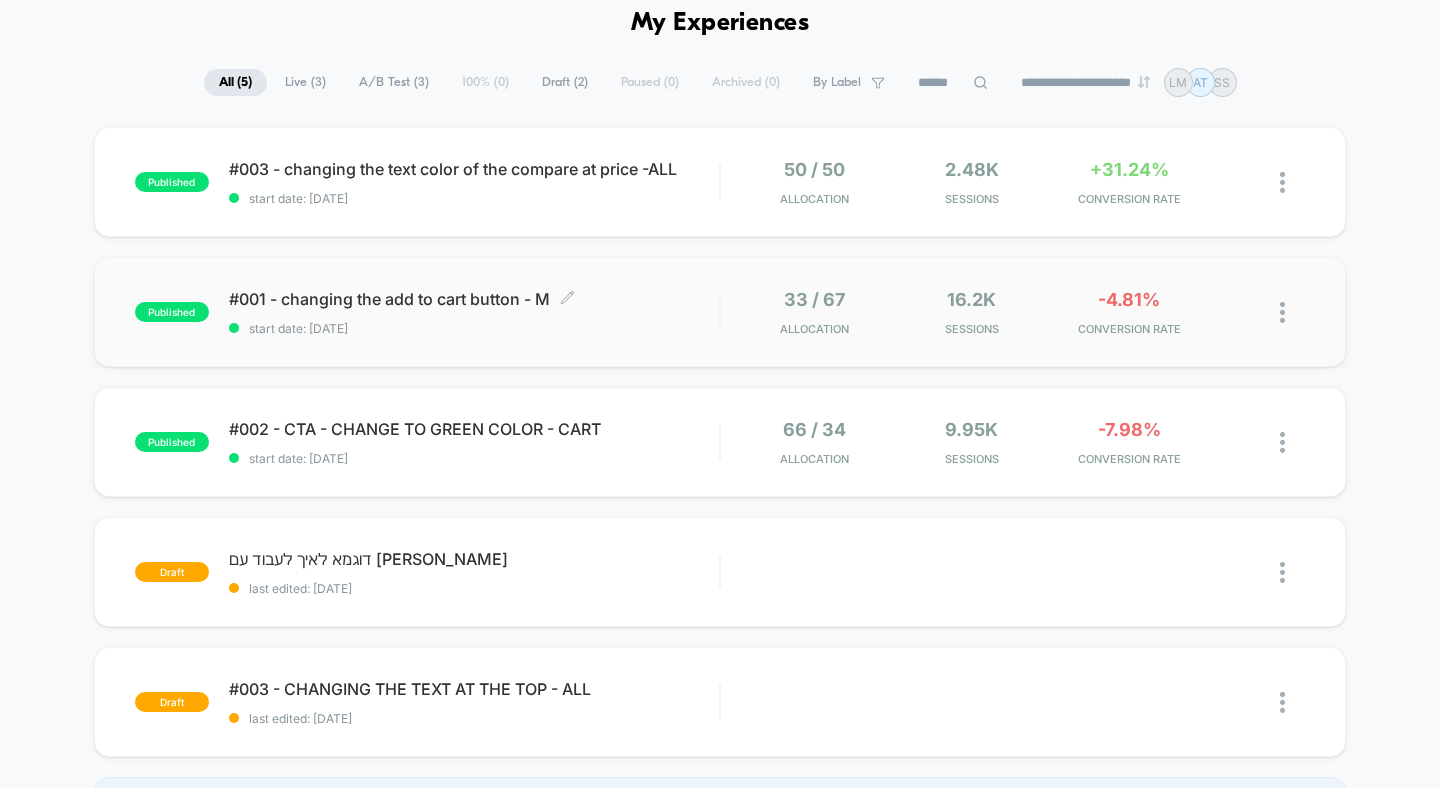 click on "#001 - changing the add to cart button - M  Click to edit experience details" at bounding box center (474, 299) 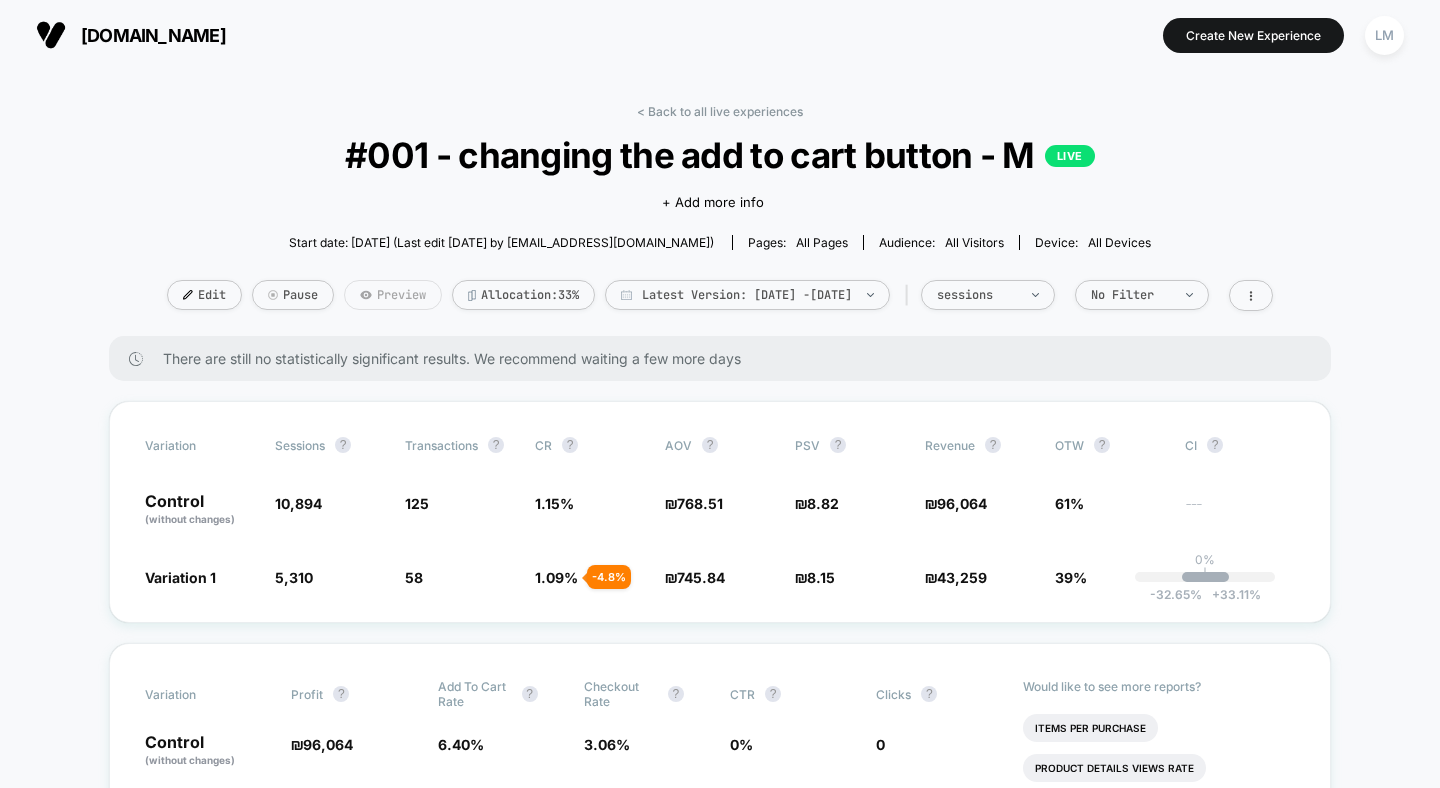 click on "Preview" at bounding box center (393, 295) 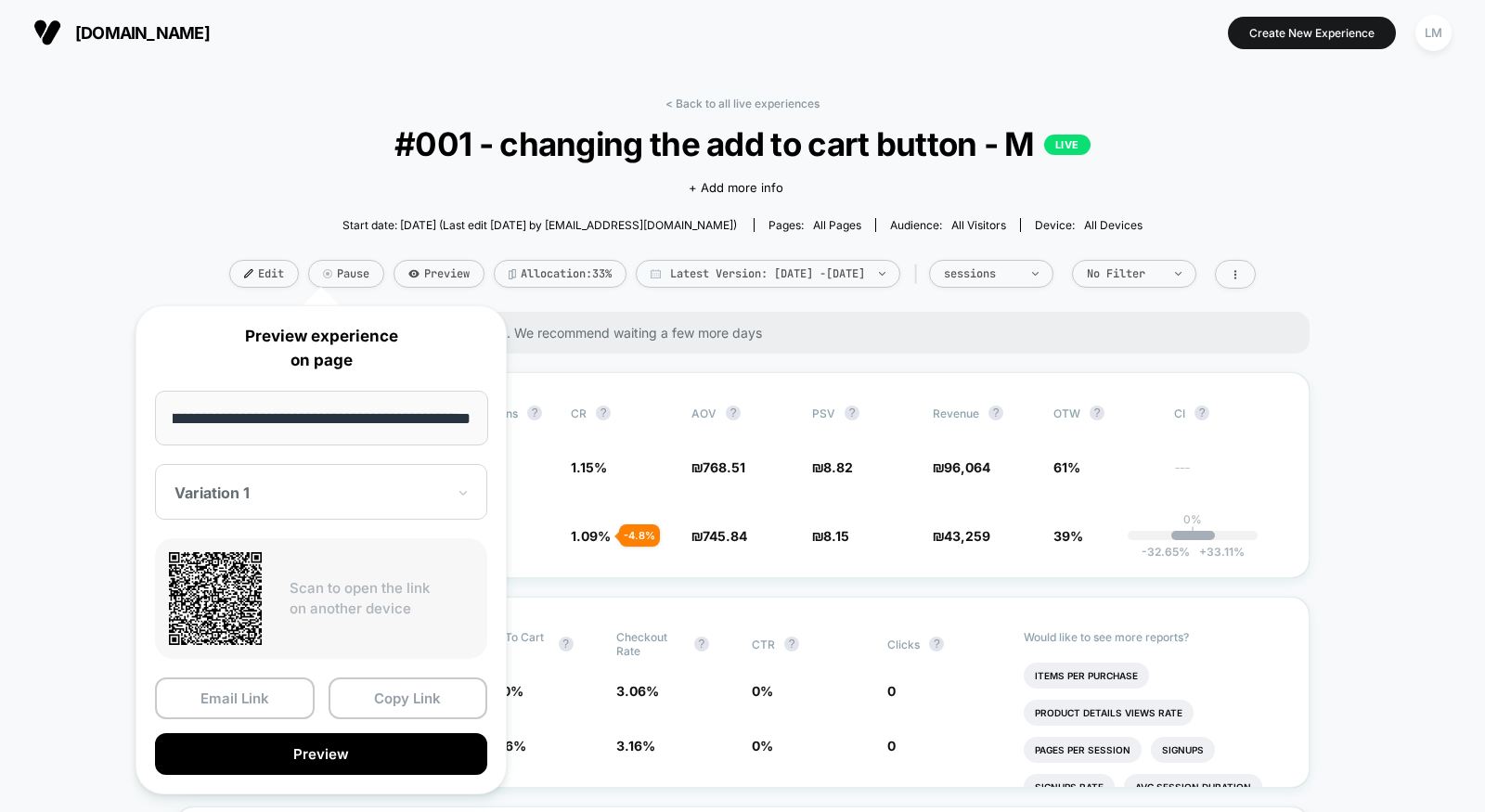 scroll, scrollTop: 0, scrollLeft: 129, axis: horizontal 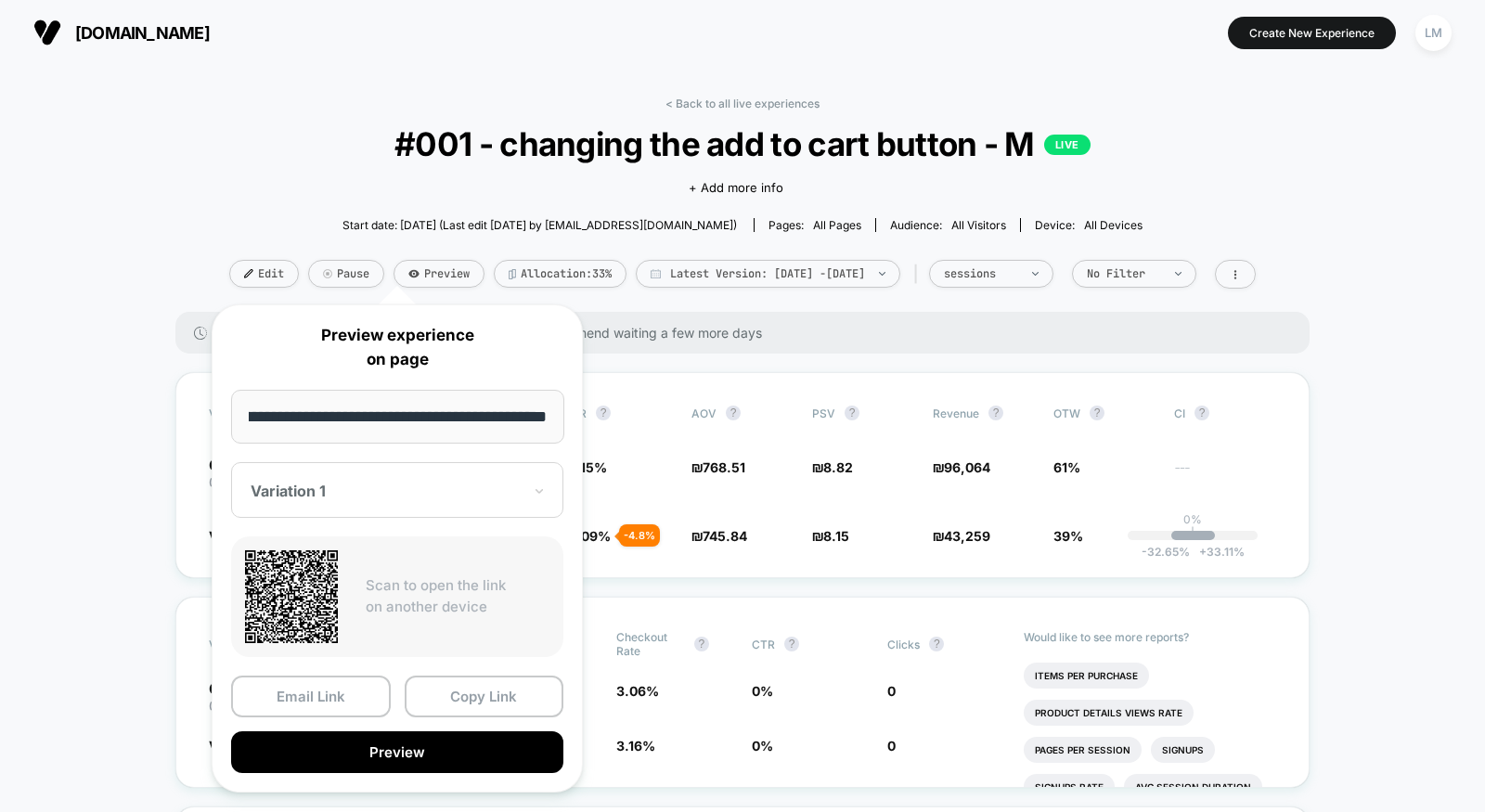 click on "Preview" at bounding box center (397, 752) 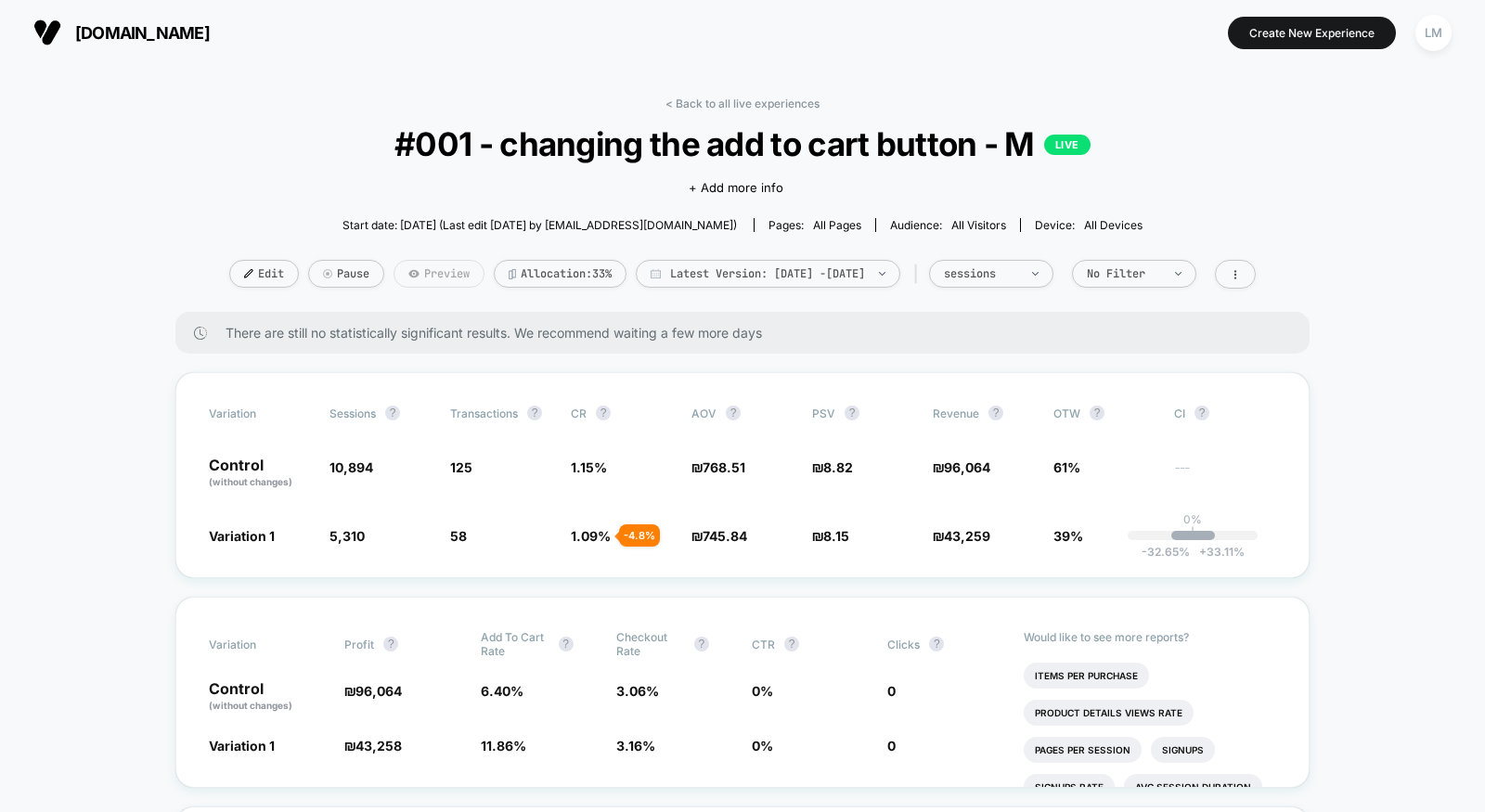 click on "Preview" at bounding box center (439, 274) 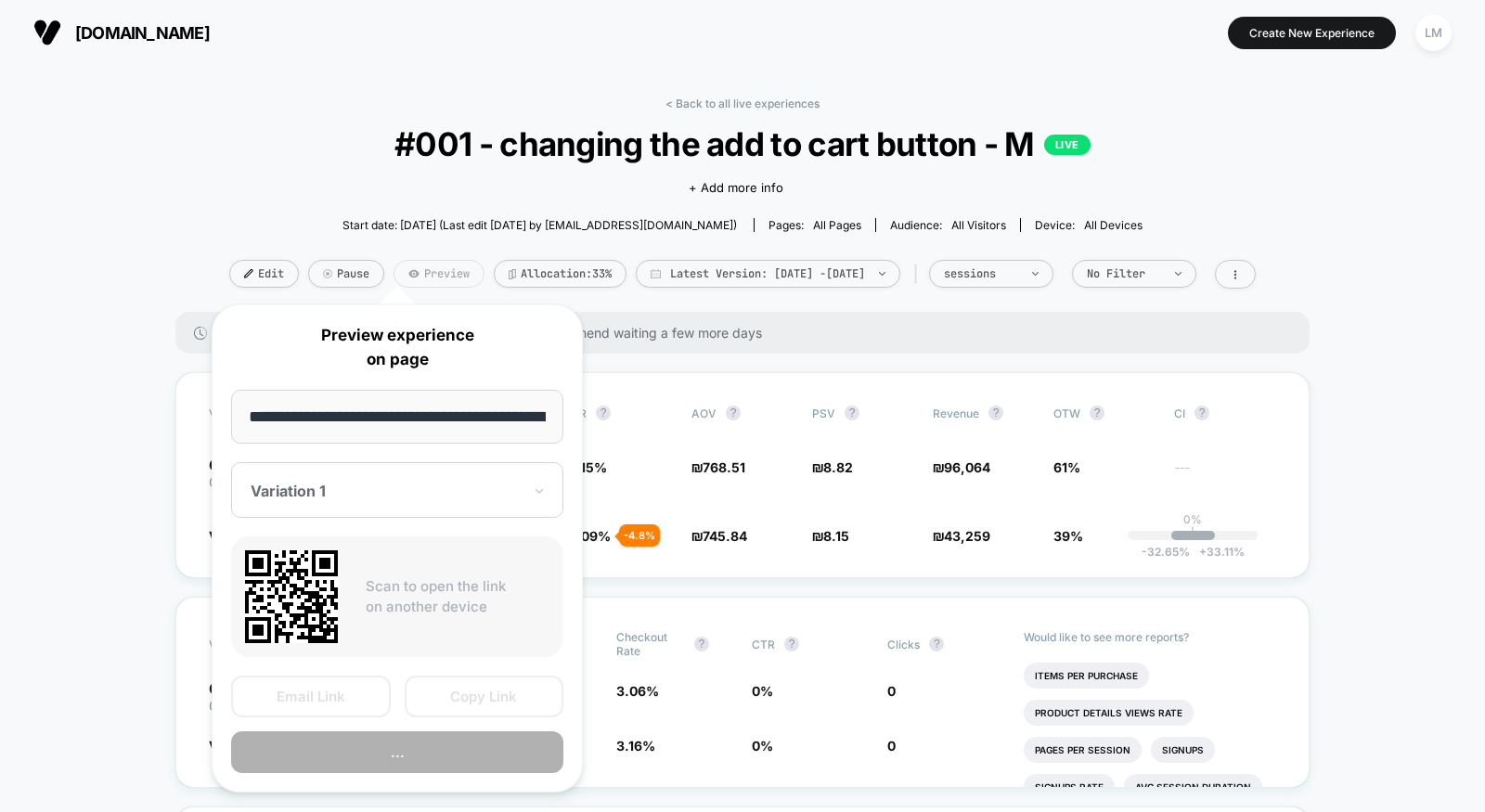 scroll, scrollTop: 0, scrollLeft: 129, axis: horizontal 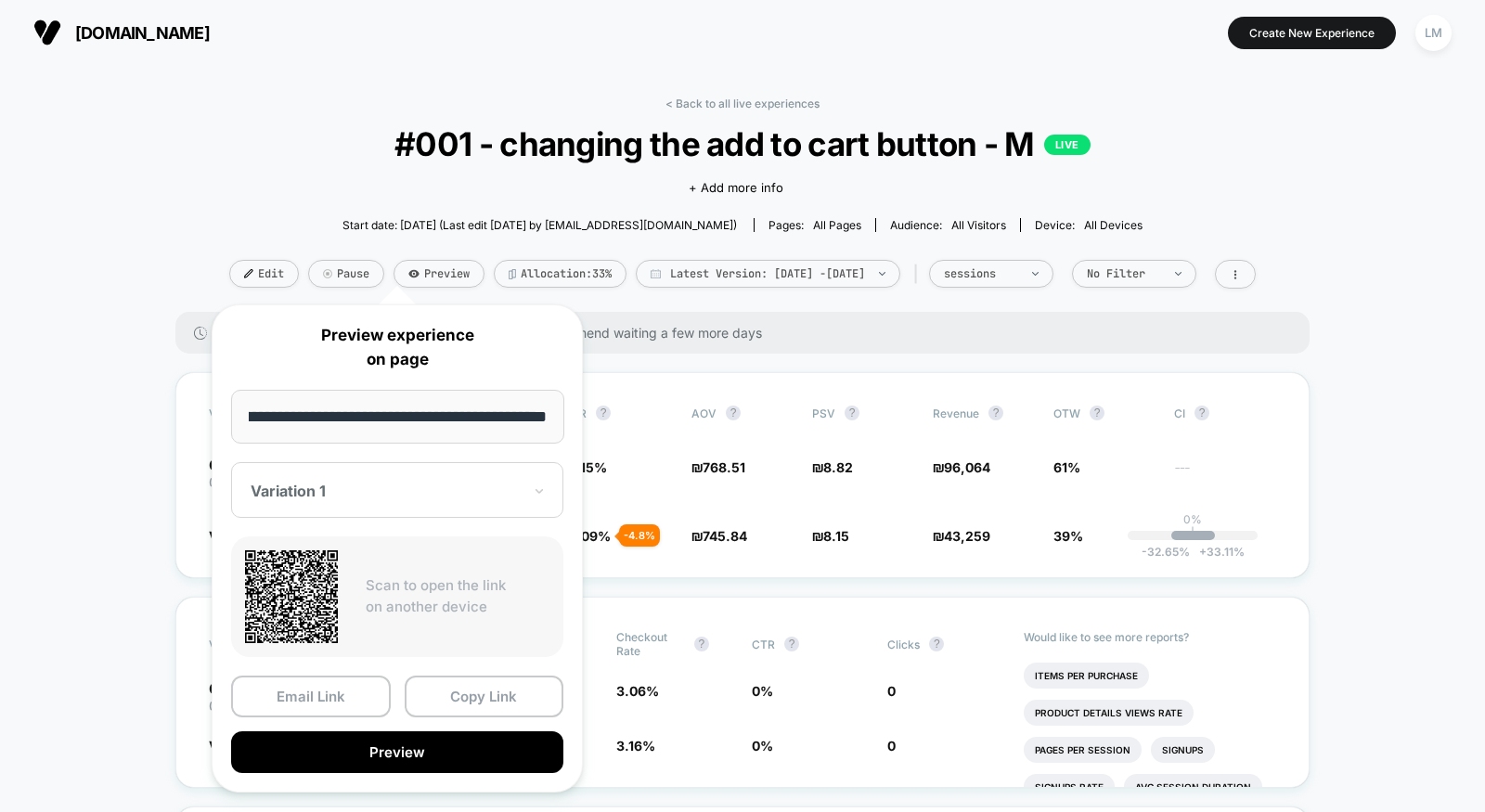 click on "#001 - changing the add to cart button - M  LIVE" at bounding box center (742, 144) 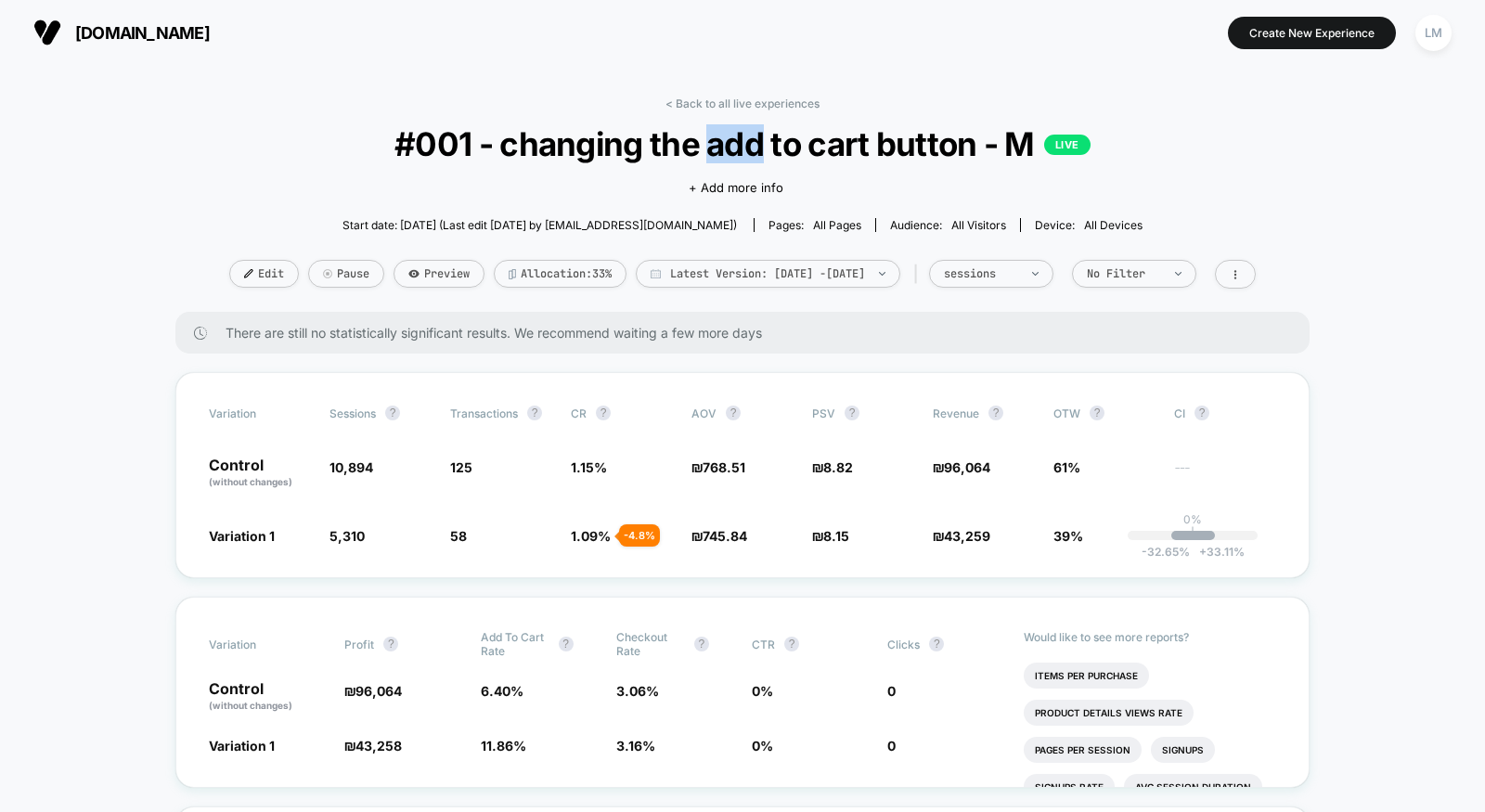 click on "#001 - changing the add to cart button - M  LIVE" at bounding box center [742, 144] 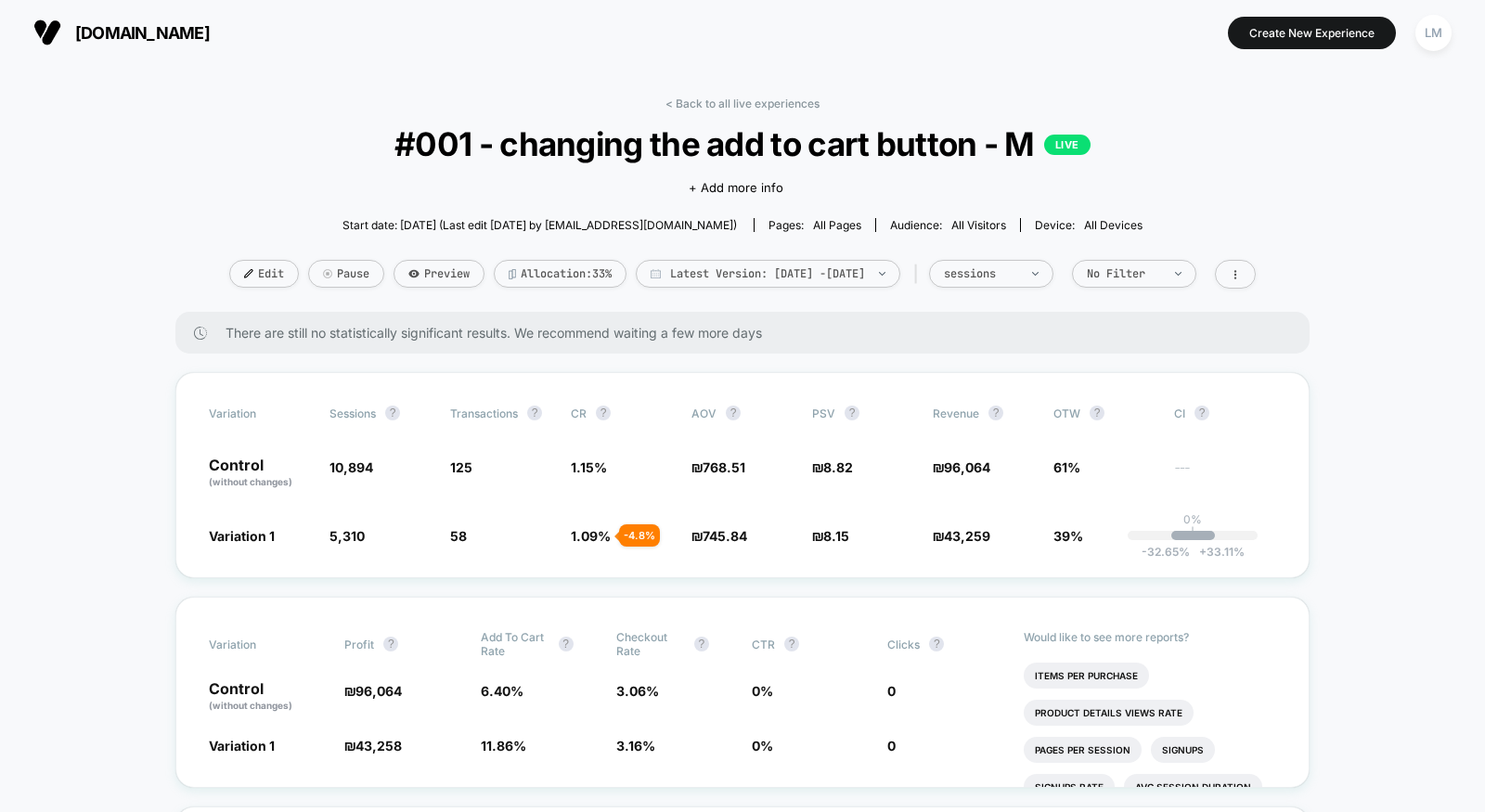 click on "Start date: 3.7.2025 (Last edit 7.7.2025 by cro@ab-test.io) Pages: all pages Audience: All Visitors Device: all devices" at bounding box center (742, 225) 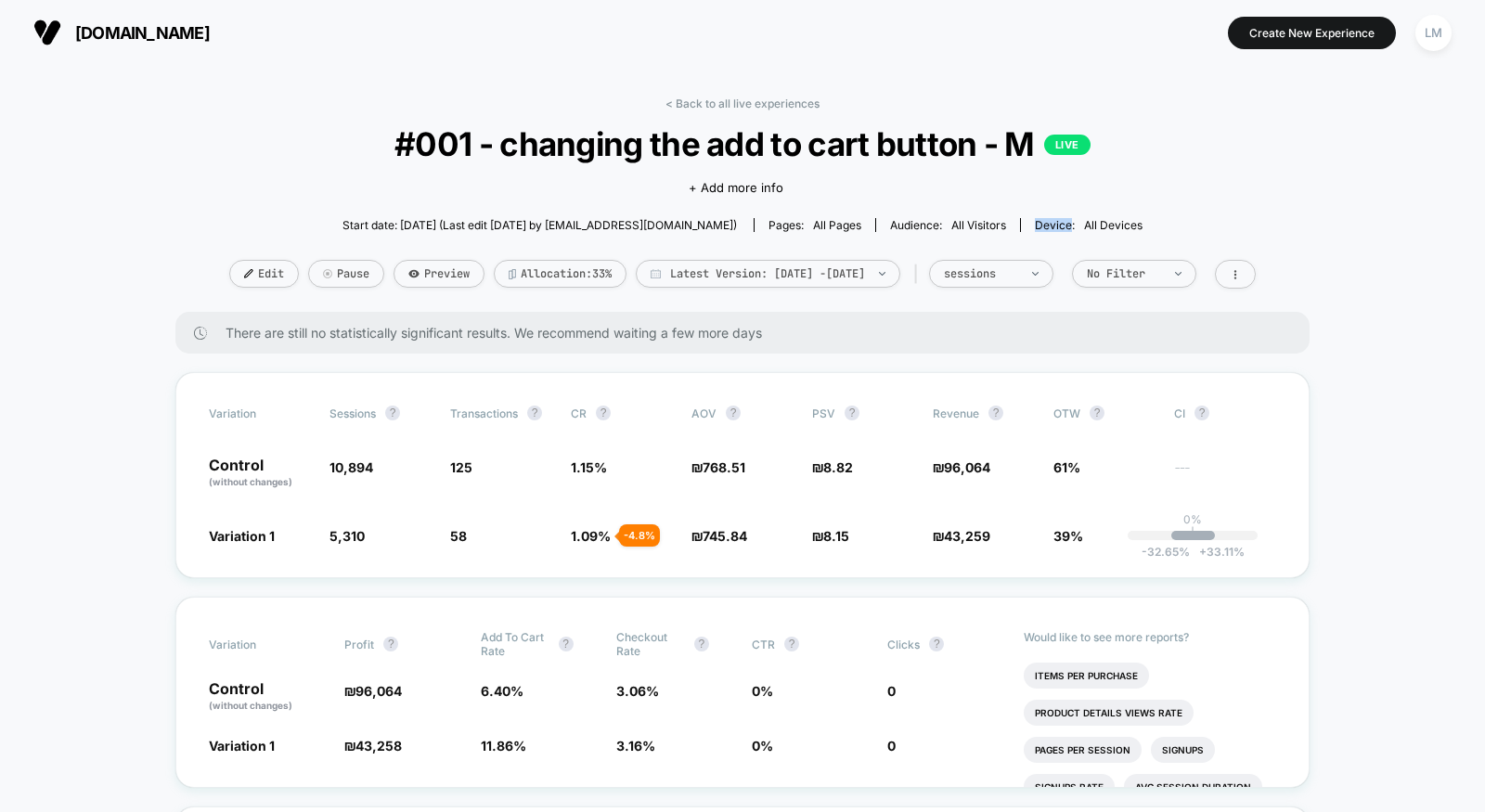 click on "Start date: 3.7.2025 (Last edit 7.7.2025 by cro@ab-test.io) Pages: all pages Audience: All Visitors Device: all devices" at bounding box center (742, 225) 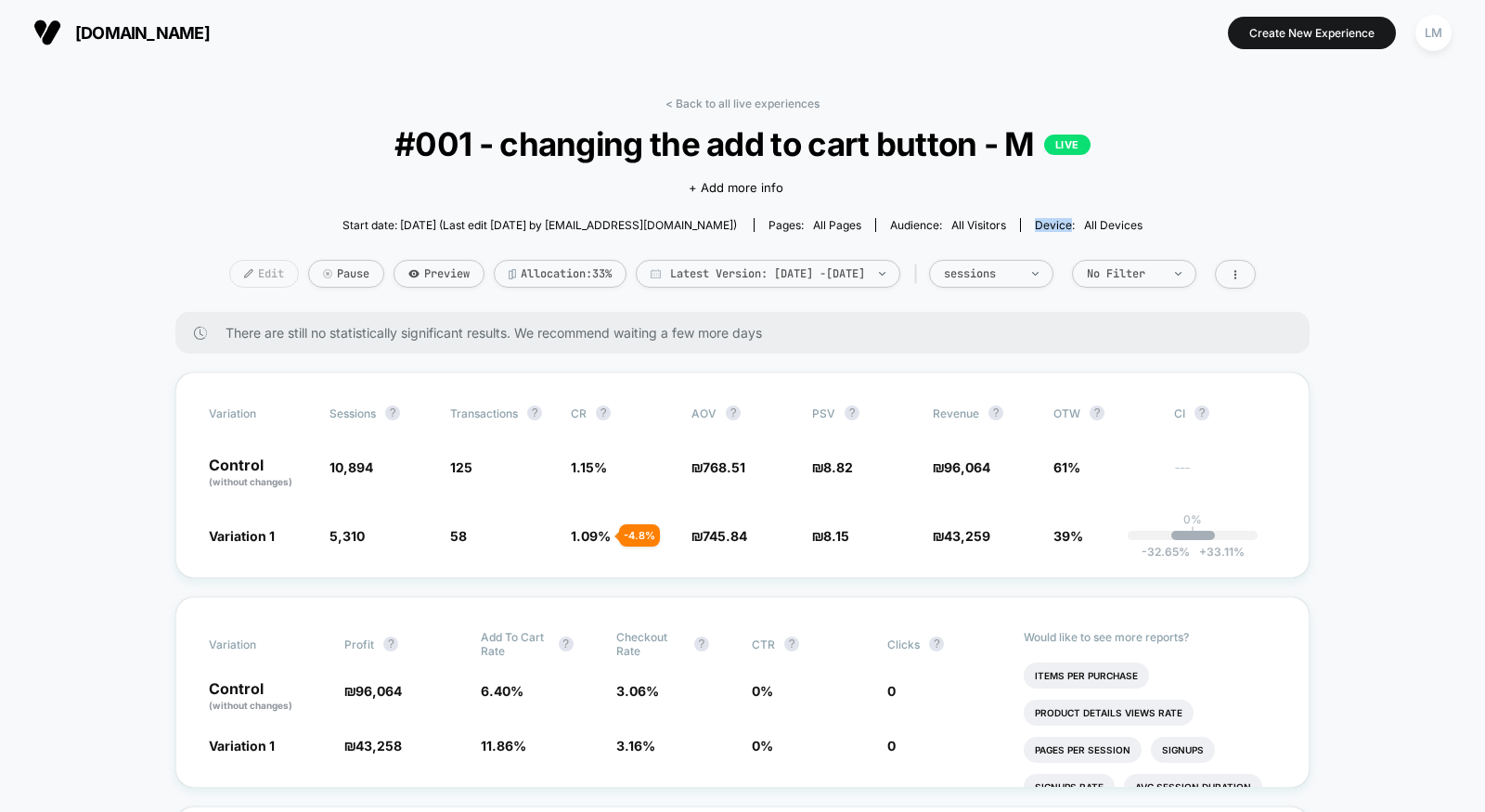 click on "Edit" at bounding box center [264, 274] 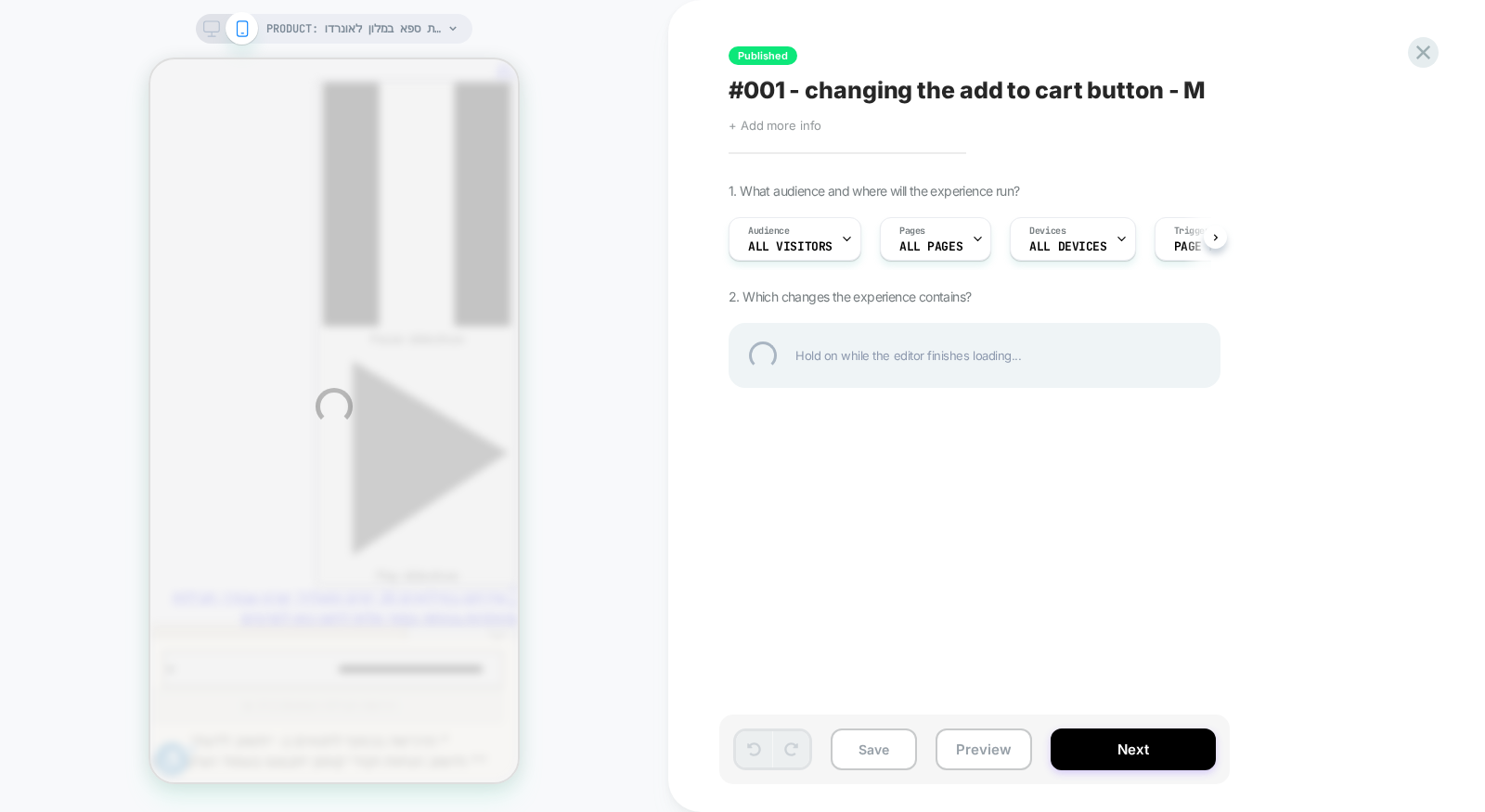 scroll, scrollTop: 0, scrollLeft: 0, axis: both 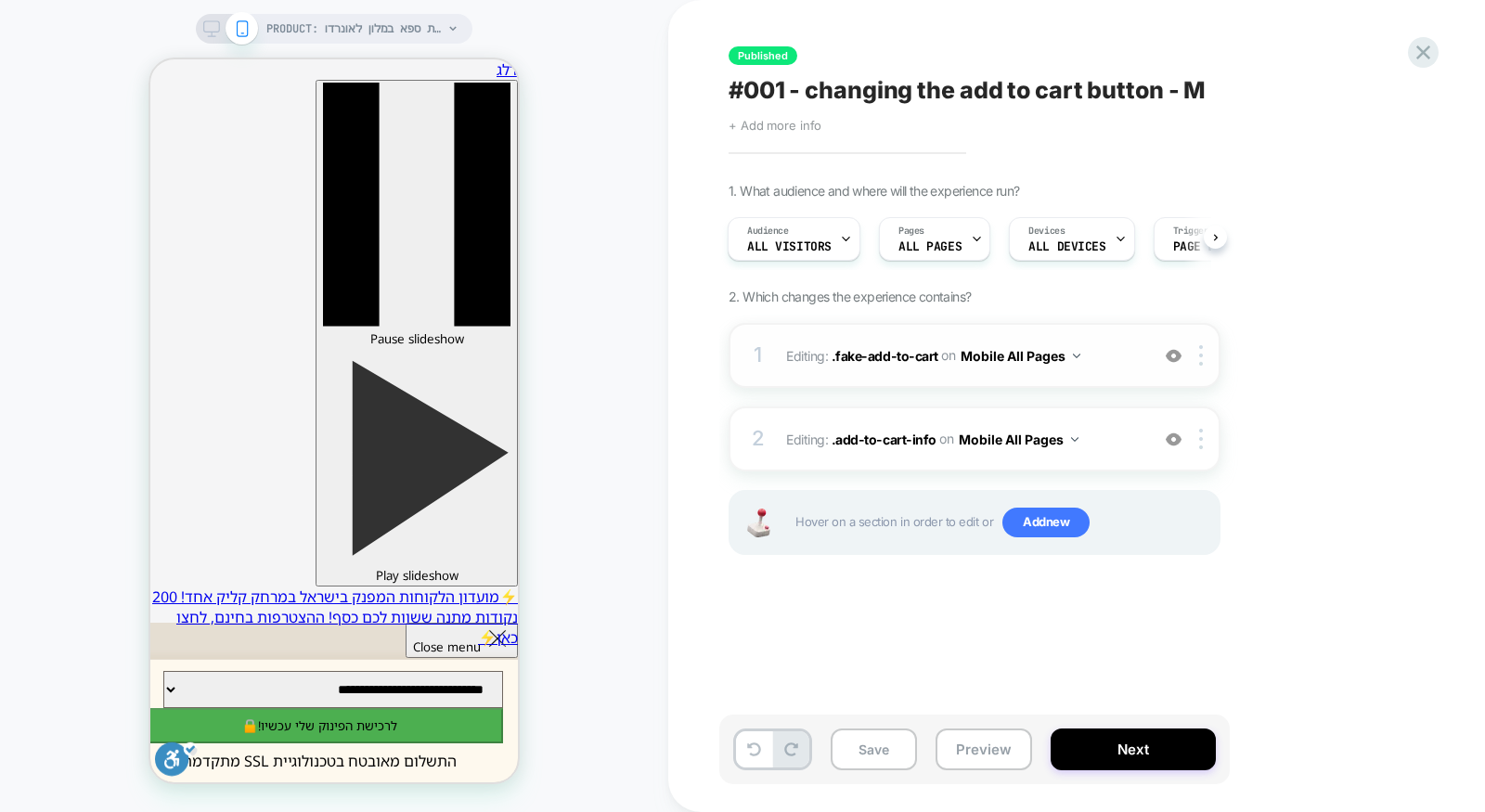 click on "Editing :   .fake-add-to-cart .fake-add-to-cart   on Mobile All Pages" at bounding box center (962, 355) 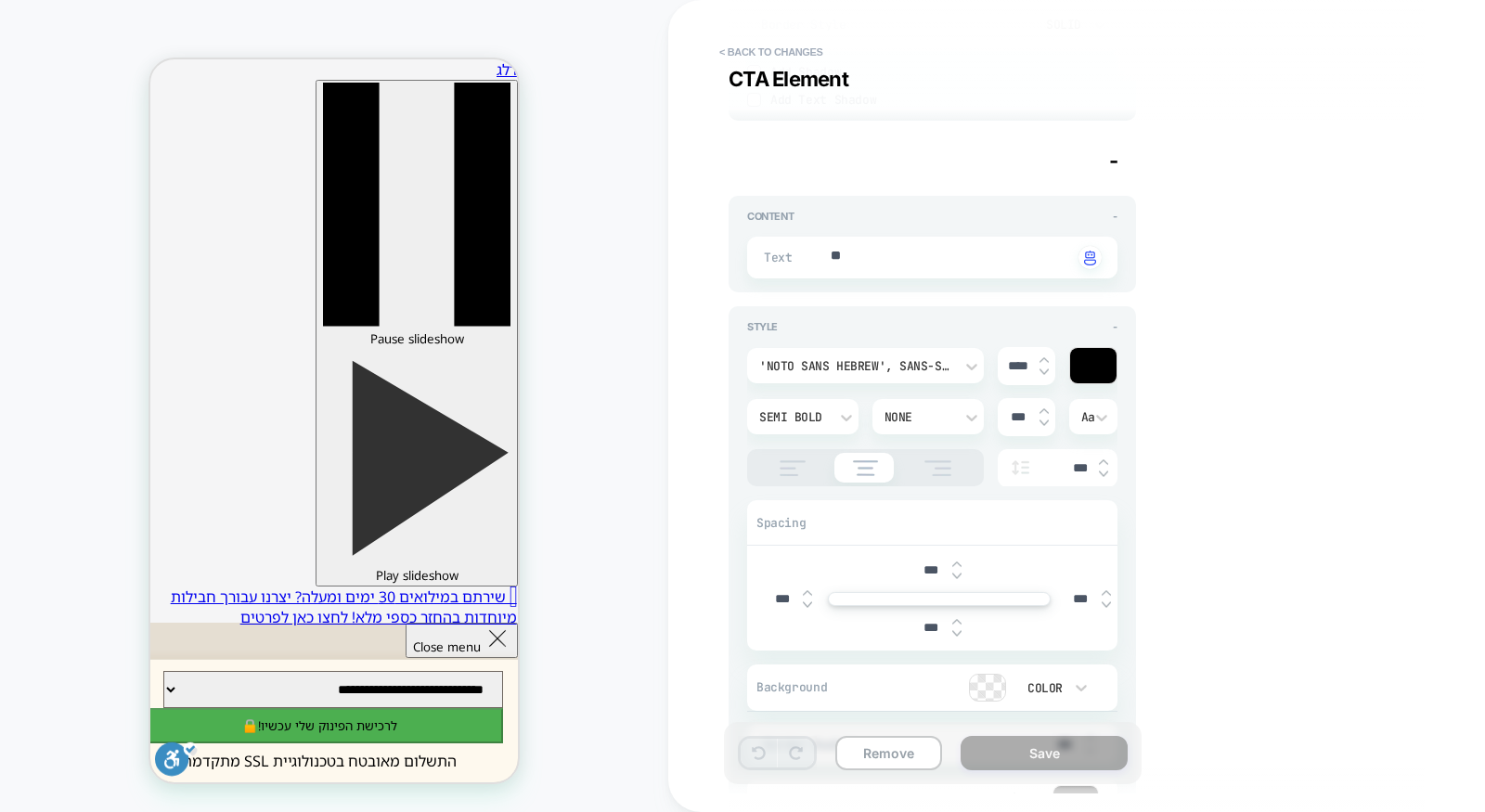 type on "*" 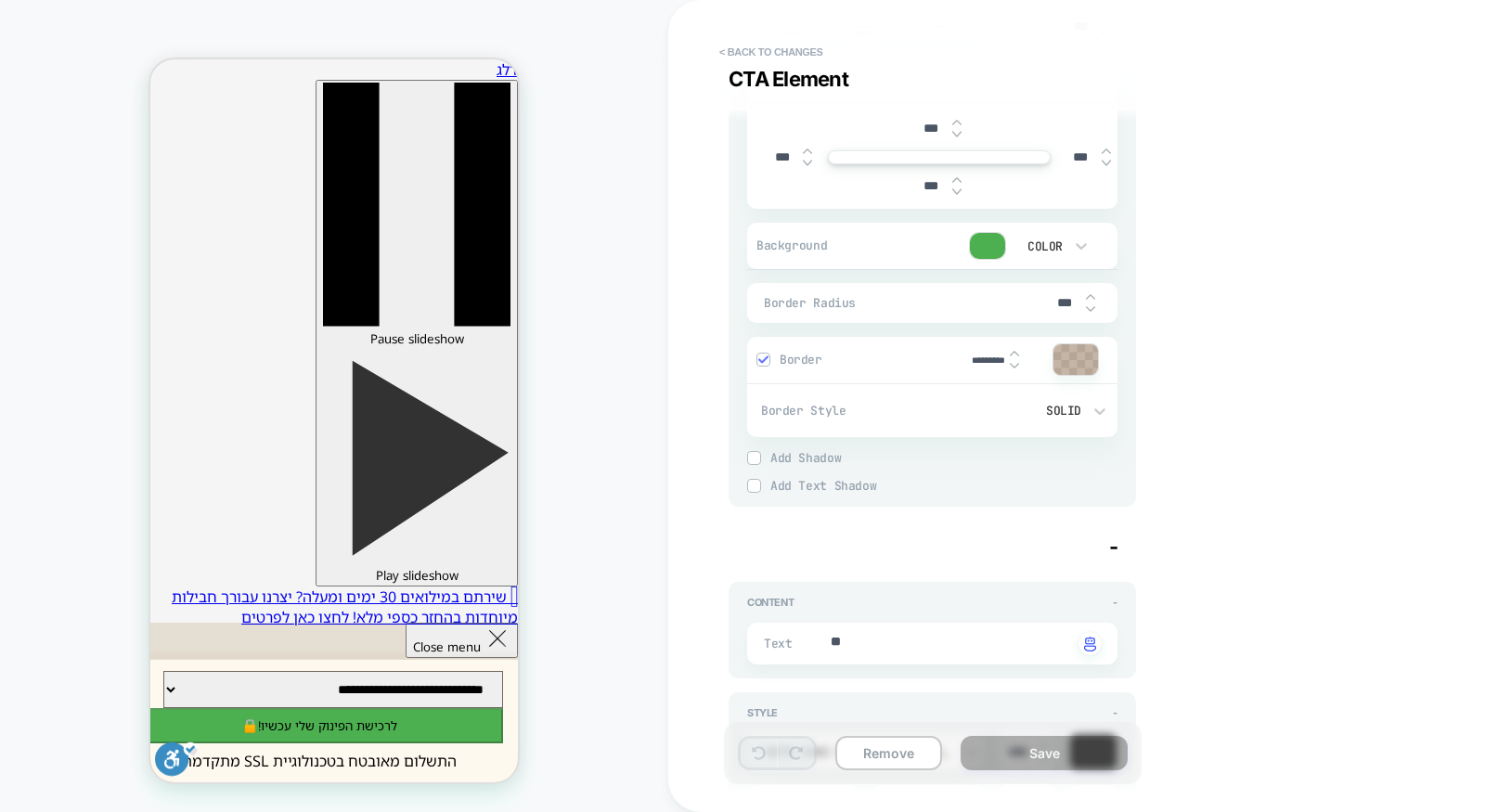 scroll, scrollTop: 387, scrollLeft: 0, axis: vertical 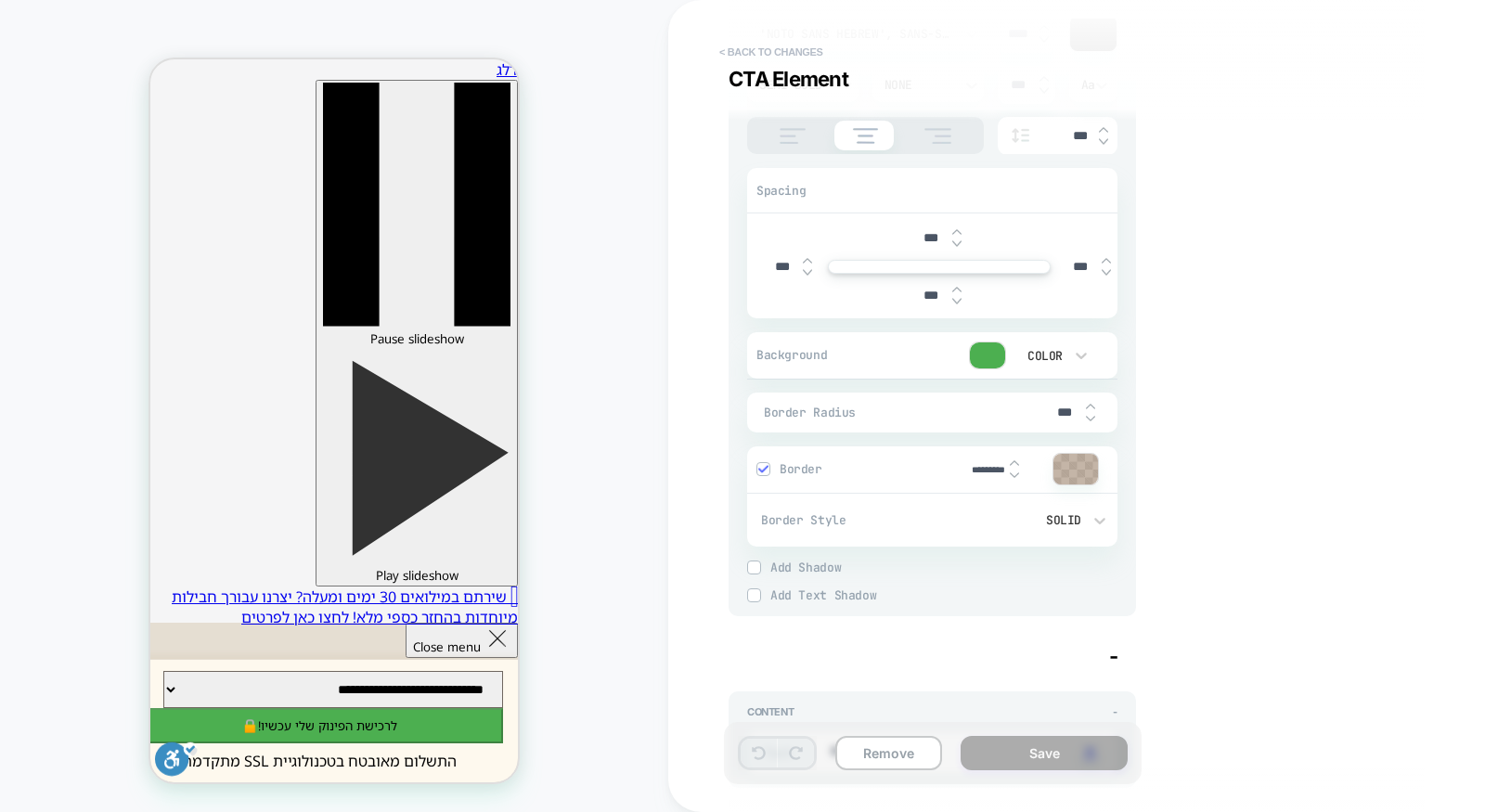 click on "< Back to changes" at bounding box center [771, 52] 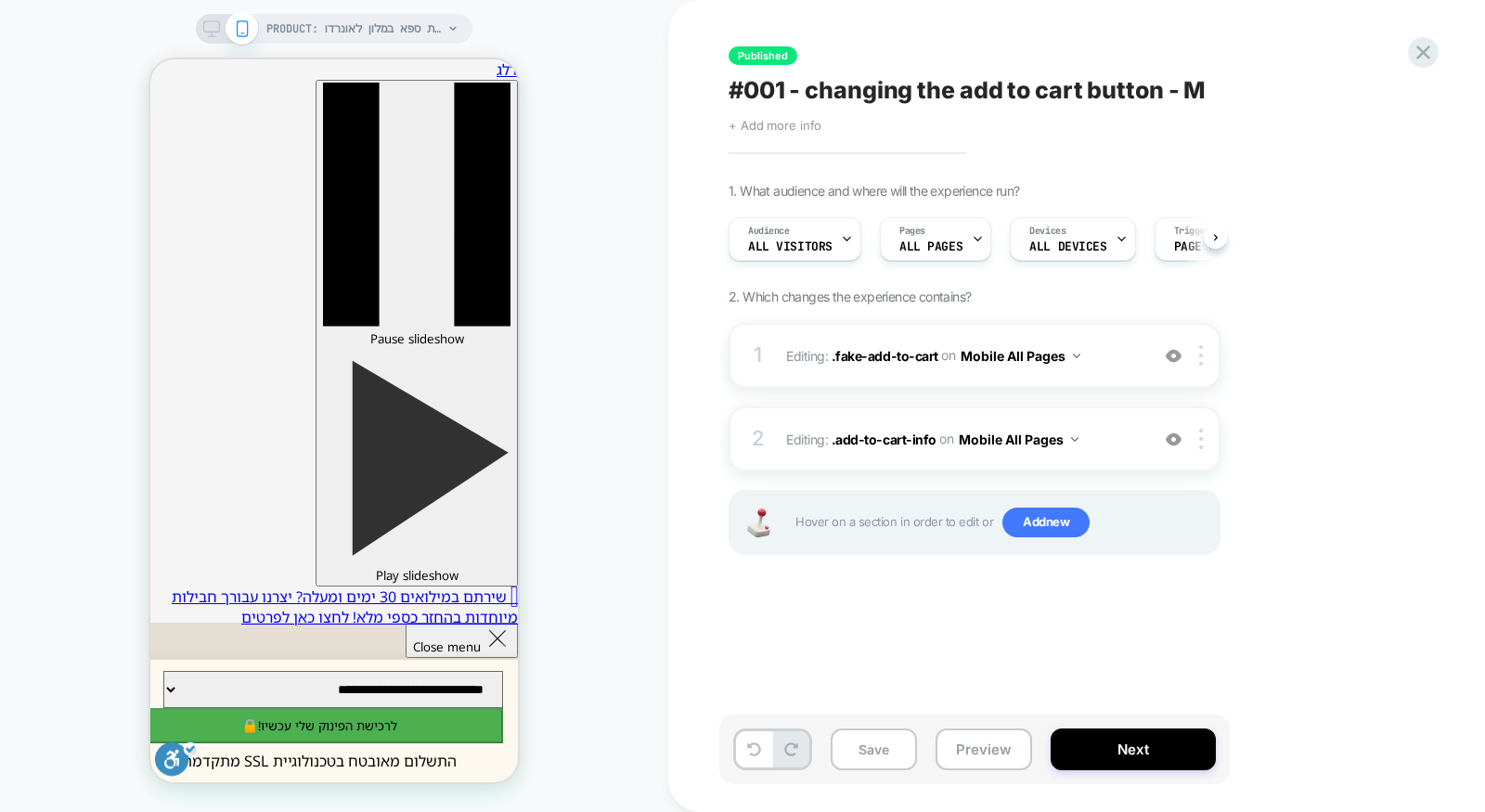 scroll, scrollTop: 0, scrollLeft: 1, axis: horizontal 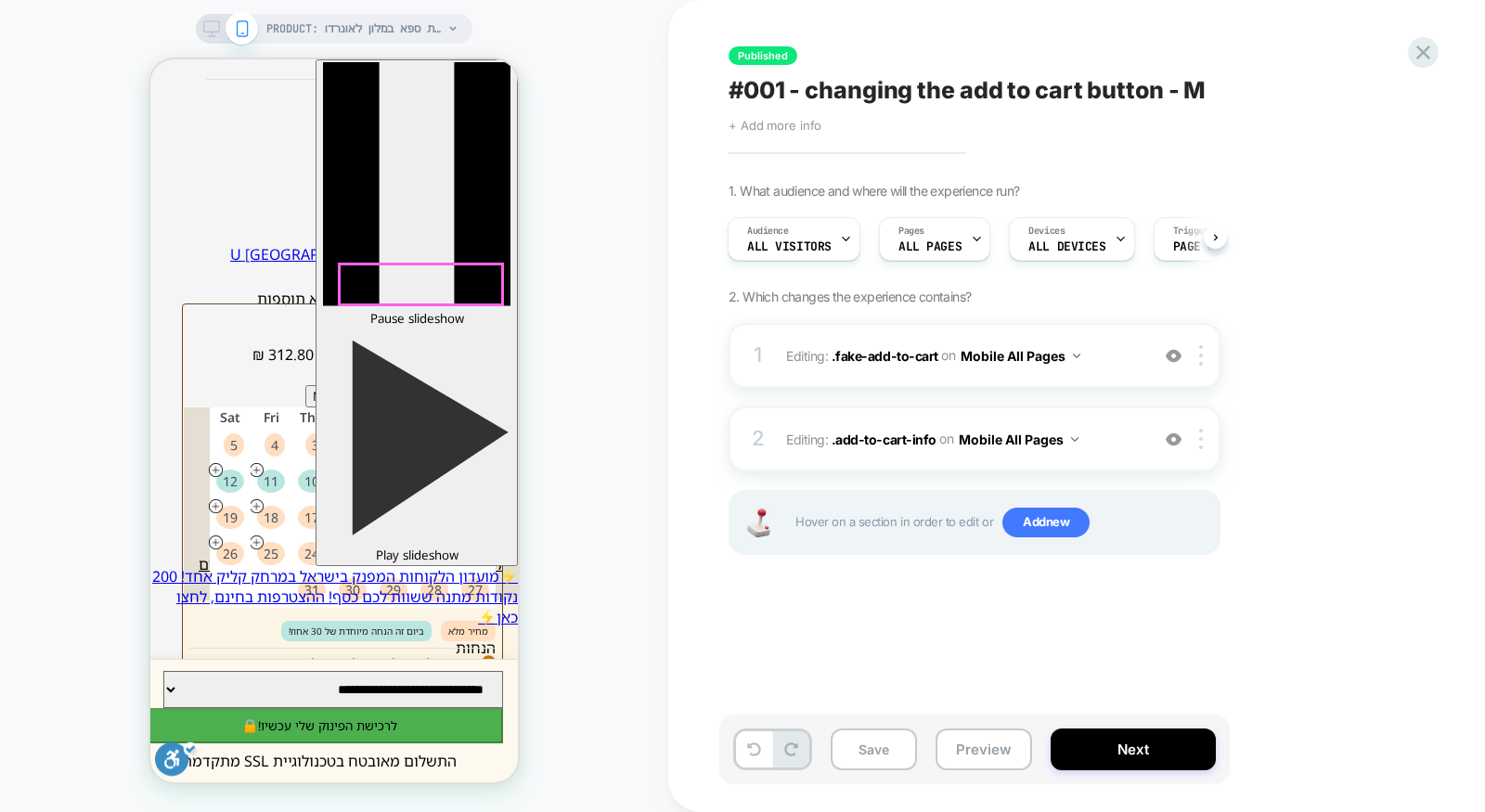 click on "בחרו תאריך" at bounding box center [407, 4983] 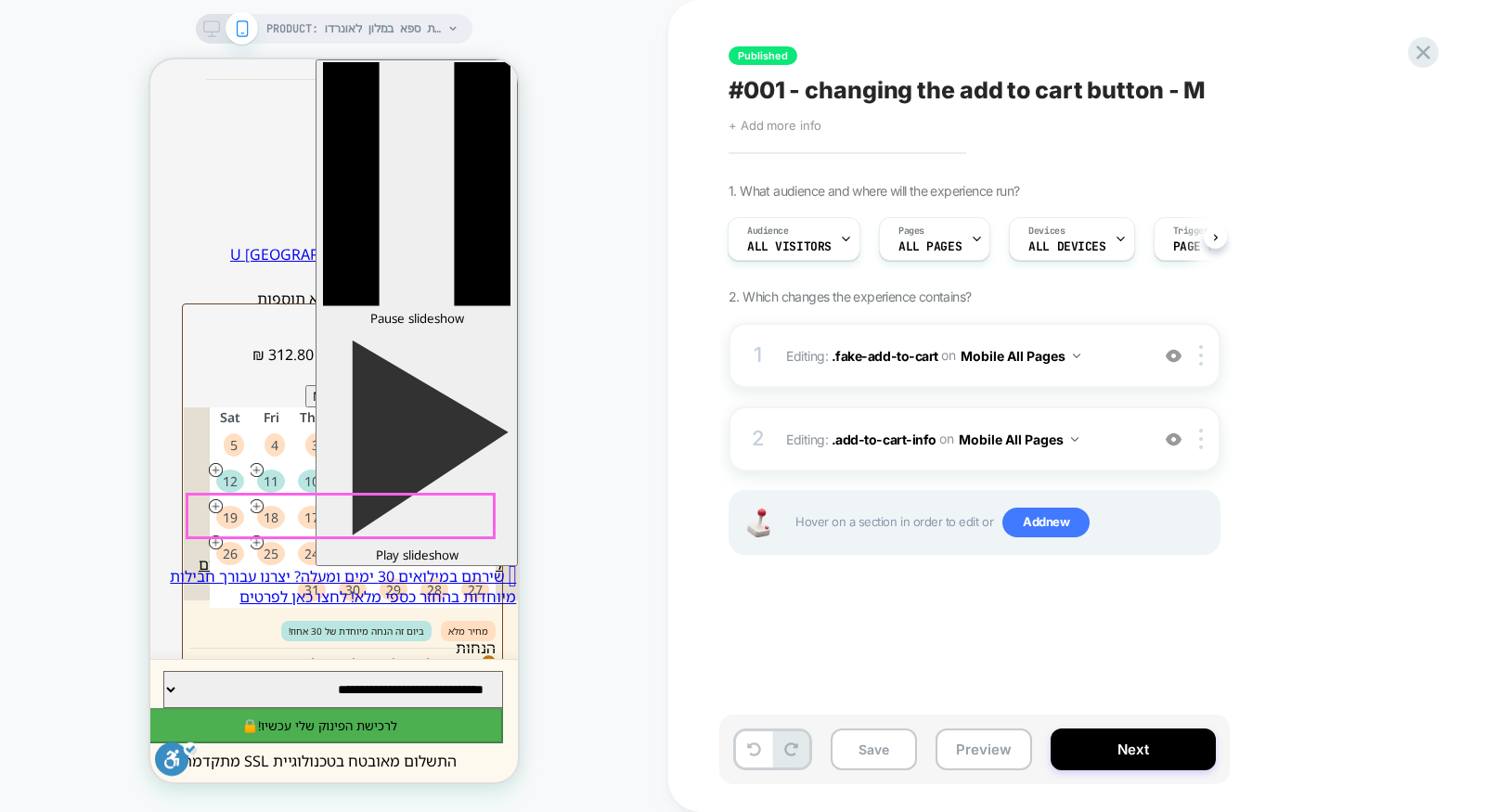 click on "23" at bounding box center [353, 553] 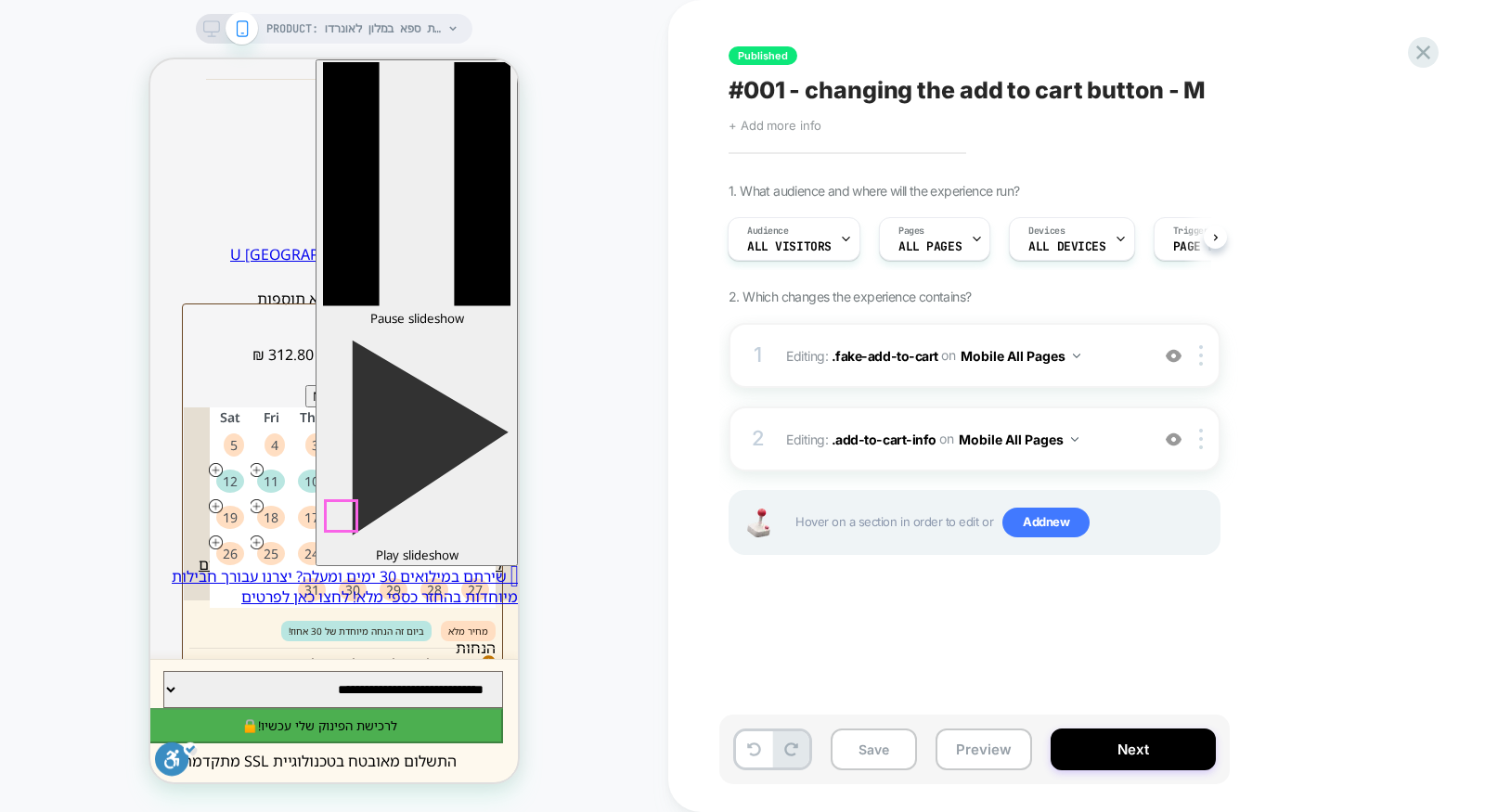 type on "*********" 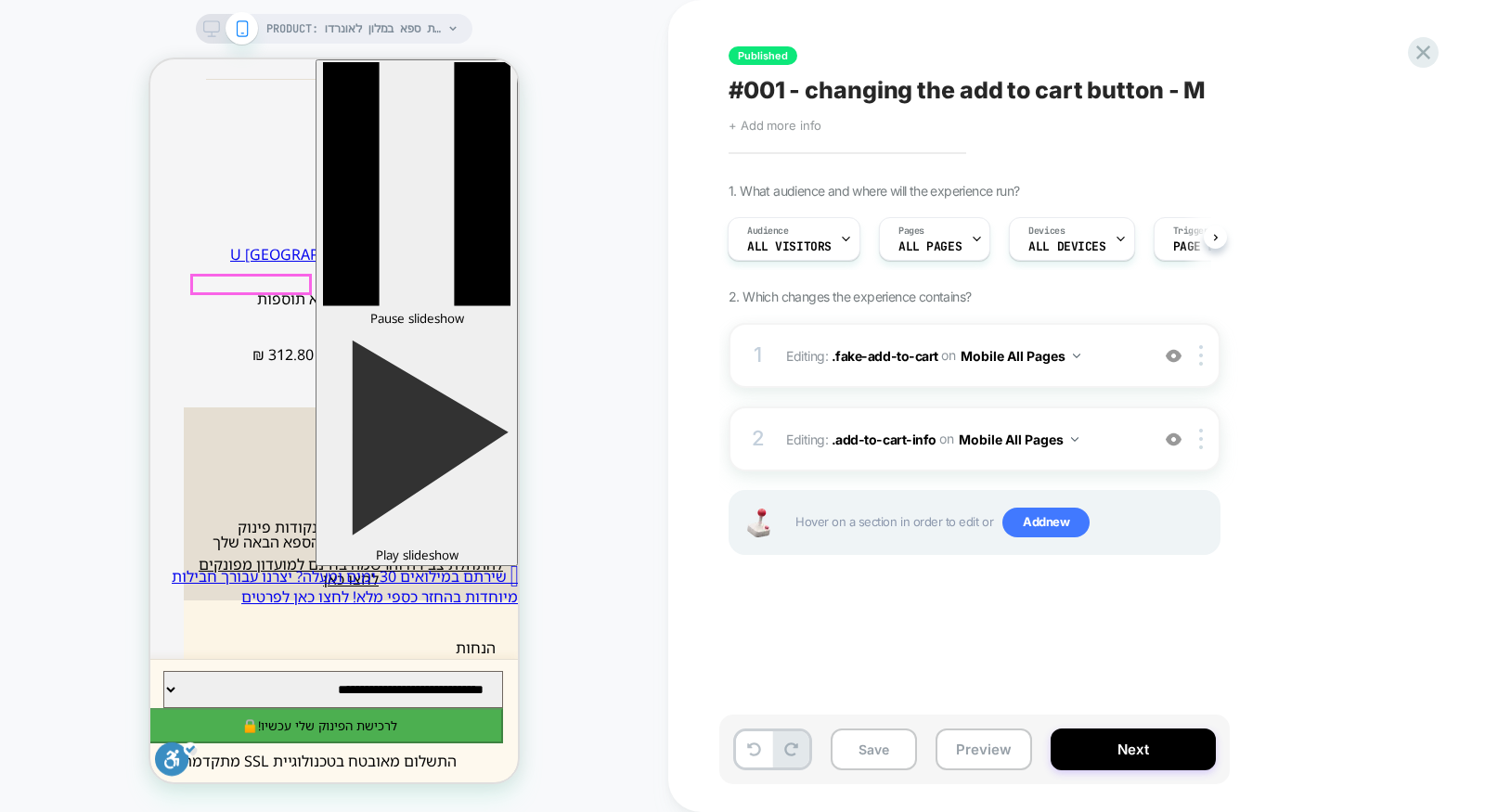 click on "בחרו שעה" at bounding box center [237, 4984] 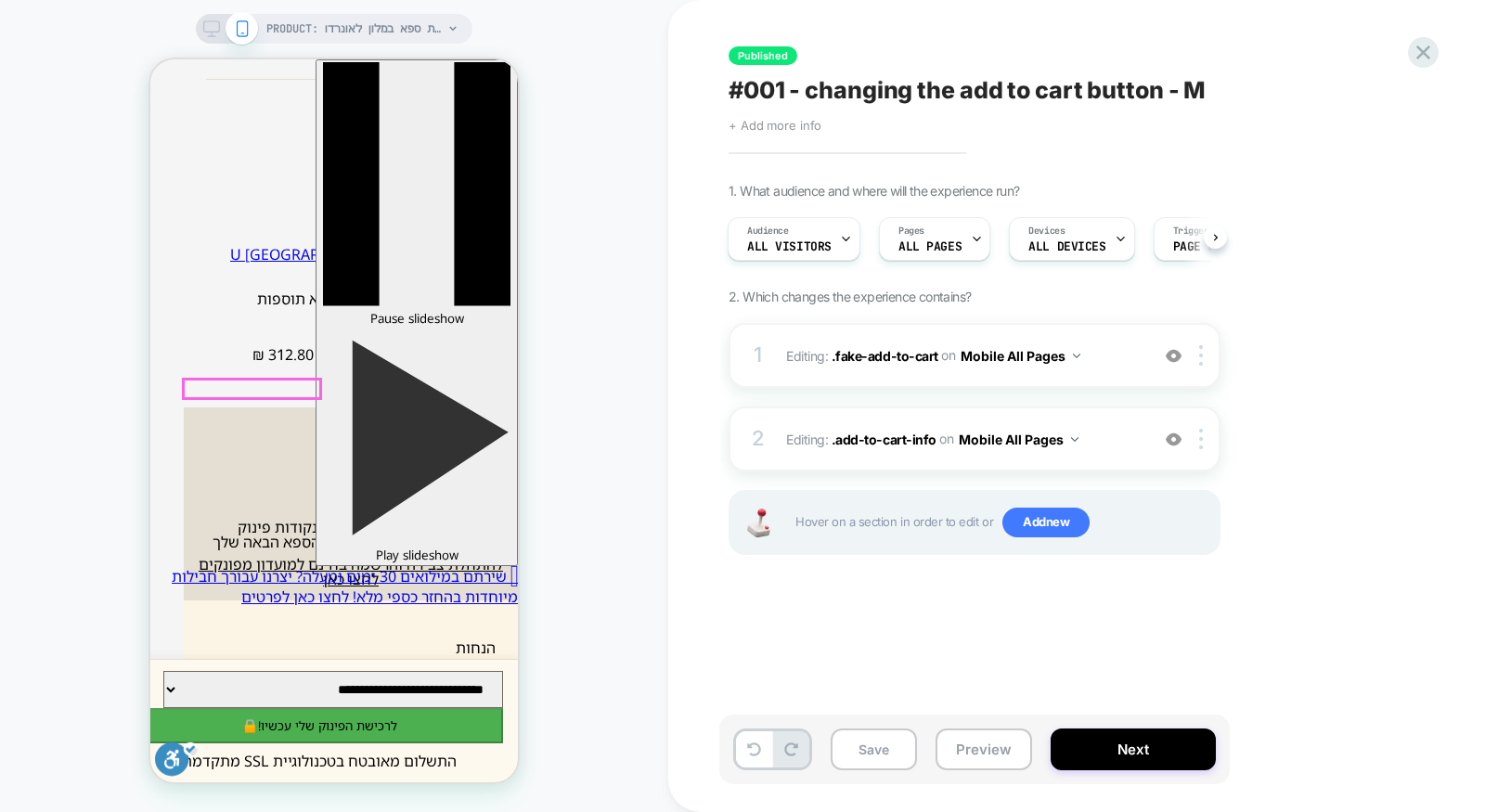 click on "11:00" at bounding box center [249, 5095] 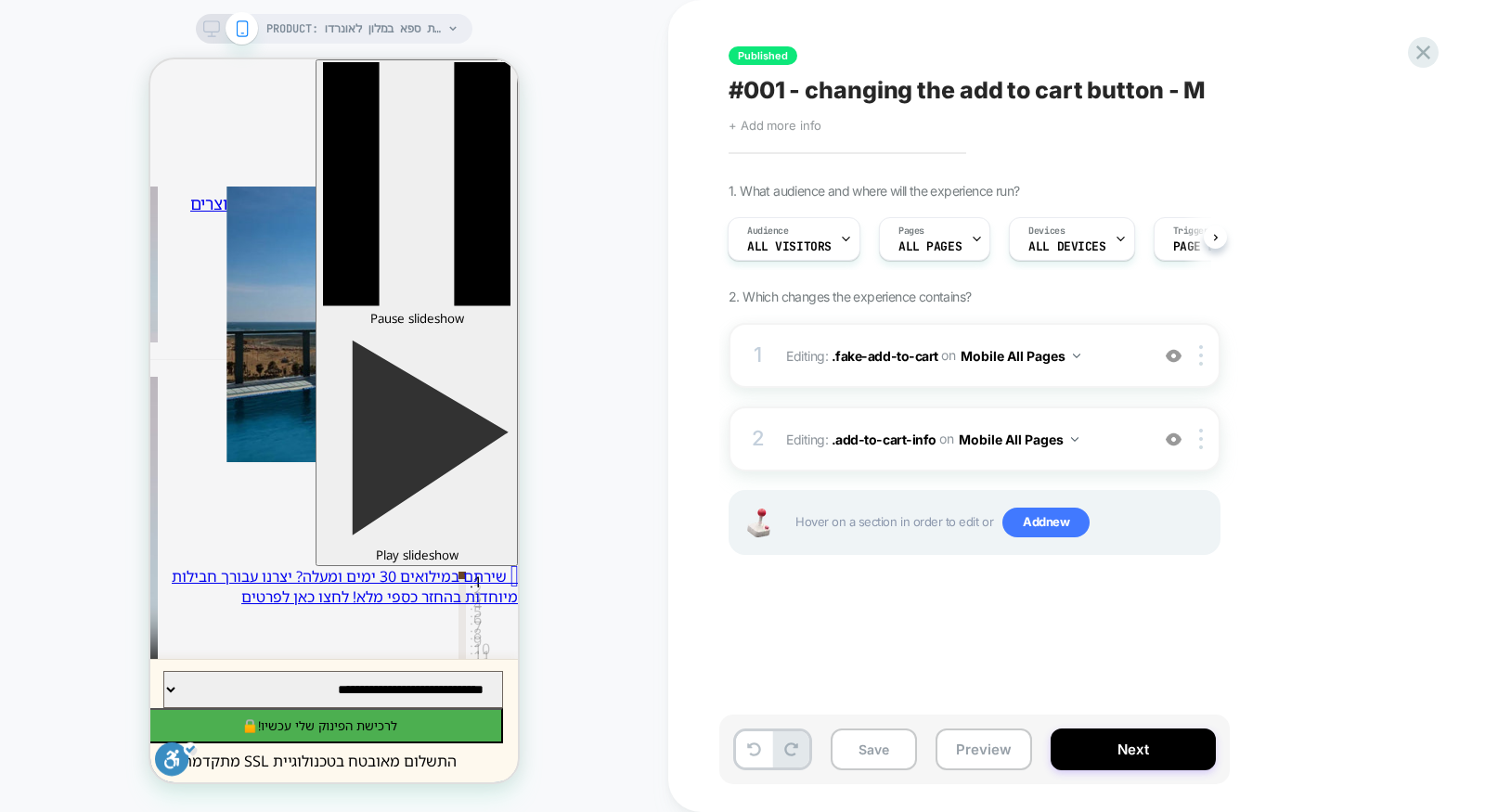 scroll, scrollTop: 2211, scrollLeft: 0, axis: vertical 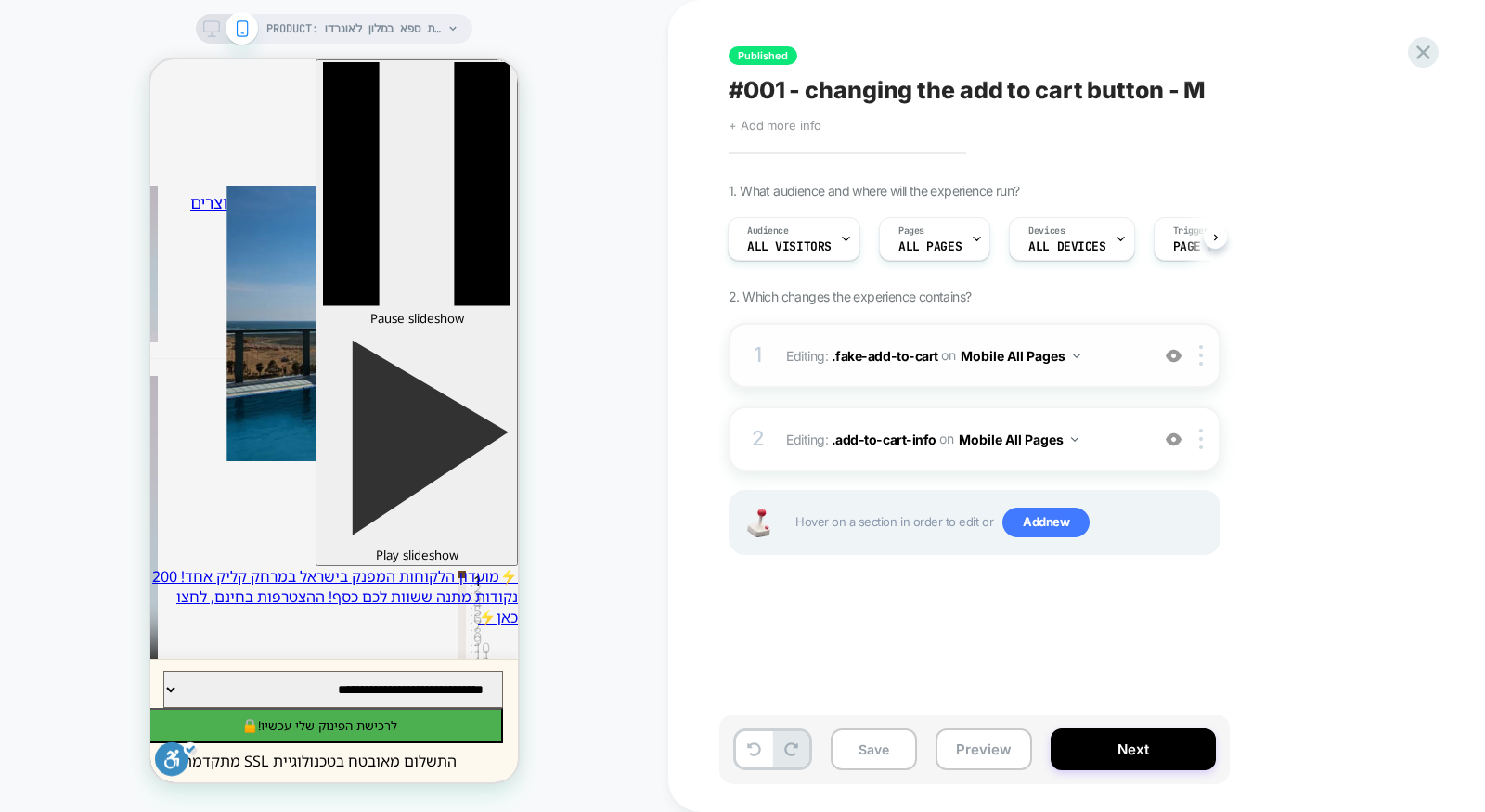 click on "Editing :   .fake-add-to-cart .fake-add-to-cart   on Mobile All Pages" at bounding box center (962, 355) 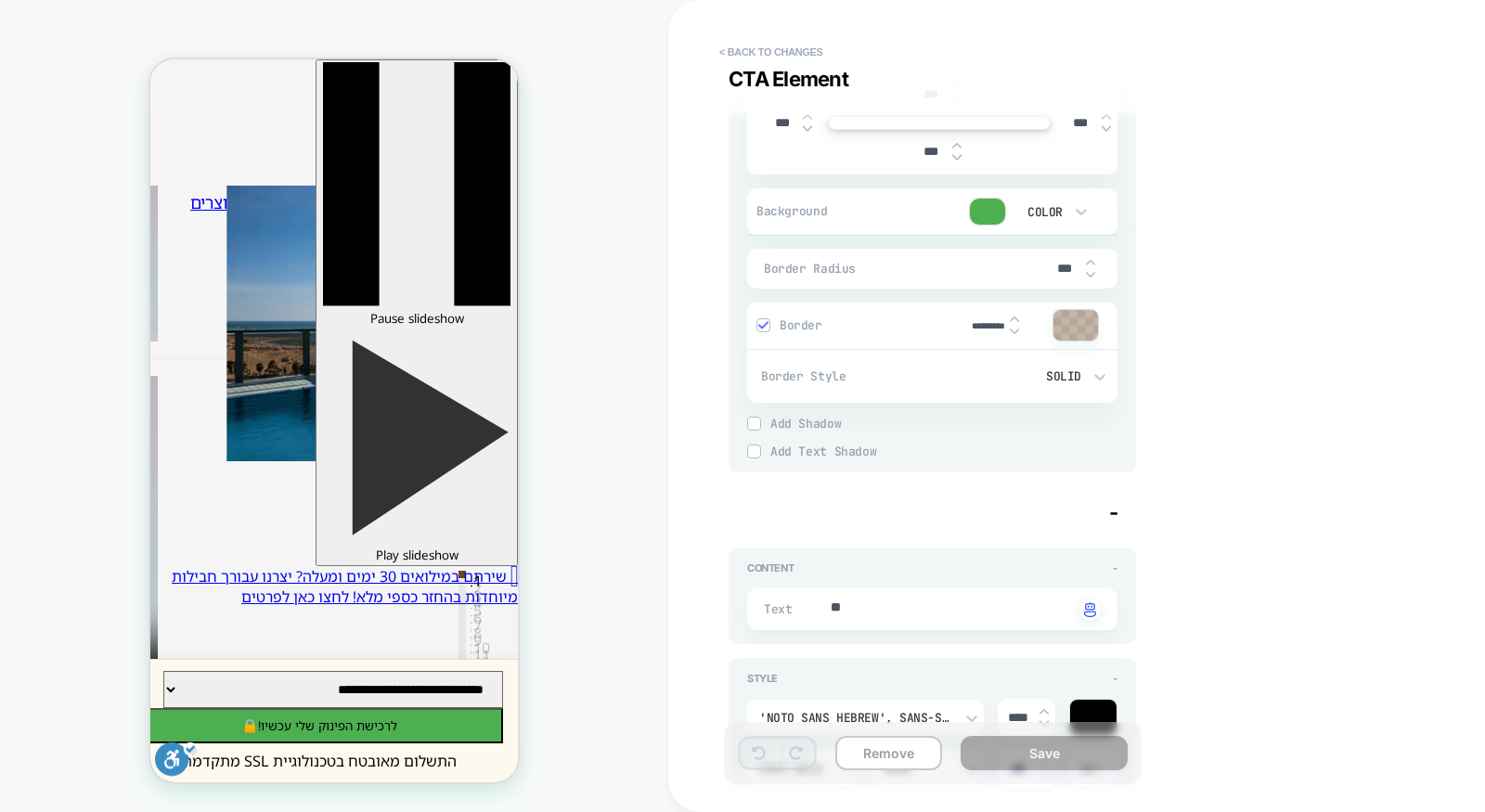 scroll, scrollTop: 532, scrollLeft: 0, axis: vertical 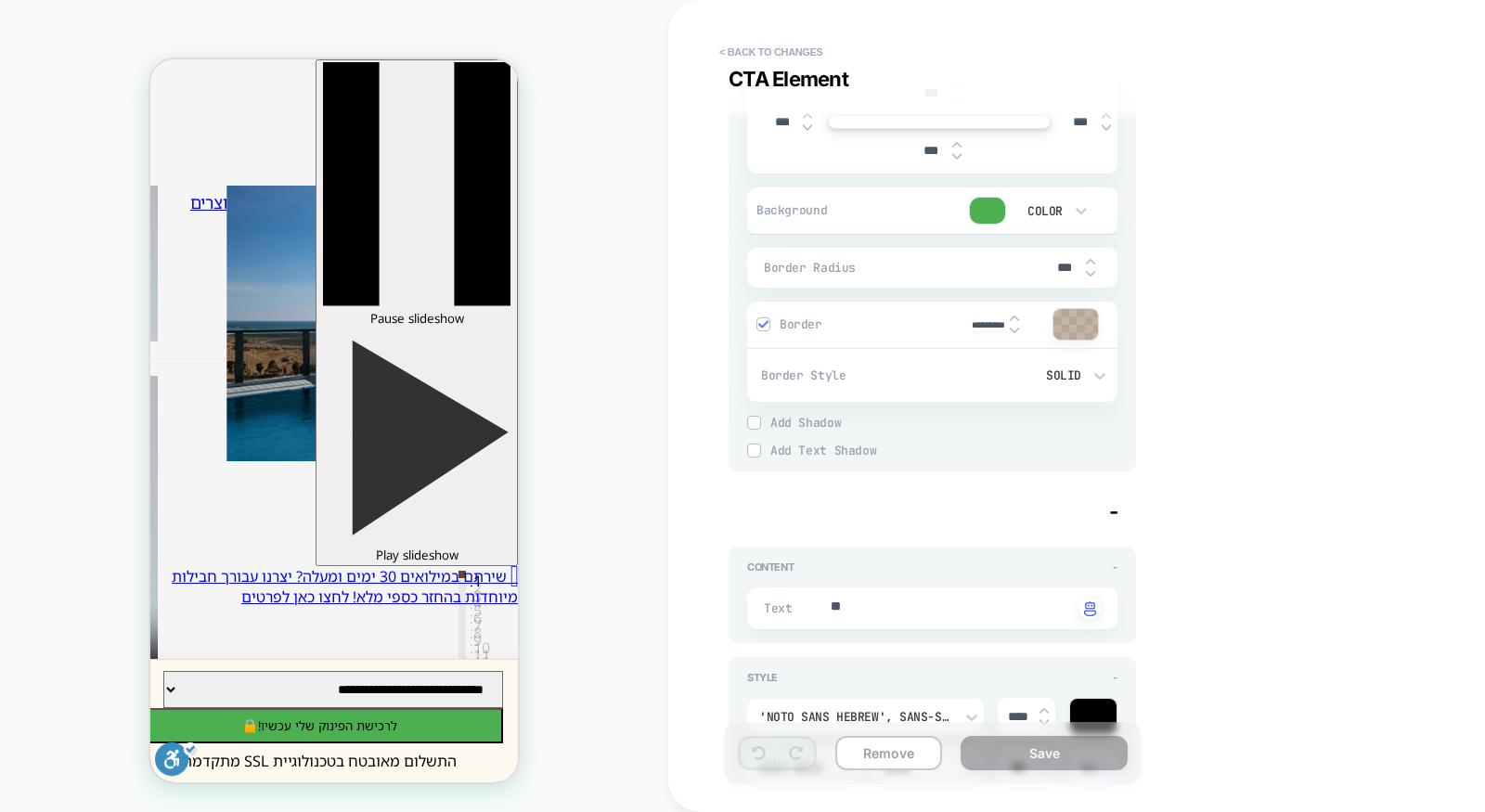 click at bounding box center [1093, 716] 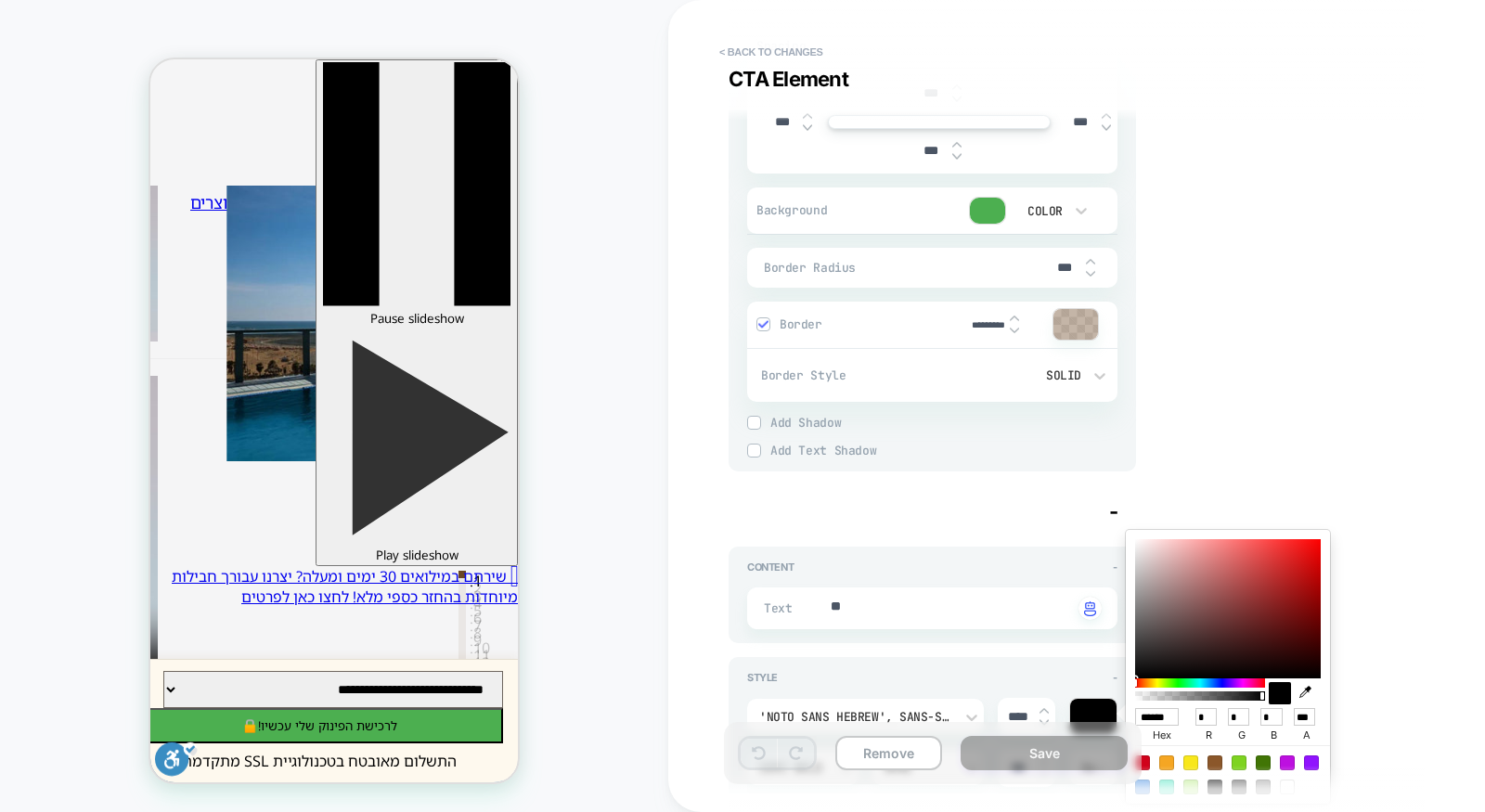 type on "*" 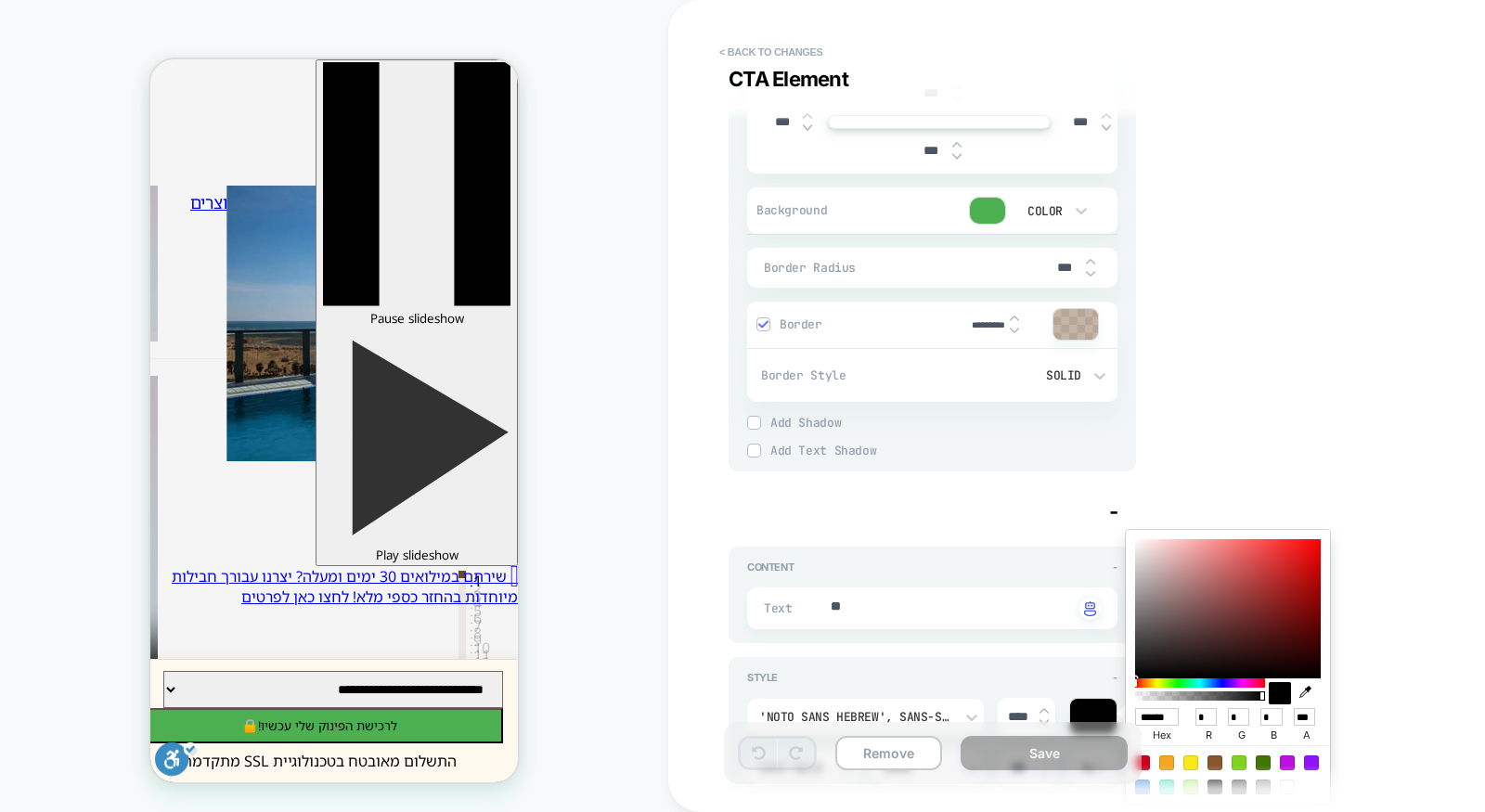 type on "******" 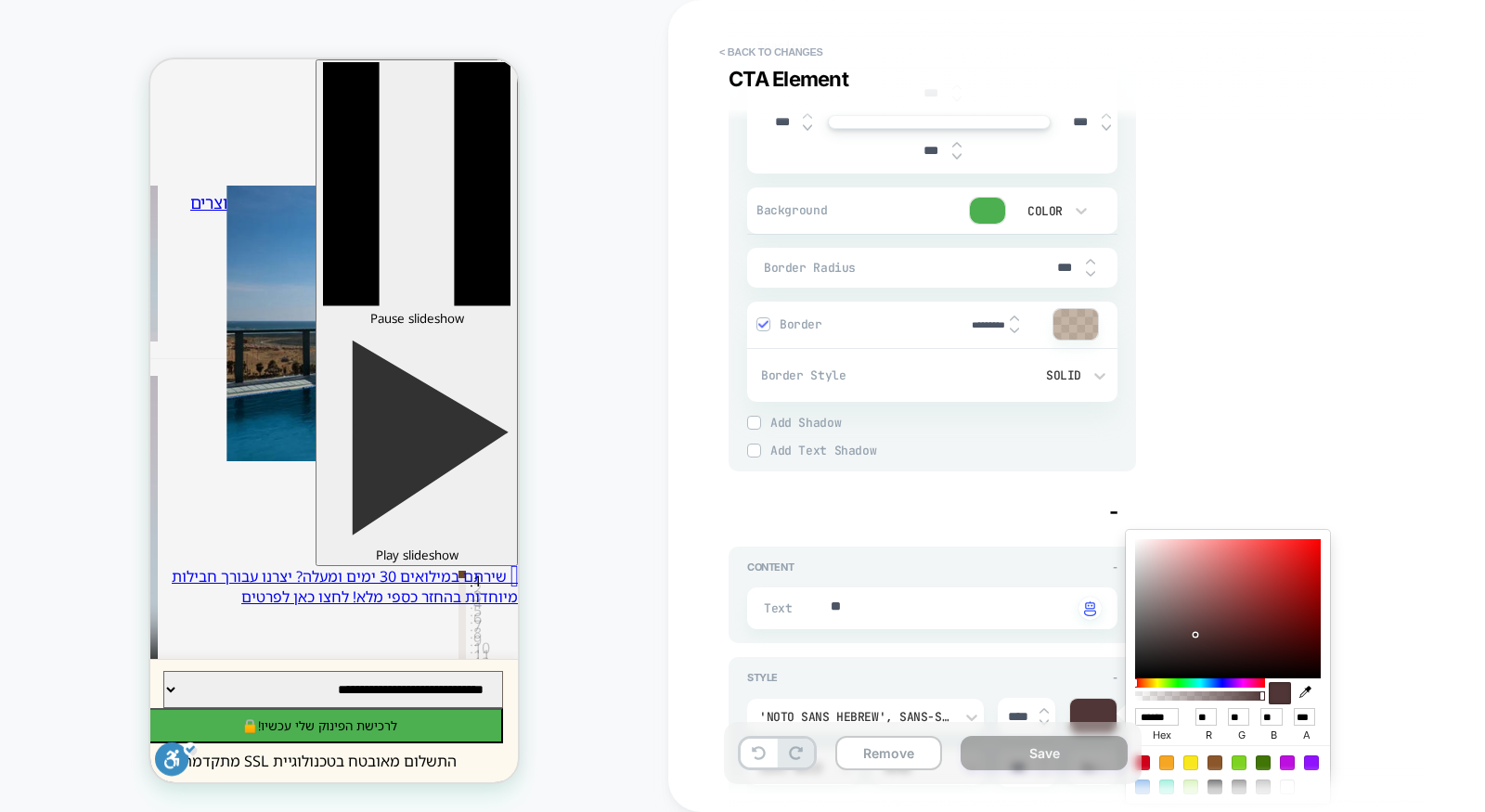 type on "*" 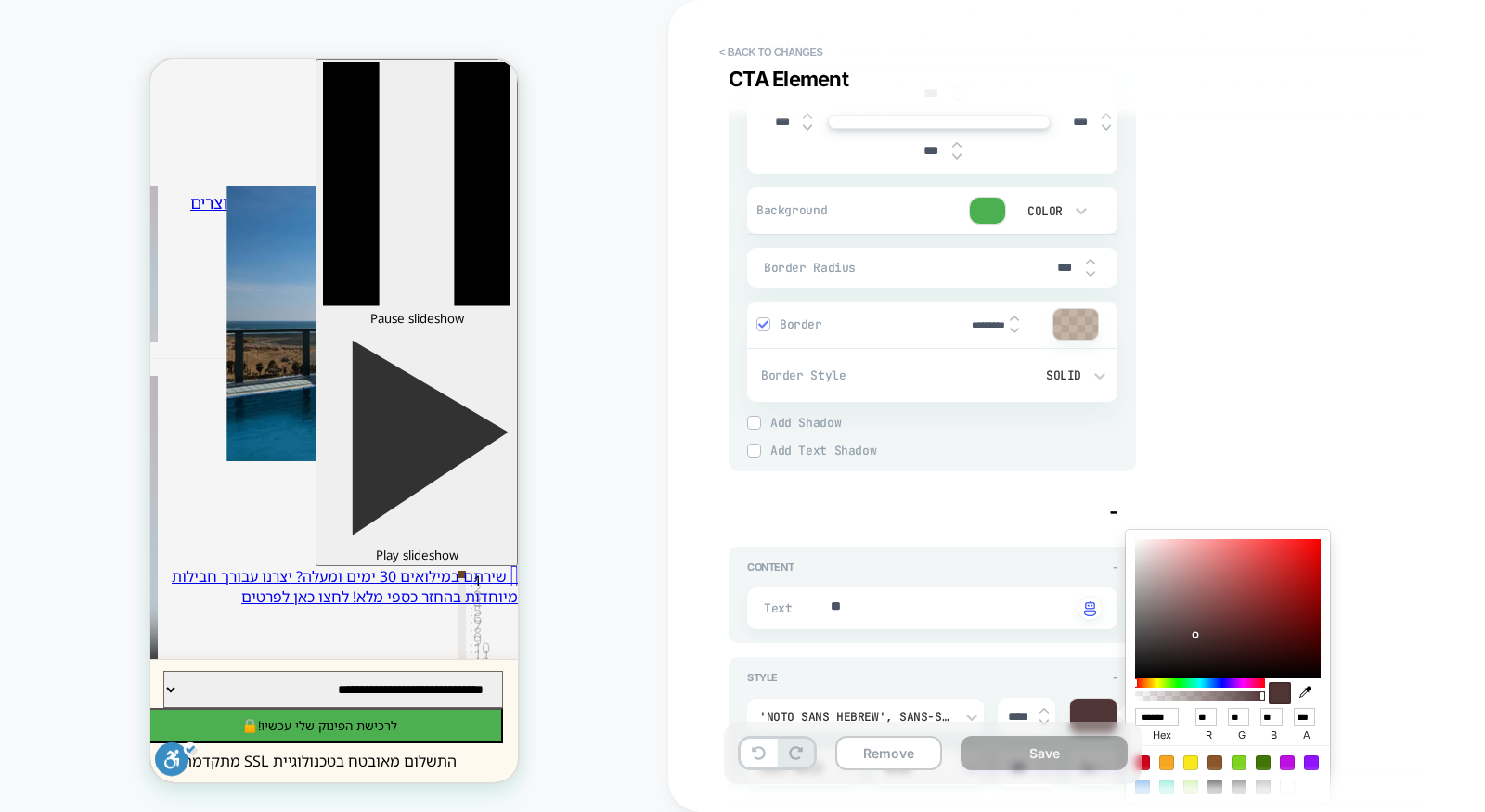type on "******" 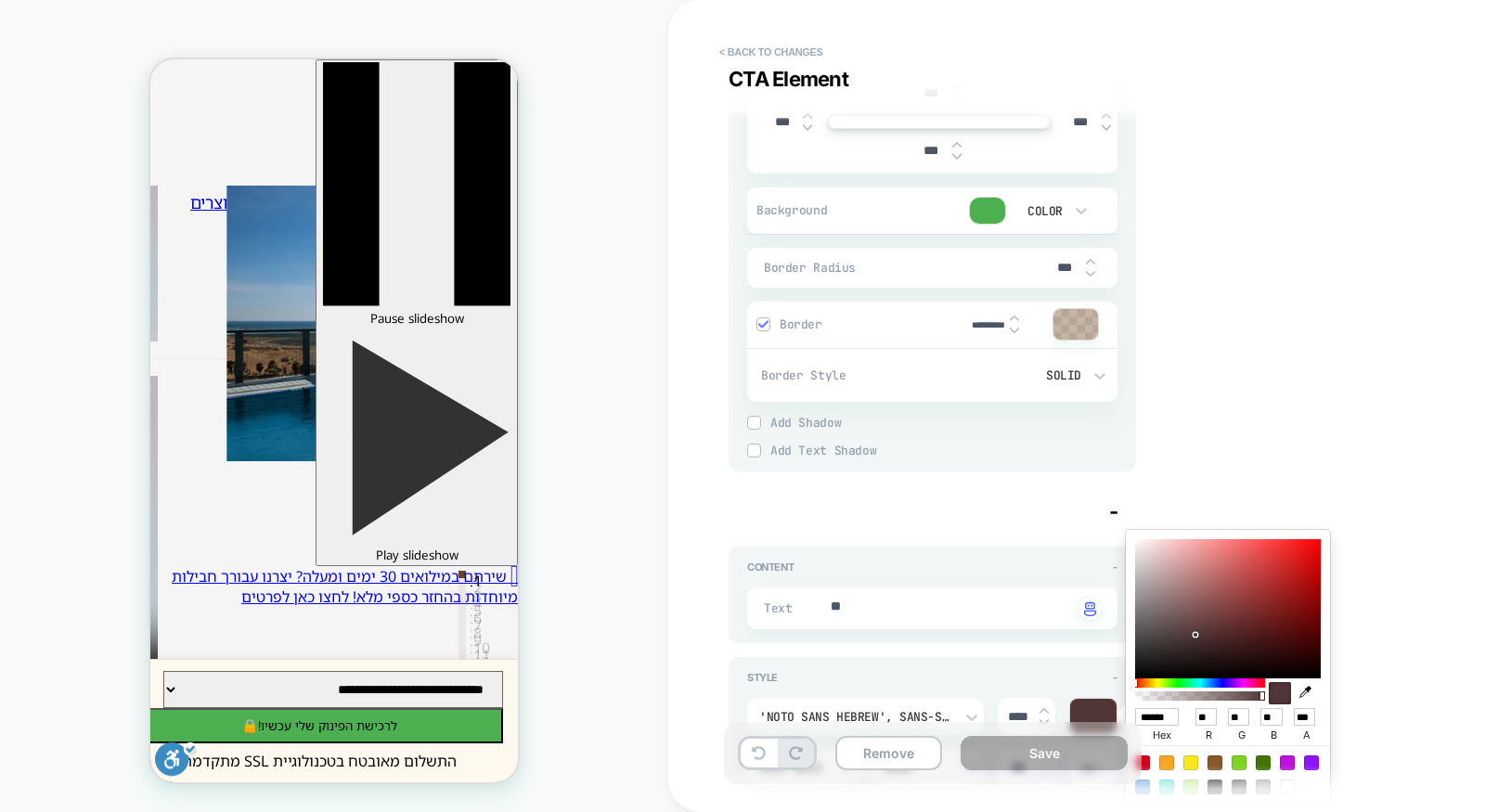 type on "*" 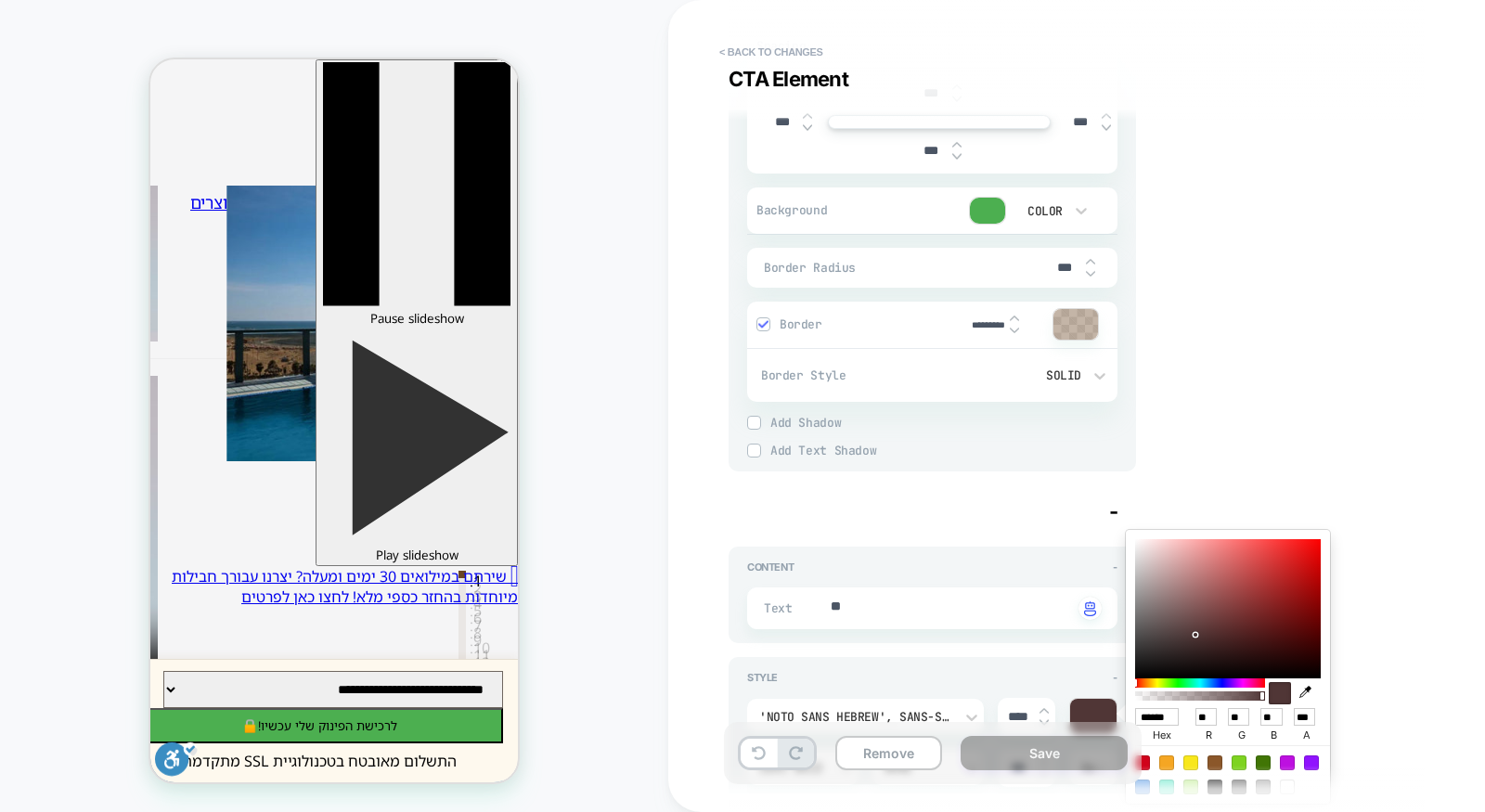 type on "******" 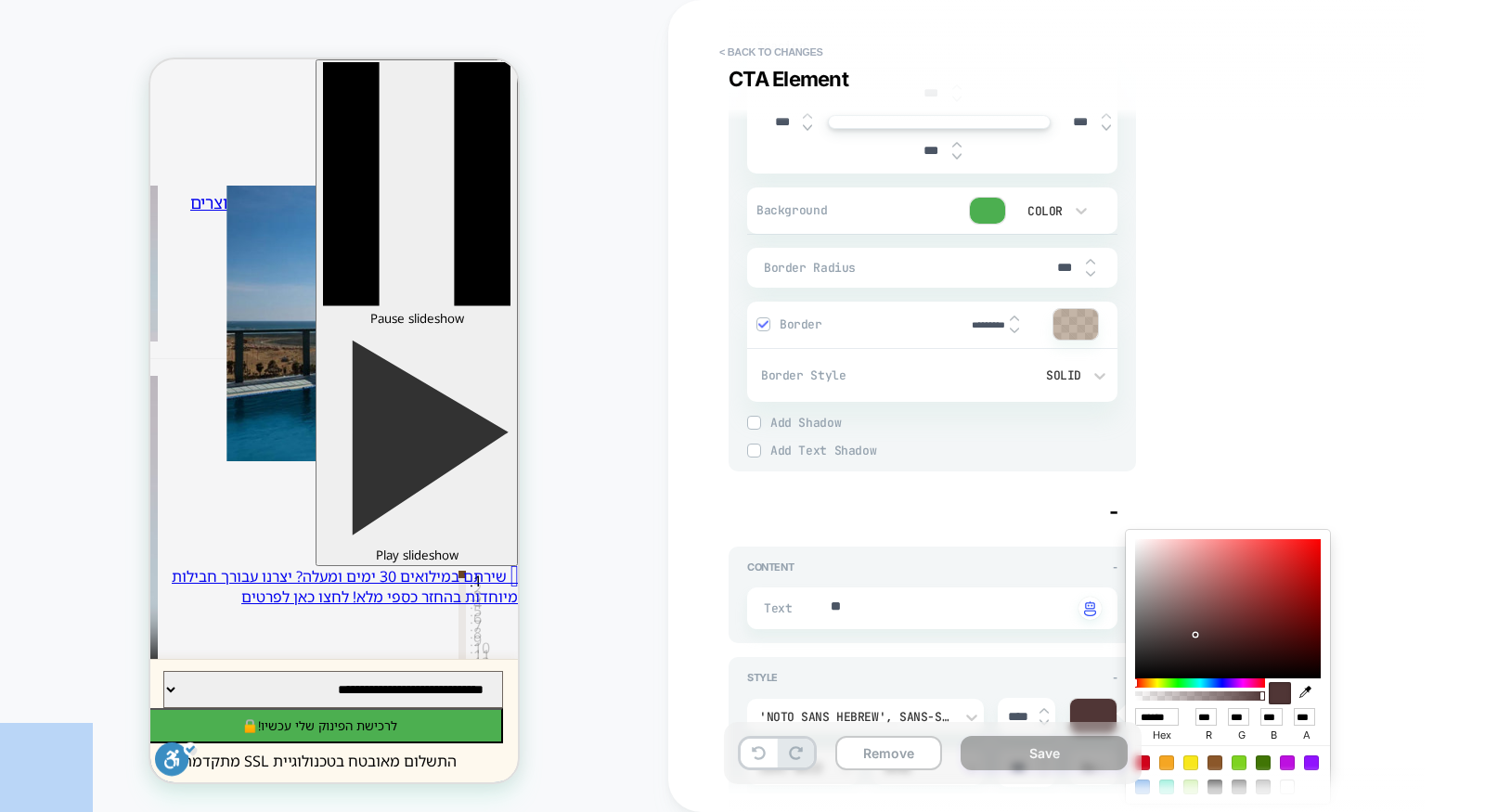 type on "*" 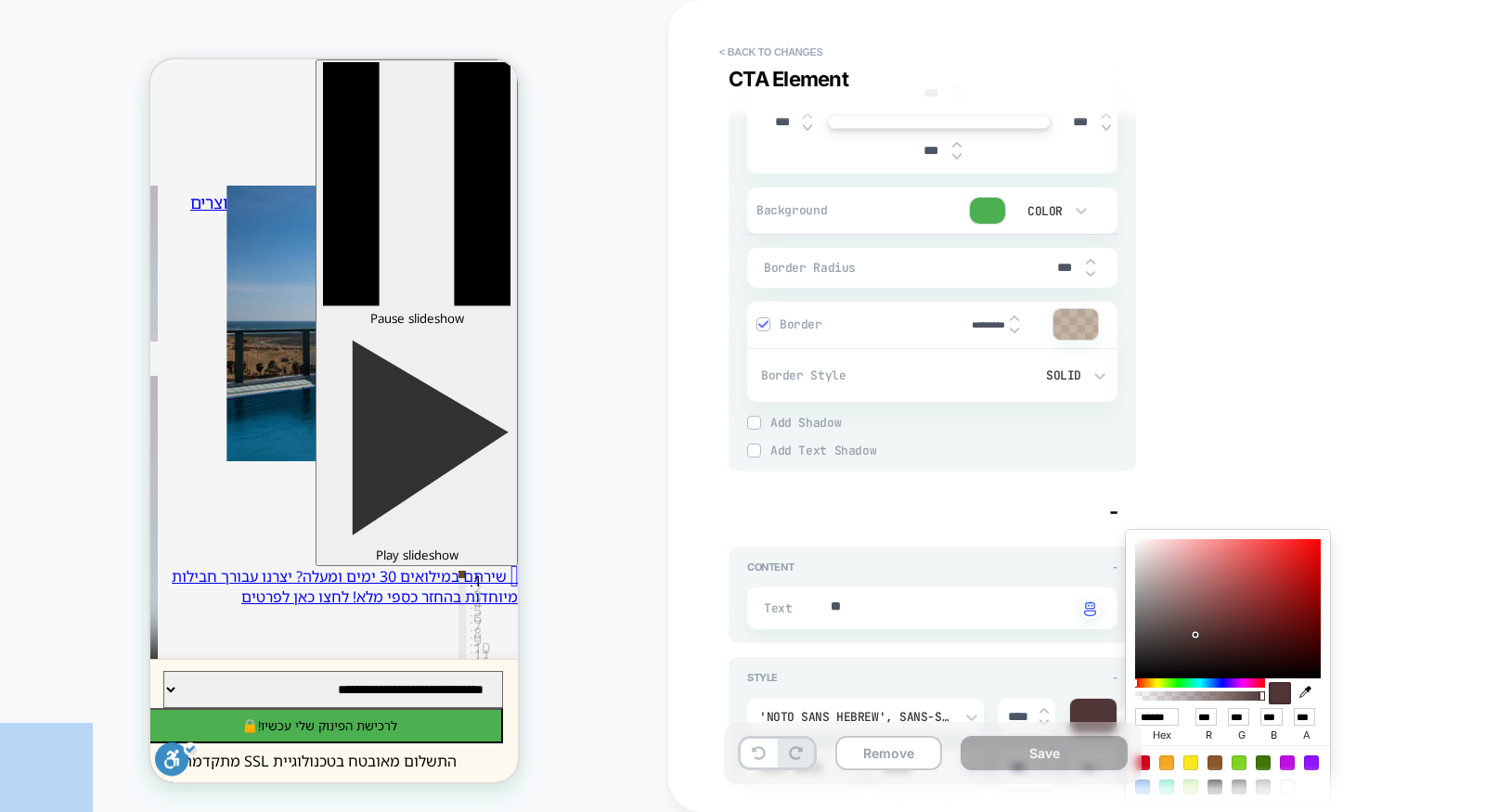 type on "******" 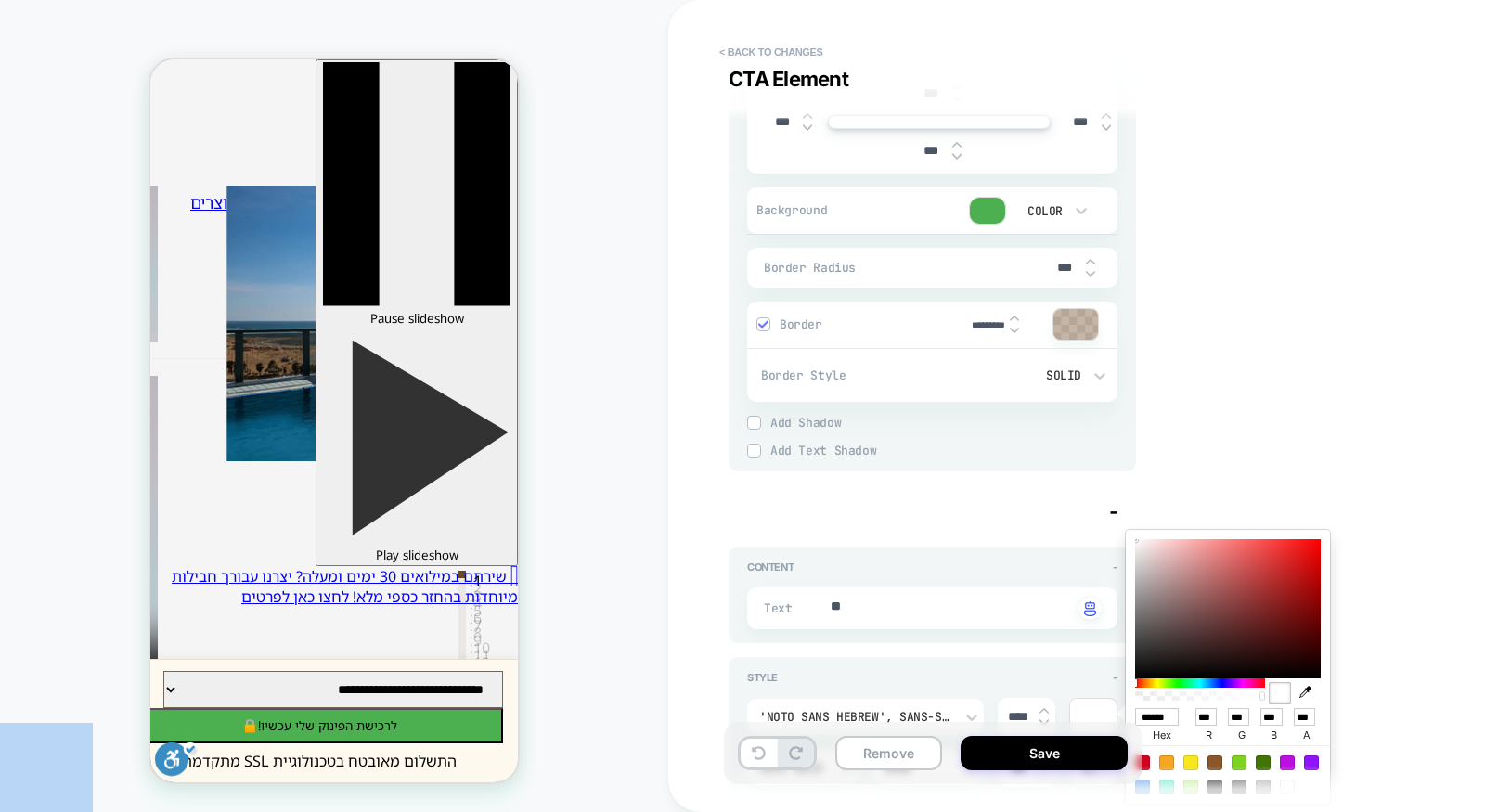 drag, startPoint x: 1194, startPoint y: 635, endPoint x: 1078, endPoint y: 457, distance: 212.46176 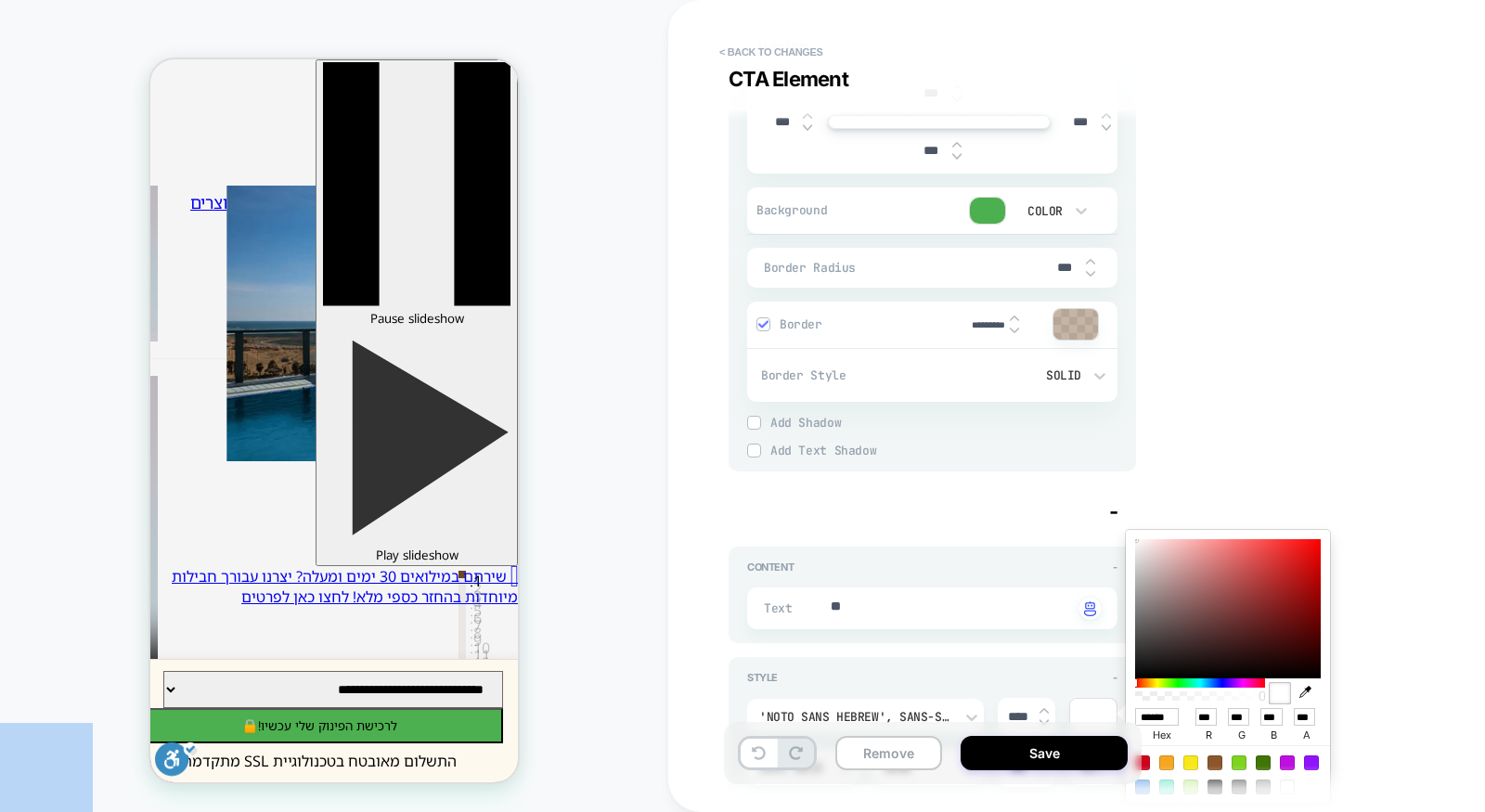 click on "**********" at bounding box center [742, 406] 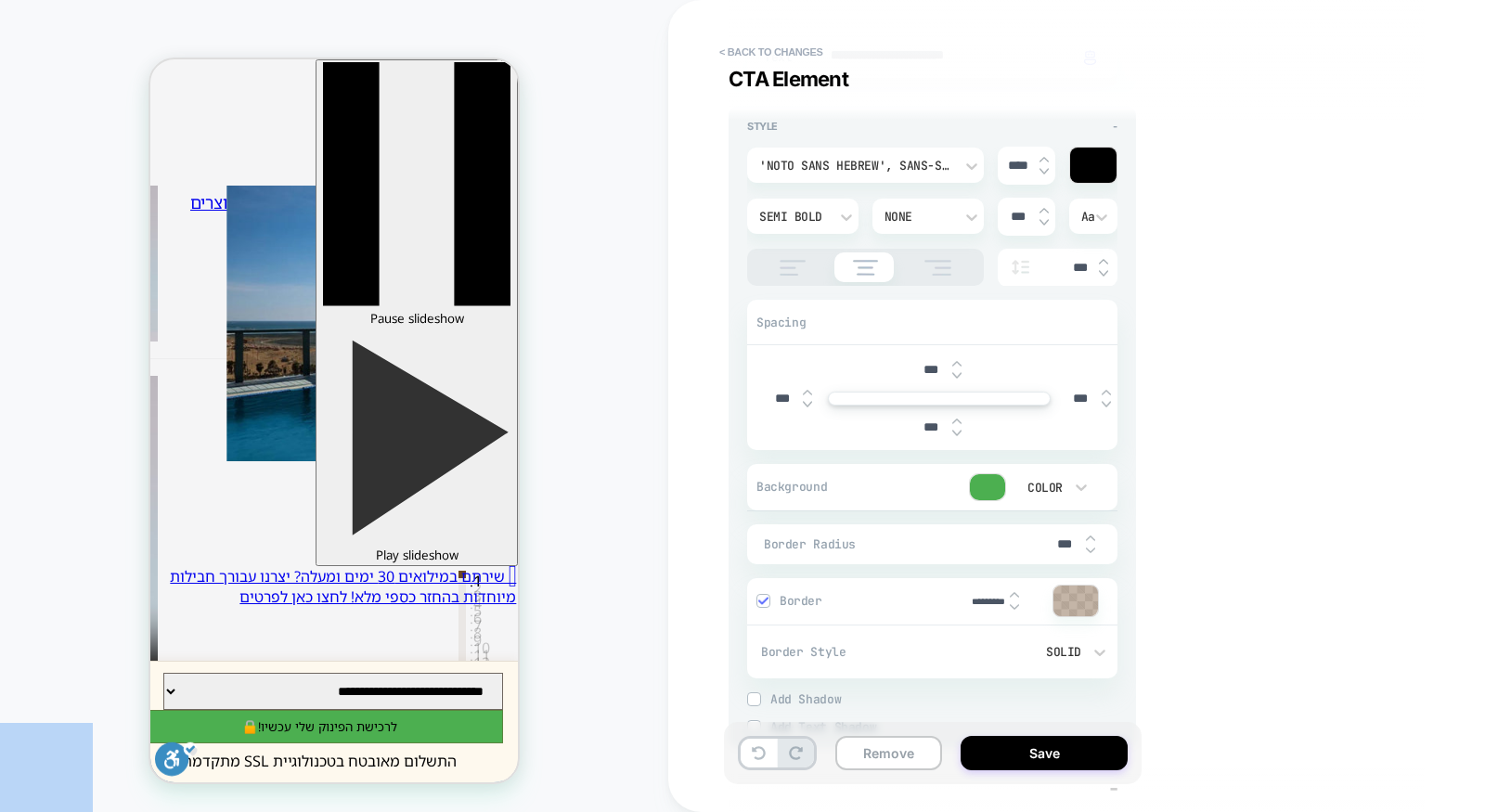 scroll, scrollTop: 250, scrollLeft: 0, axis: vertical 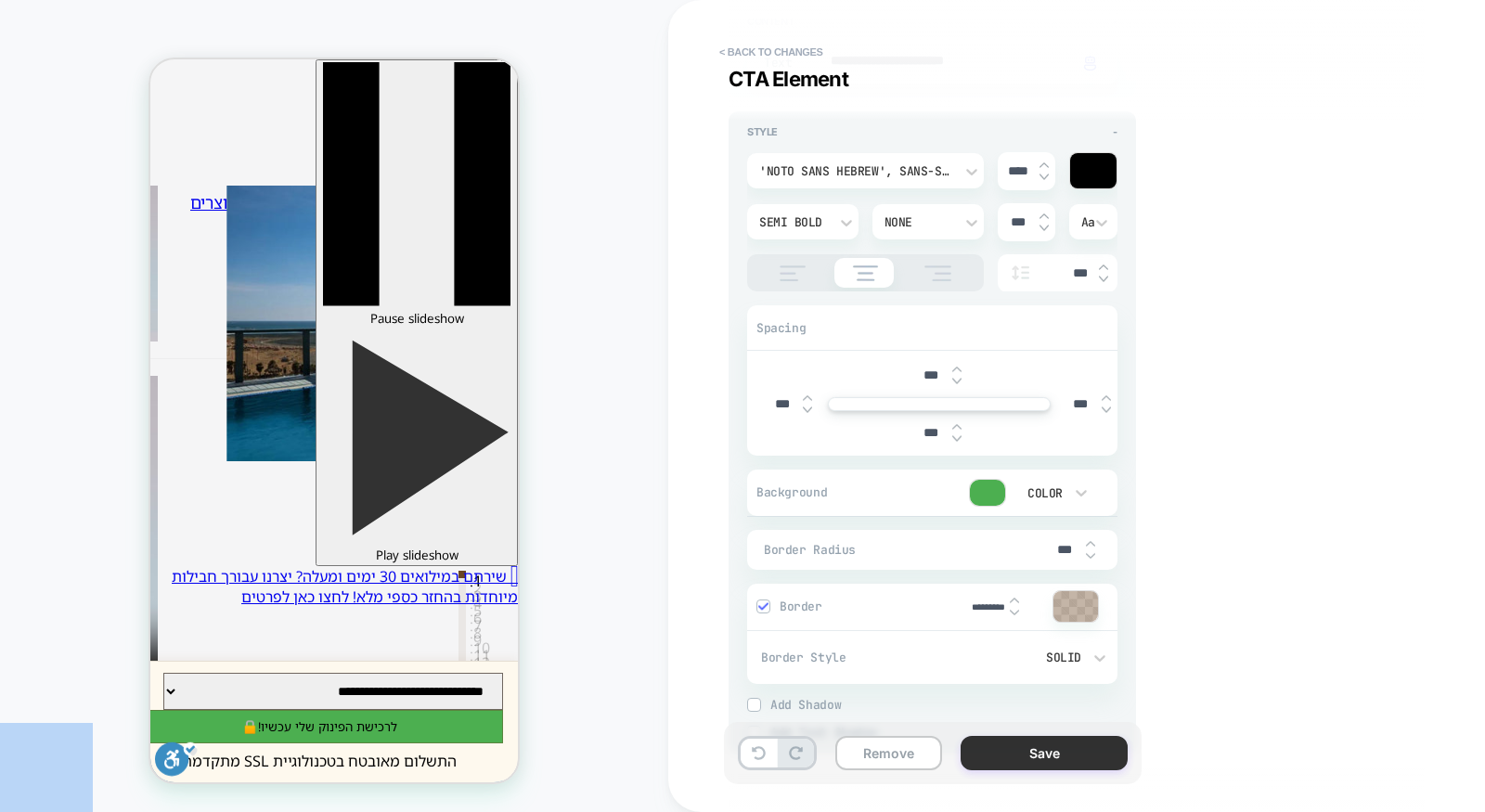 click on "Save" at bounding box center (1044, 753) 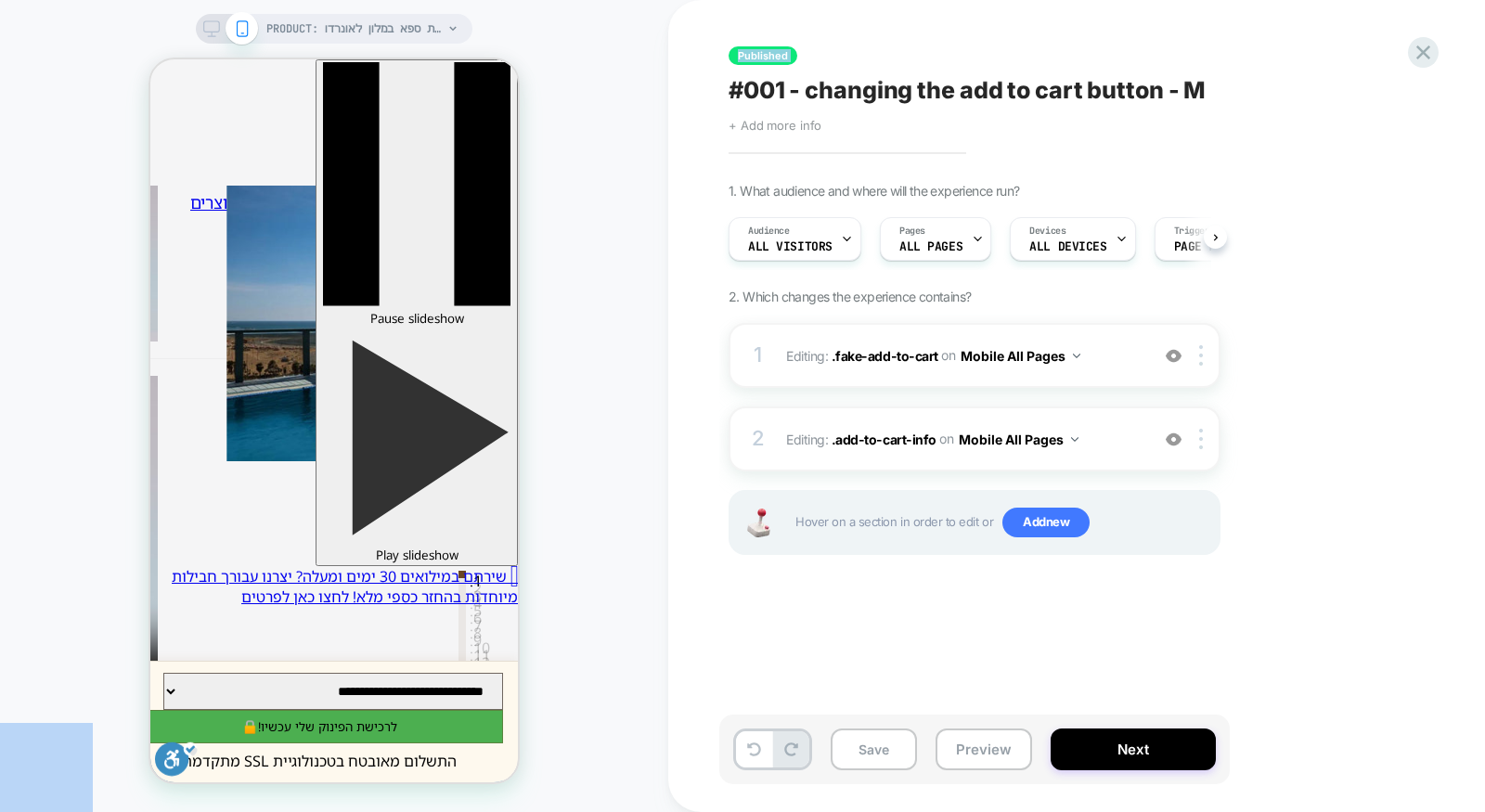scroll, scrollTop: 0, scrollLeft: 1, axis: horizontal 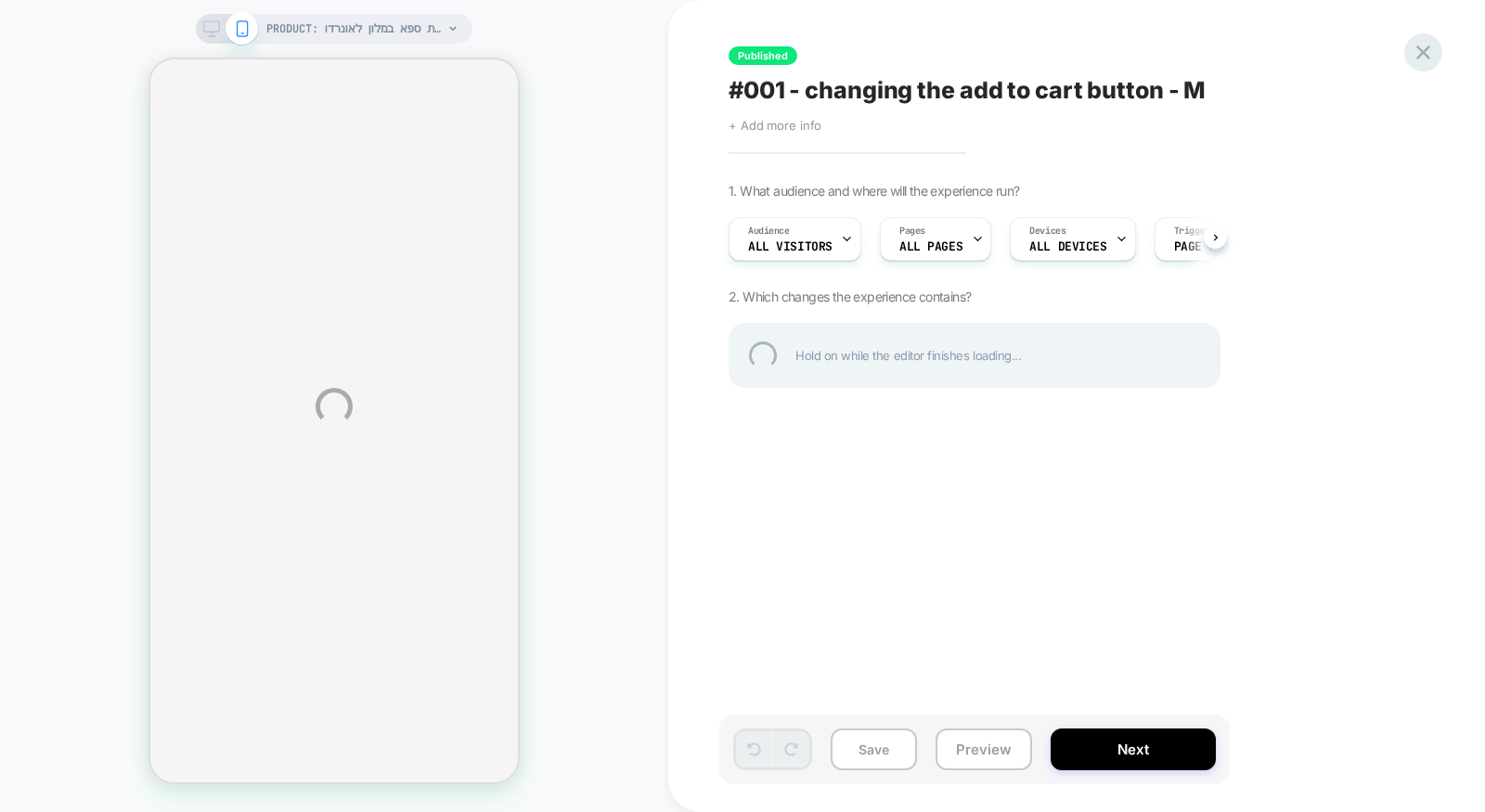 click at bounding box center (1423, 52) 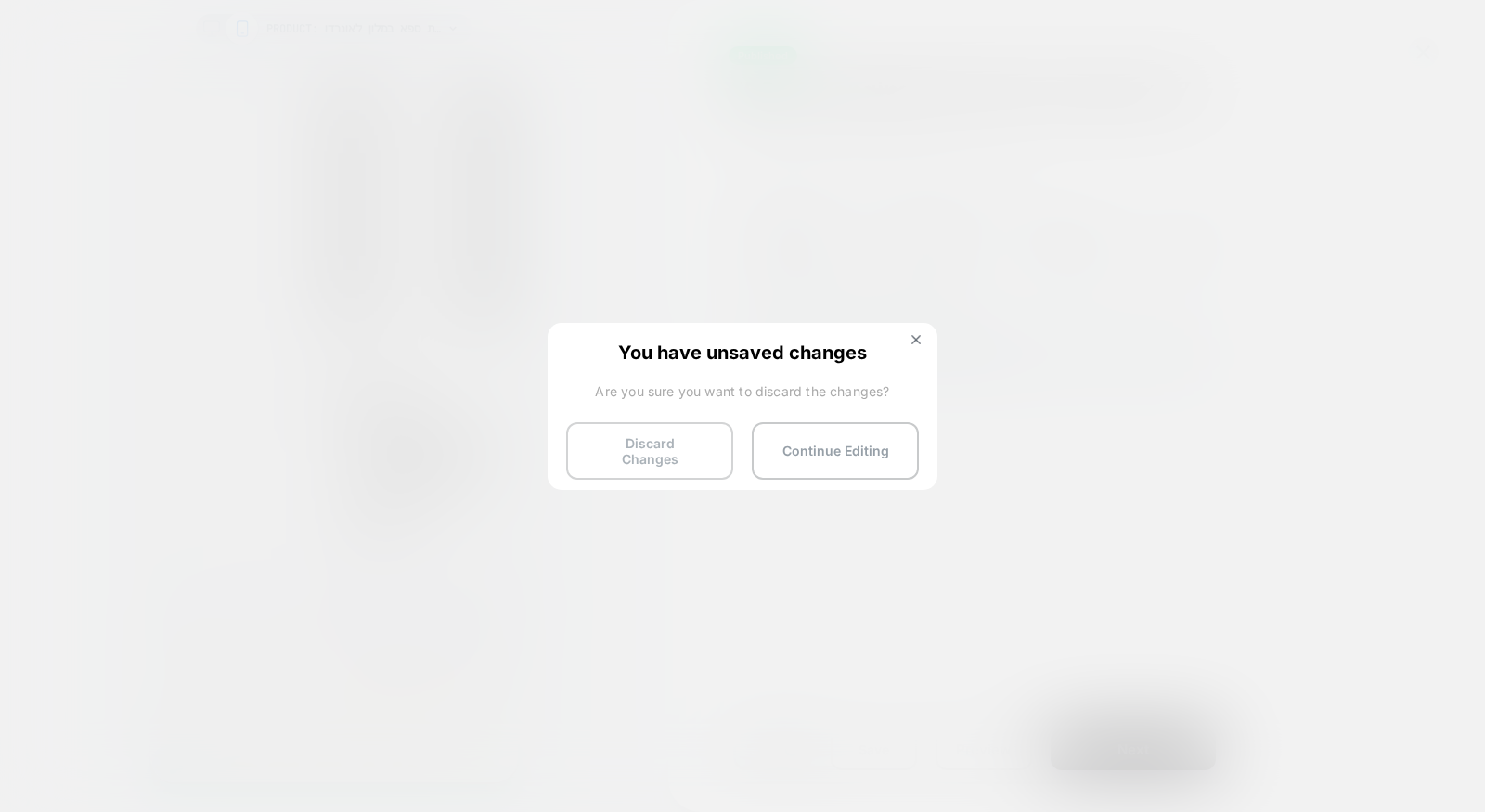 scroll, scrollTop: 0, scrollLeft: 0, axis: both 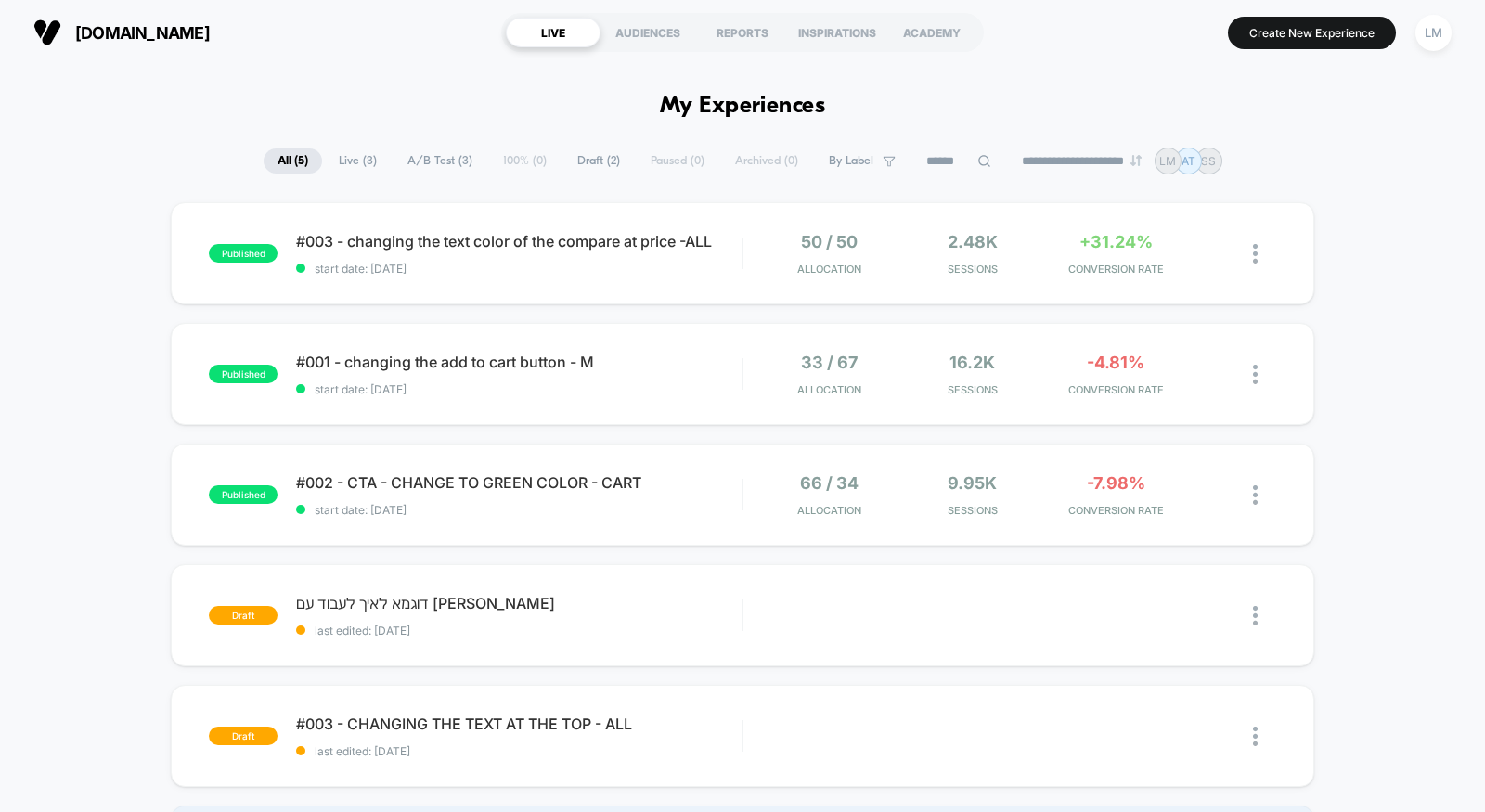 click on "published #003 - changing the text color of the compare at price -ALL start date: 7.7.2025 50 / 50 Allocation 2.48k Sessions +31.24% CONVERSION RATE published #001 - changing the add to cart button - M  start date: 3.7.2025 33 / 67 Allocation 16.2k Sessions -4.81% CONVERSION RATE published #002 - CTA - CHANGE TO GREEN COLOR - CART start date: 3.7.2025 66 / 34 Allocation 9.95k Sessions -7.98% CONVERSION RATE draft דוגמא לאיך לעבוד עם טיימר last edited: 7.7.2025 Edit Duplicate Preview Start draft #003 - CHANGING THE TEXT AT THE TOP - ALL last edited: 3.7.2025 Edit Duplicate Preview Start Create New Experience" at bounding box center (742, 541) 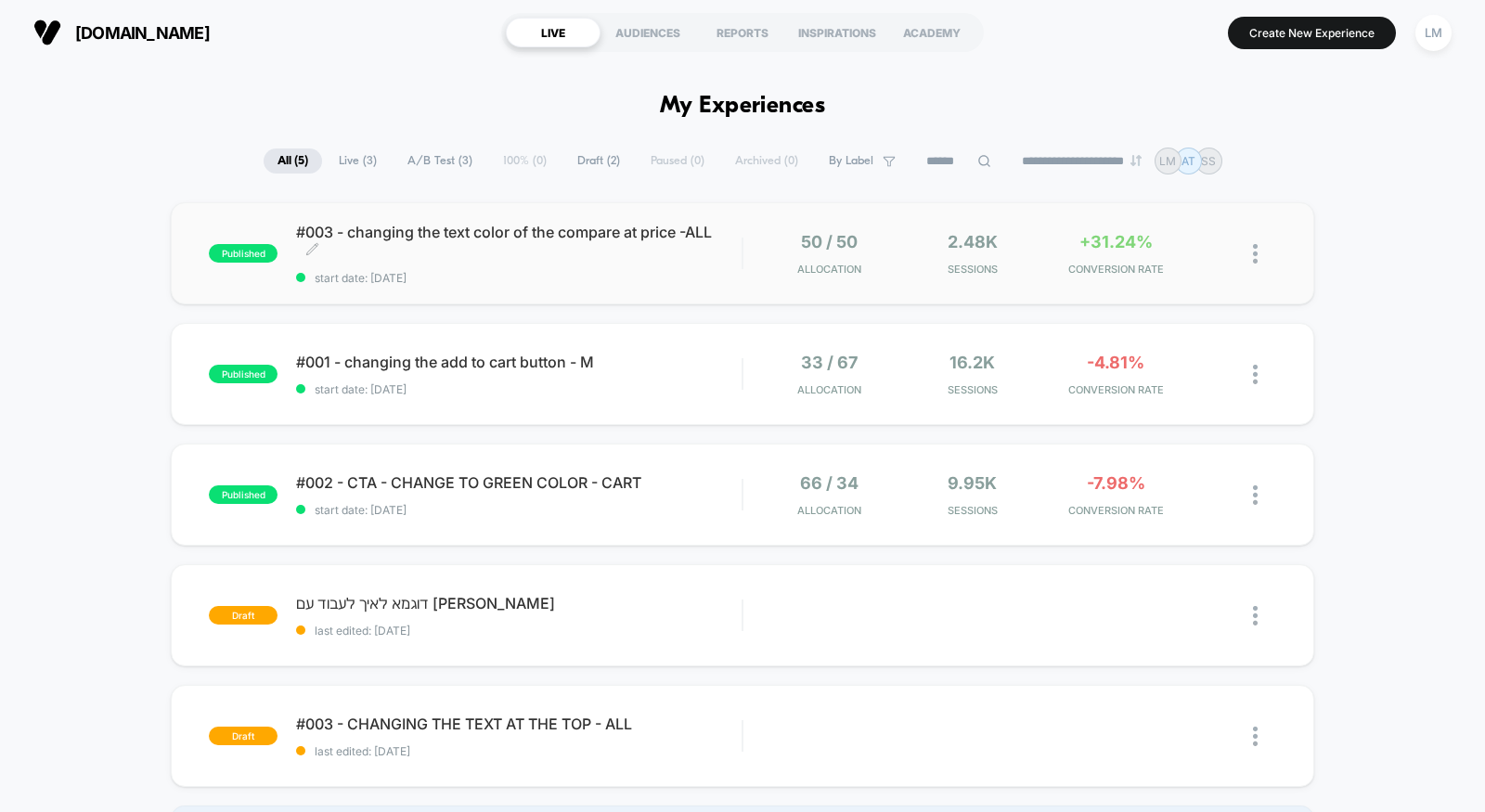 click on "#003 - changing the text color of the compare at price -ALL Click to edit experience details" at bounding box center [519, 241] 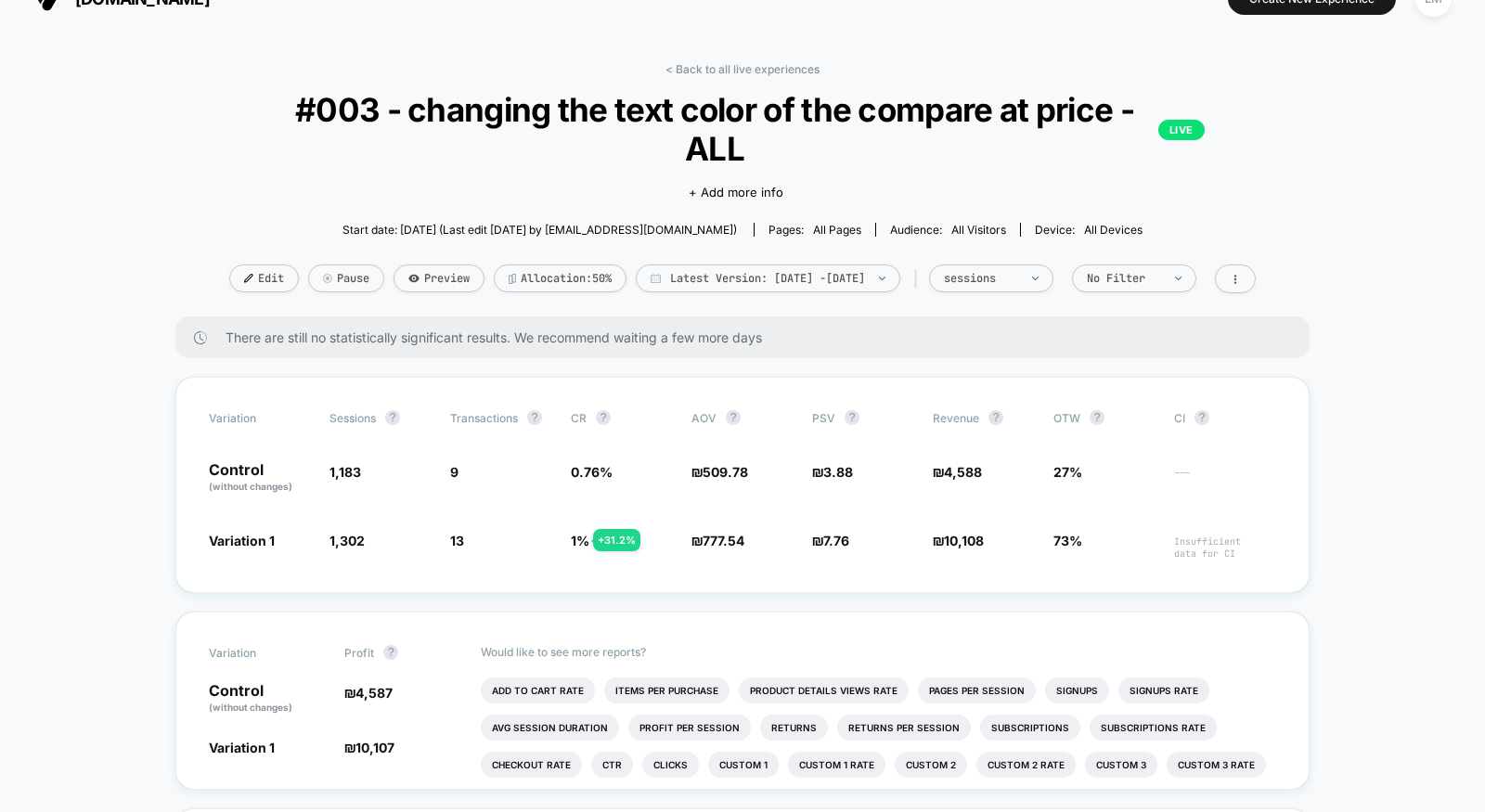 scroll, scrollTop: 39, scrollLeft: 0, axis: vertical 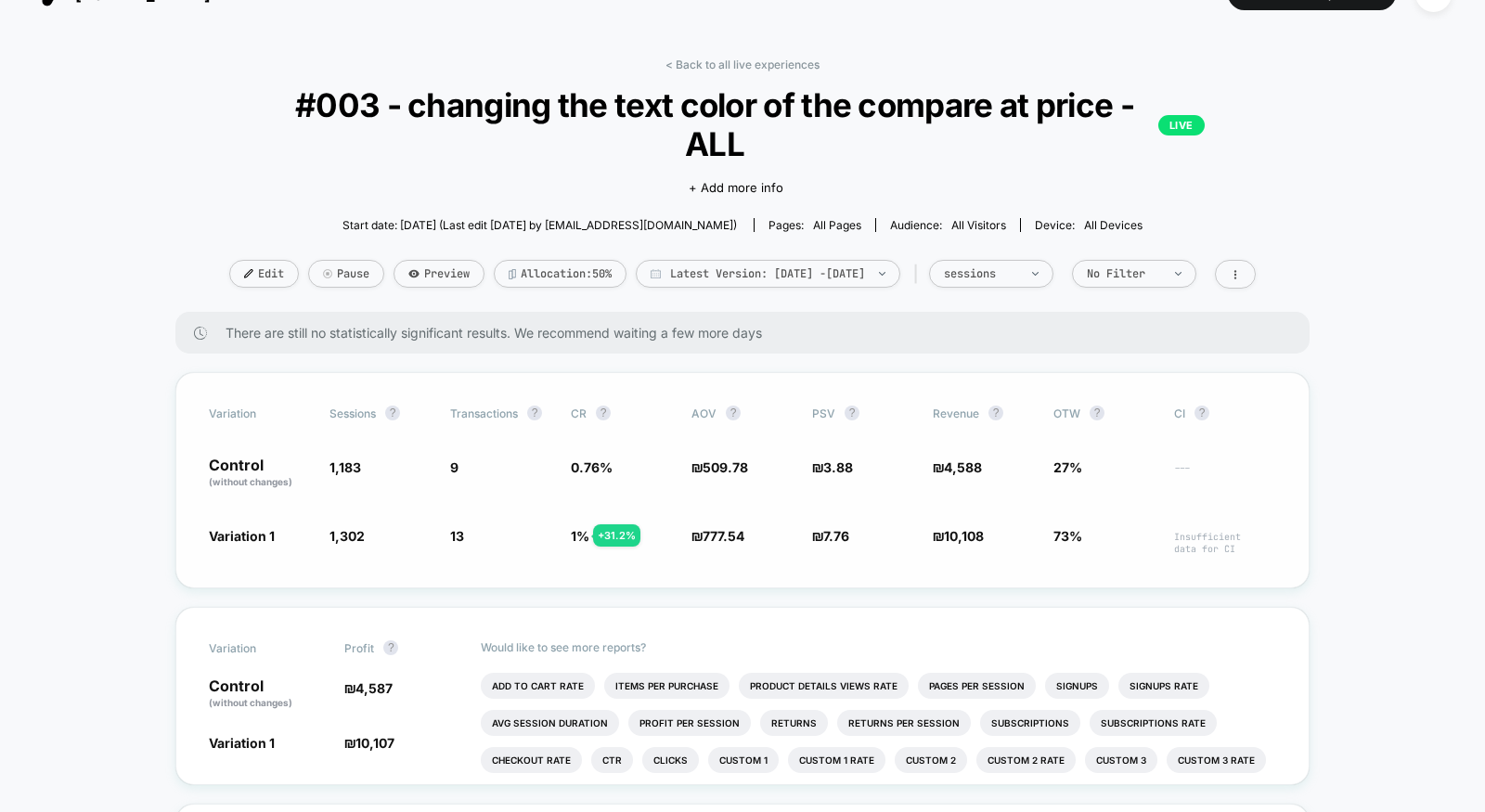 click on "Variation Sessions ? Transactions ? CR ? AOV ? PSV ? Revenue ? OTW ? CI ? Control (without changes) 1,183 9 0.76 % ₪ 509.78 ₪ 3.88 ₪ 4,588 27% --- Variation 1 1,302 + 10.1 % 13 + 31.2 % 1 % + 31.2 % ₪ 777.54 + 52.5 % ₪ 7.76 + 100 % ₪ 10,108 + 100 % 73% Insufficient  data for CI" at bounding box center [742, 480] 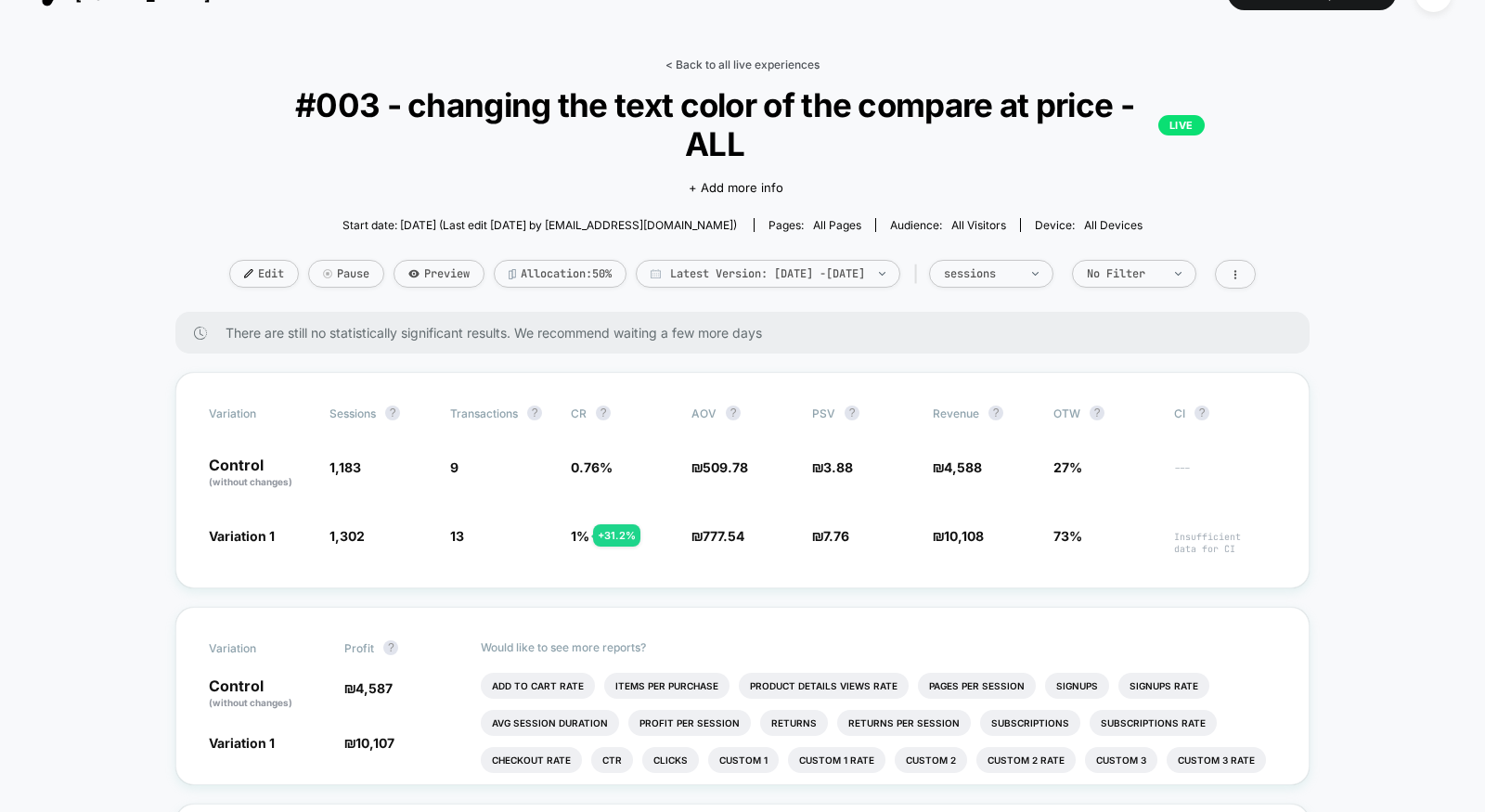 click on "< Back to all live experiences" at bounding box center [742, 64] 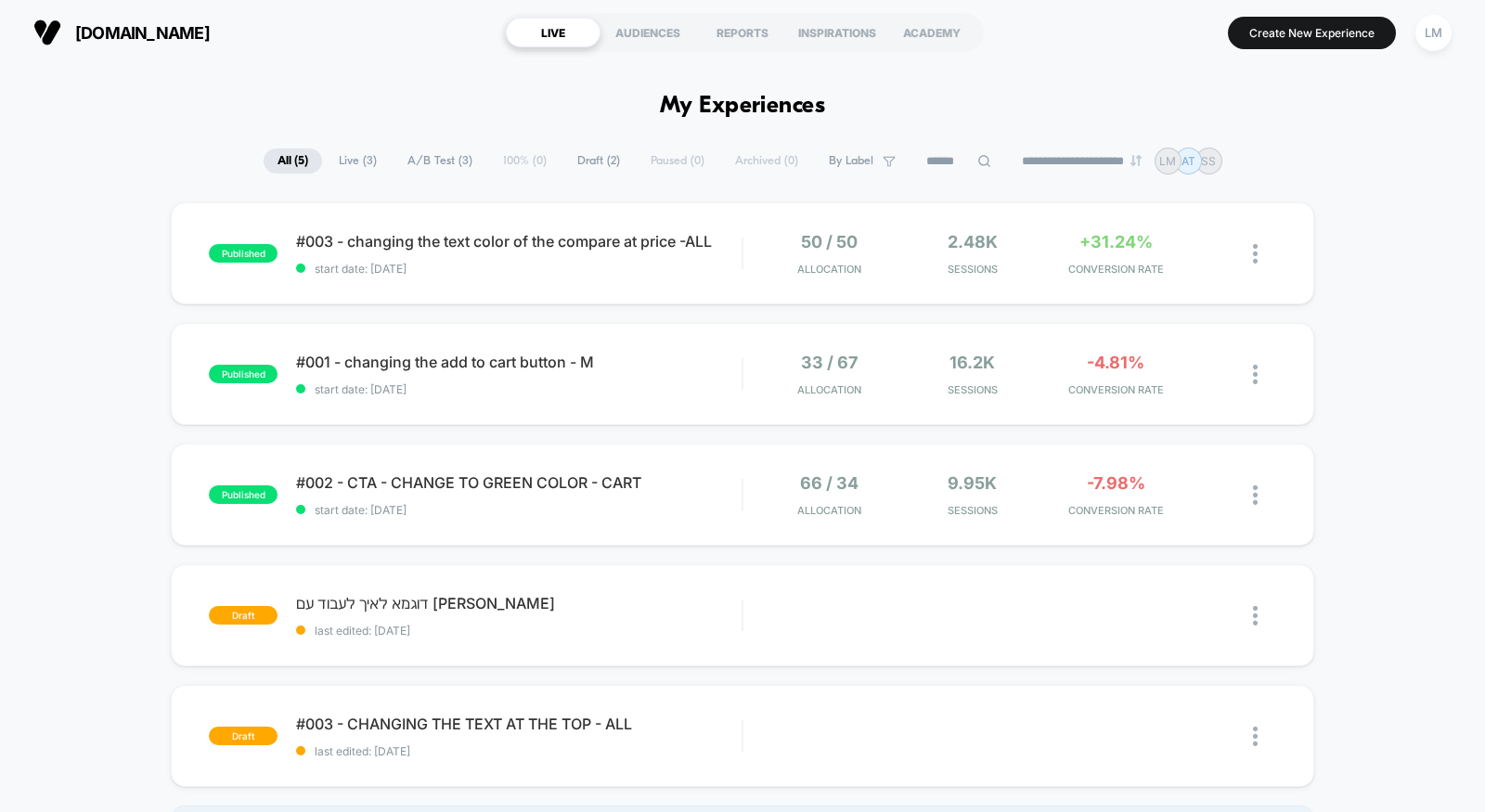 scroll, scrollTop: 0, scrollLeft: 0, axis: both 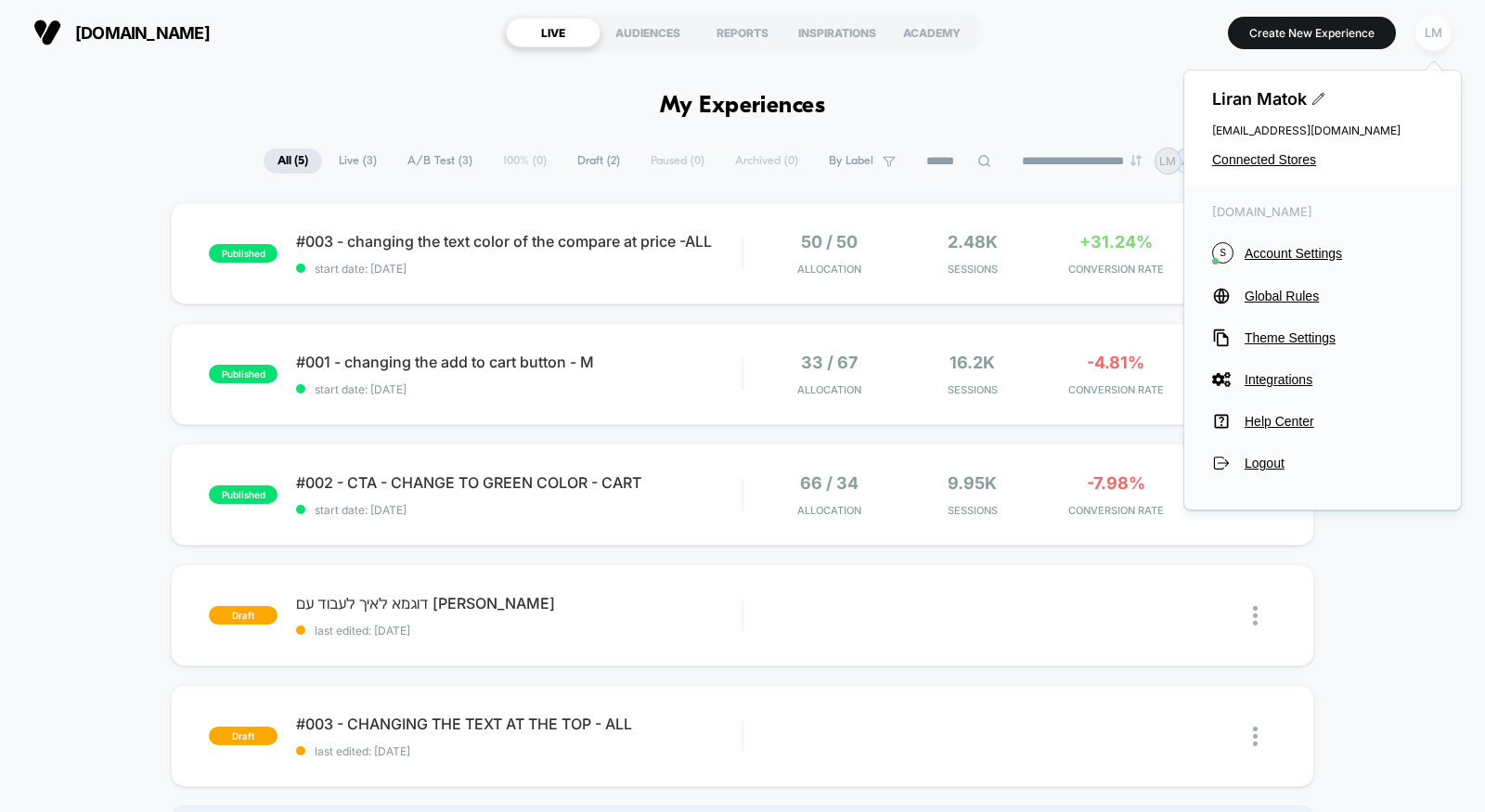 click on "LM" at bounding box center [1433, 32] 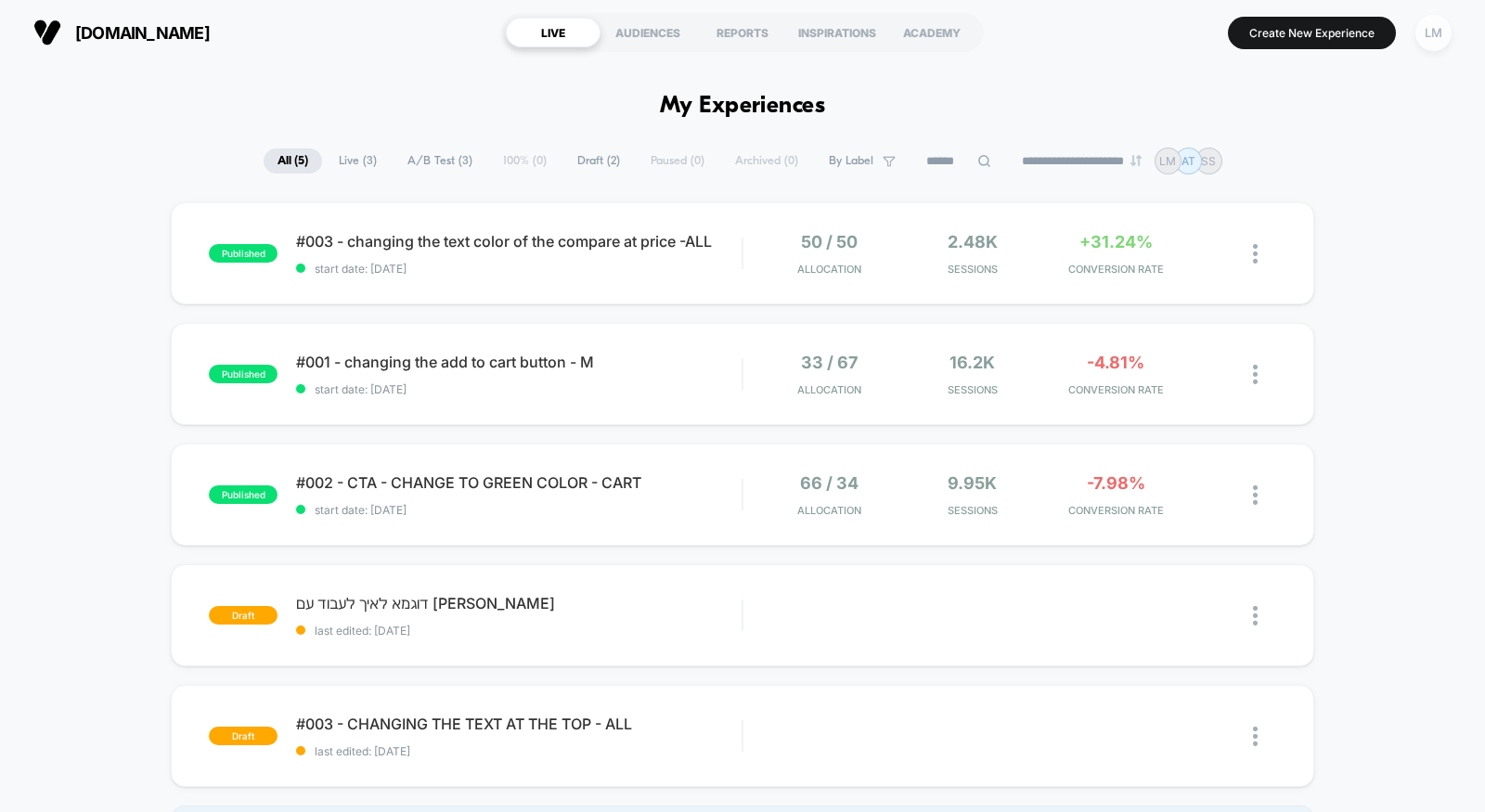 click on "LM" at bounding box center [1433, 32] 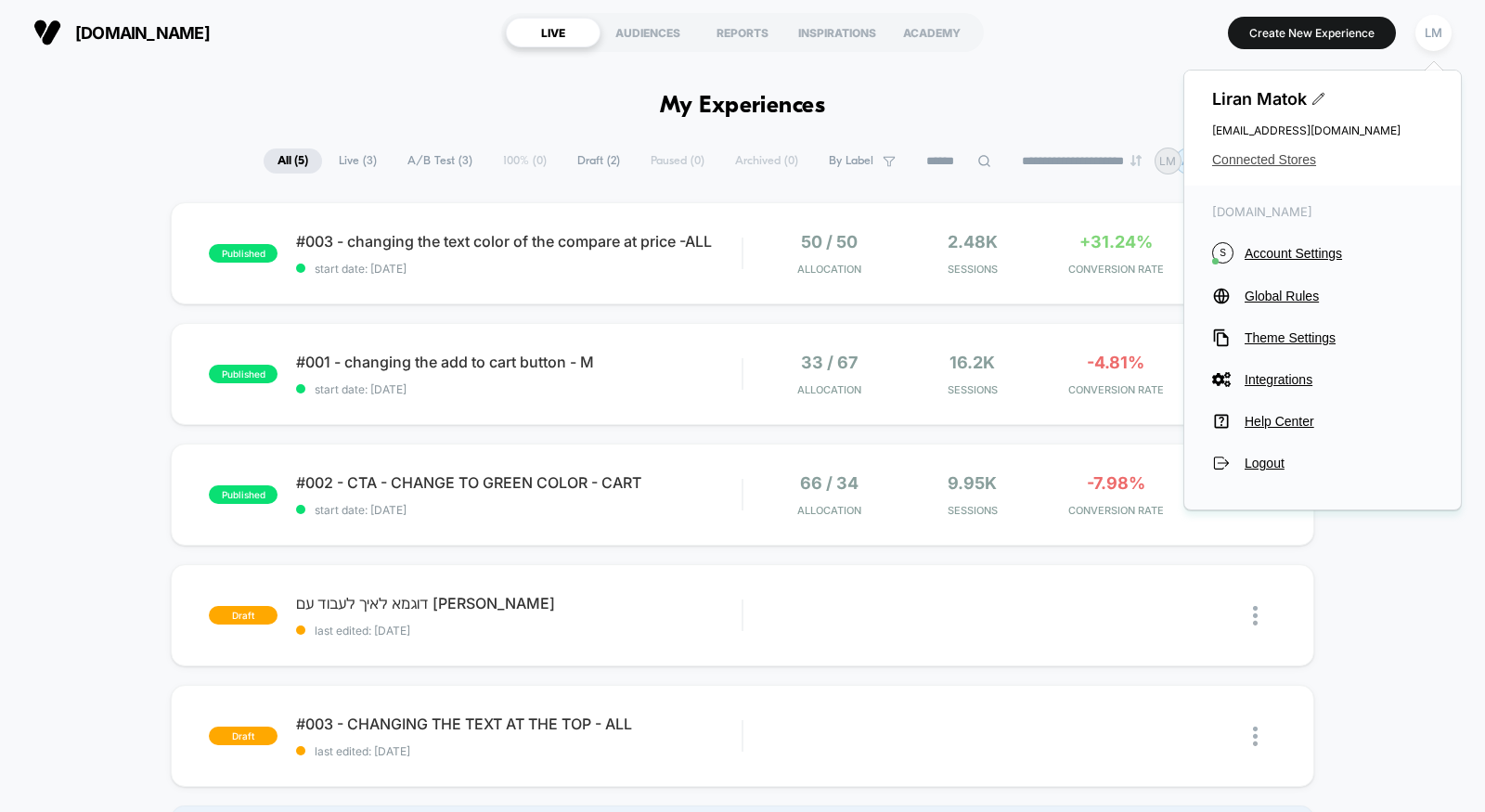 click on "Connected Stores" at bounding box center [1323, 160] 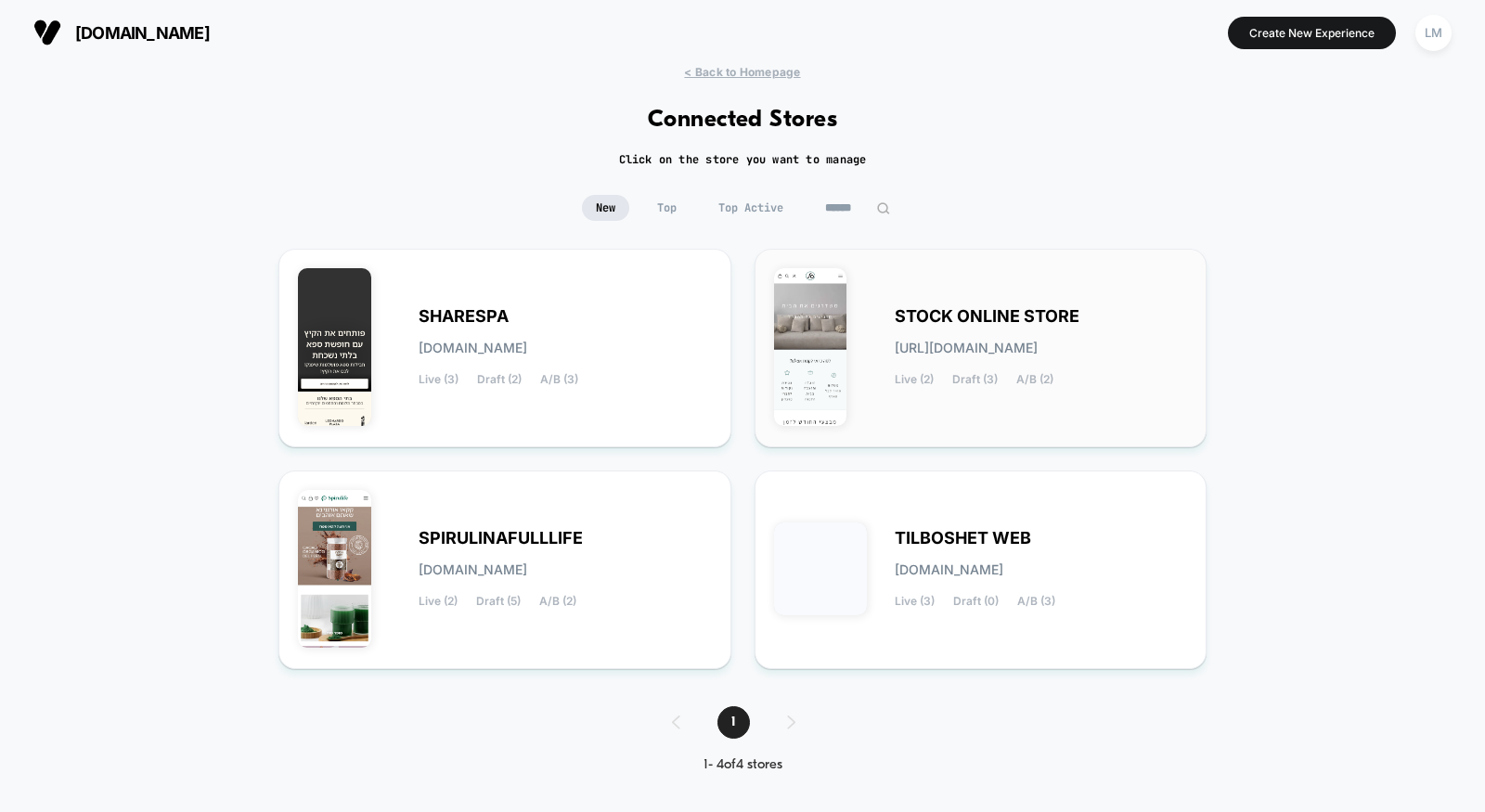click on "STOCK ONLINE STORE stock-online_store.myshopify.com Live (2) Draft (3) A/B (2)" at bounding box center [981, 348] 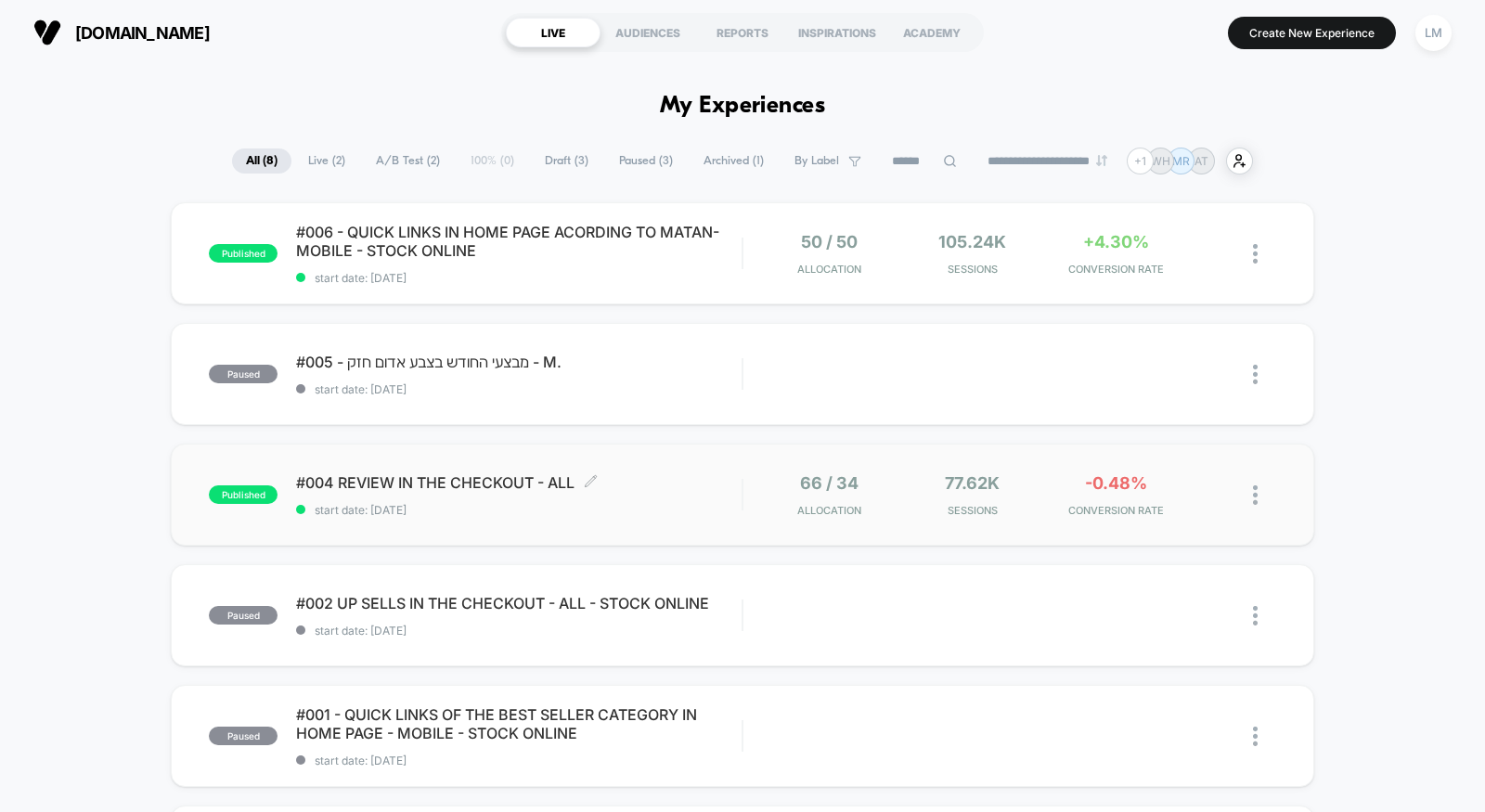 click on "#004 REVIEW IN THE CHECKOUT - ALL Click to edit experience details" at bounding box center (519, 483) 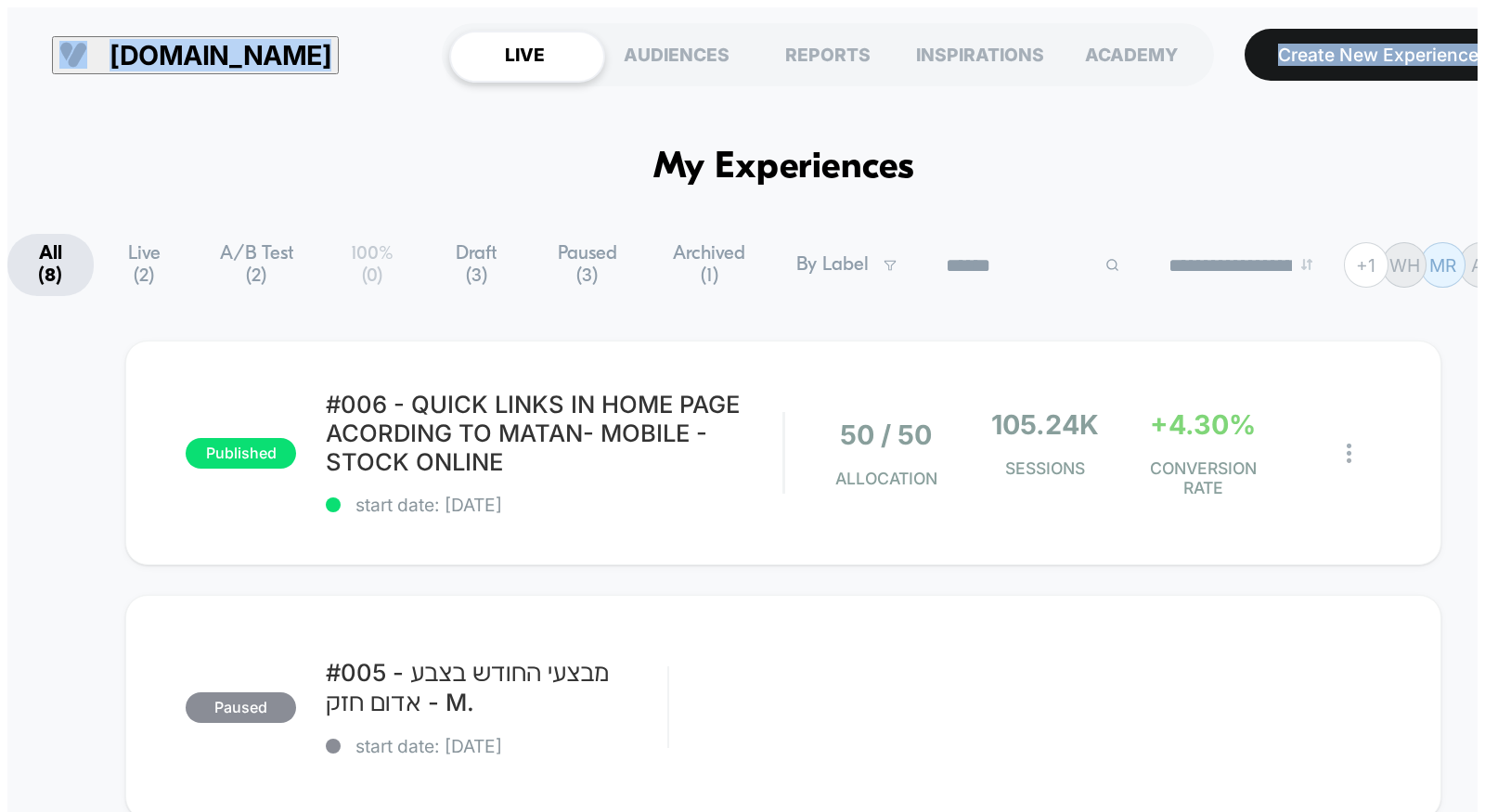 click on "**********" at bounding box center [742, 2610] 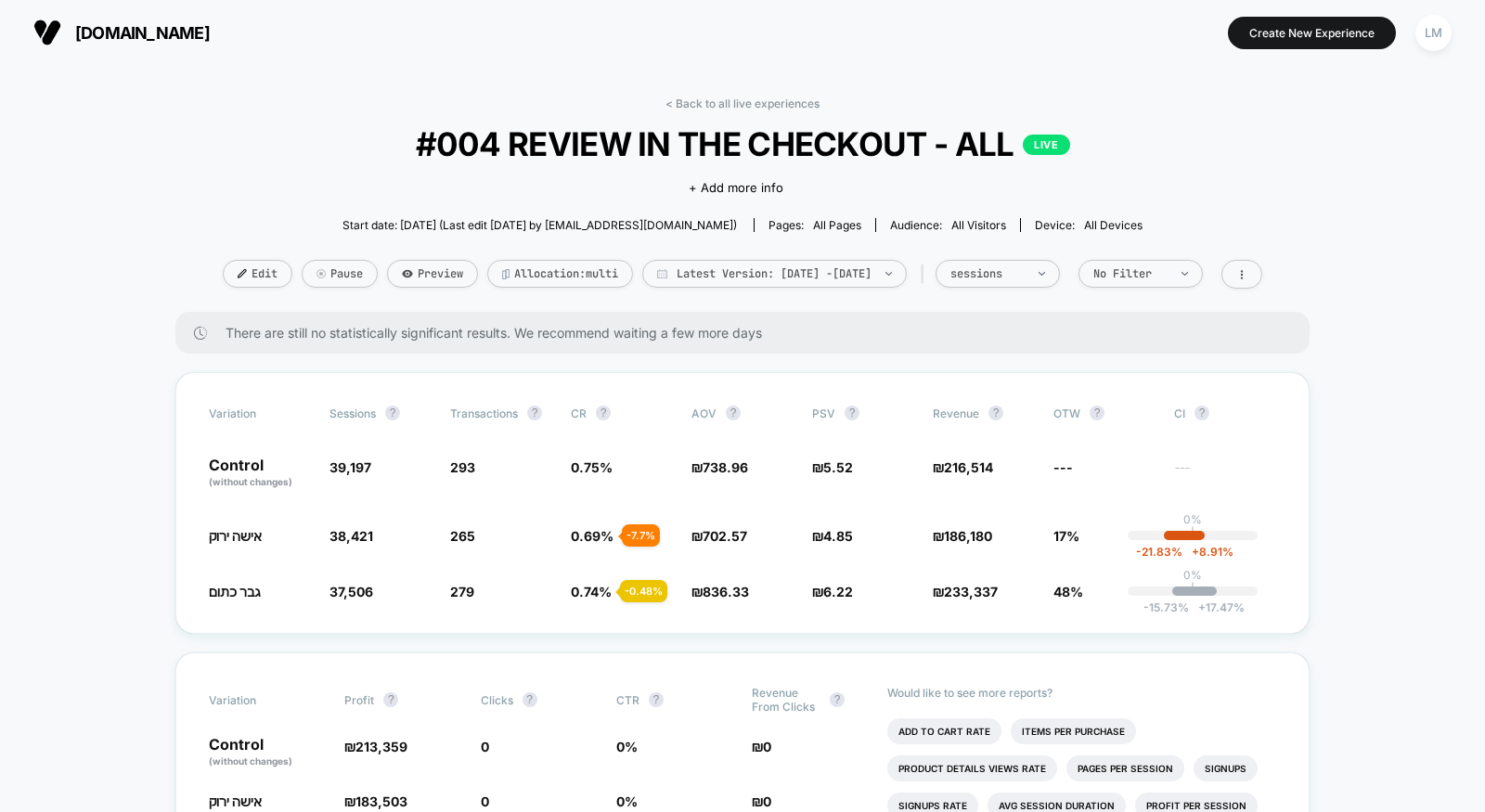 click on "#004 REVIEW IN THE CHECKOUT - ALL LIVE" at bounding box center (742, 144) 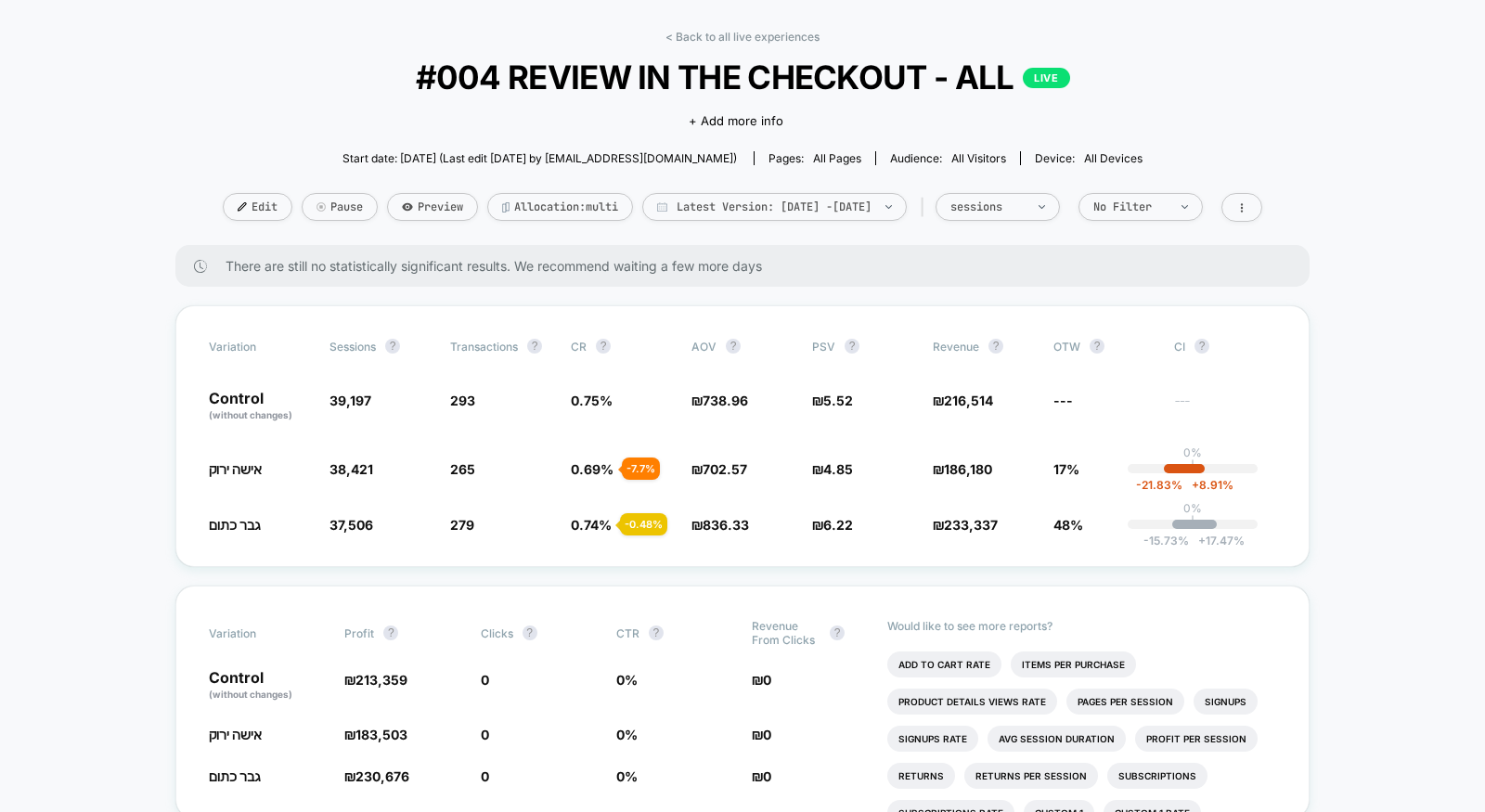 scroll, scrollTop: 89, scrollLeft: 0, axis: vertical 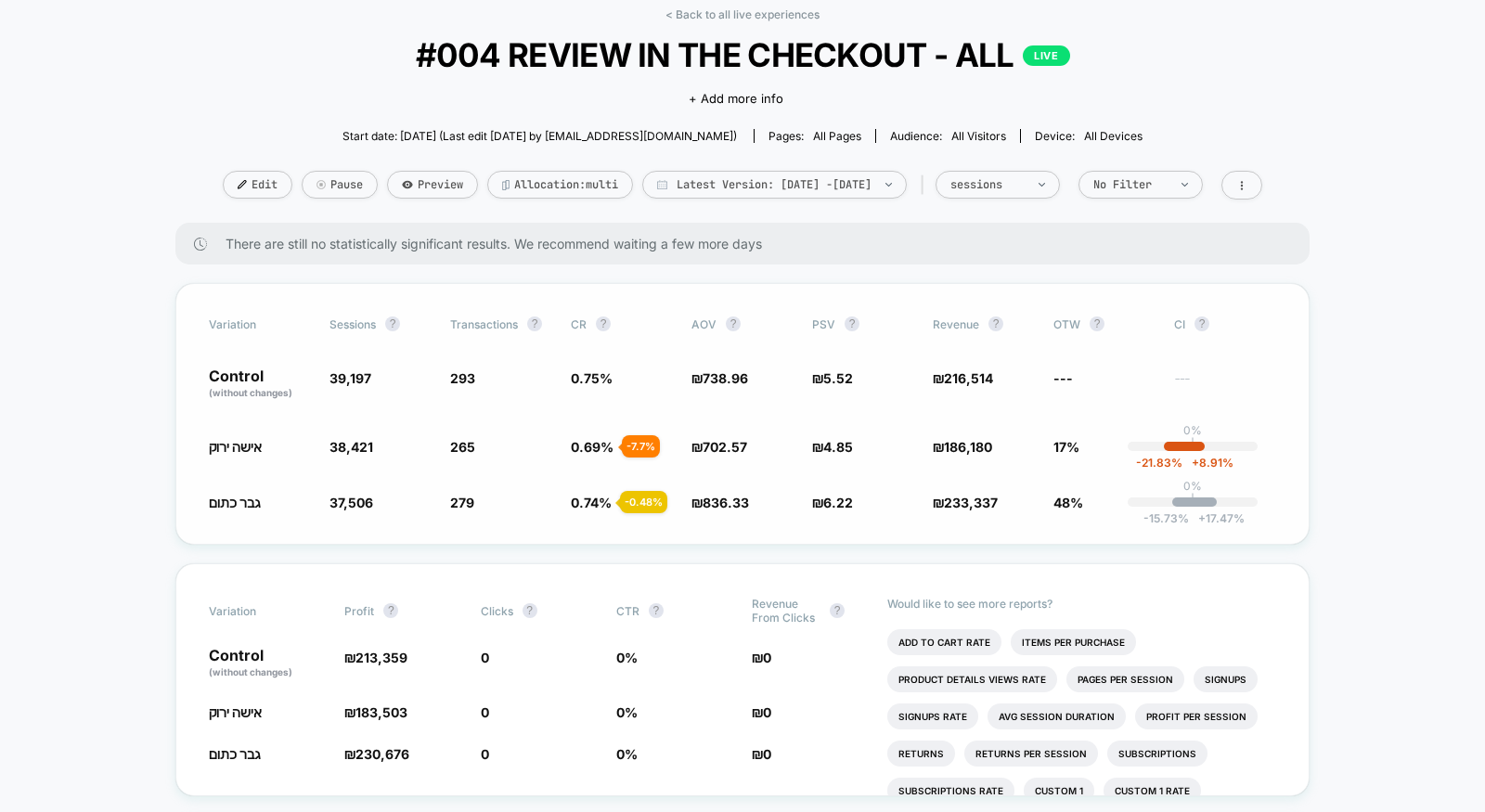 drag, startPoint x: 565, startPoint y: 354, endPoint x: 601, endPoint y: 513, distance: 163.0245 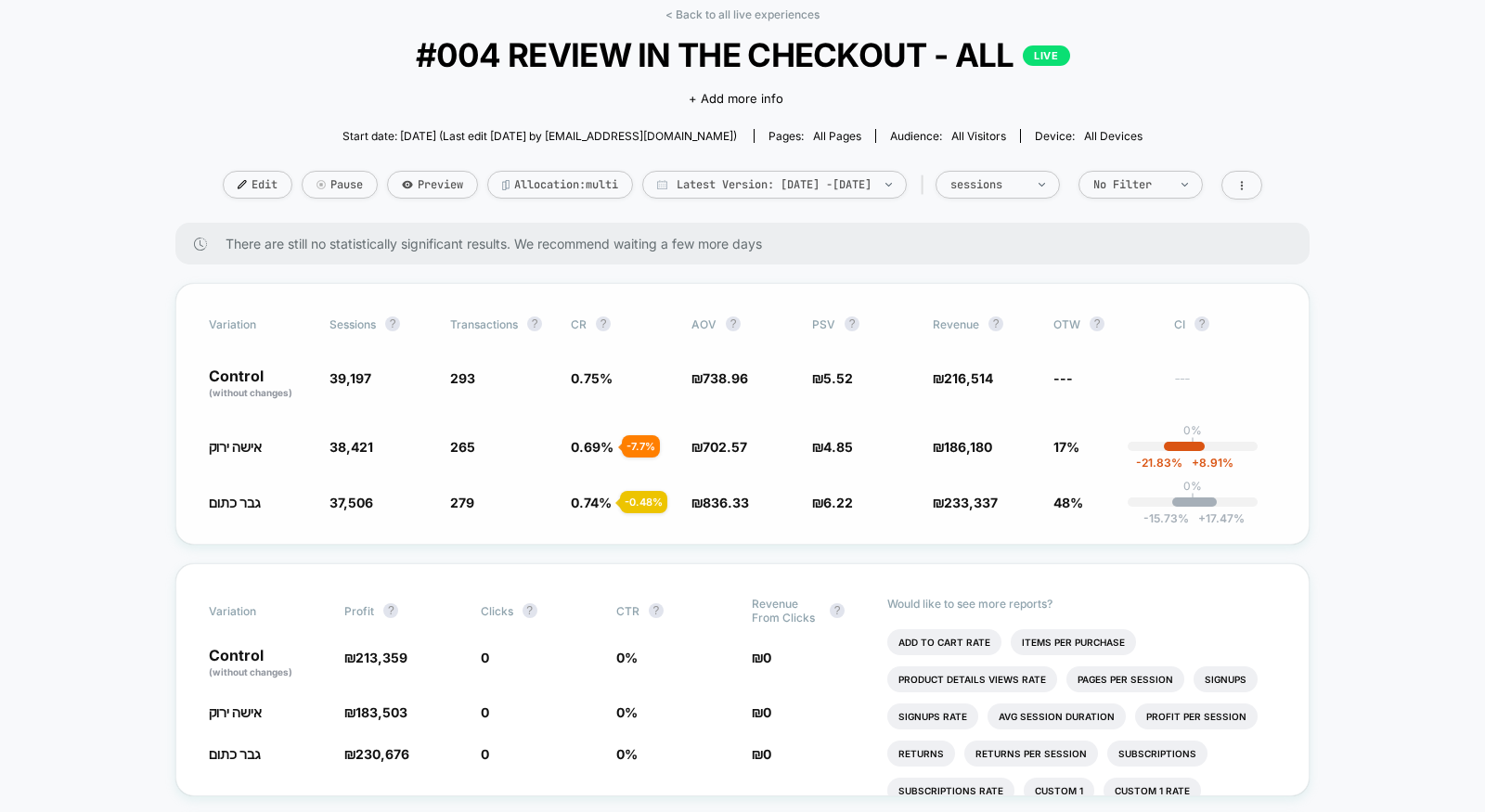 drag, startPoint x: 204, startPoint y: 364, endPoint x: 373, endPoint y: 392, distance: 171.30382 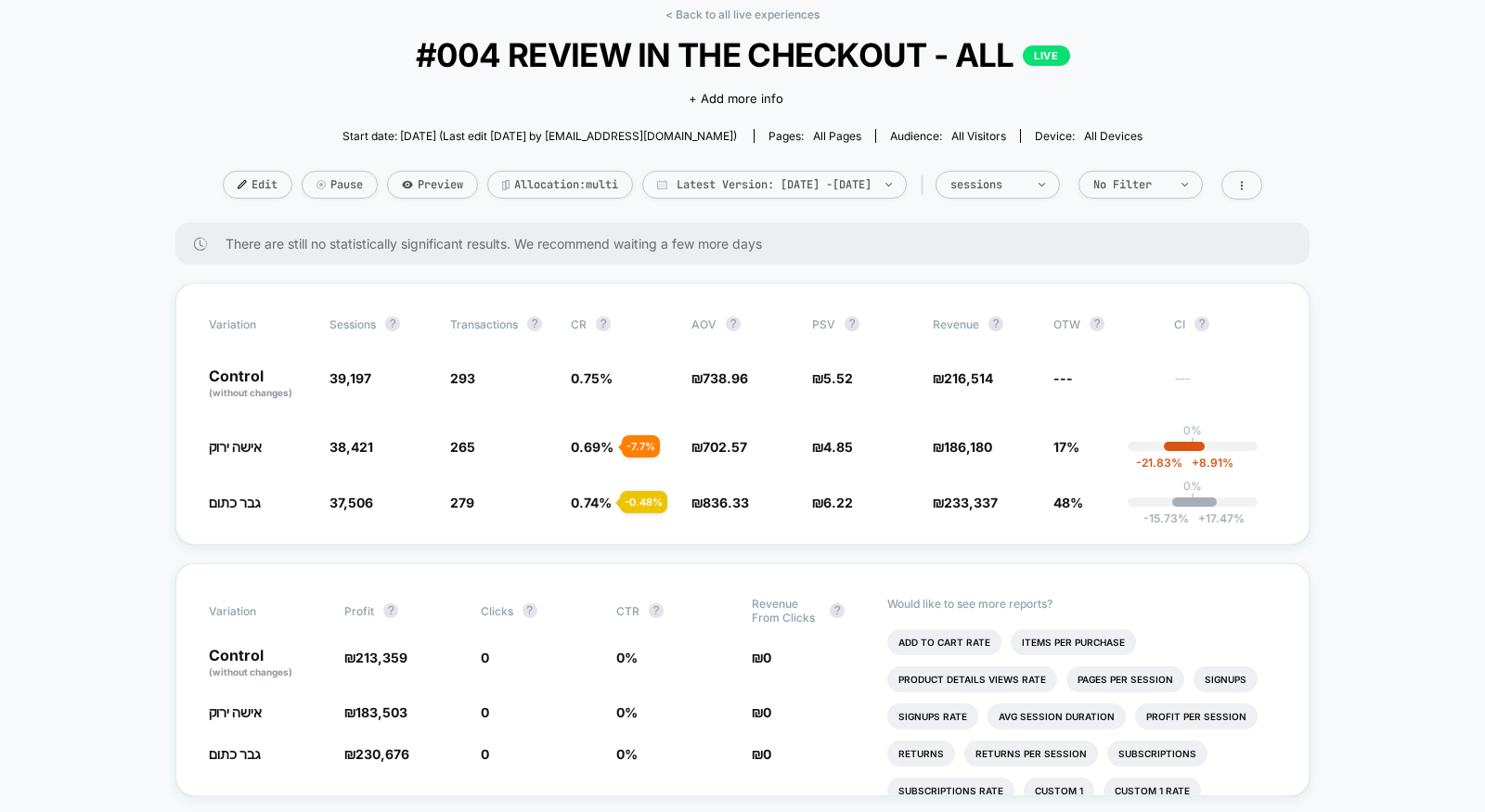 drag, startPoint x: 373, startPoint y: 392, endPoint x: 154, endPoint y: 368, distance: 220.31114 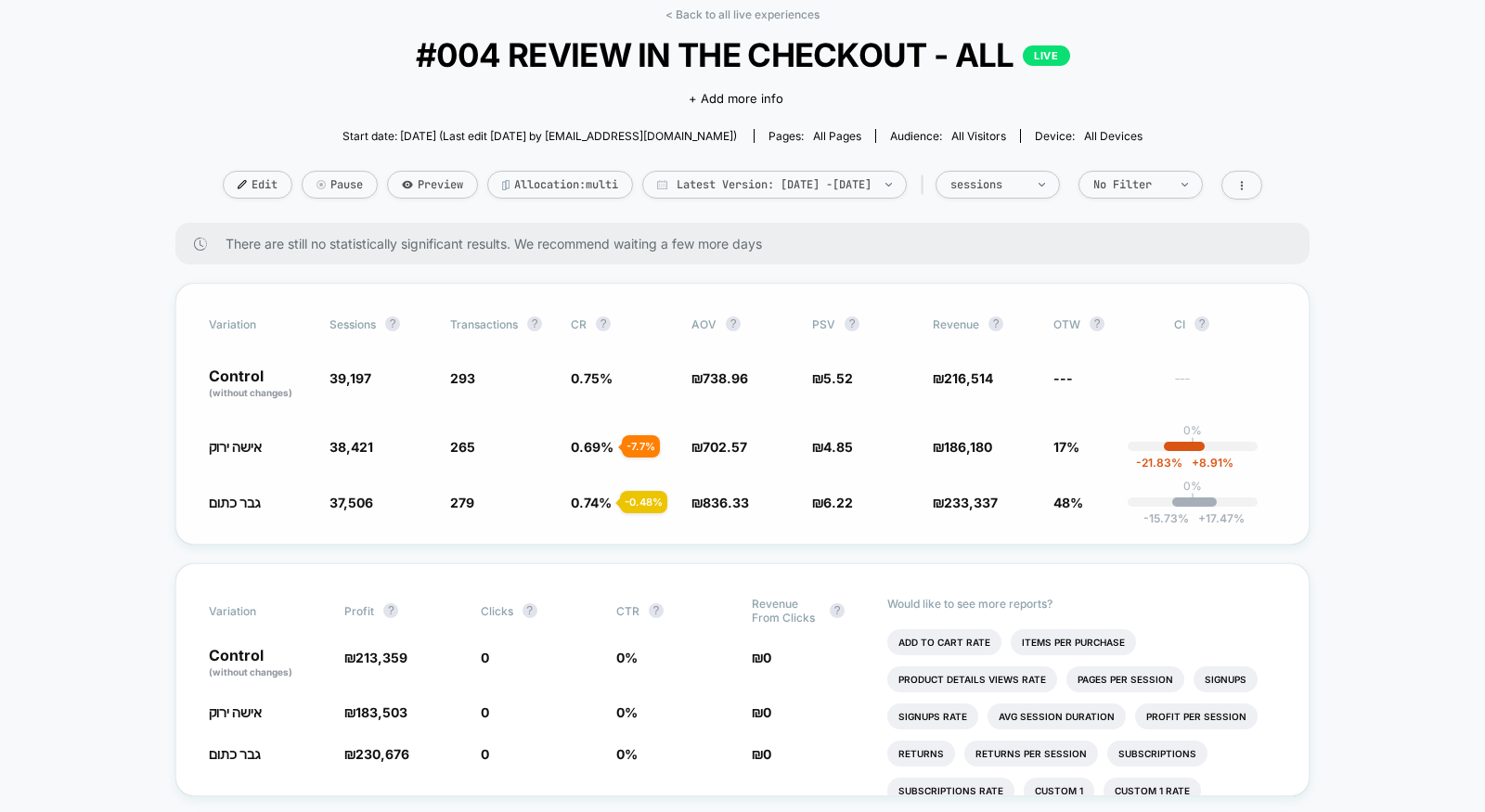 drag, startPoint x: 1001, startPoint y: 381, endPoint x: 402, endPoint y: 448, distance: 603 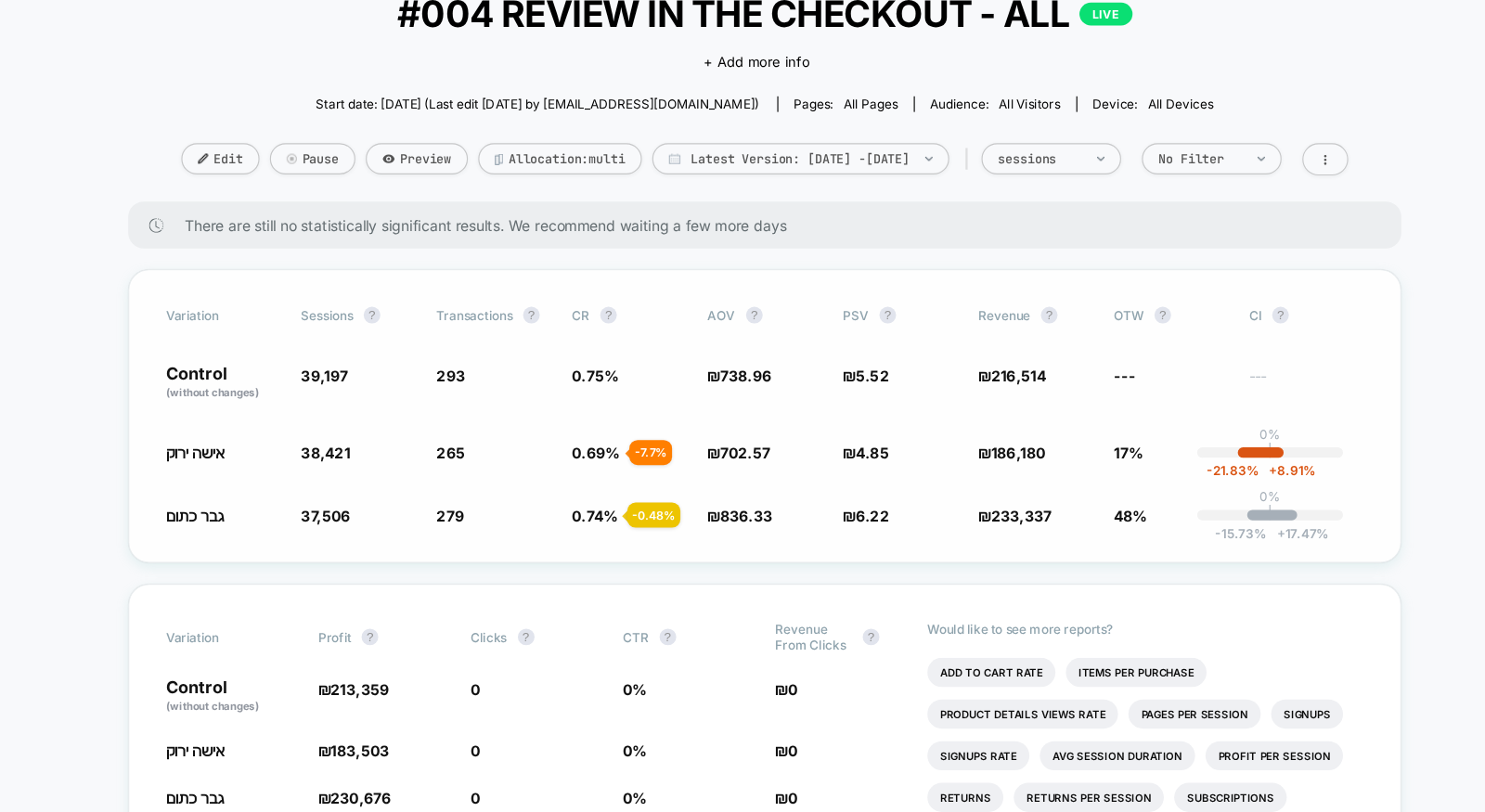 drag, startPoint x: 187, startPoint y: 379, endPoint x: 925, endPoint y: 354, distance: 738.4233 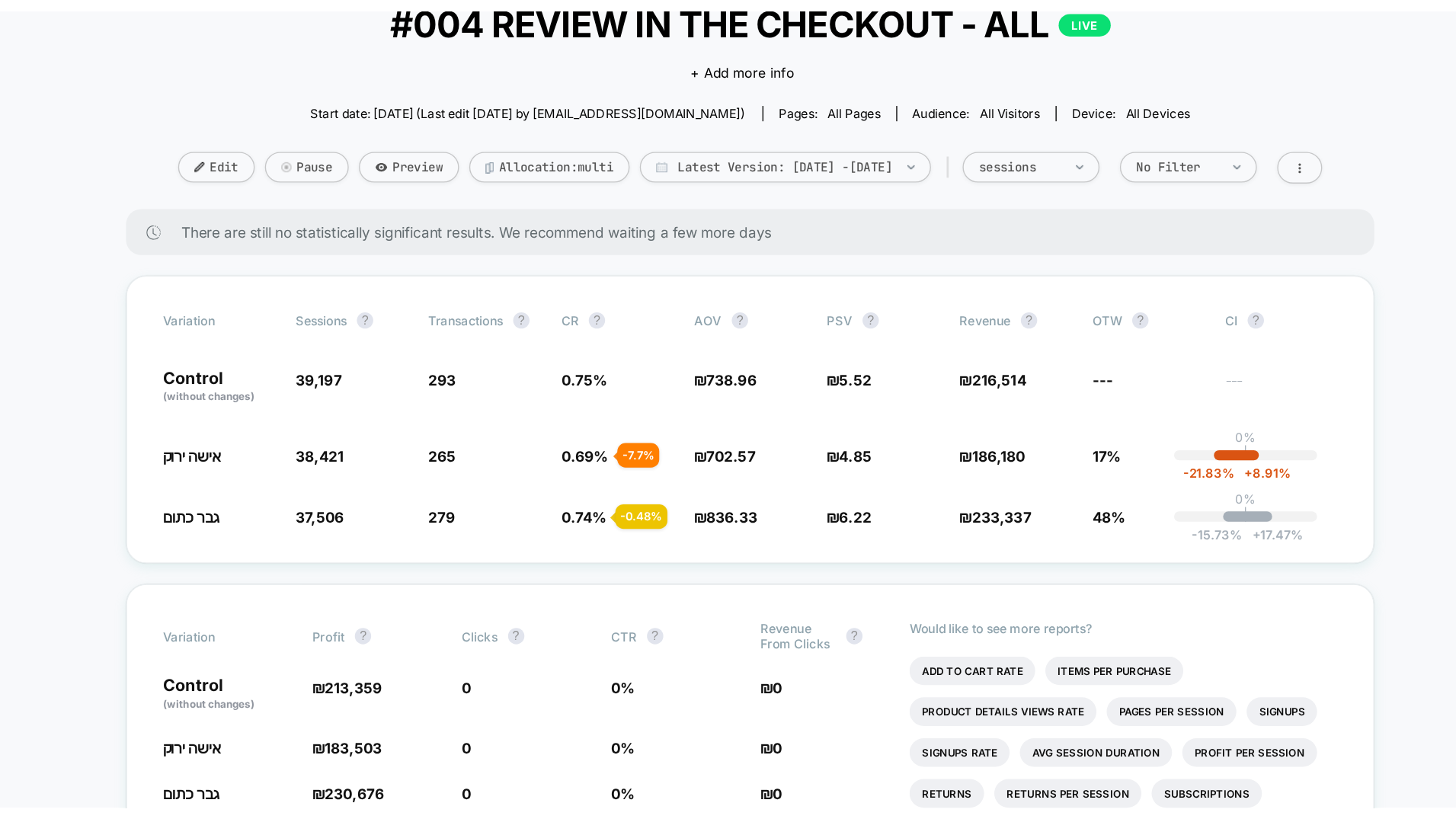 scroll, scrollTop: 0, scrollLeft: 0, axis: both 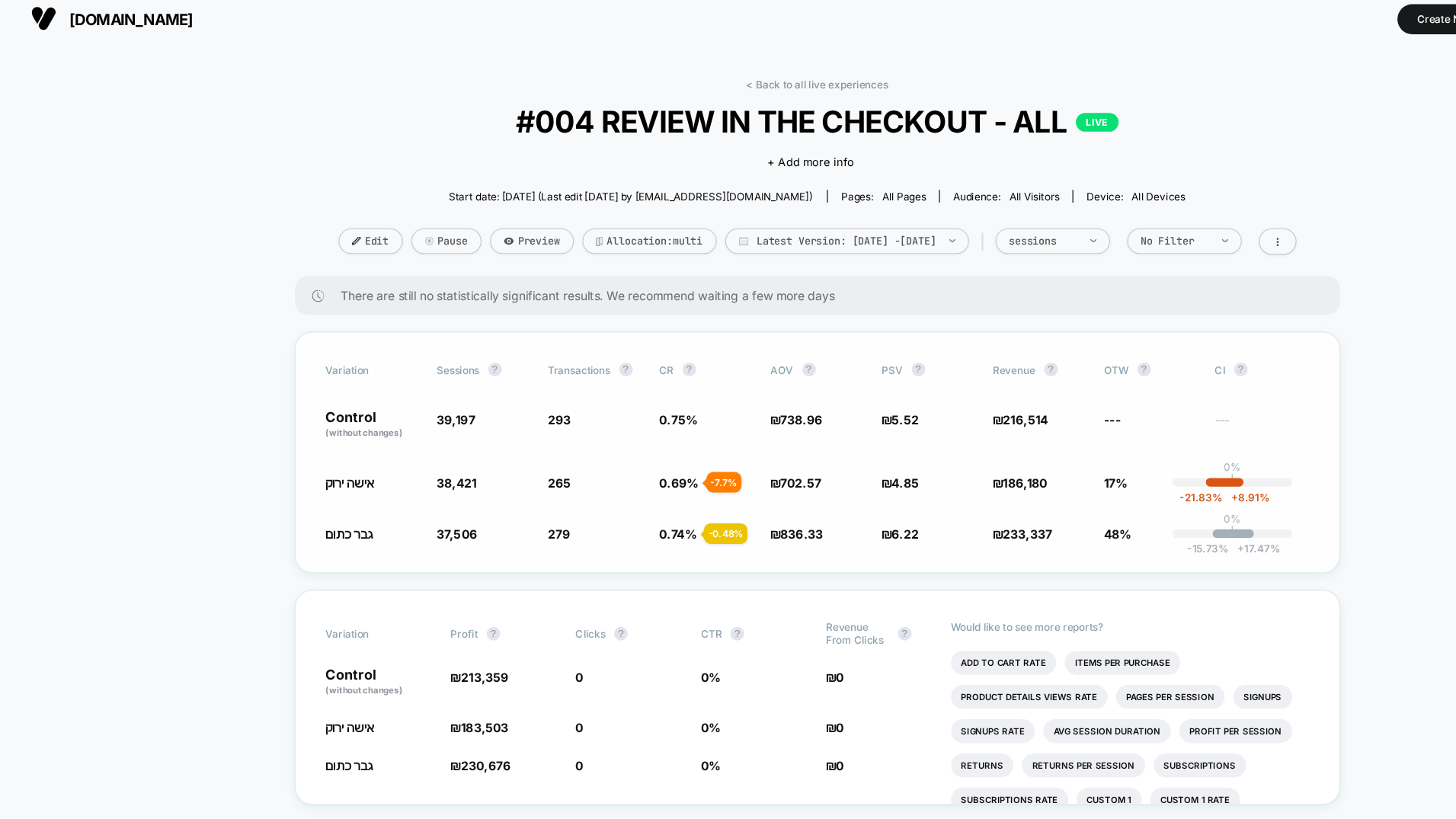 click on "Variation Sessions ? Transactions ? CR ? AOV ? PSV ? Revenue ? OTW ? CI ? Control (without changes) 39,197 293 0.75 % ₪ 738.96 ₪ 5.52 ₪ 216,514 --- --- אישה ירוק 38,421 - 2 % 265 - 7.7 % 0.69 % - 7.7 % ₪ 702.57 - 4.9 % ₪ 4.85 - 12.3 % ₪ 186,180 - 12.3 % 17% 0% | -21.83 % + 8.91 % גבר כתום 37,506 - 4.3 % 279 - 0.48 % 0.74 % - 0.48 % ₪ 836.33 + 13.2 % ₪ 6.22 + 12.6 % ₪ 233,337 + 12.6 % 48% 0% | -15.73 % + 17.47 %" at bounding box center [728, 403] 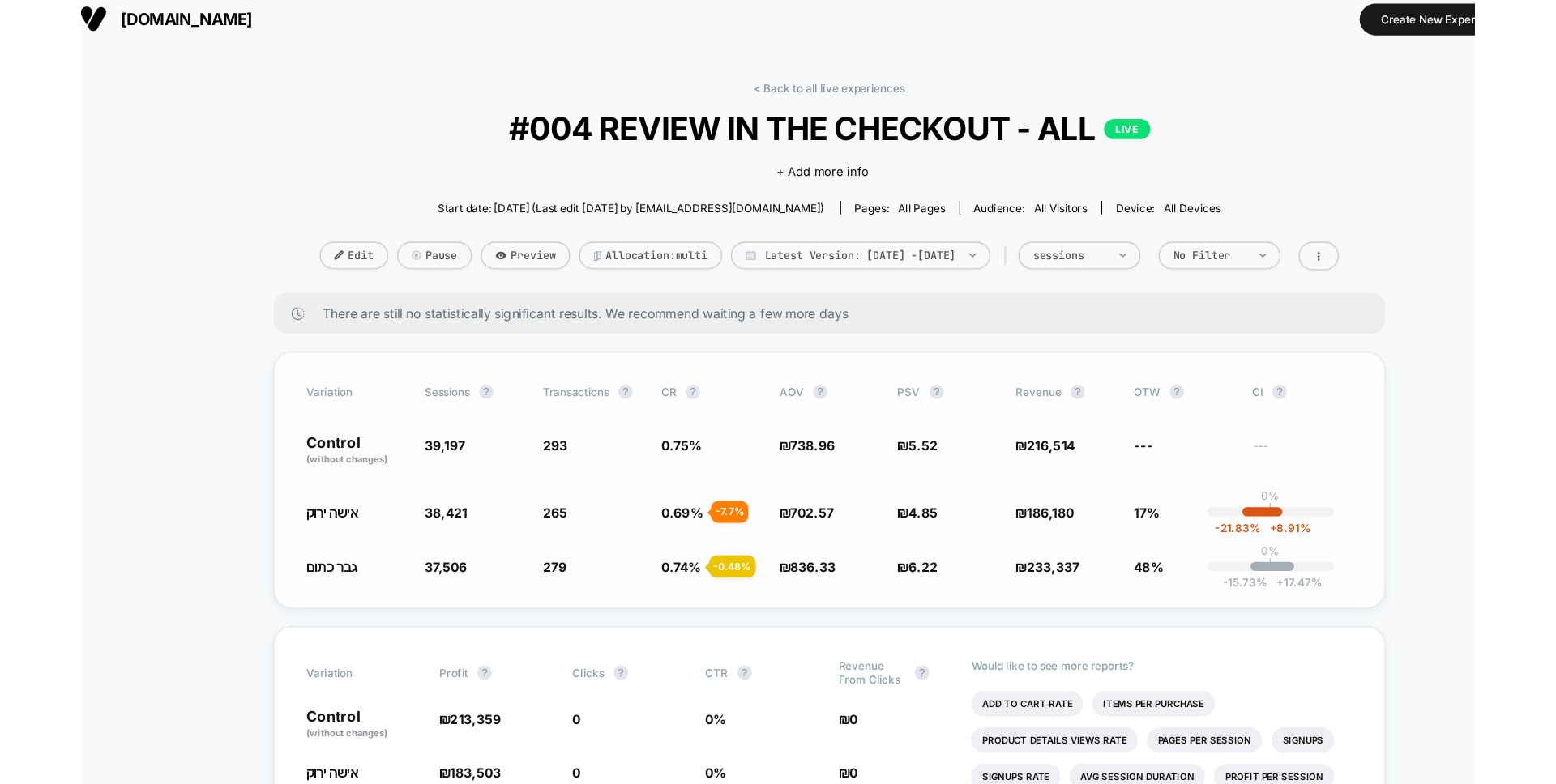 scroll, scrollTop: 15, scrollLeft: 0, axis: vertical 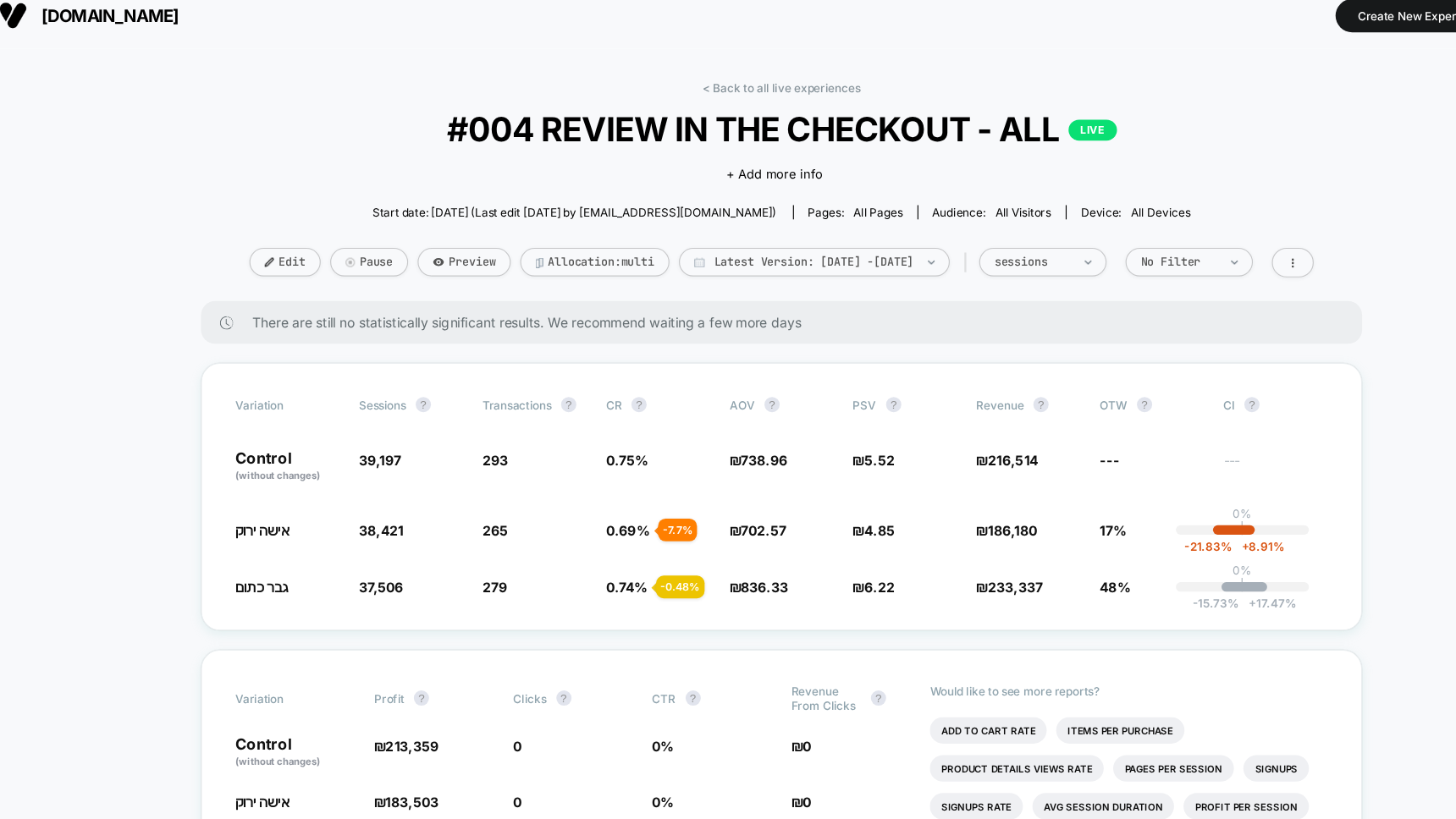 click on "#004 REVIEW IN THE CHECKOUT - ALL LIVE" at bounding box center [728, 115] 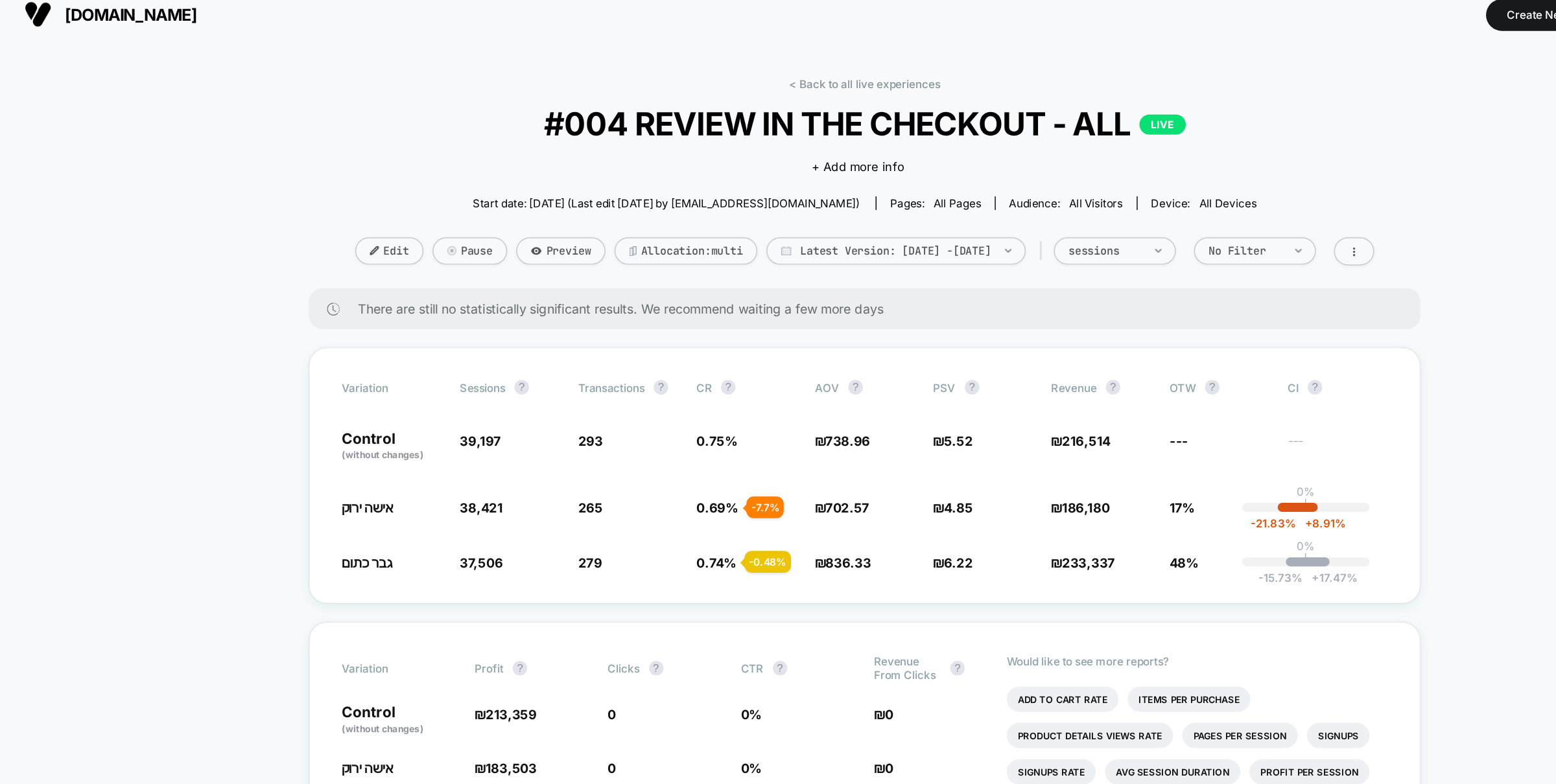scroll, scrollTop: 0, scrollLeft: 0, axis: both 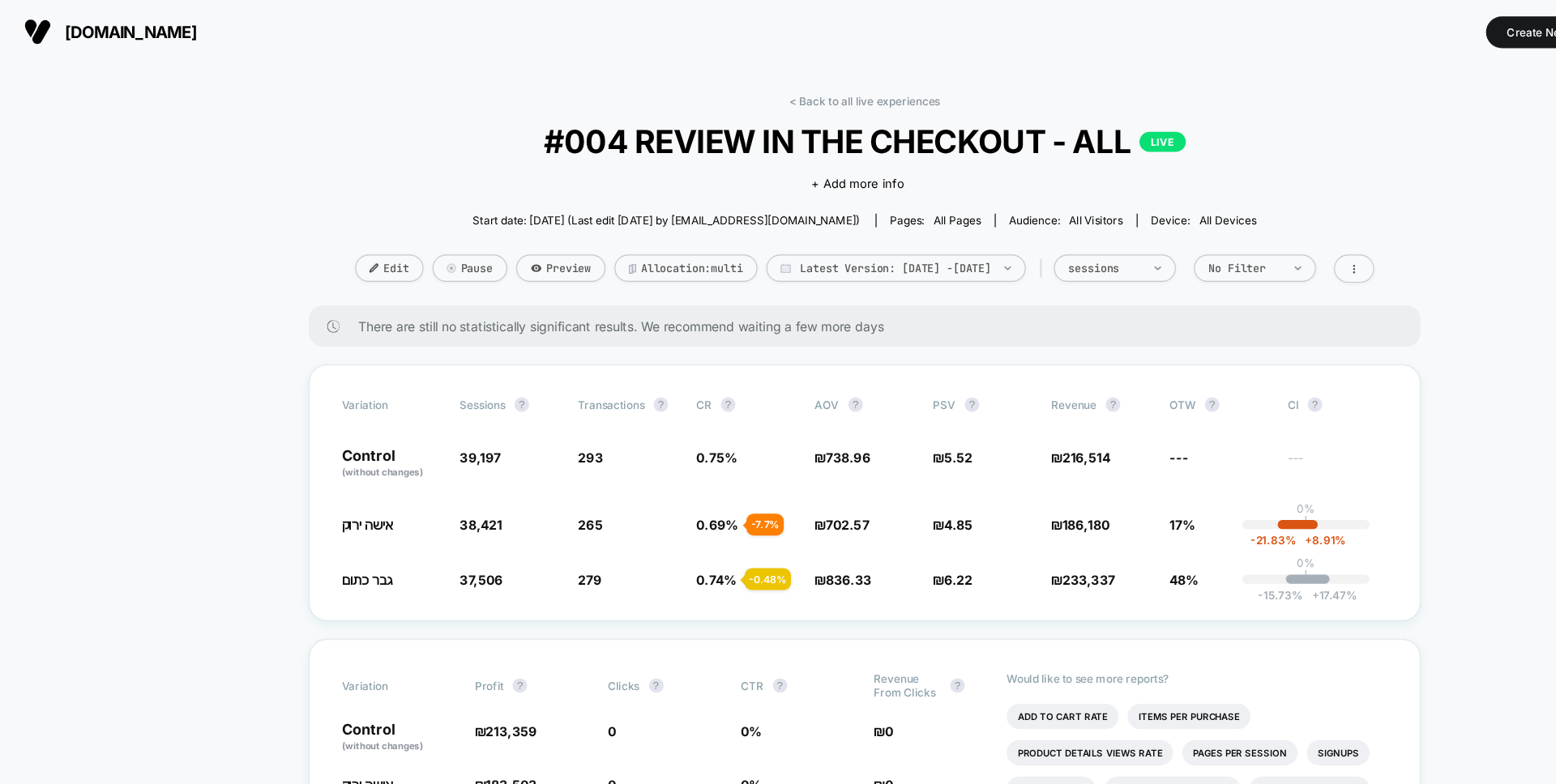 click on "[DOMAIN_NAME]" at bounding box center (124, 28) 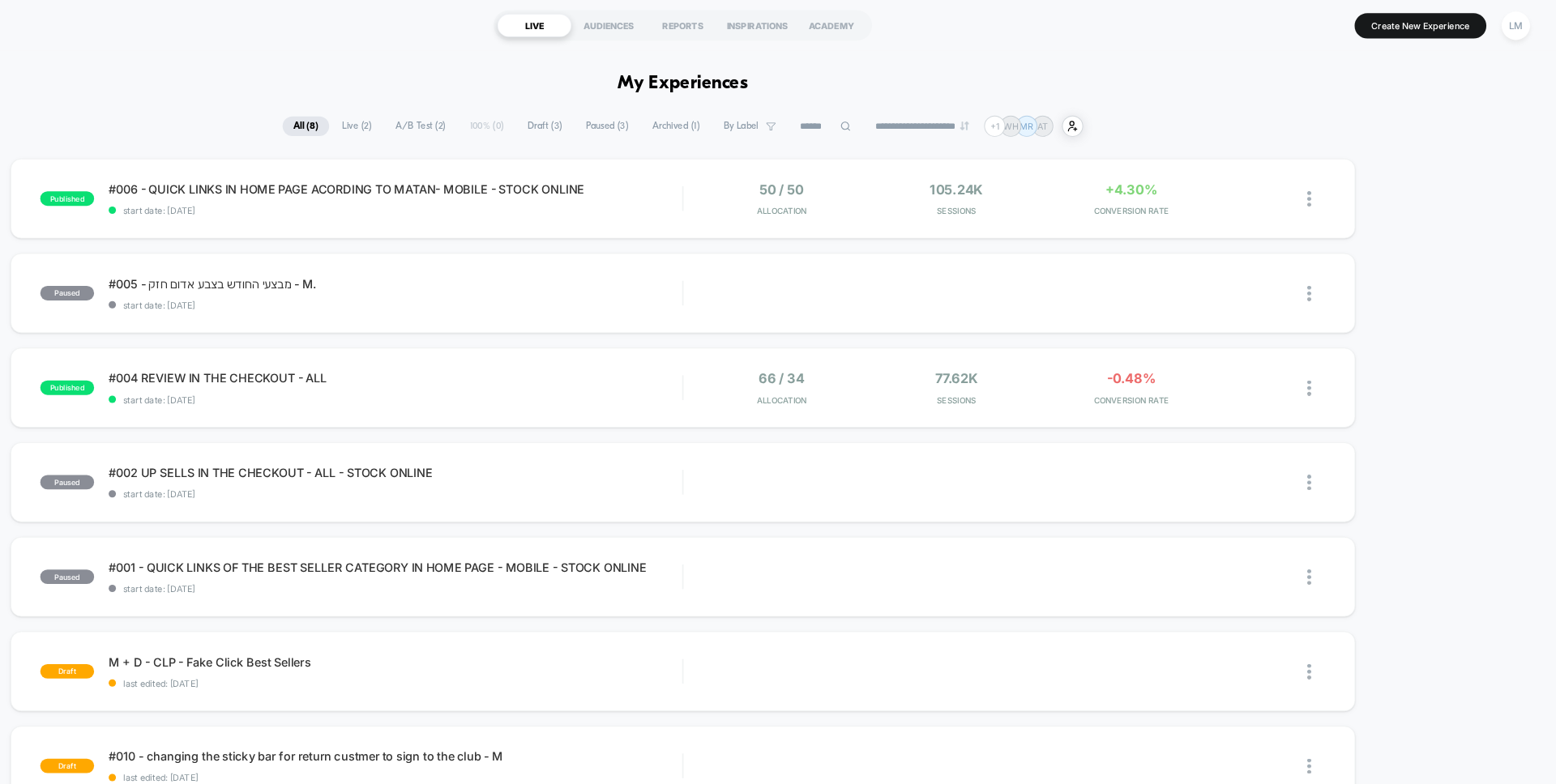 scroll, scrollTop: 0, scrollLeft: 0, axis: both 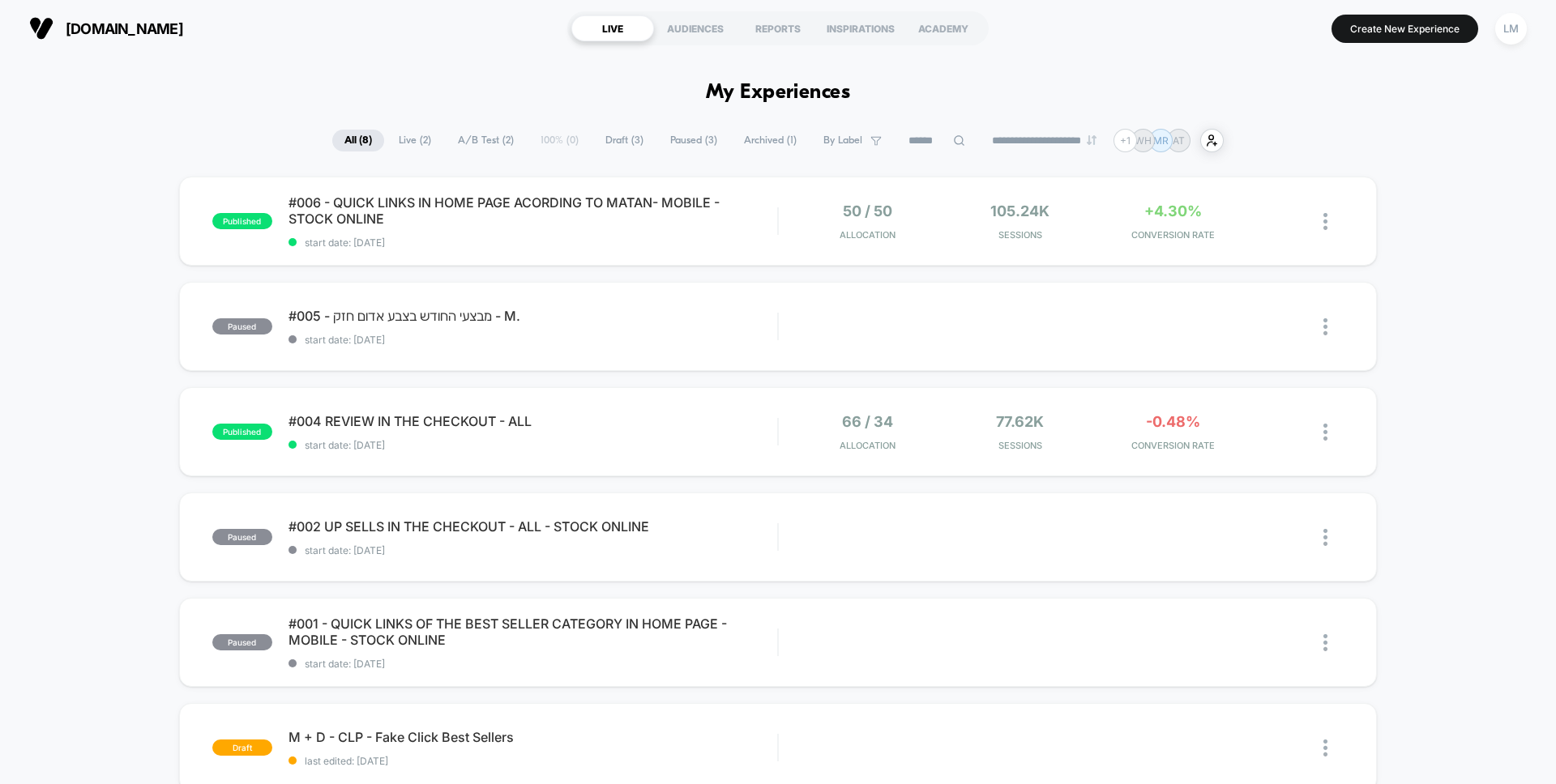click on "LM" at bounding box center [1511, 28] 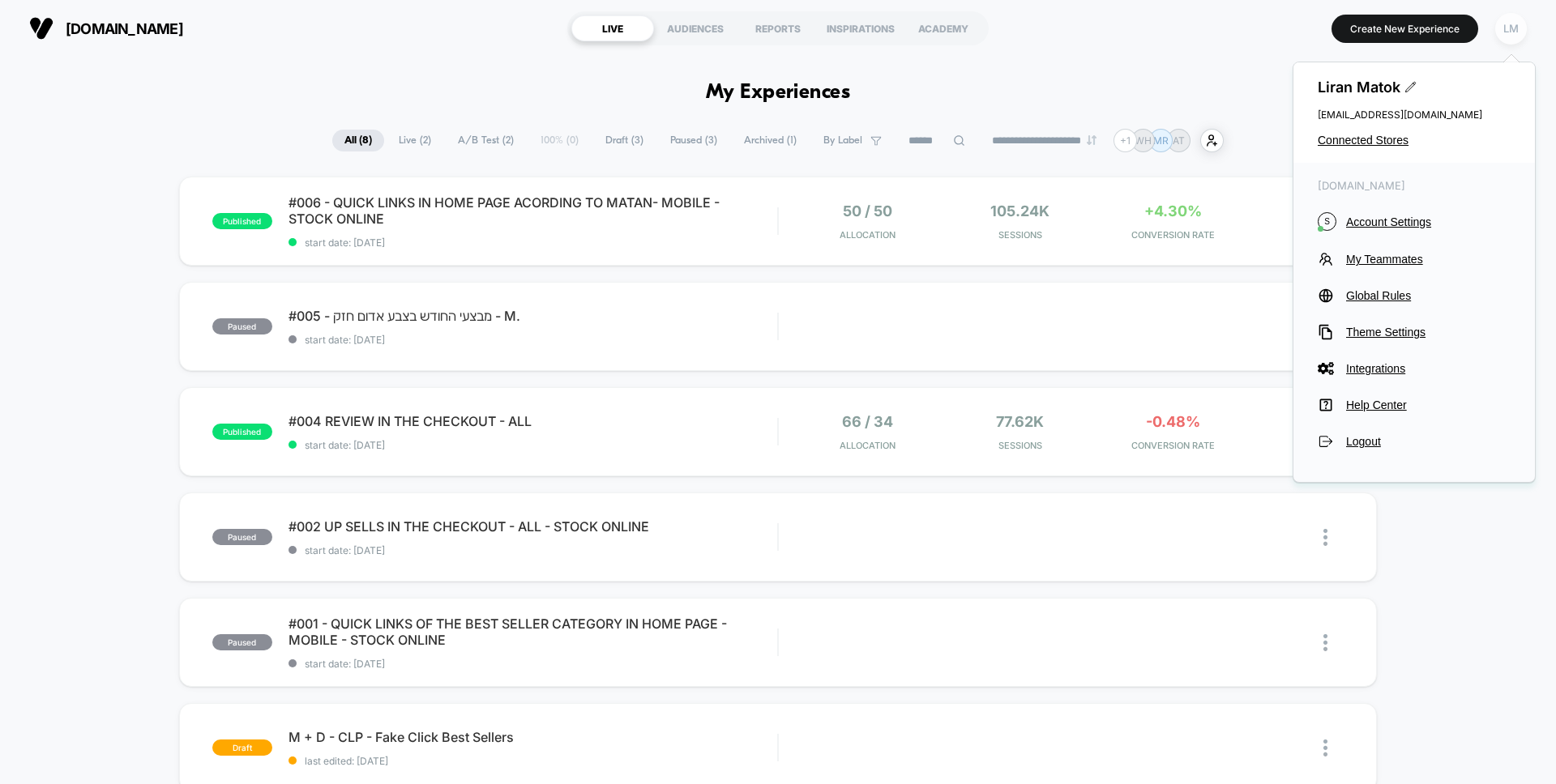 click on "LM" at bounding box center [1511, 28] 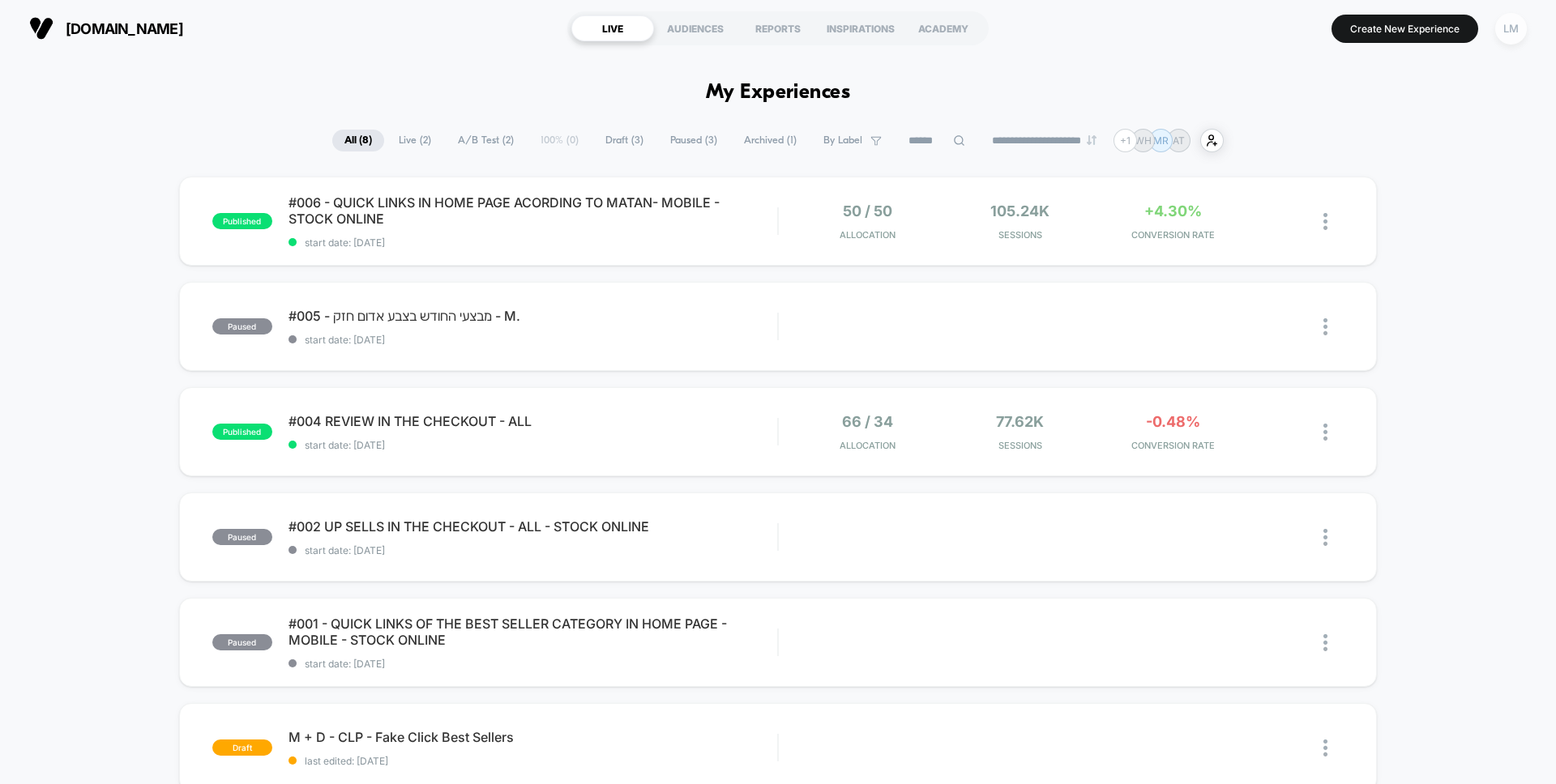 click on "LM" at bounding box center (1511, 28) 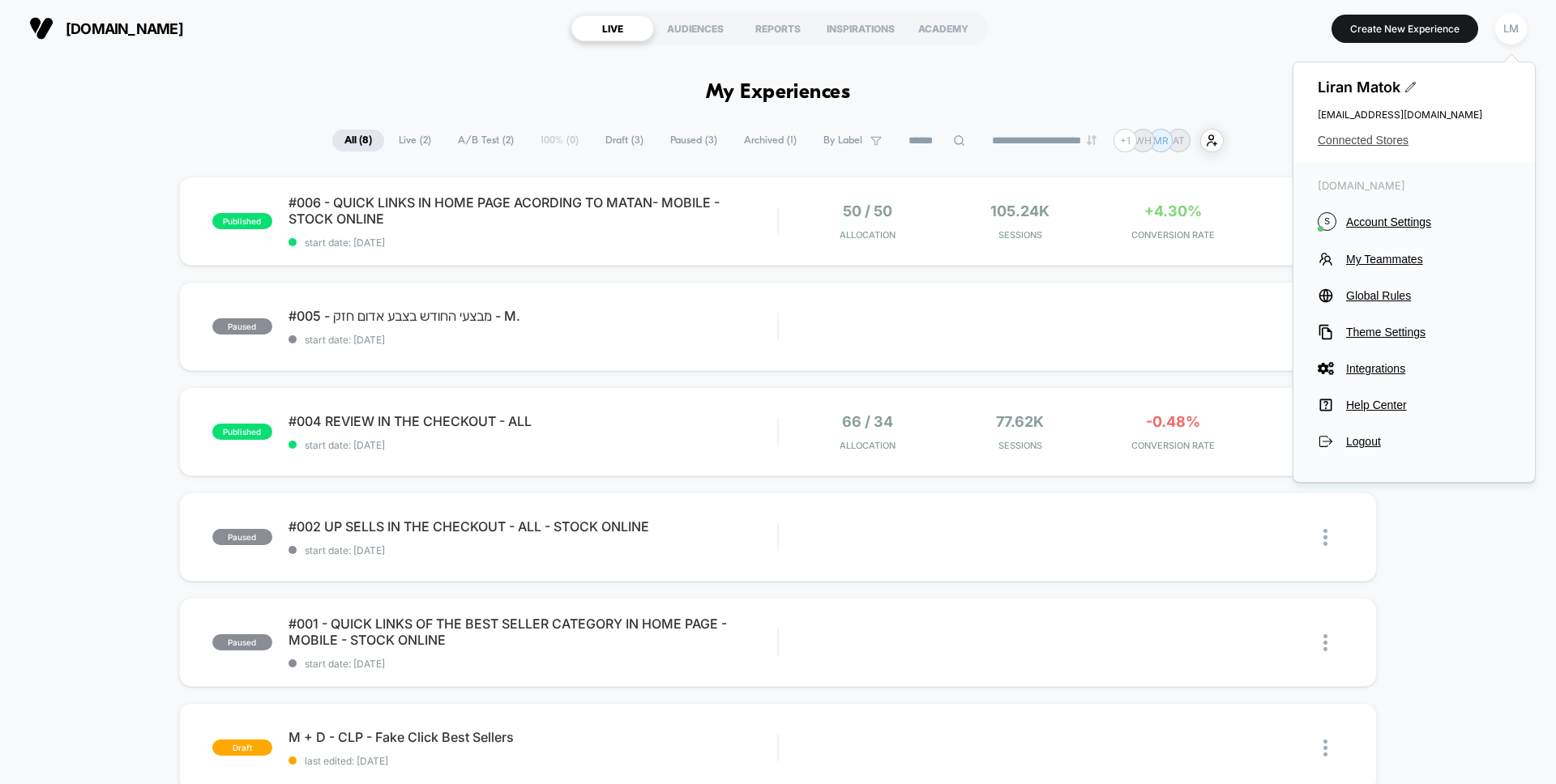 click on "Connected Stores" at bounding box center (1414, 140) 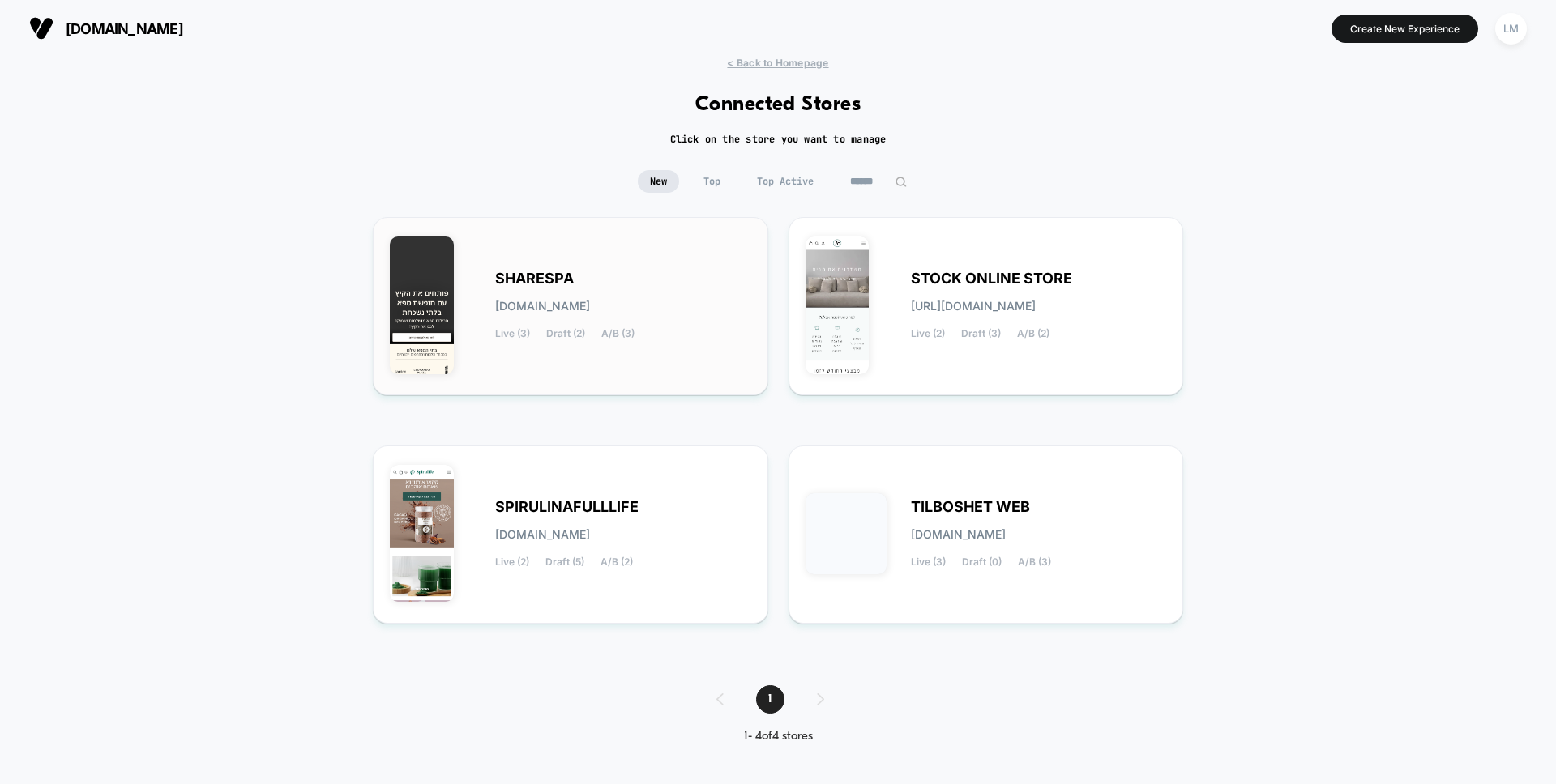 click on "SHARESPA sharespa.myshopify.com Live (3) Draft (2) A/B (3)" at bounding box center [623, 306] 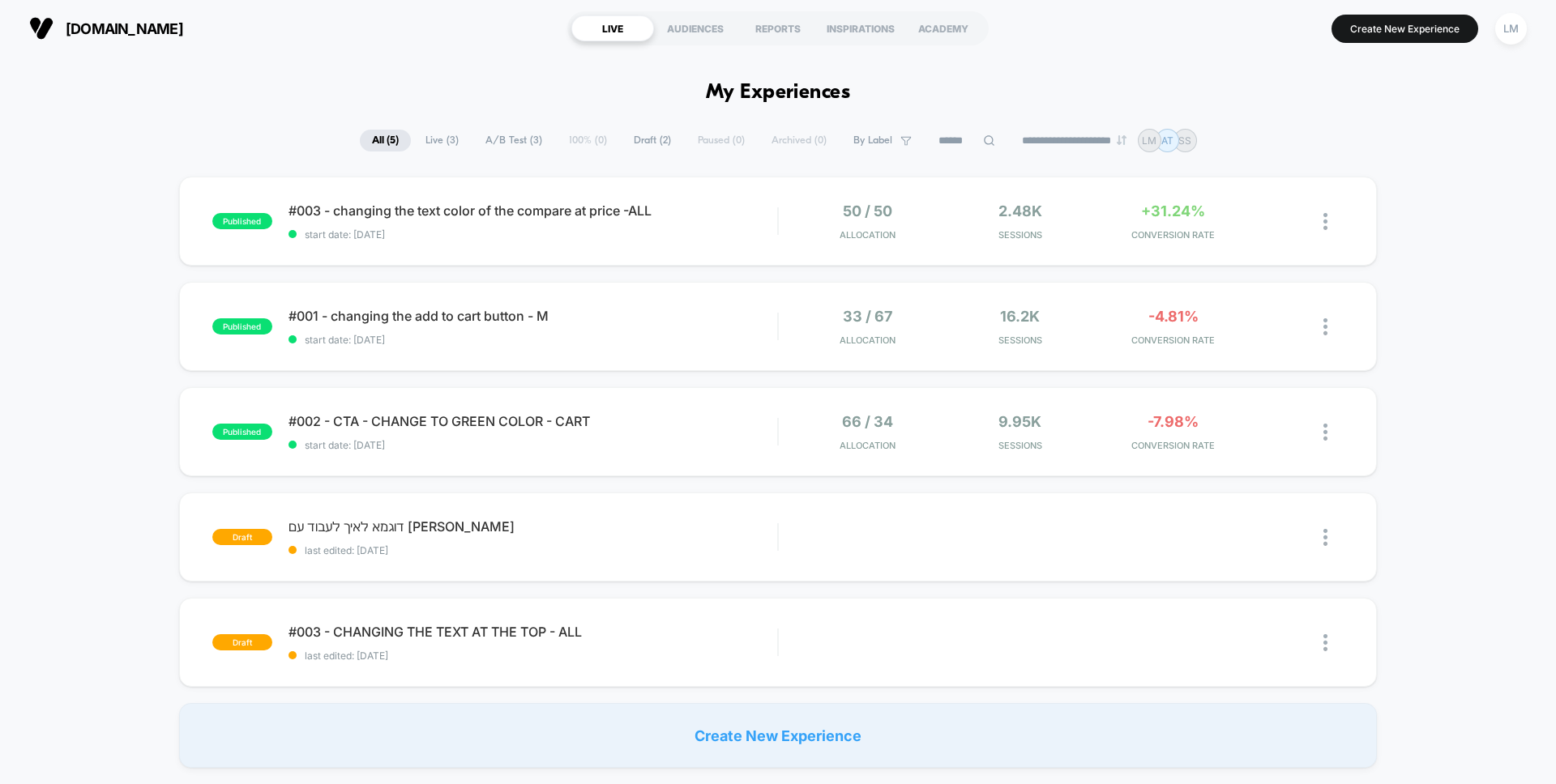 scroll, scrollTop: 0, scrollLeft: 0, axis: both 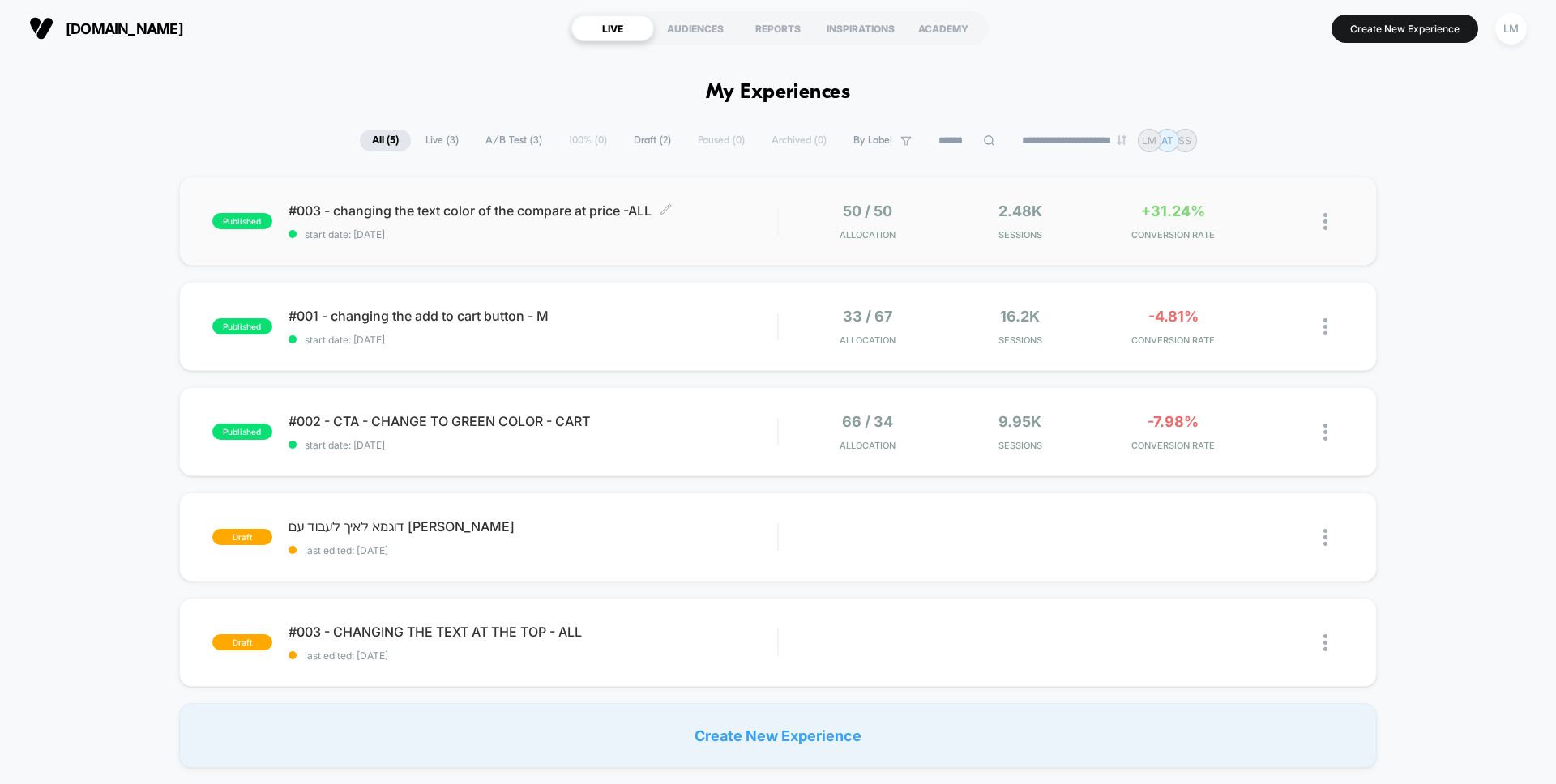 click on "#003 - changing the text color of the compare at price -ALL Click to edit experience details" at bounding box center [532, 211] 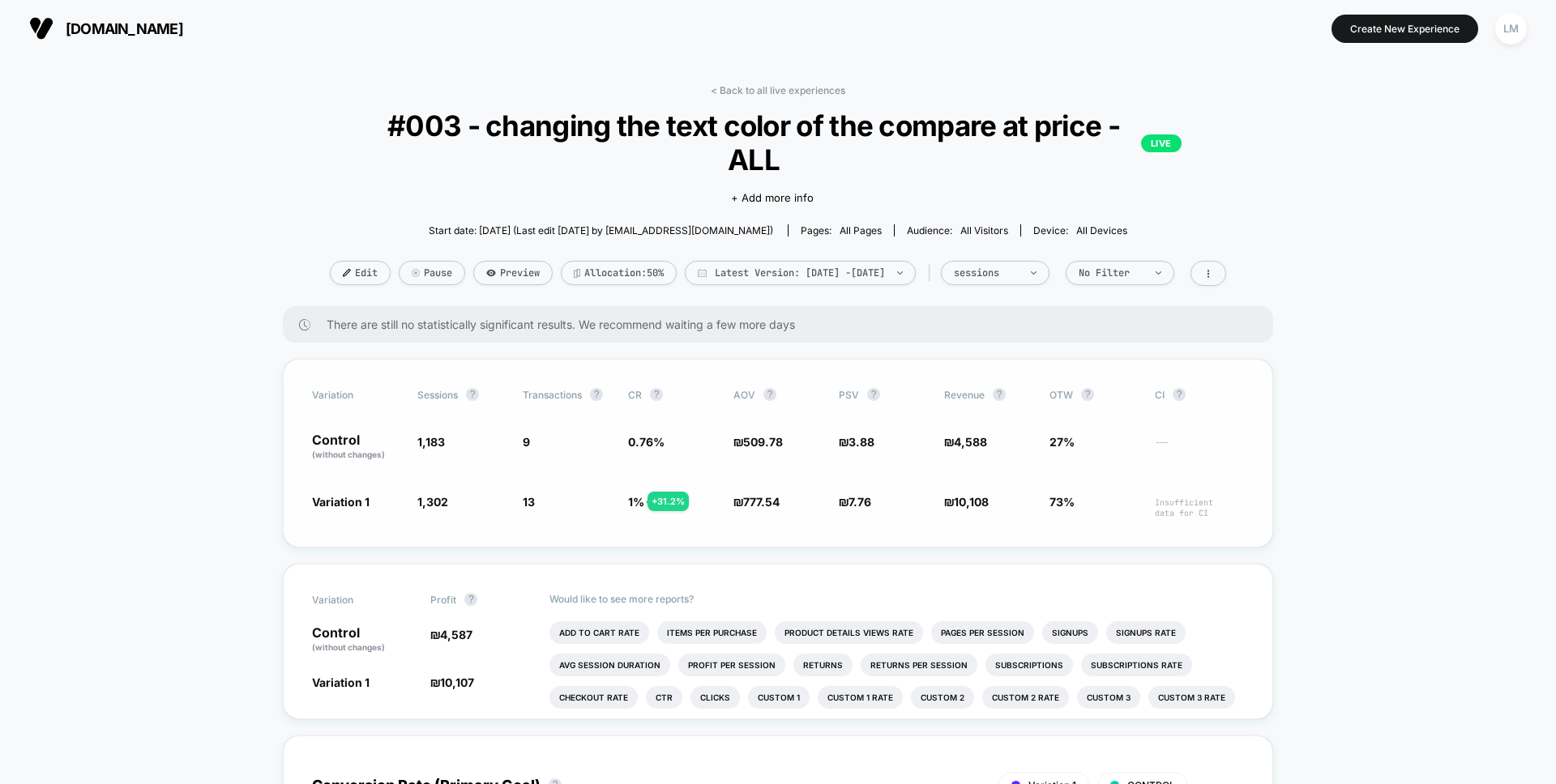 click on "+ 31.2 %" 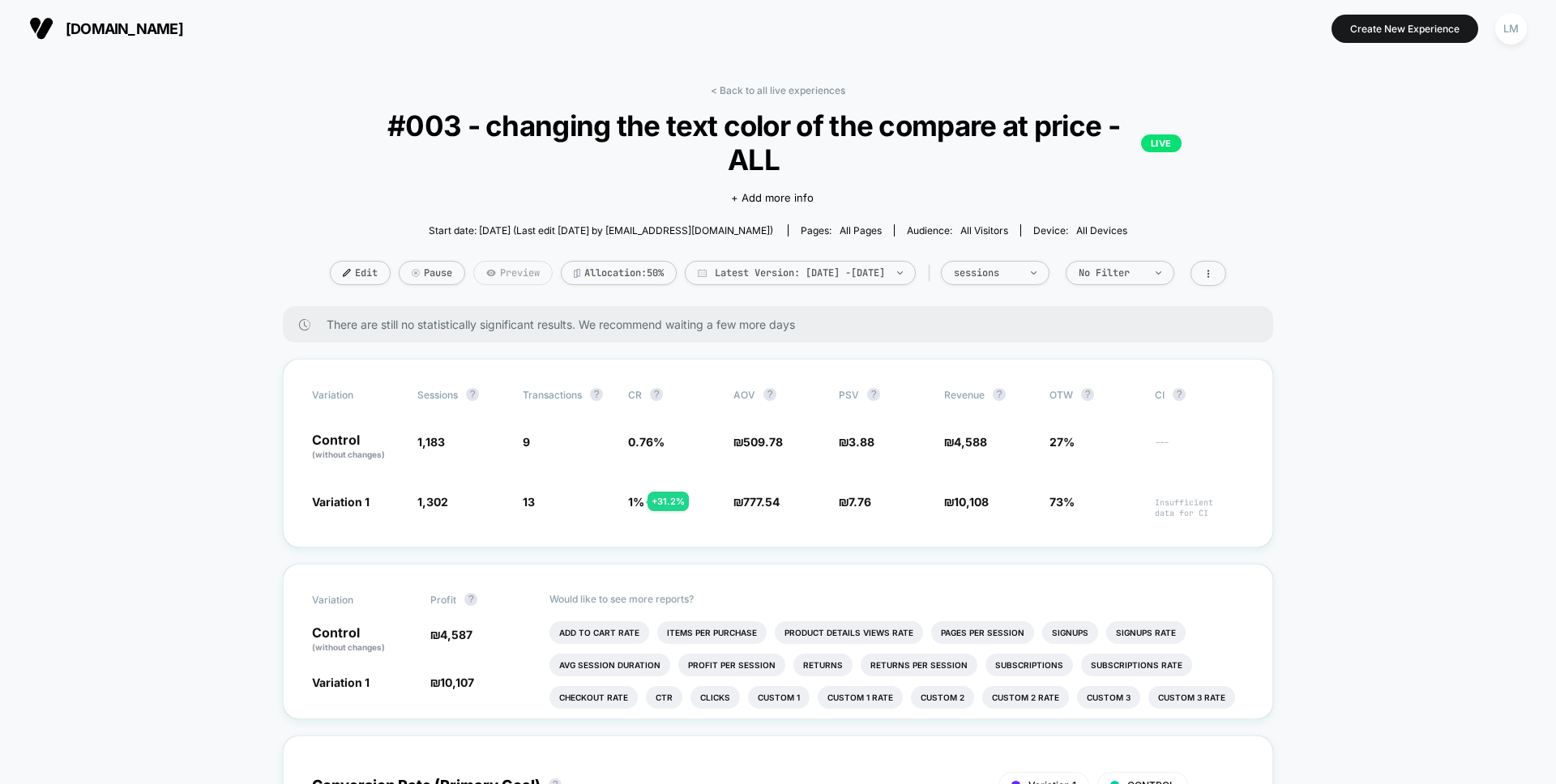 click on "Preview" at bounding box center (513, 273) 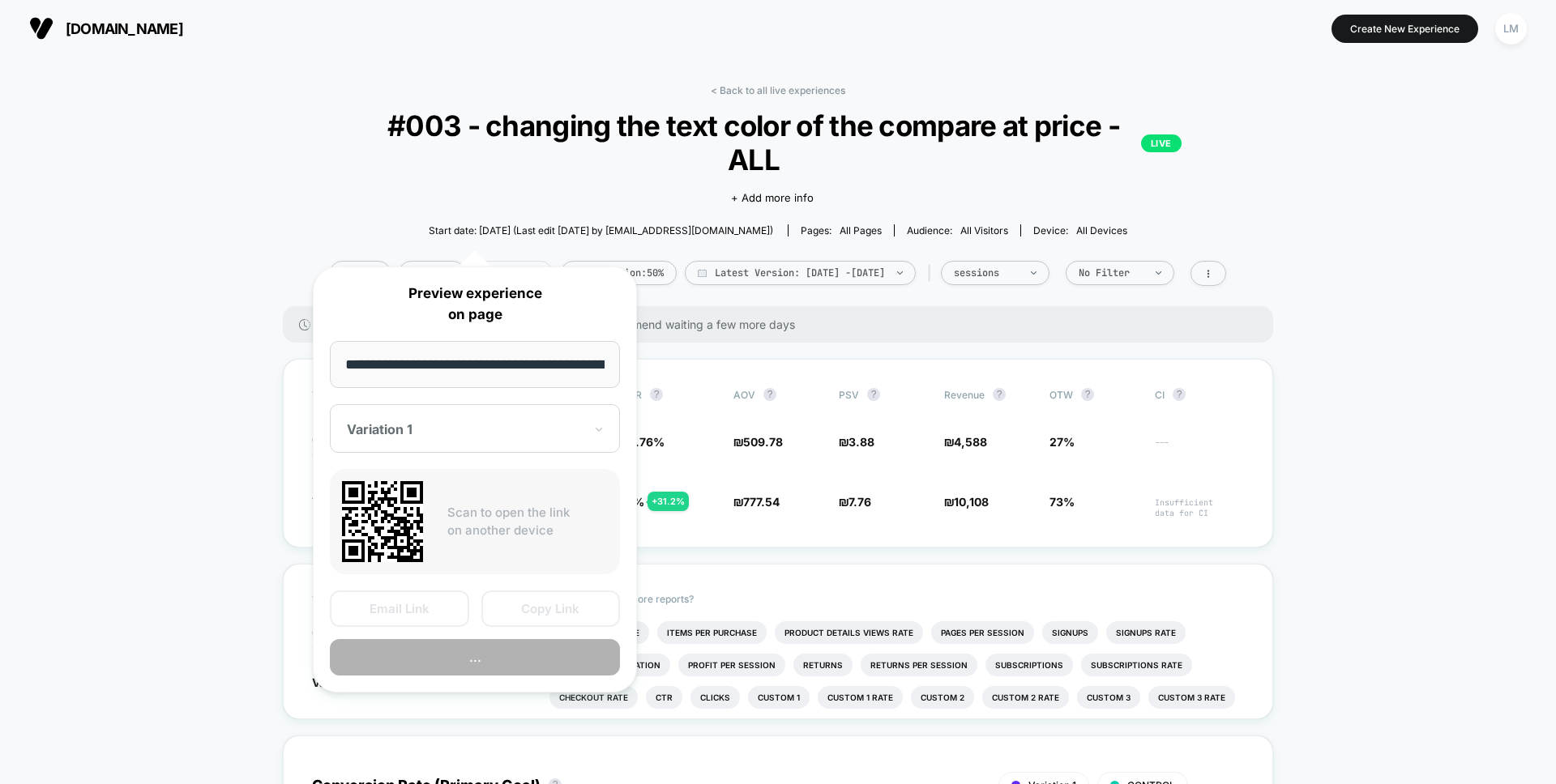 scroll, scrollTop: 0, scrollLeft: 1242, axis: horizontal 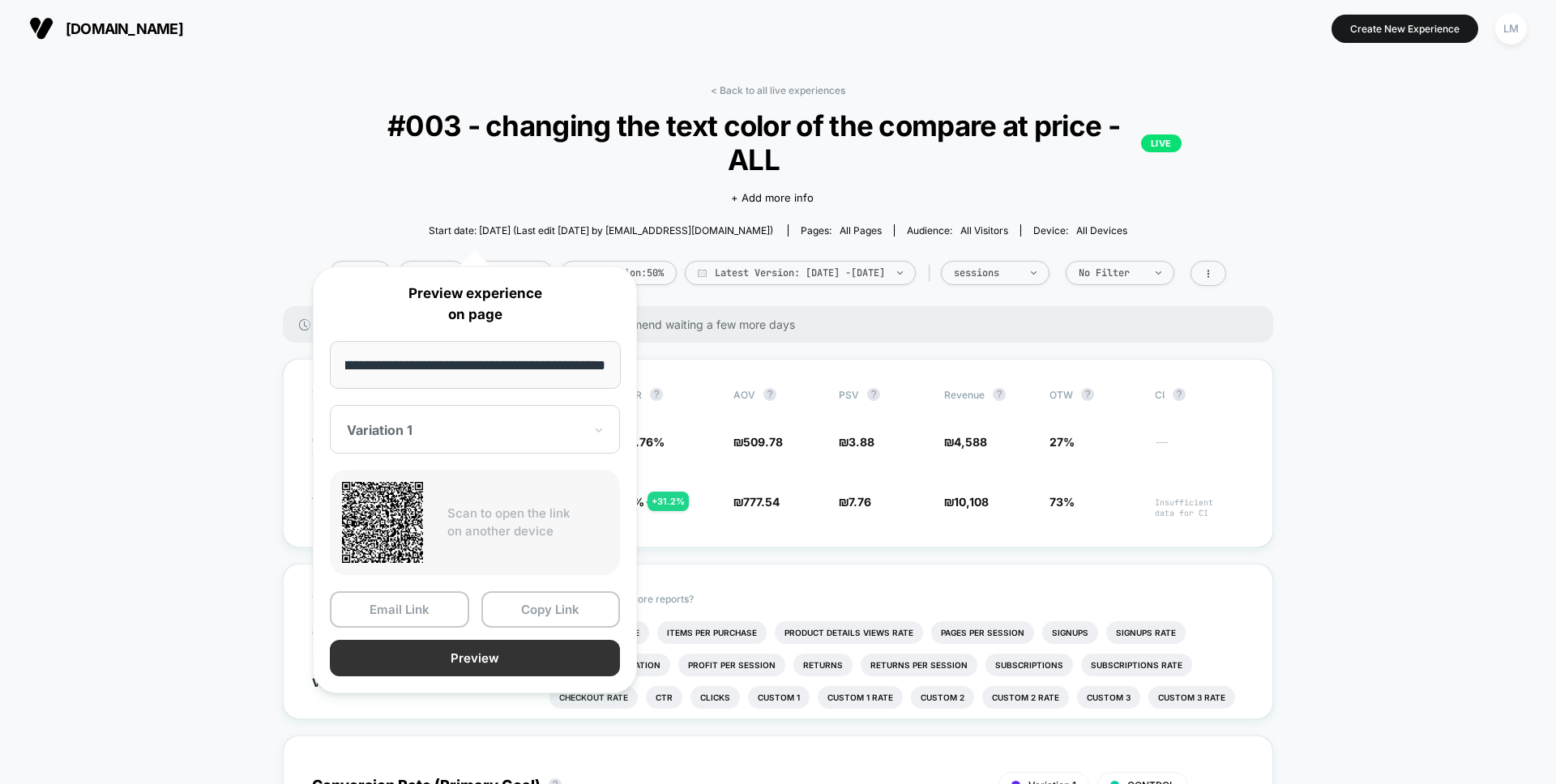 click on "Preview" at bounding box center (475, 658) 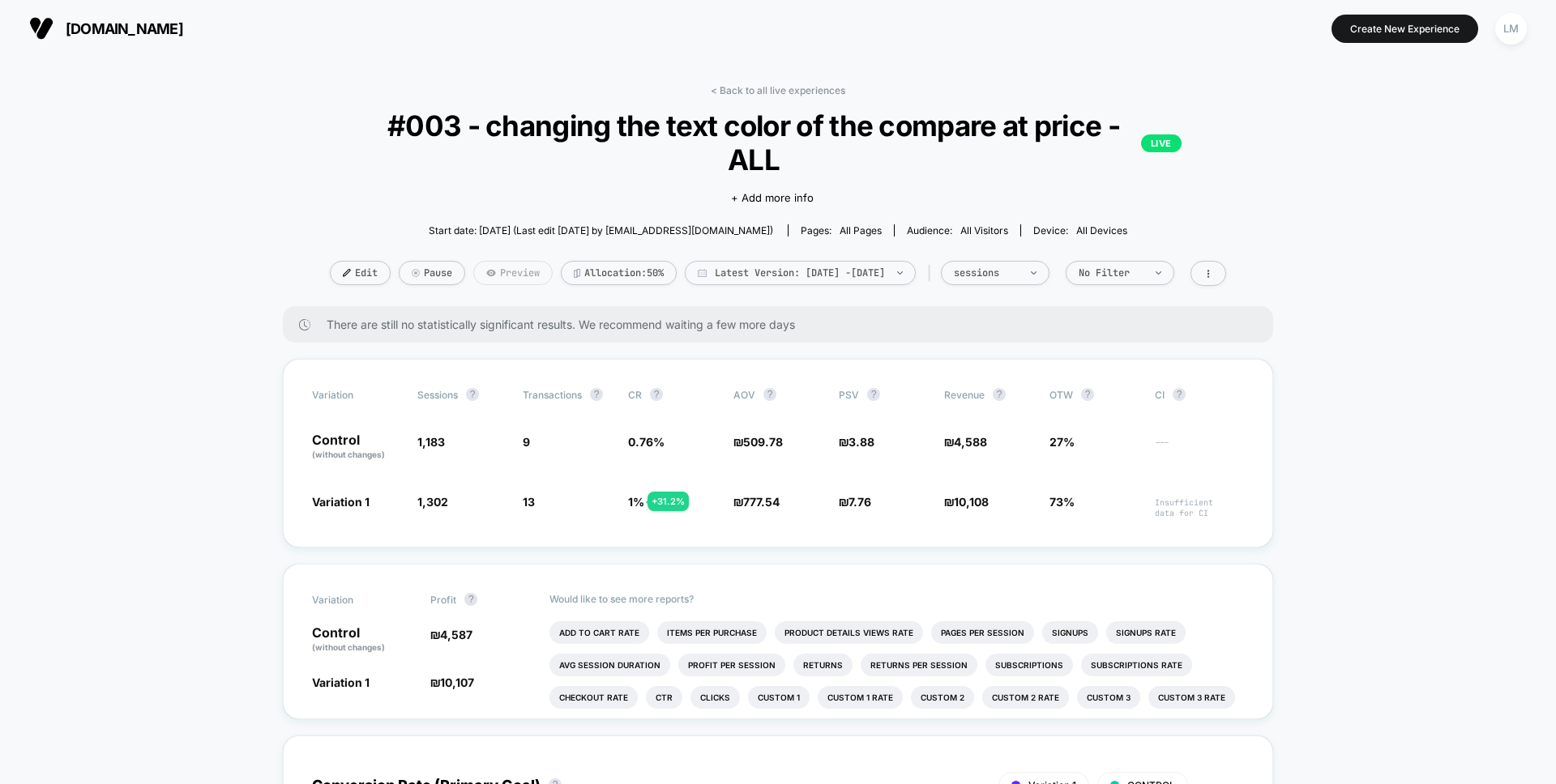 click 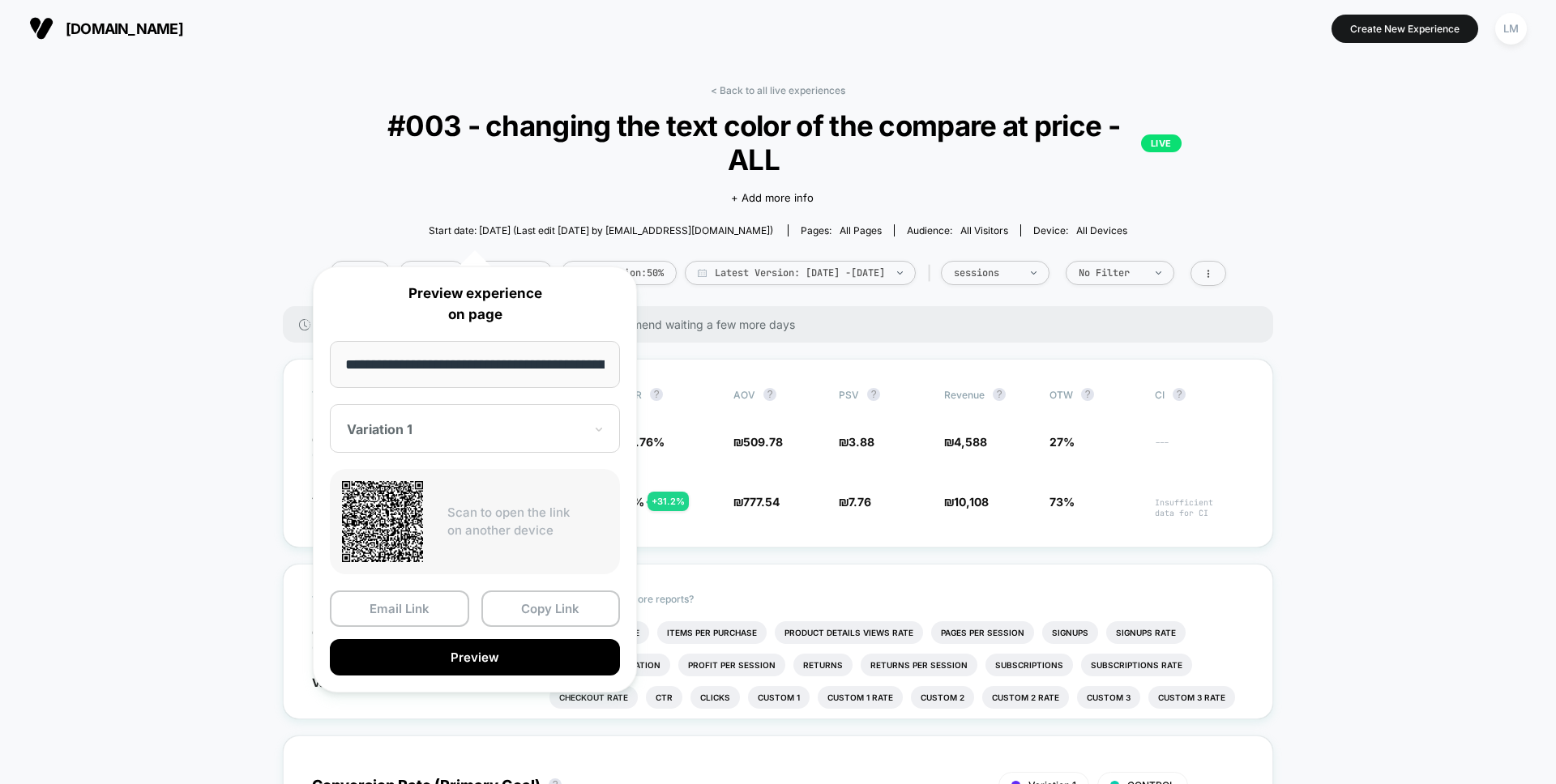 scroll, scrollTop: 0, scrollLeft: 1242, axis: horizontal 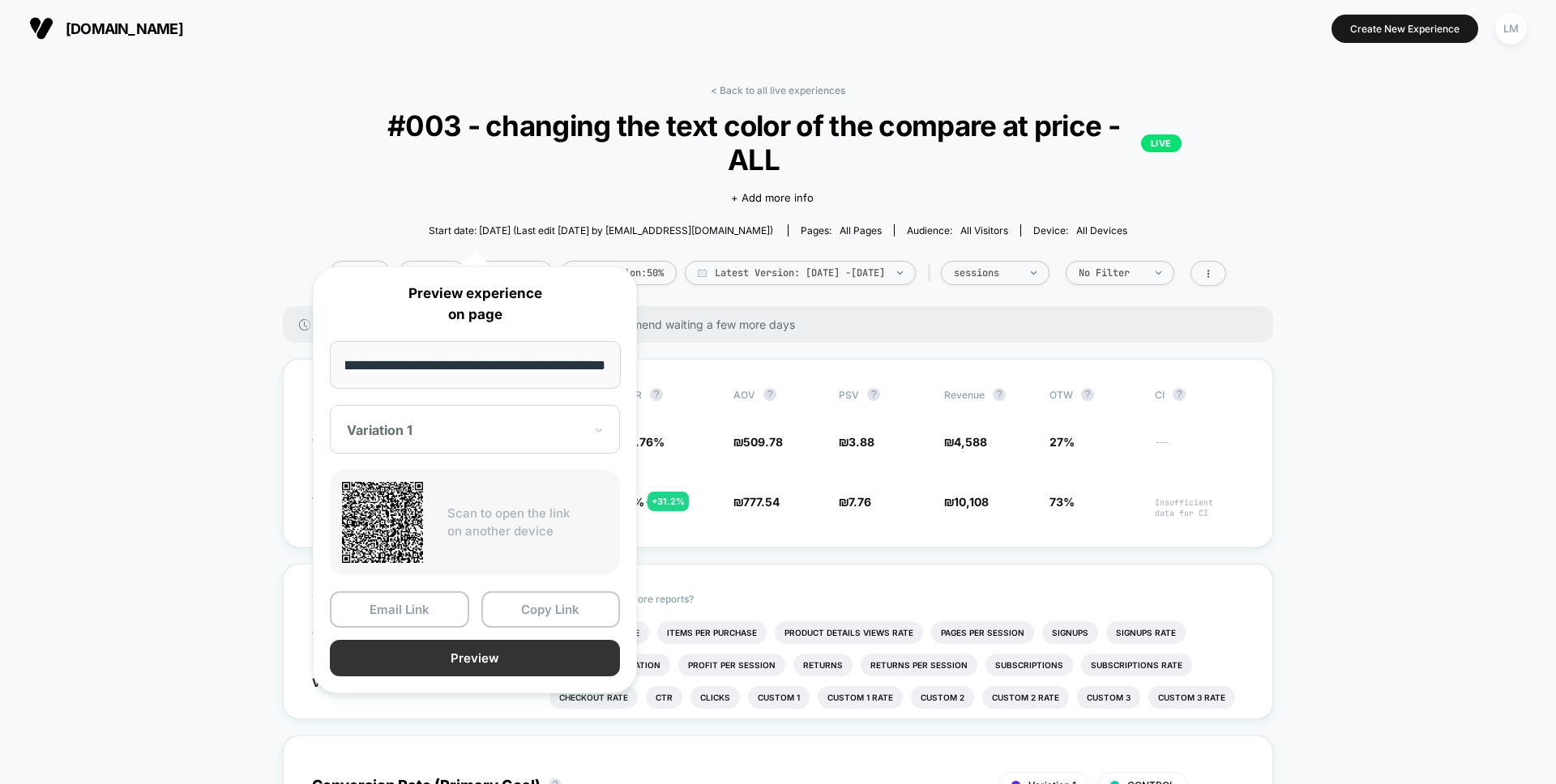 click on "Preview" at bounding box center (475, 658) 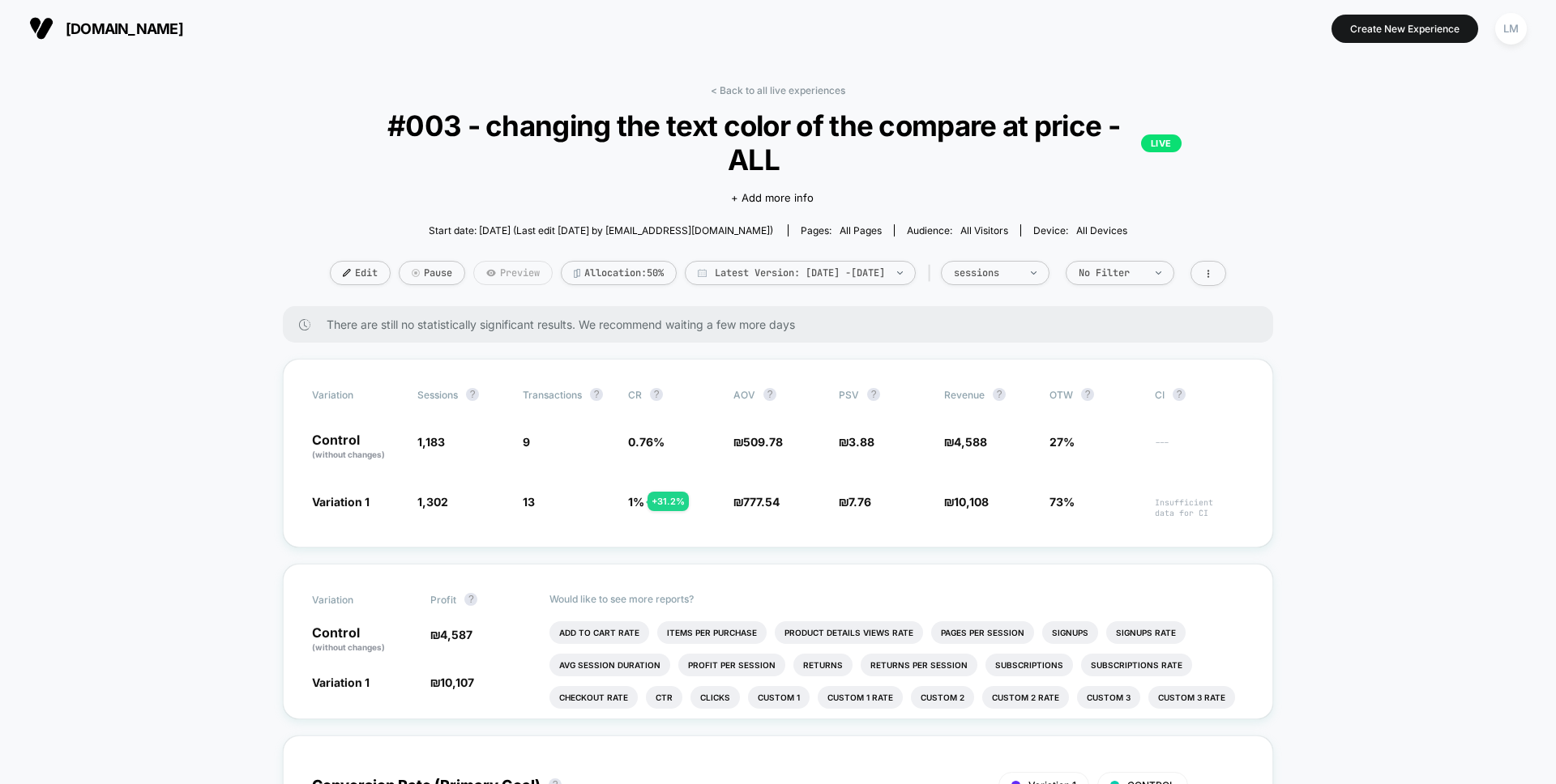 click on "Preview" at bounding box center (513, 273) 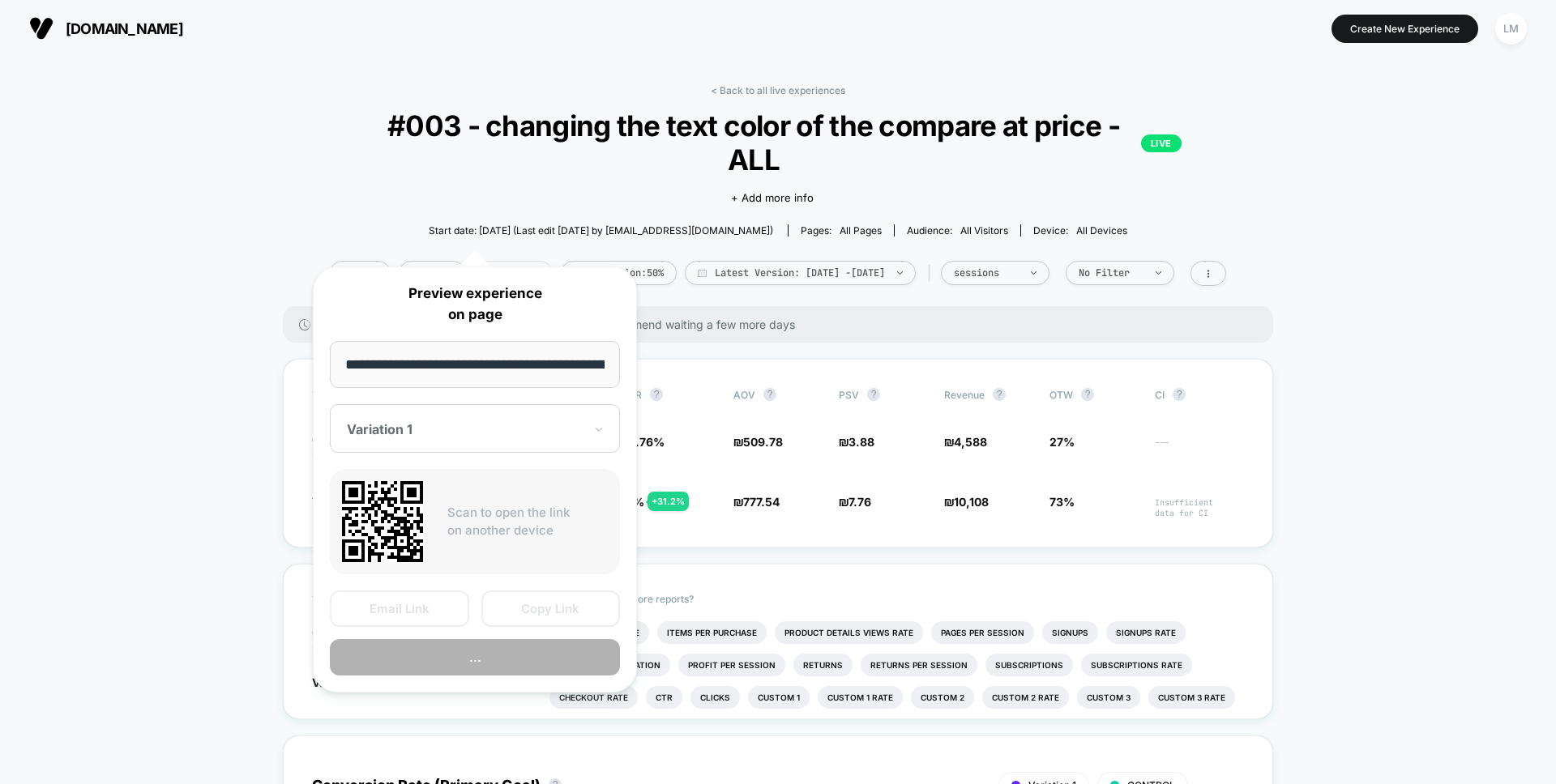 scroll, scrollTop: 0, scrollLeft: 1242, axis: horizontal 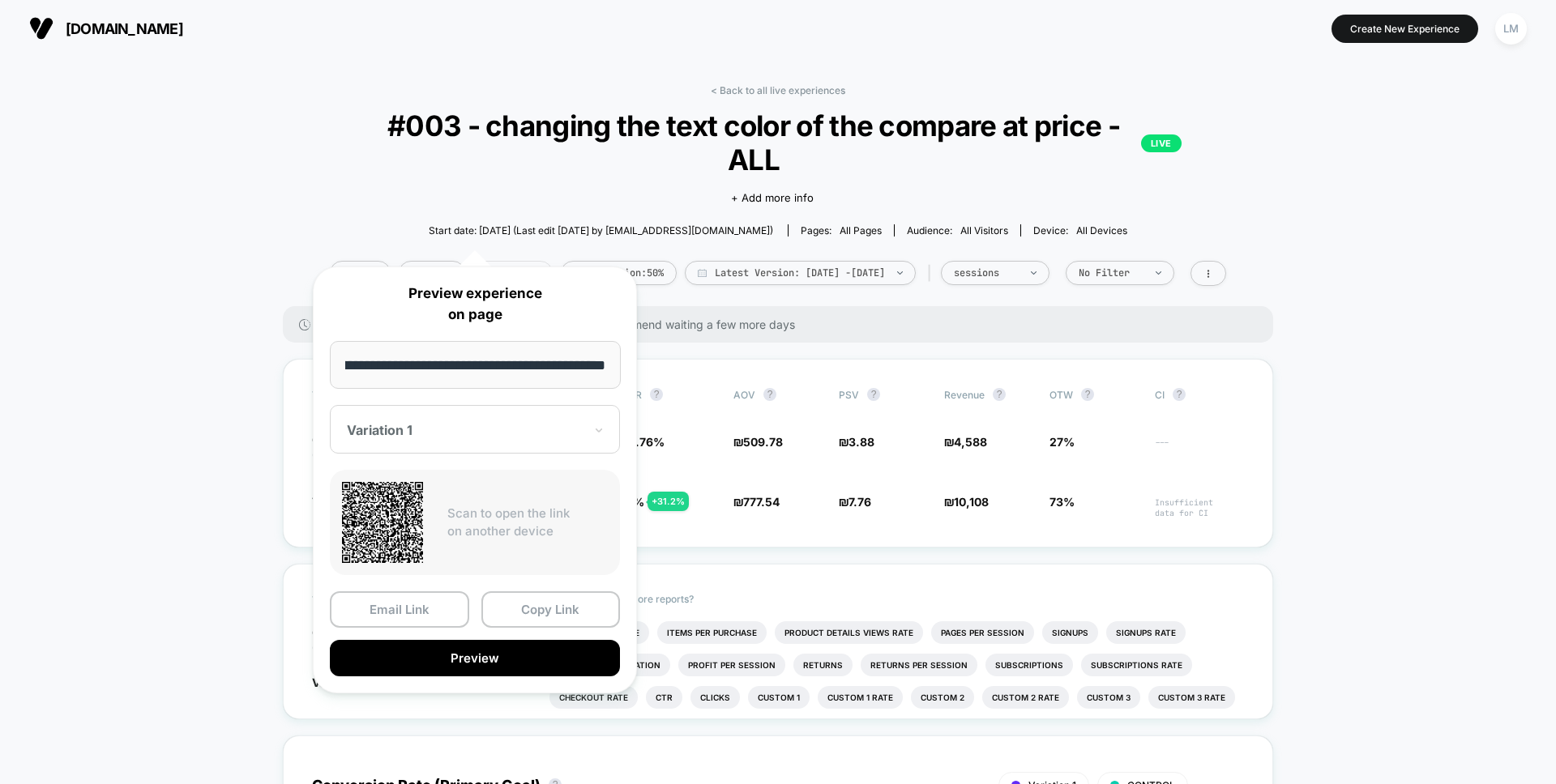 click on "Preview" at bounding box center (513, 273) 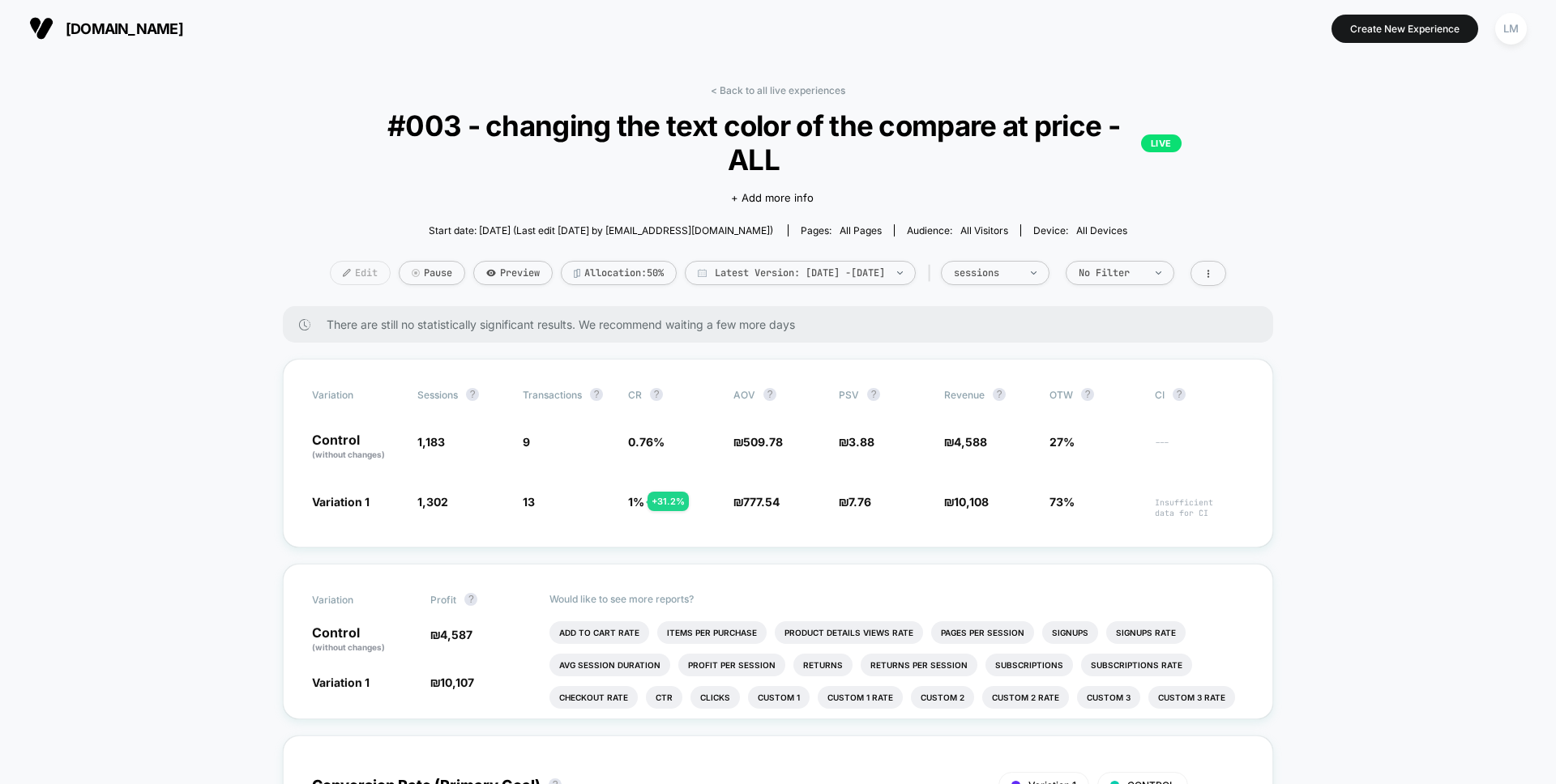 click on "Edit" at bounding box center [360, 273] 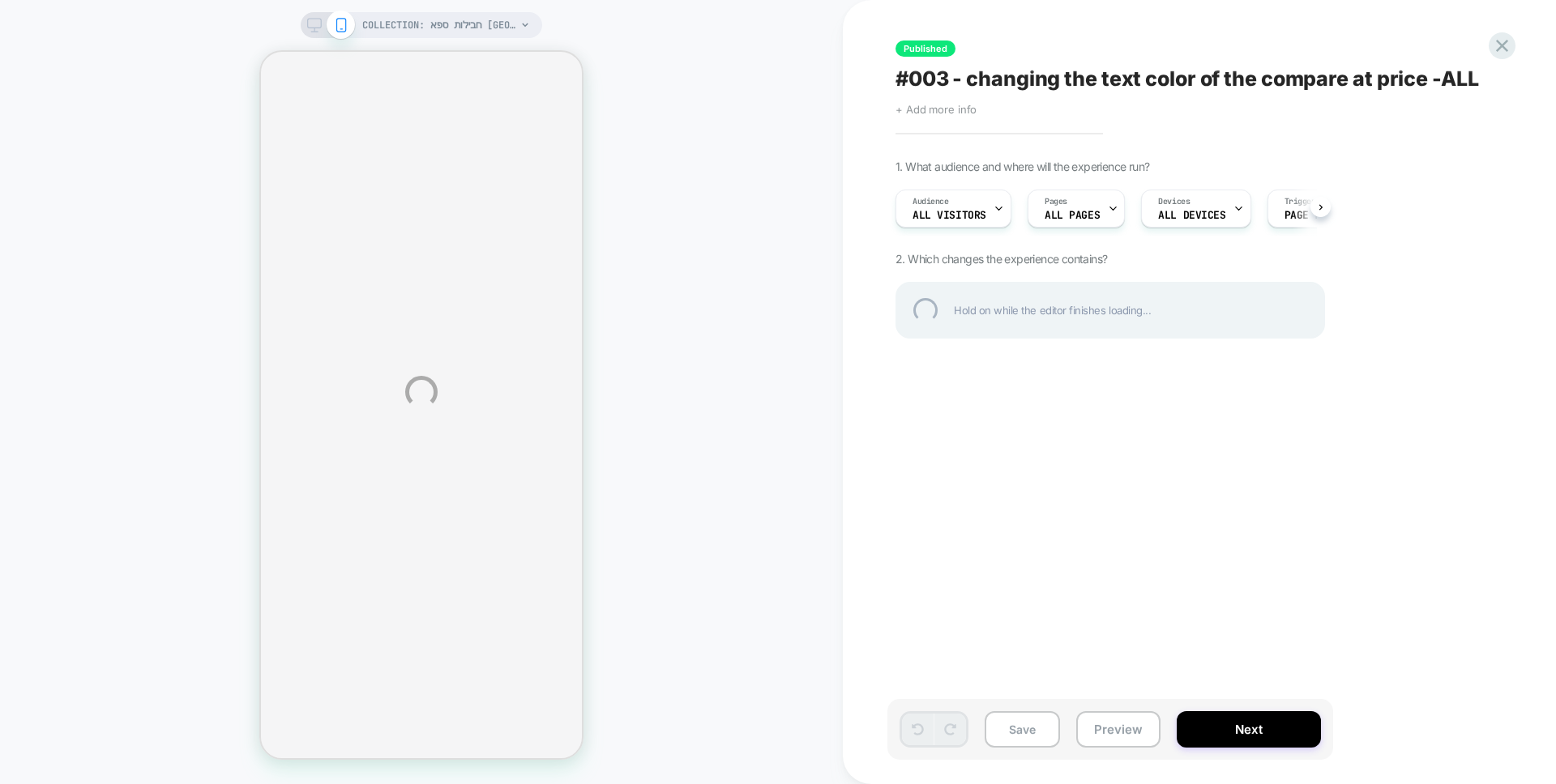 select on "******" 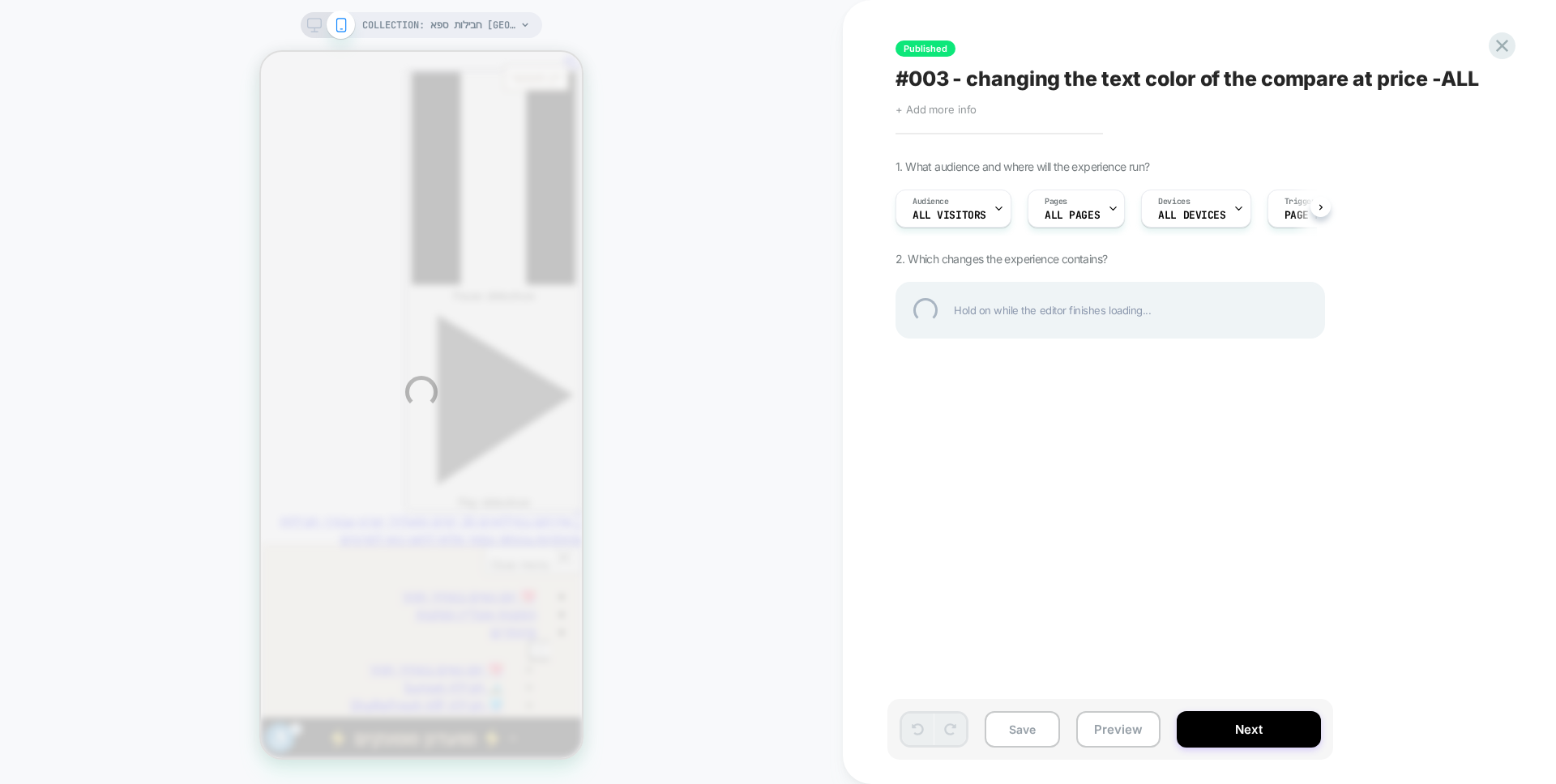 scroll, scrollTop: 0, scrollLeft: 0, axis: both 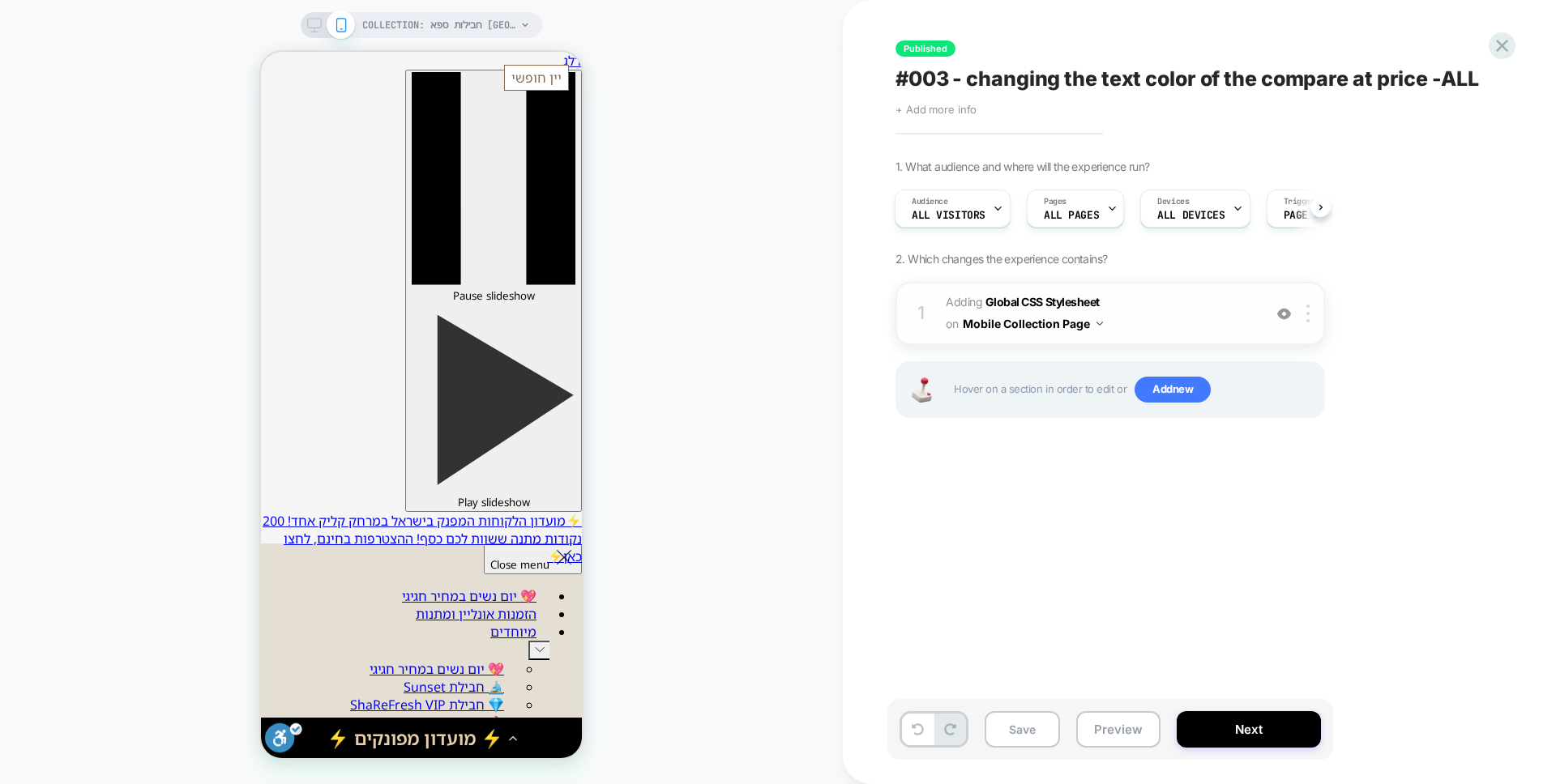 click on "Mobile Collection Page" at bounding box center (1032, 323) 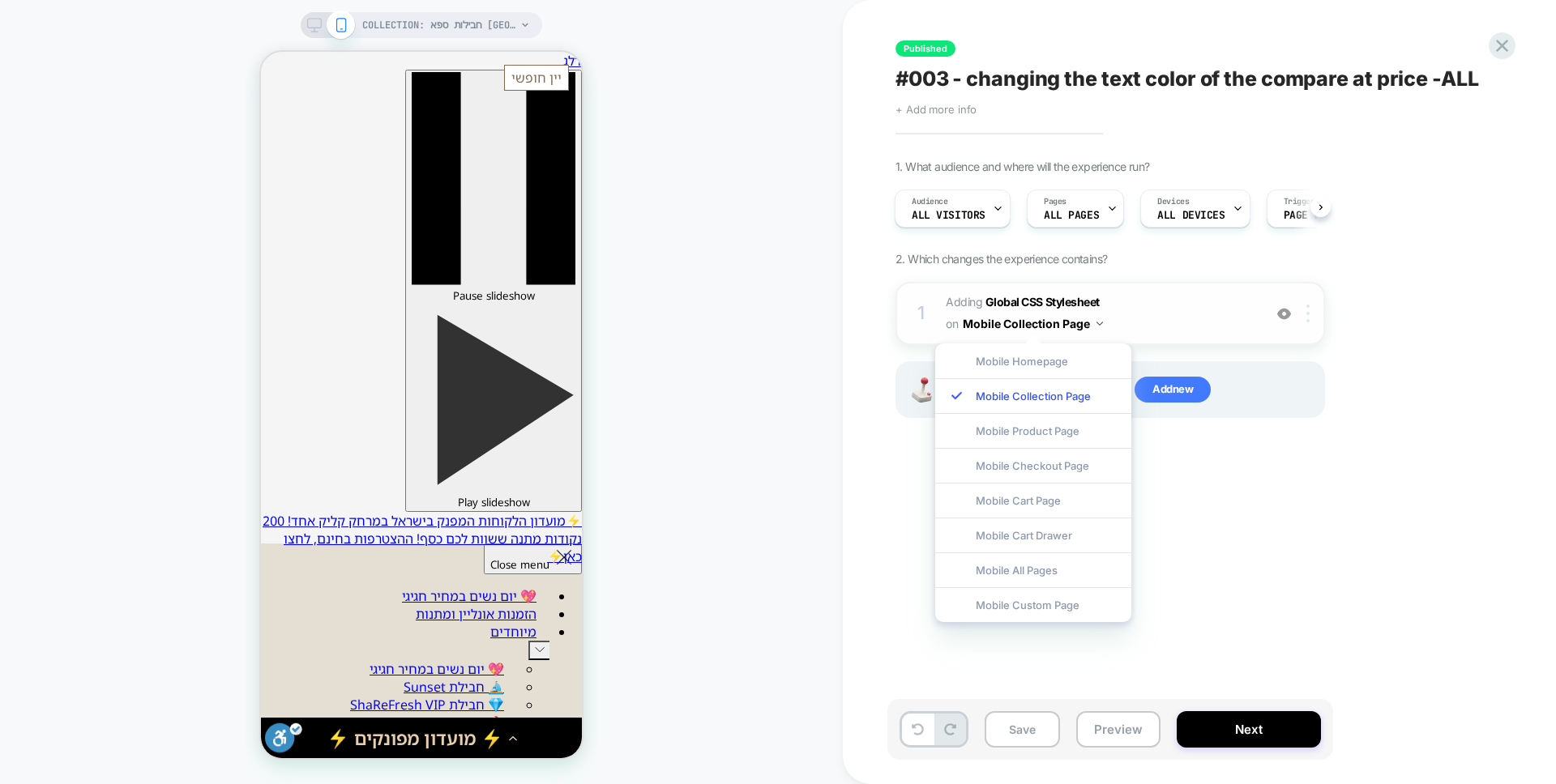 click at bounding box center (1310, 313) 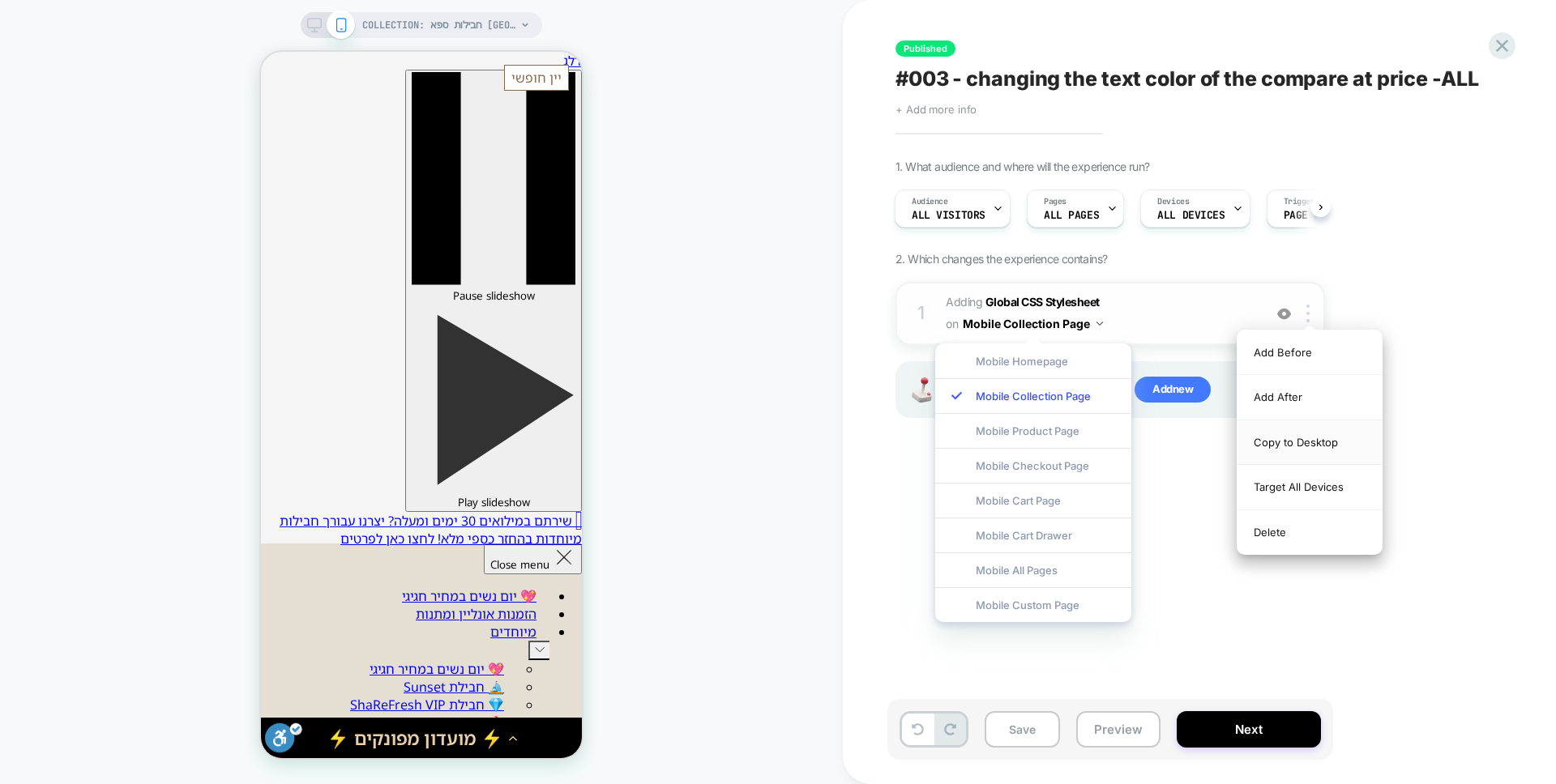 click on "Copy to   Desktop" at bounding box center [1310, 442] 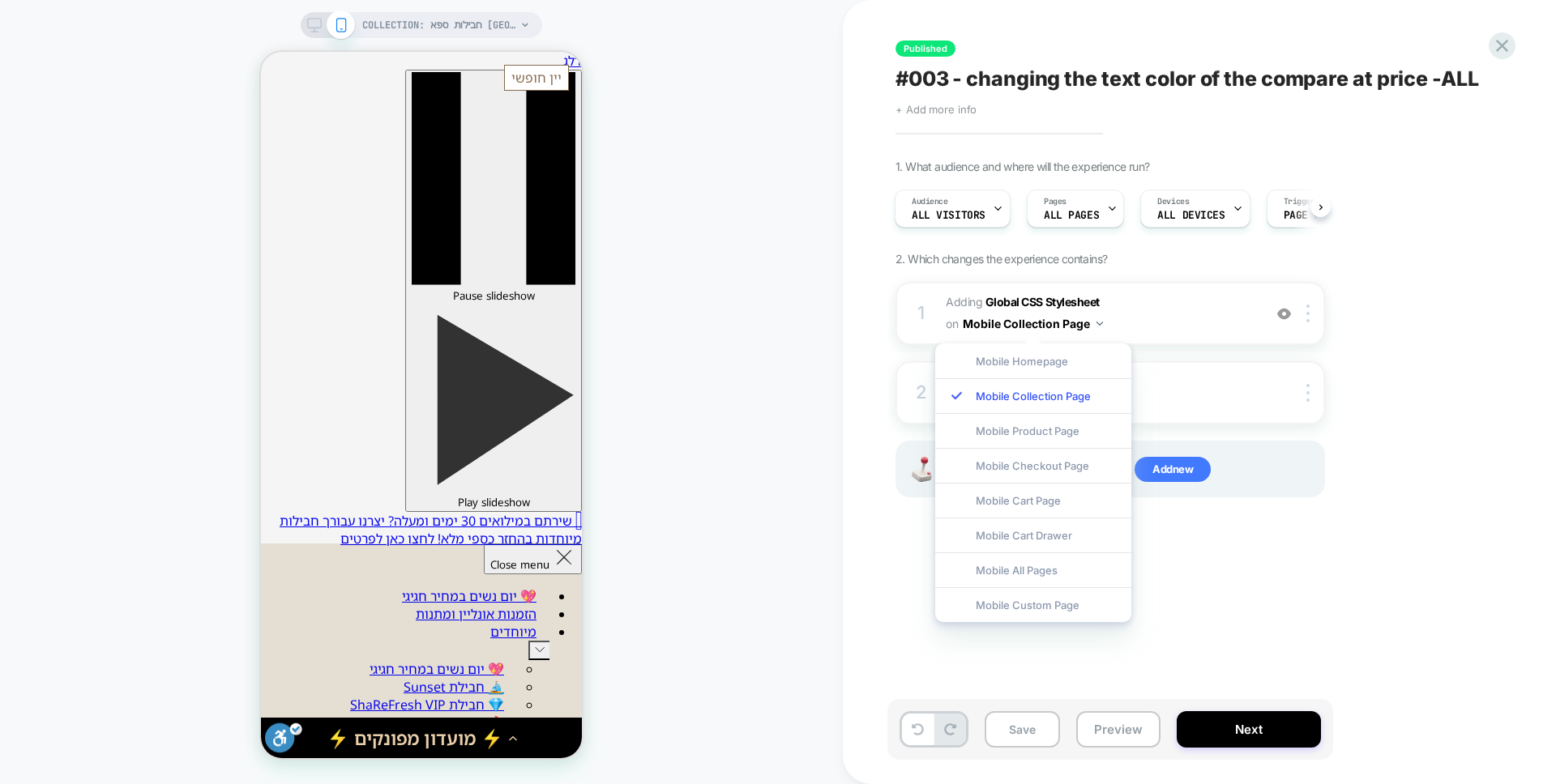 click on "1 Adding   Global CSS Stylesheet   on Mobile Collection Page Add Before Add After Copy to   Desktop Target   All Devices Delete 2 Adding   Global CSS Stylesheet   on Desktop Collection Page Copy to   Mobile Target   All Devices Delete Hover on a section in order to edit or  Add  new" at bounding box center (1110, 410) 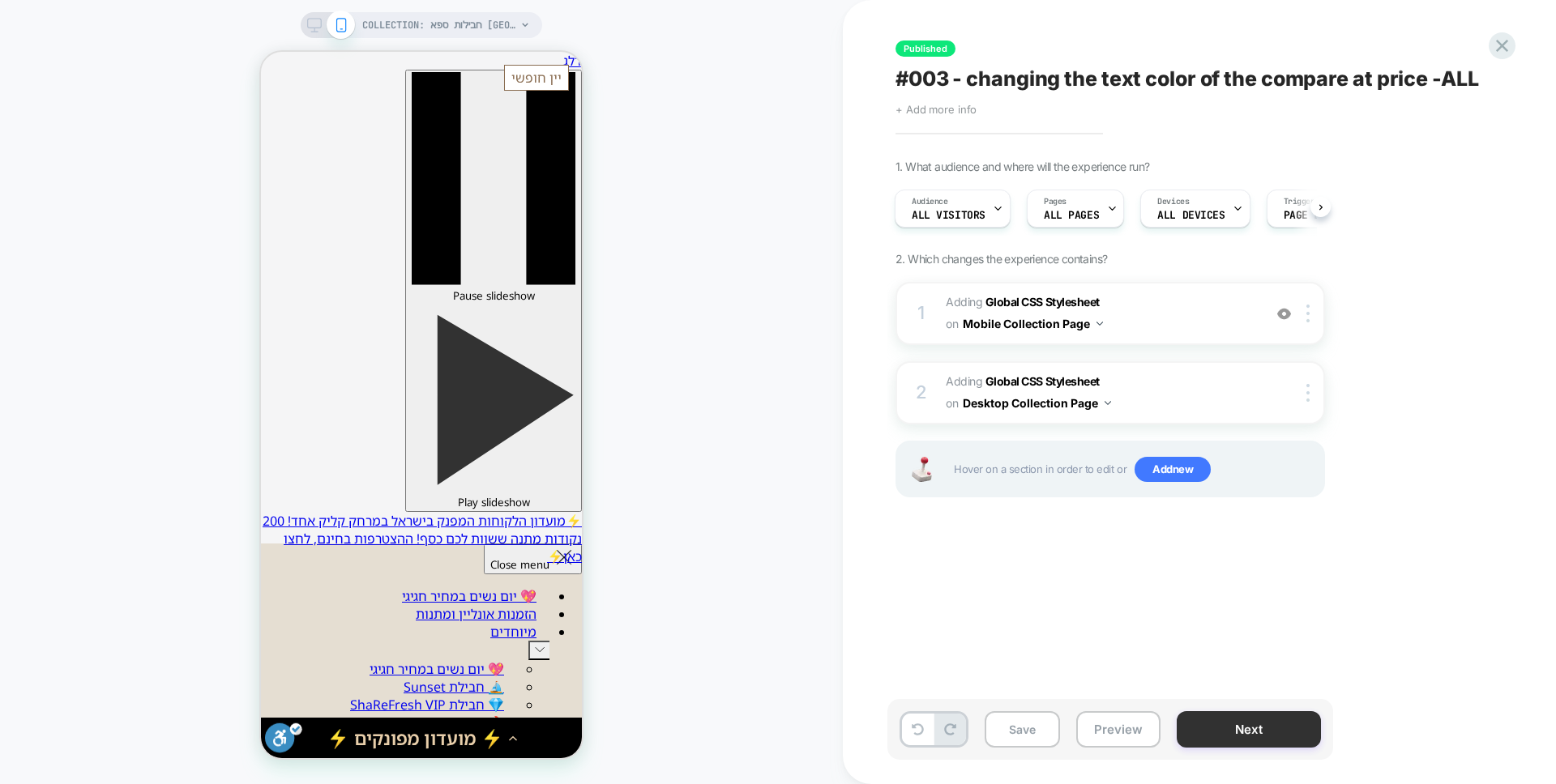 click on "Next" at bounding box center (1249, 729) 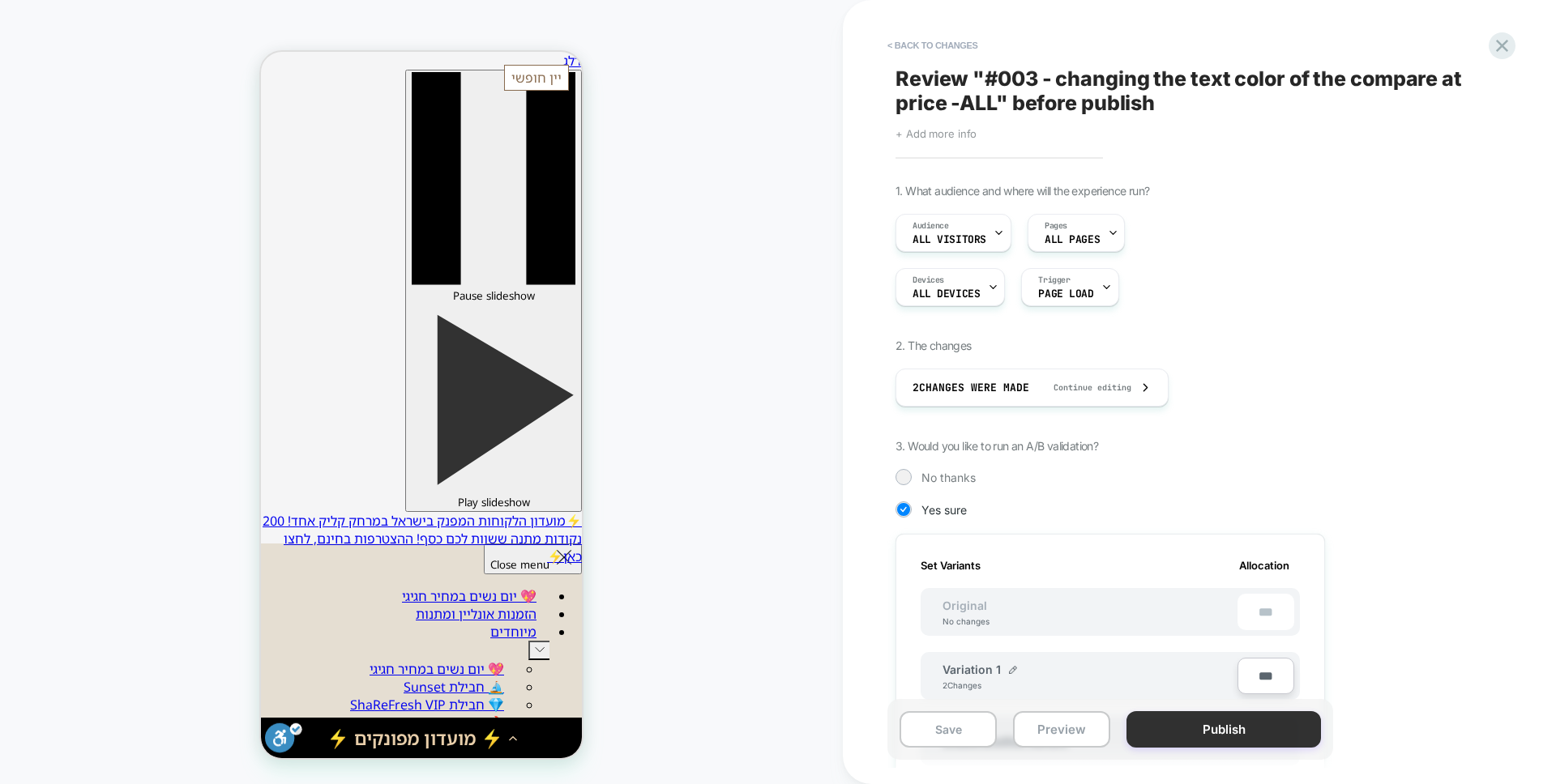 click on "Publish" at bounding box center [1224, 729] 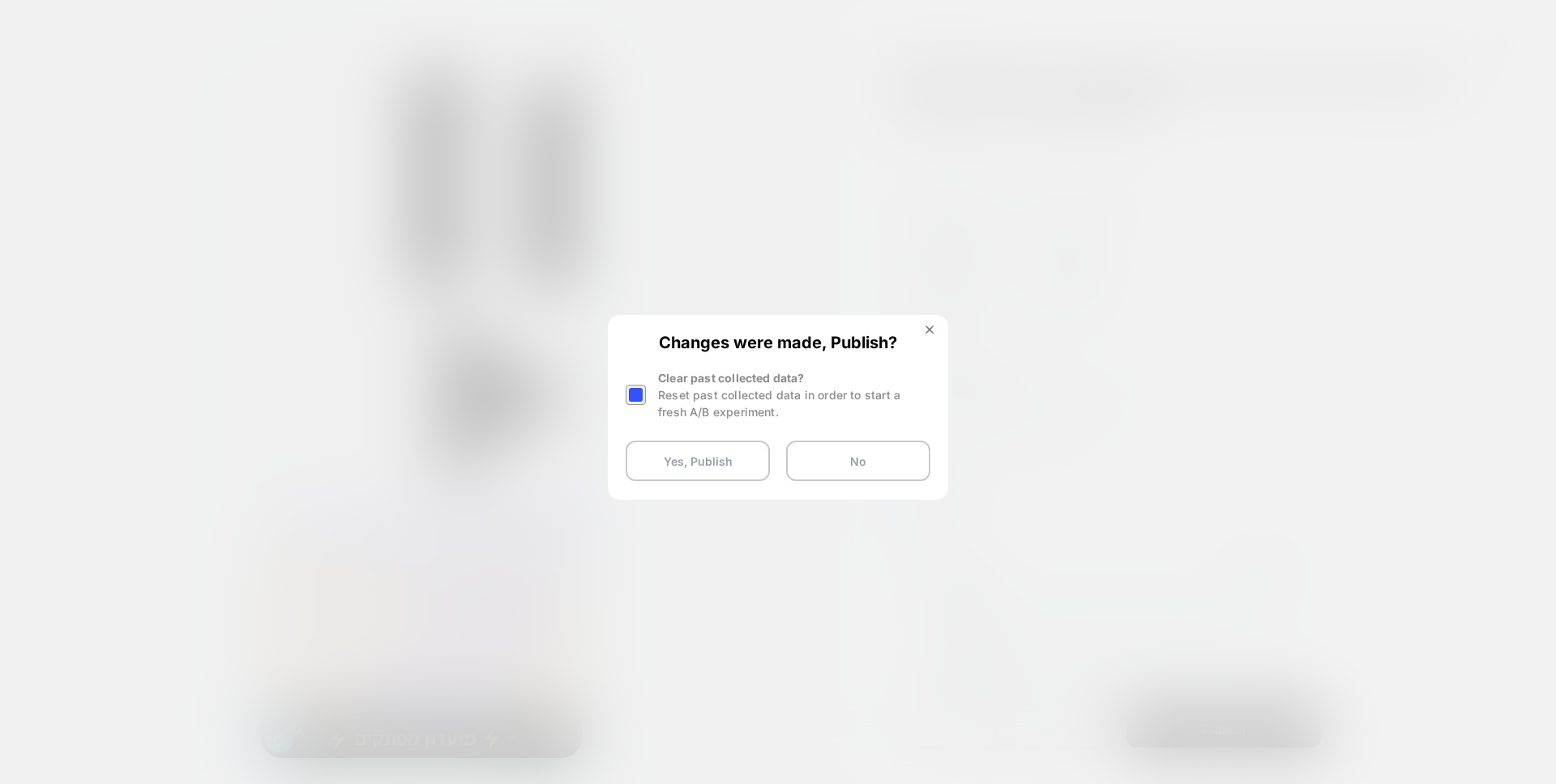 click on "Clear past collected data?   Reset past collected data in order to start a fresh A/B experiment." at bounding box center (778, 394) 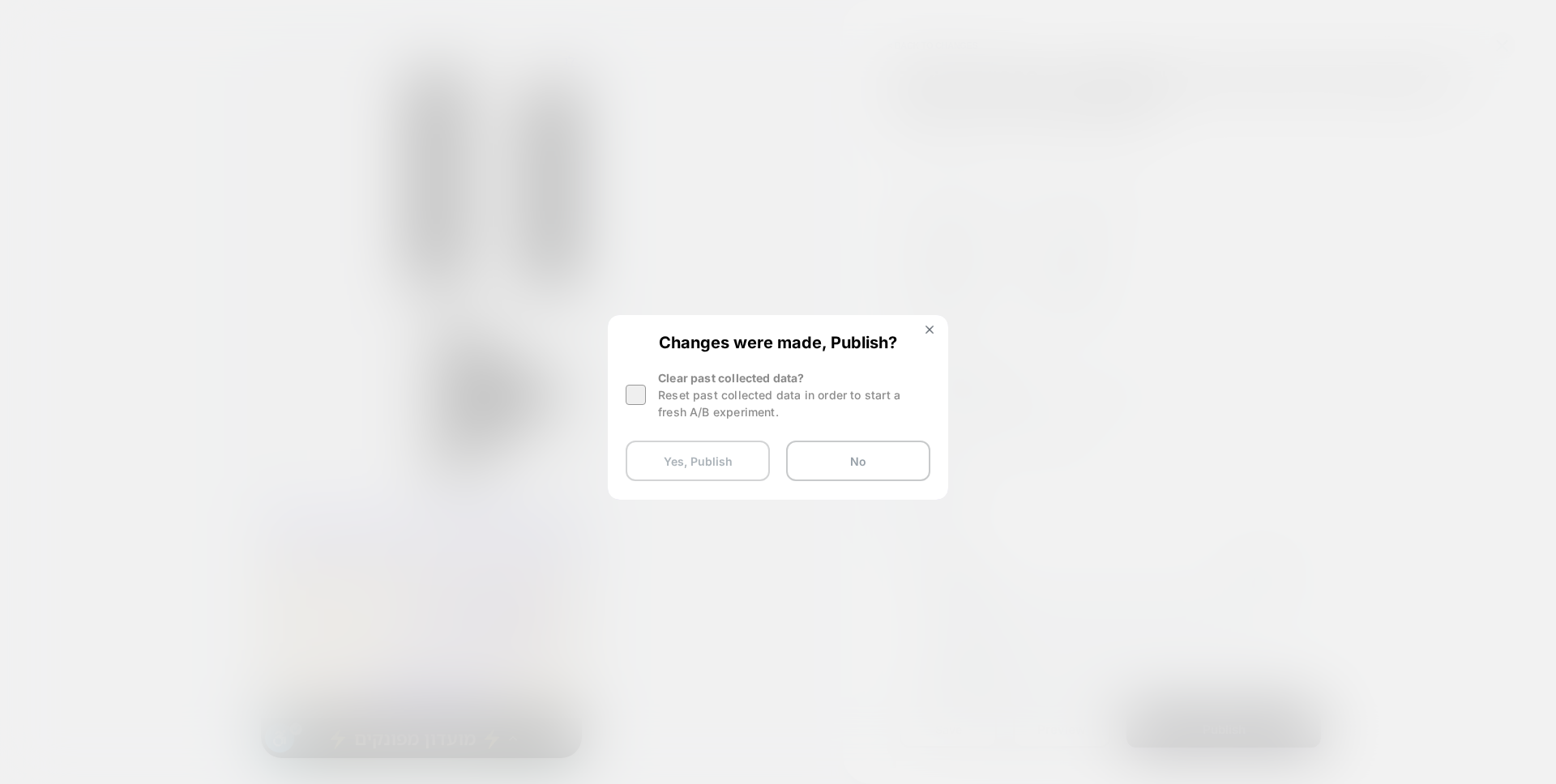 click on "Yes, Publish" at bounding box center (698, 461) 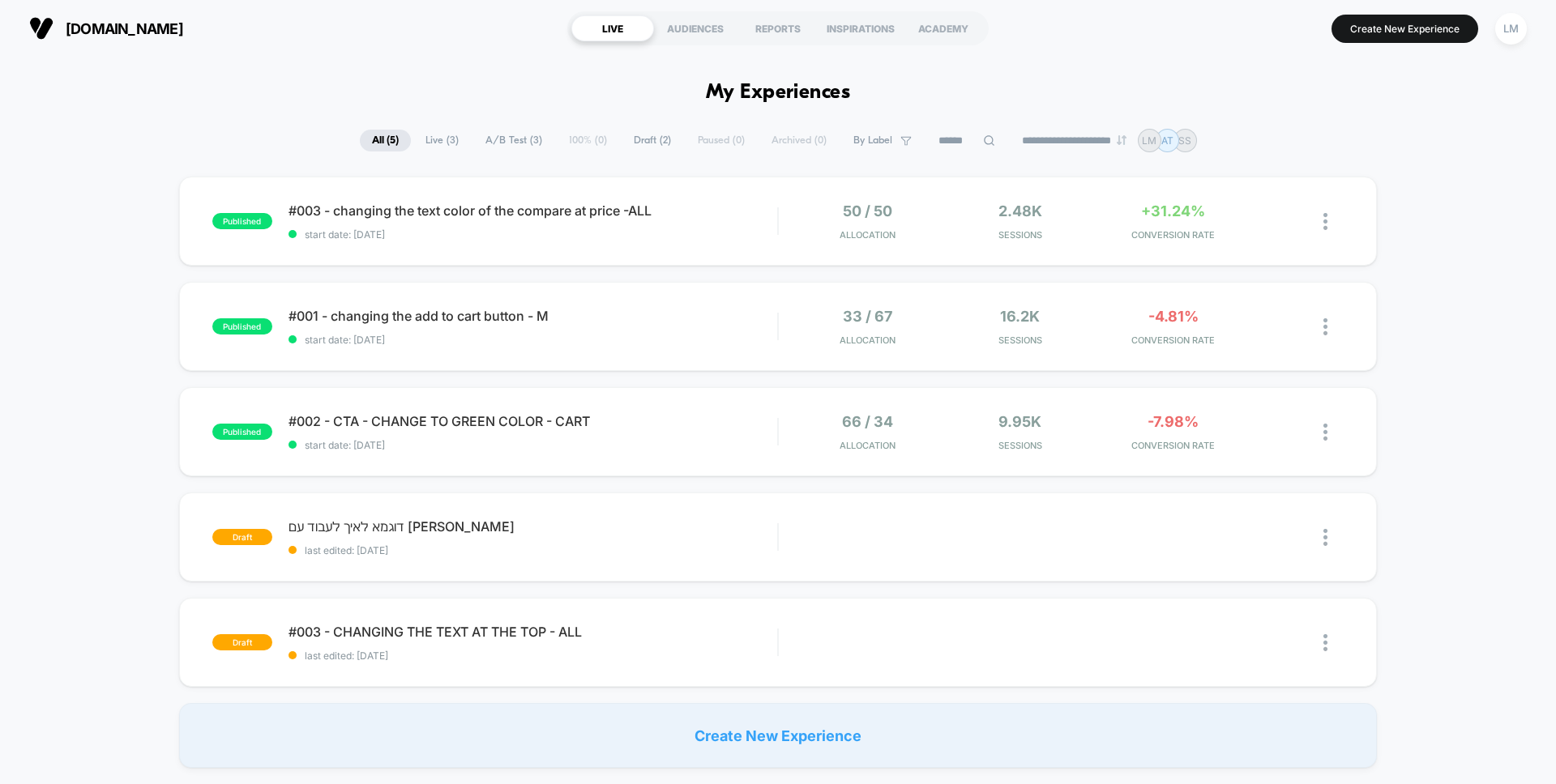 scroll, scrollTop: 0, scrollLeft: 0, axis: both 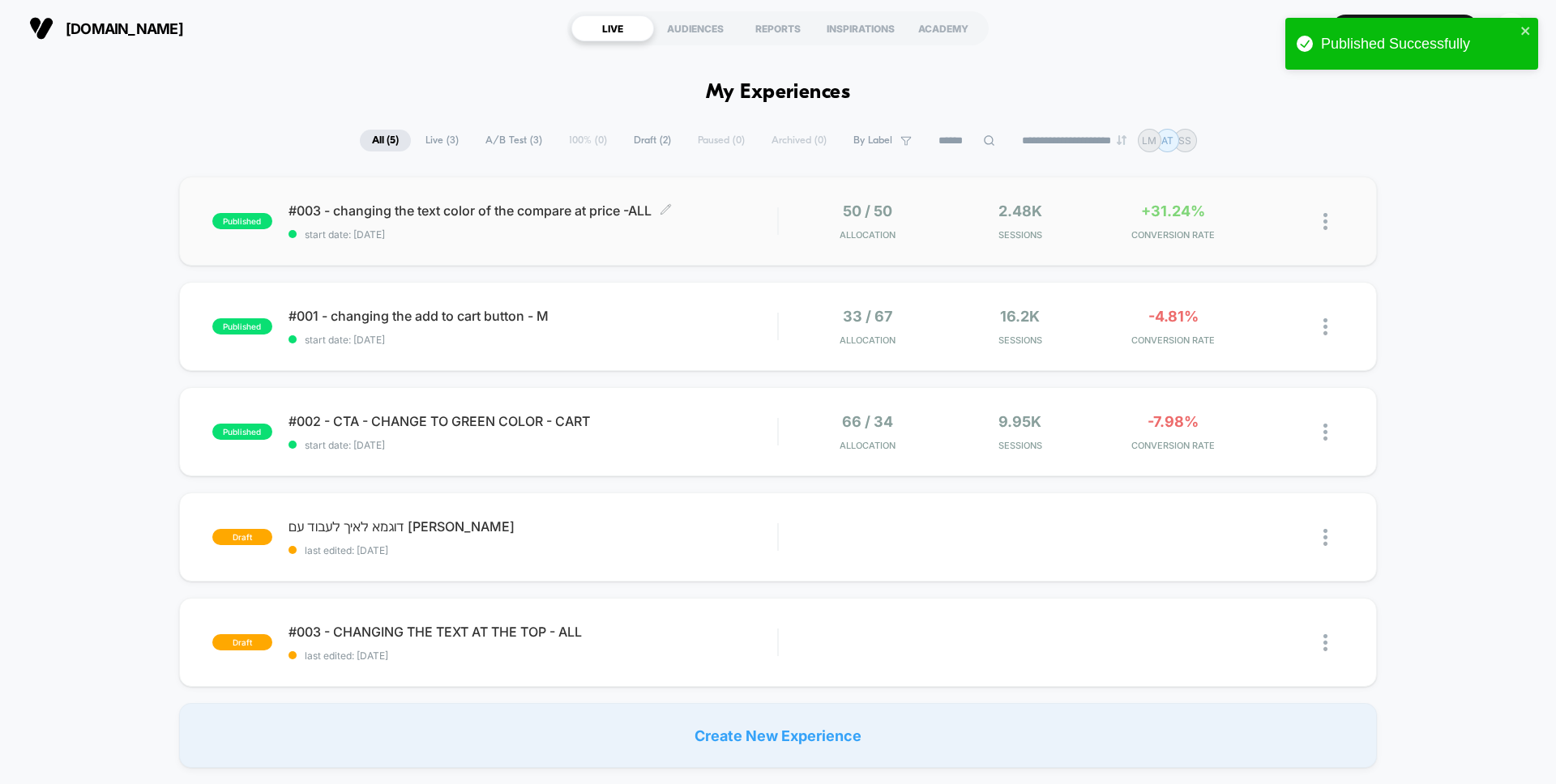 click on "#003 - changing the text color of the compare at price -ALL Click to edit experience details" at bounding box center (532, 211) 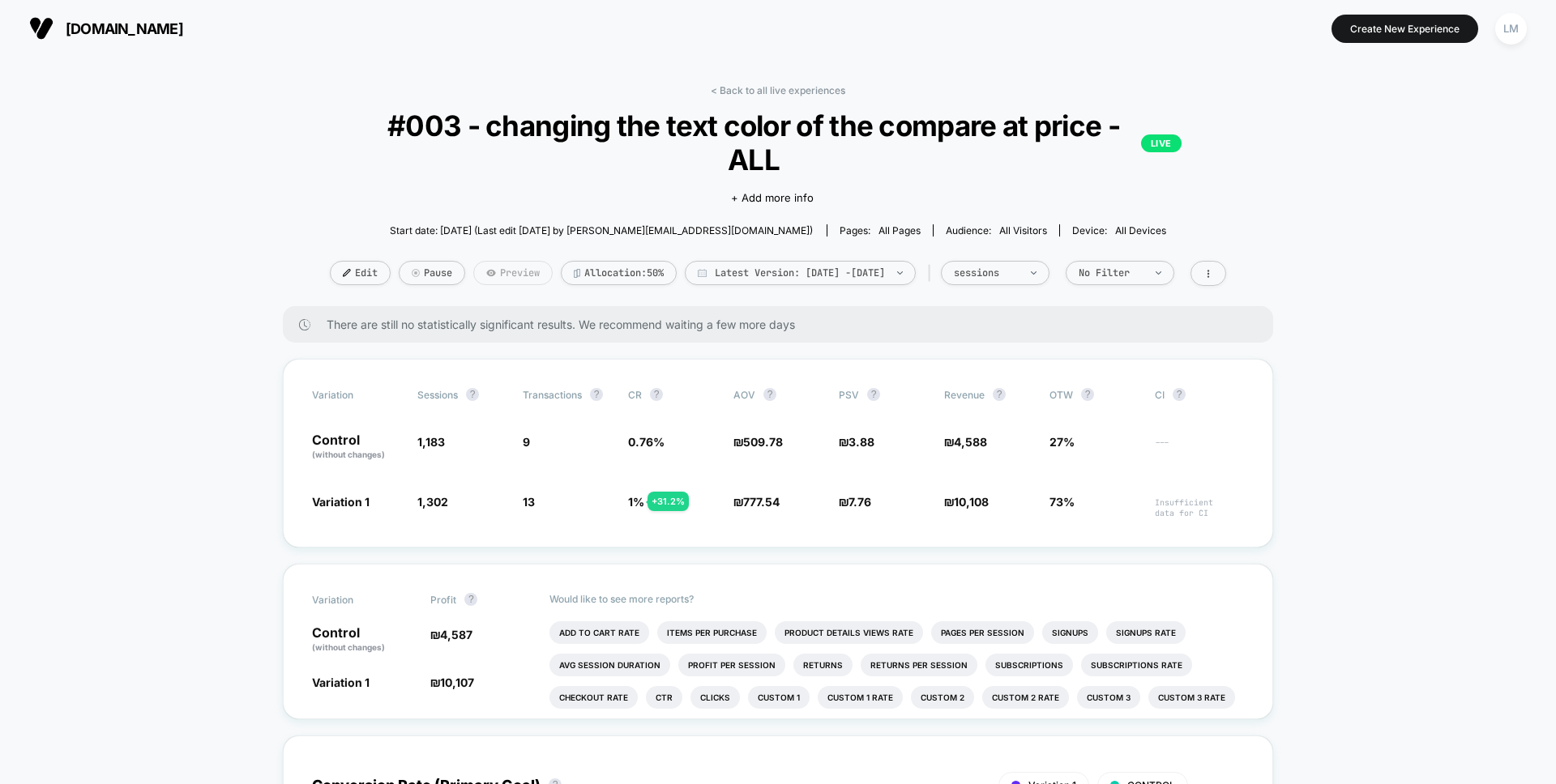 click on "Preview" at bounding box center (513, 273) 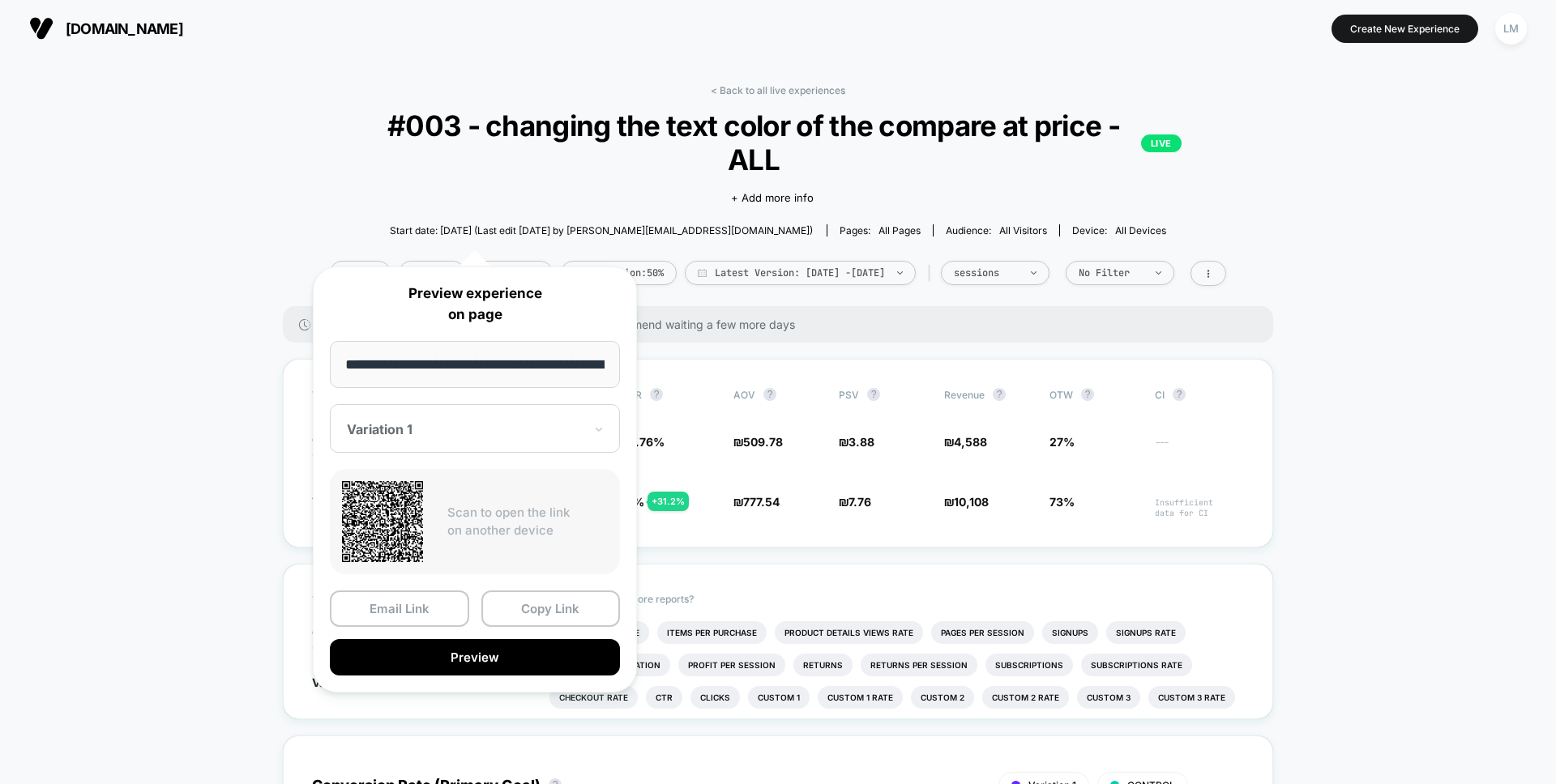 scroll, scrollTop: 0, scrollLeft: 1242, axis: horizontal 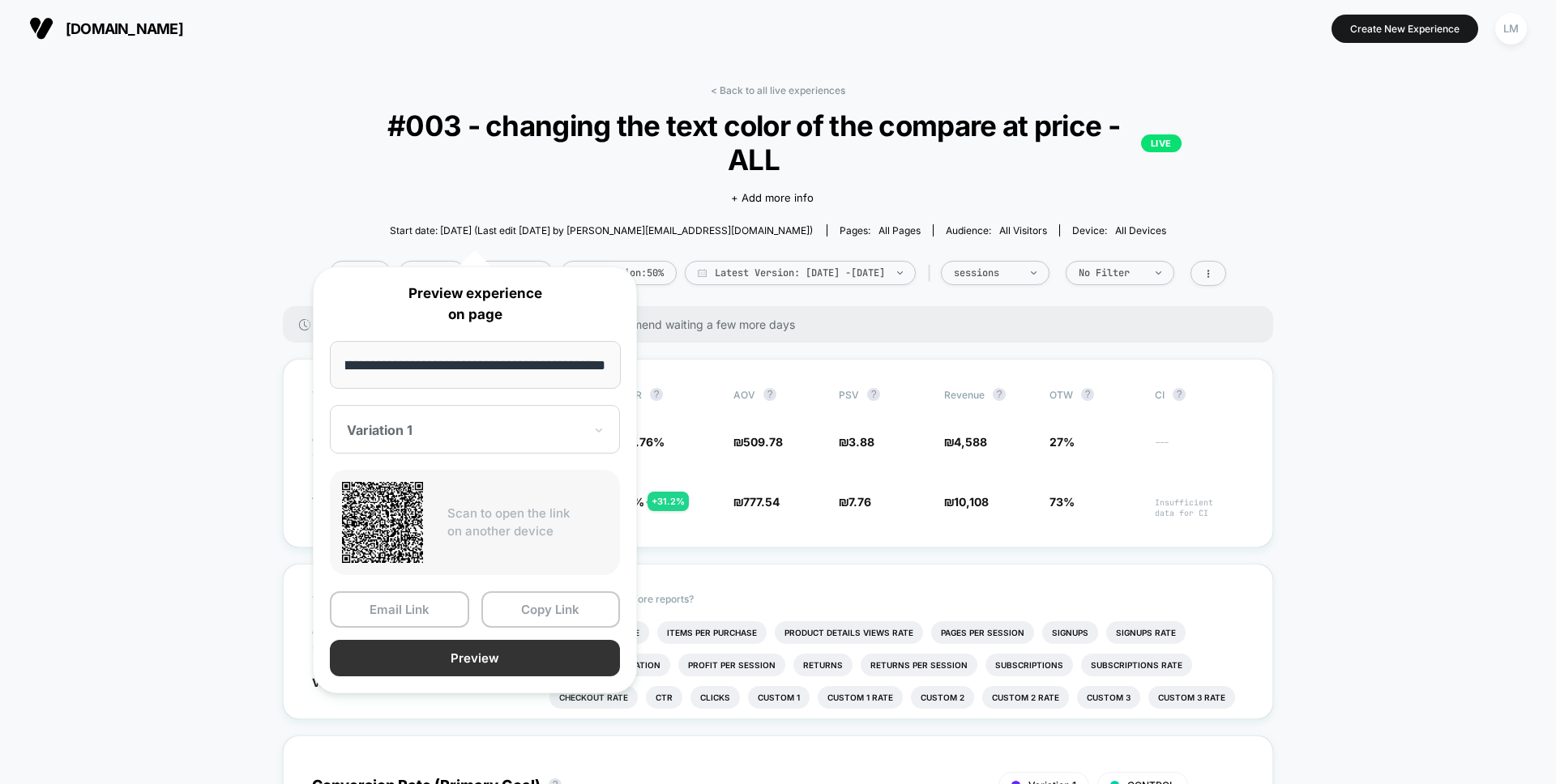 click on "Preview" at bounding box center [475, 658] 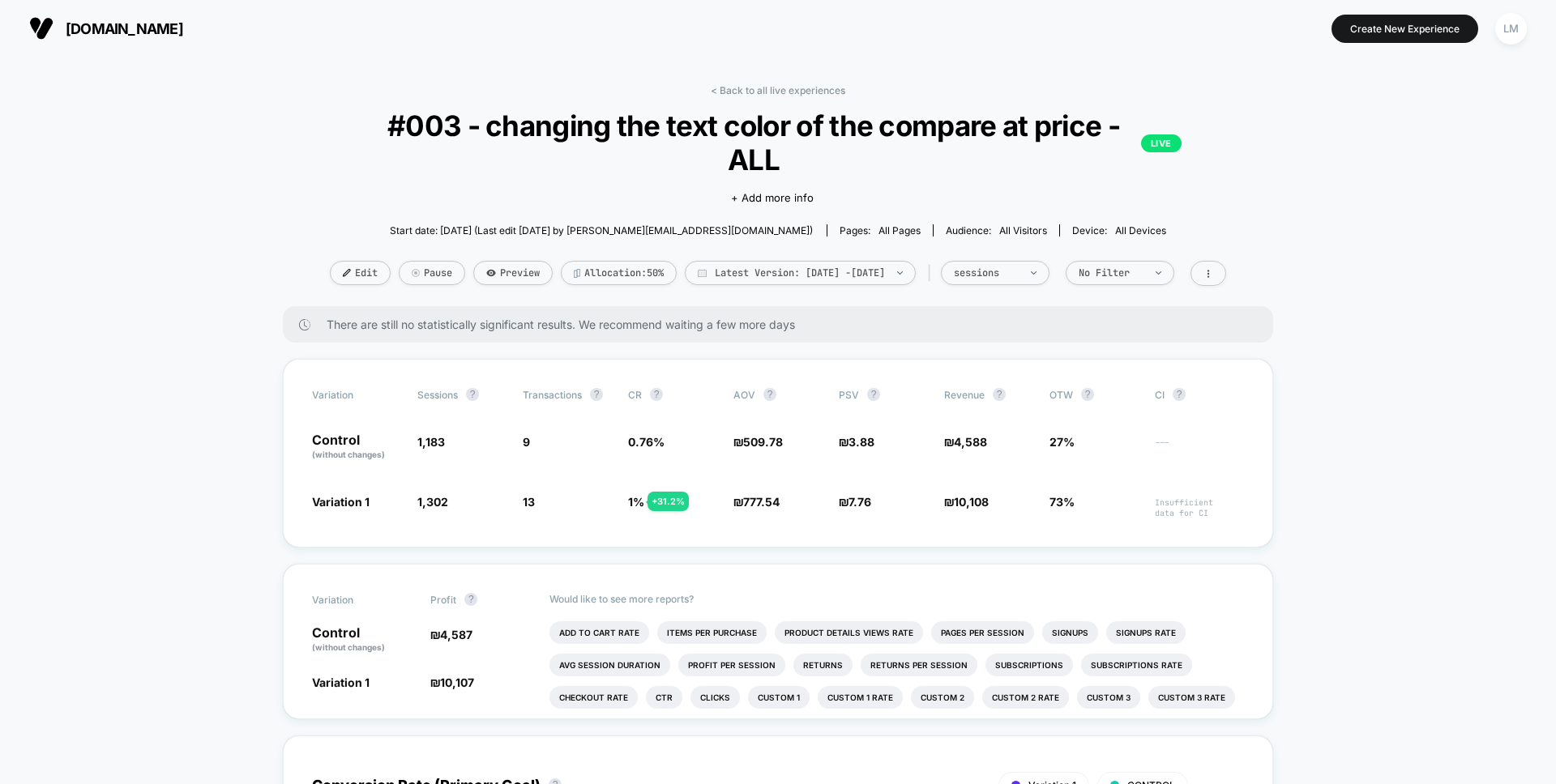 click on "[DOMAIN_NAME]" at bounding box center (106, 28) 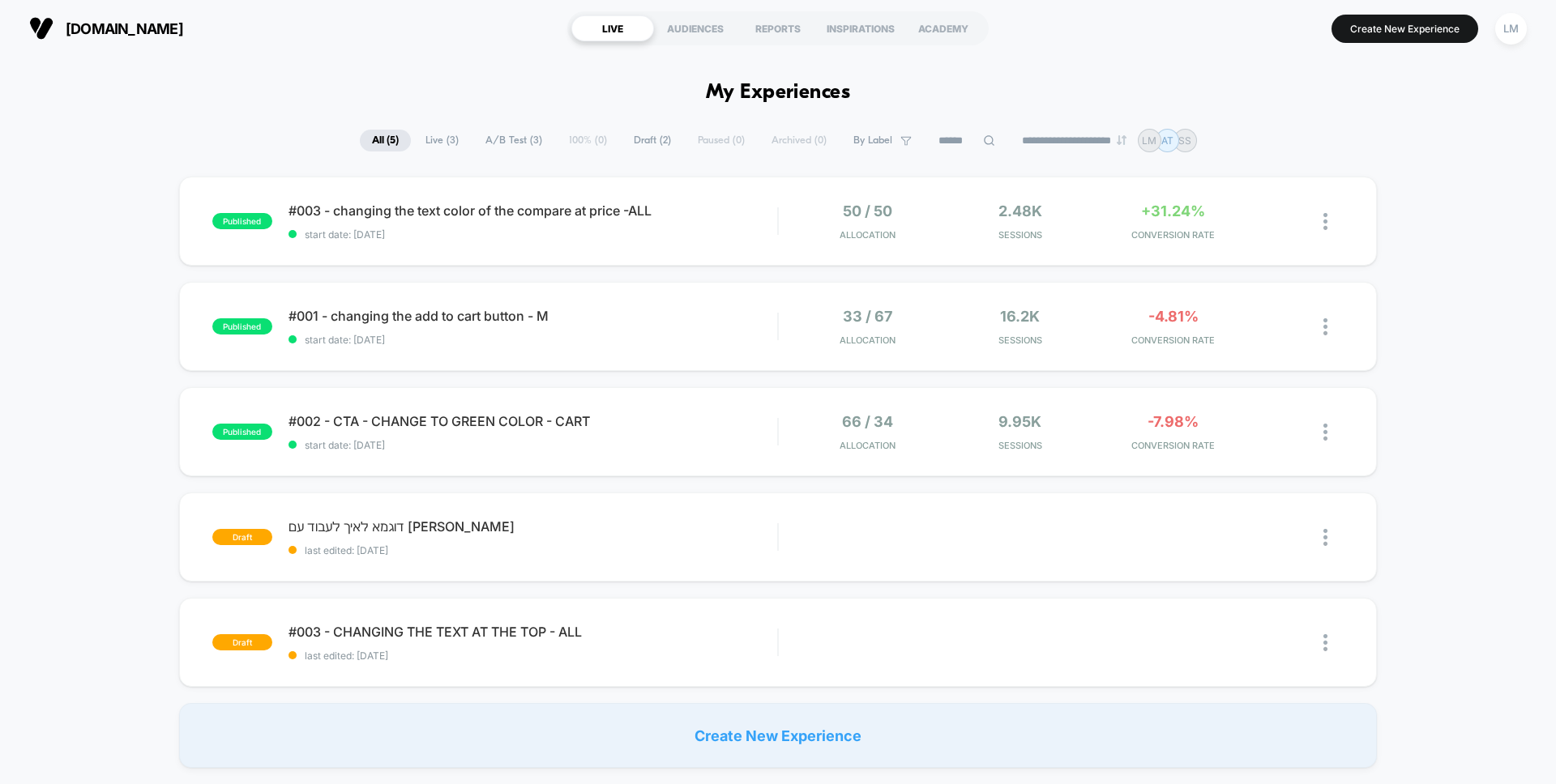 scroll, scrollTop: 0, scrollLeft: 0, axis: both 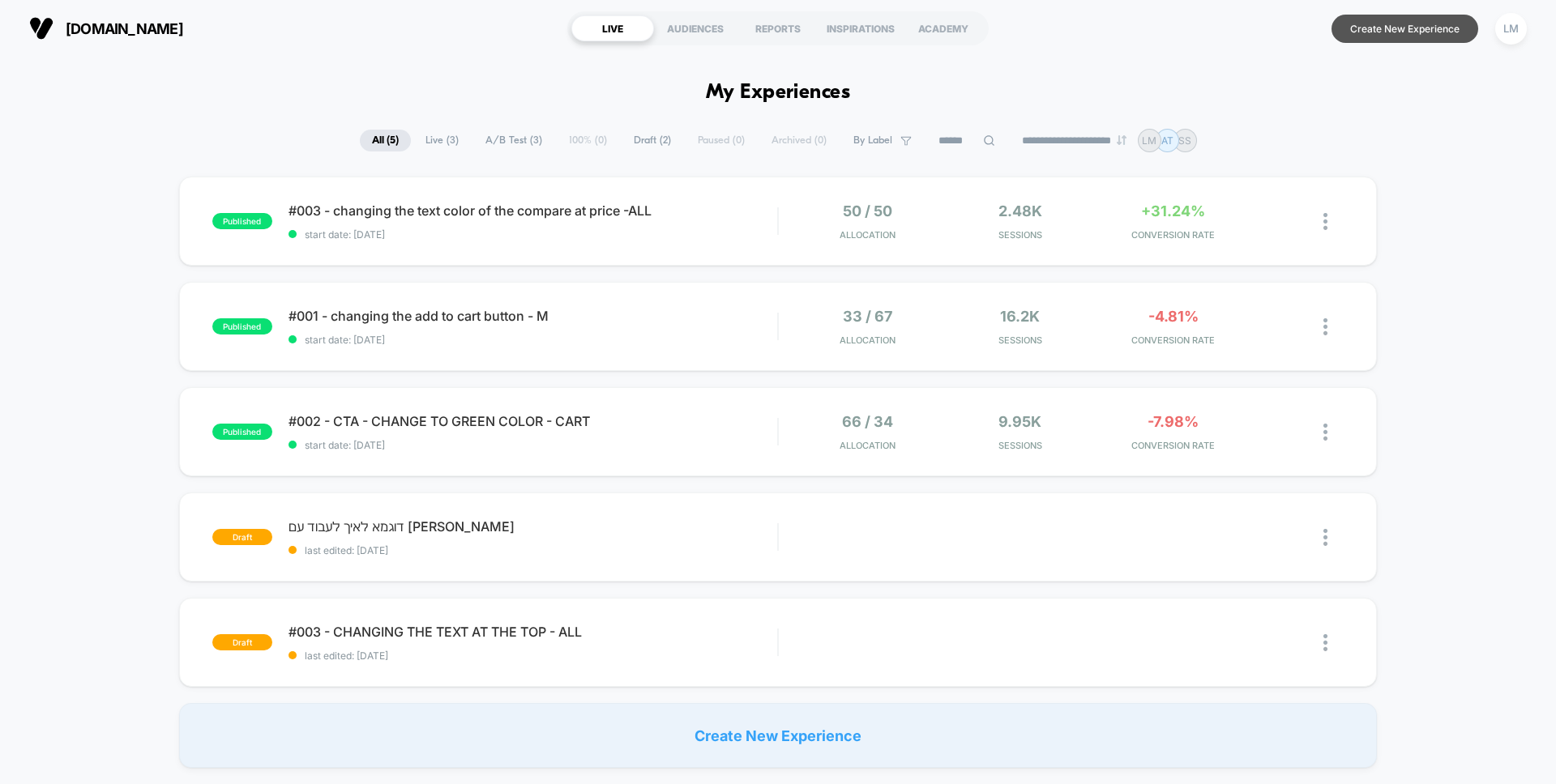 click on "Create New Experience" at bounding box center (1404, 28) 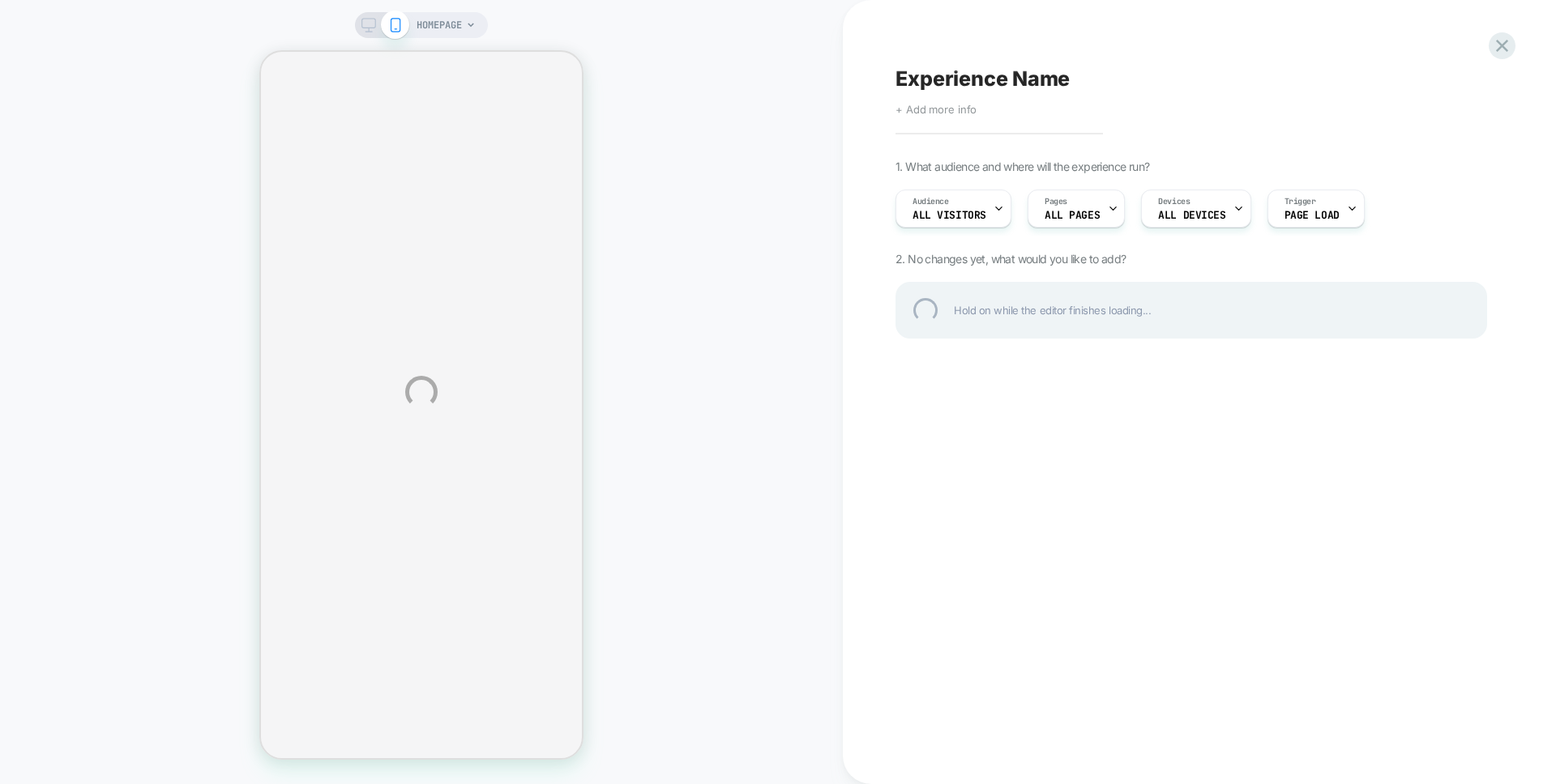 click on "HOMEPAGE Experience Name Click to edit experience details + Add more info 1. What audience and where will the experience run? Audience All Visitors Pages ALL PAGES Devices ALL DEVICES Trigger Page Load 2. No changes yet, what would you like to add? Hold on while the editor finishes loading..." at bounding box center [778, 392] 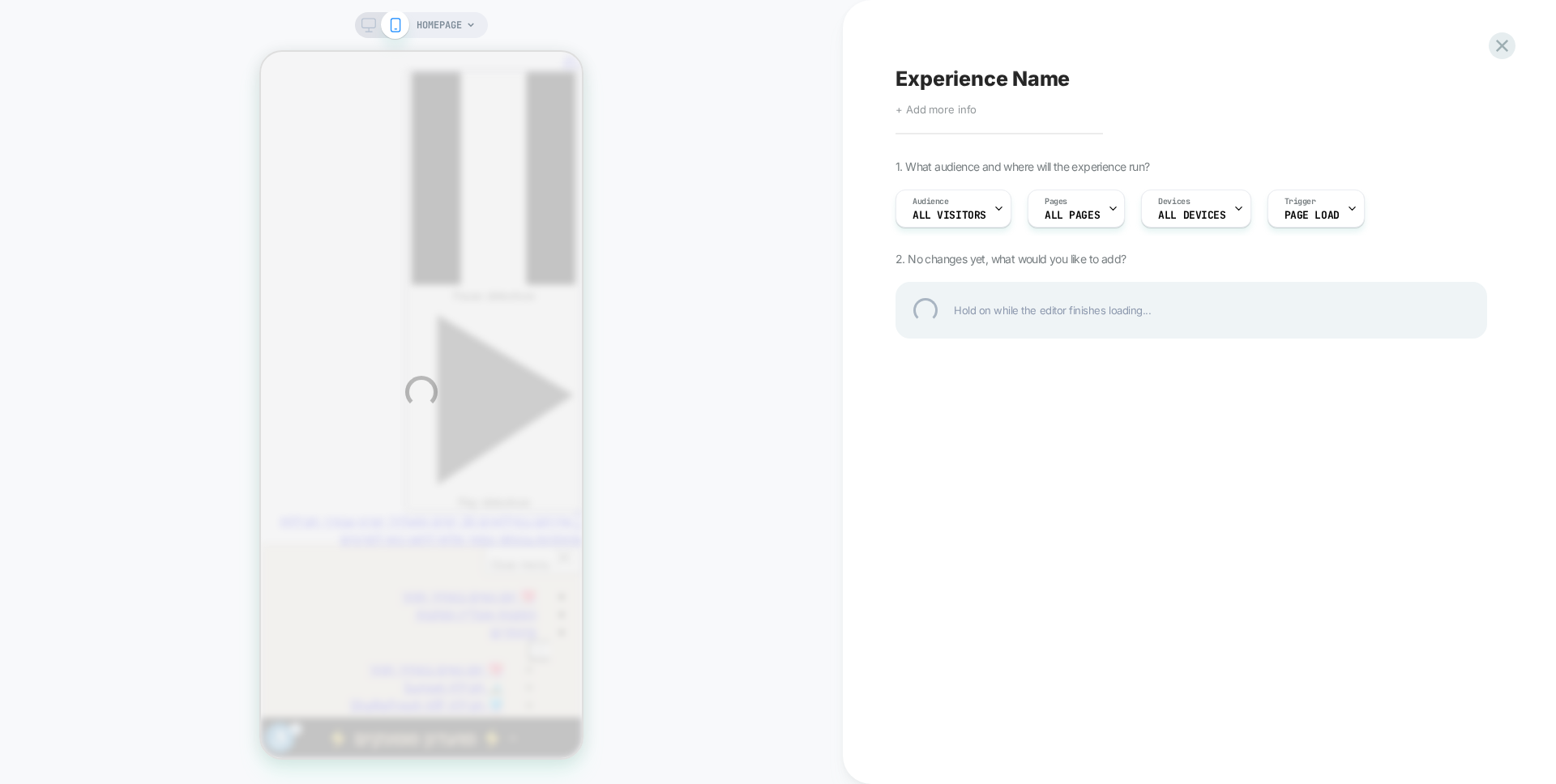 scroll, scrollTop: 0, scrollLeft: 0, axis: both 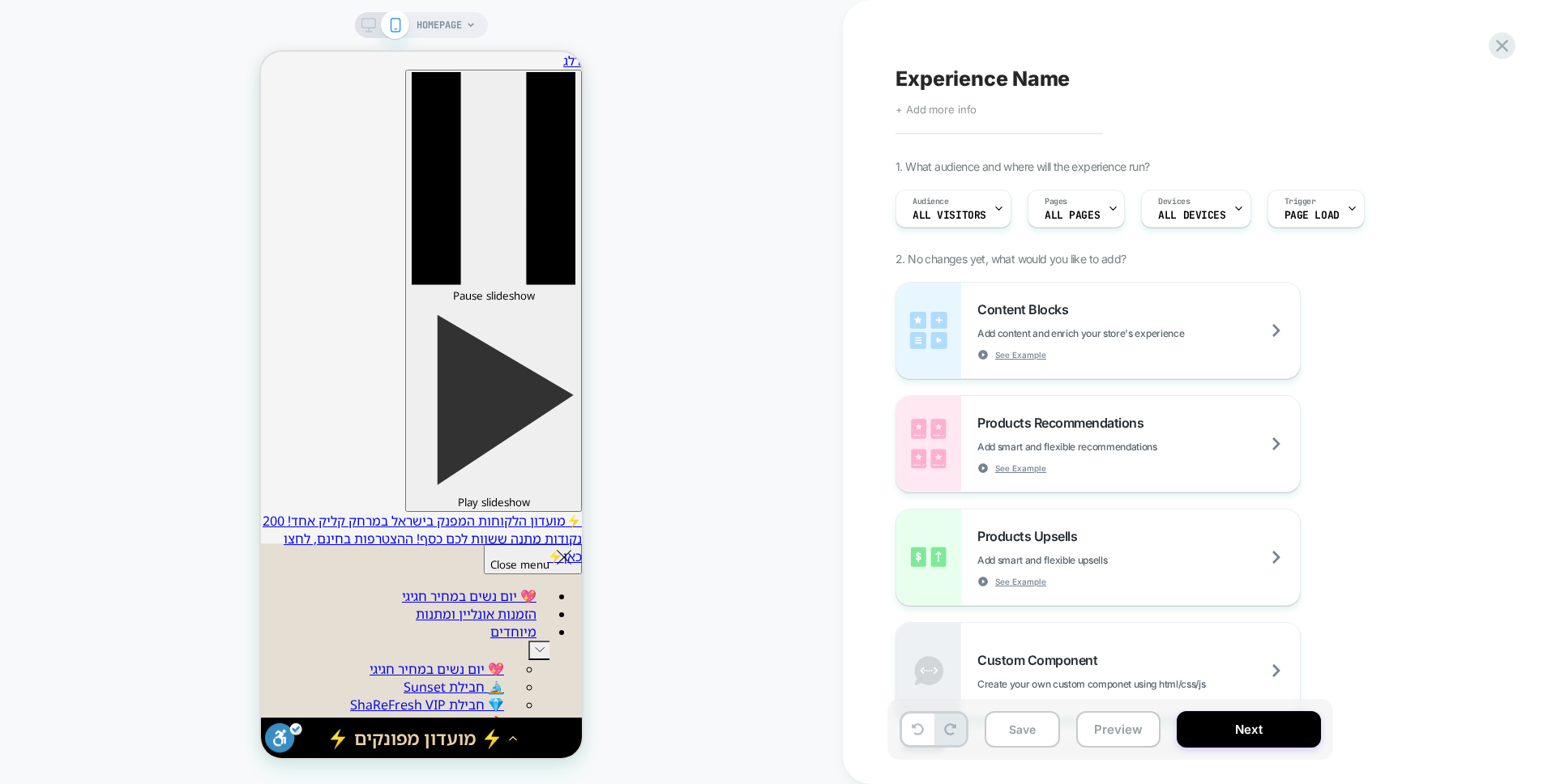 click 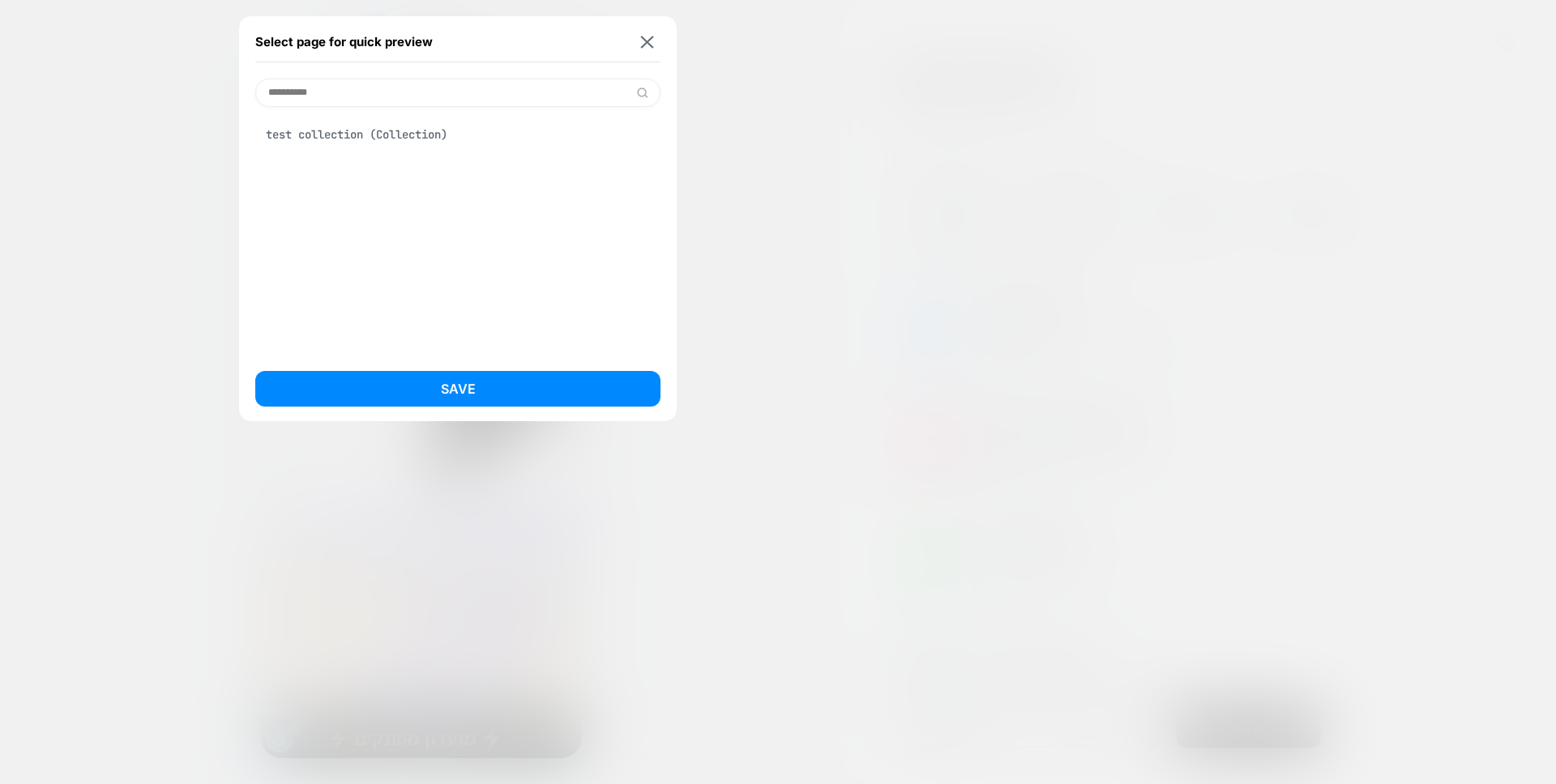 type on "**********" 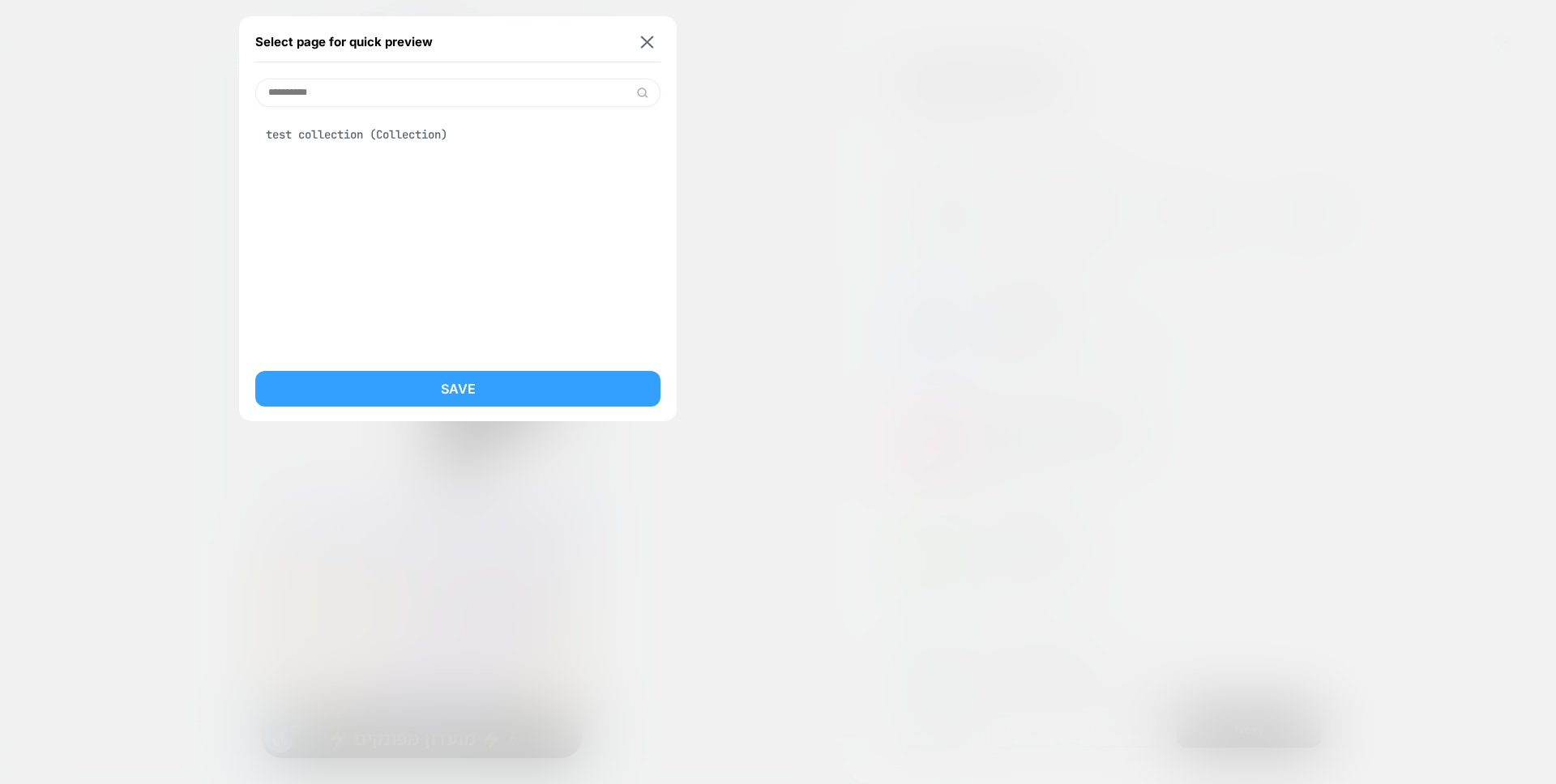 click on "Save" at bounding box center (458, 389) 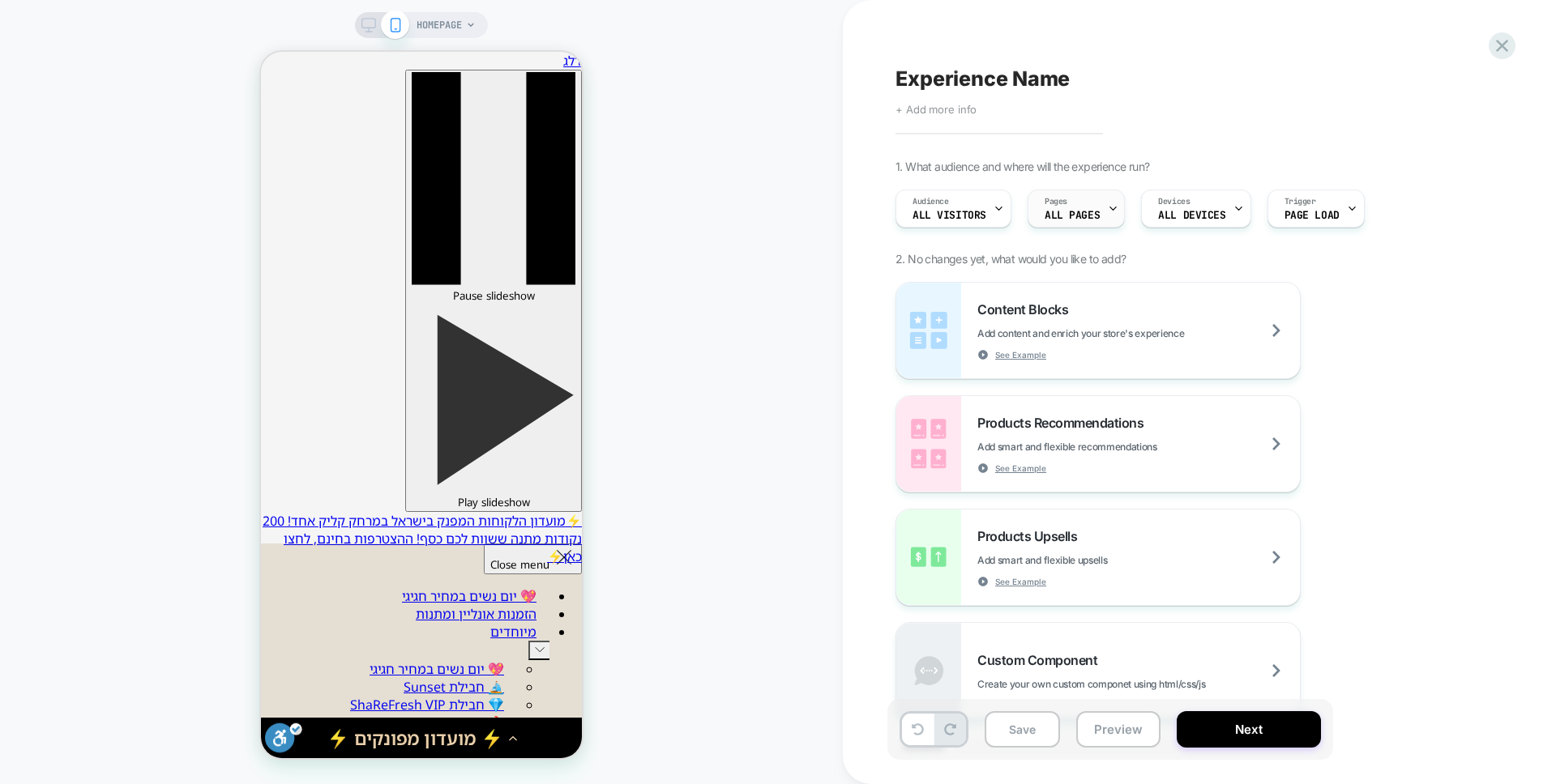 click on "Pages ALL PAGES" at bounding box center [1072, 208] 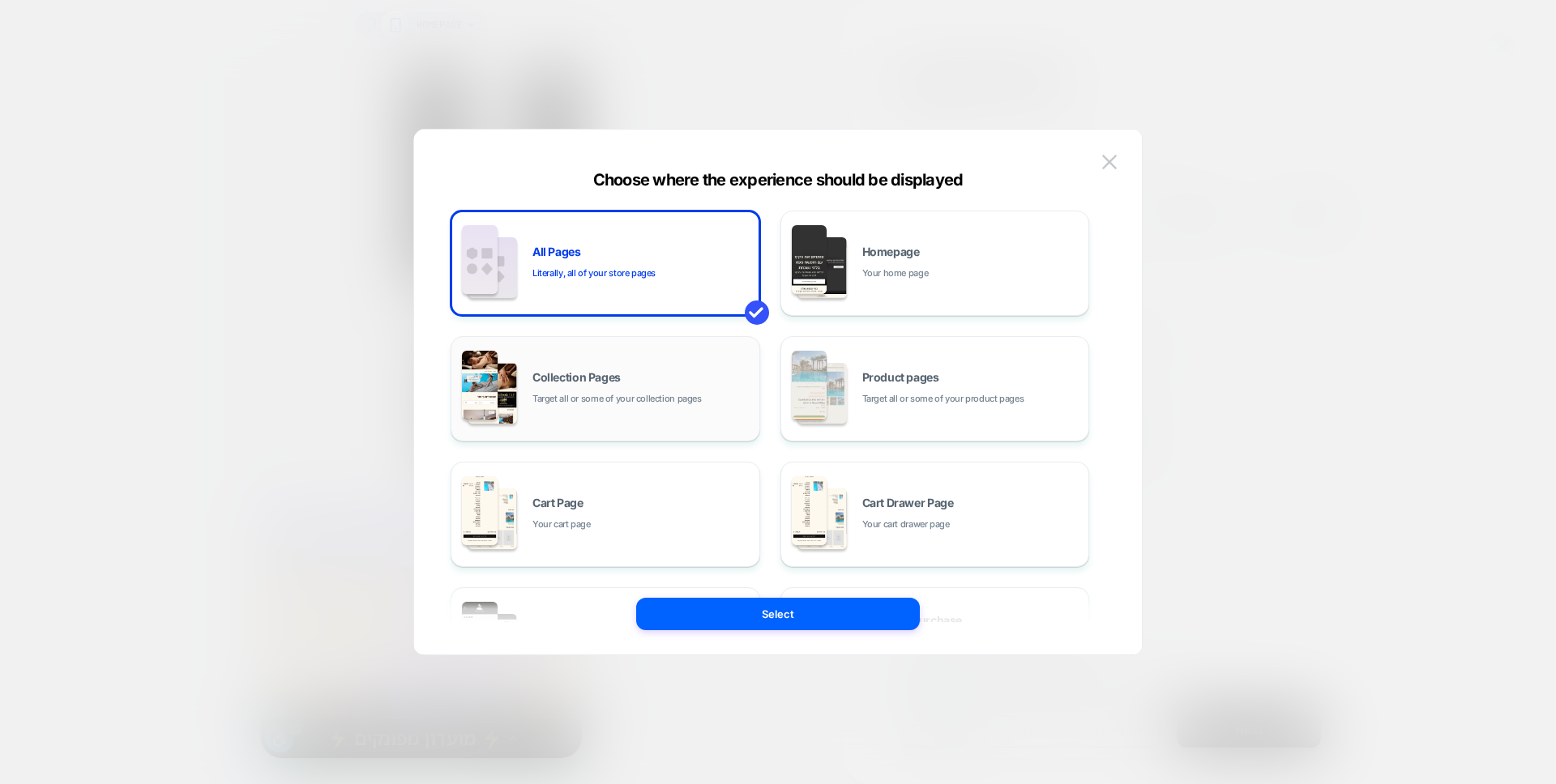 click on "Collection Pages" at bounding box center [576, 377] 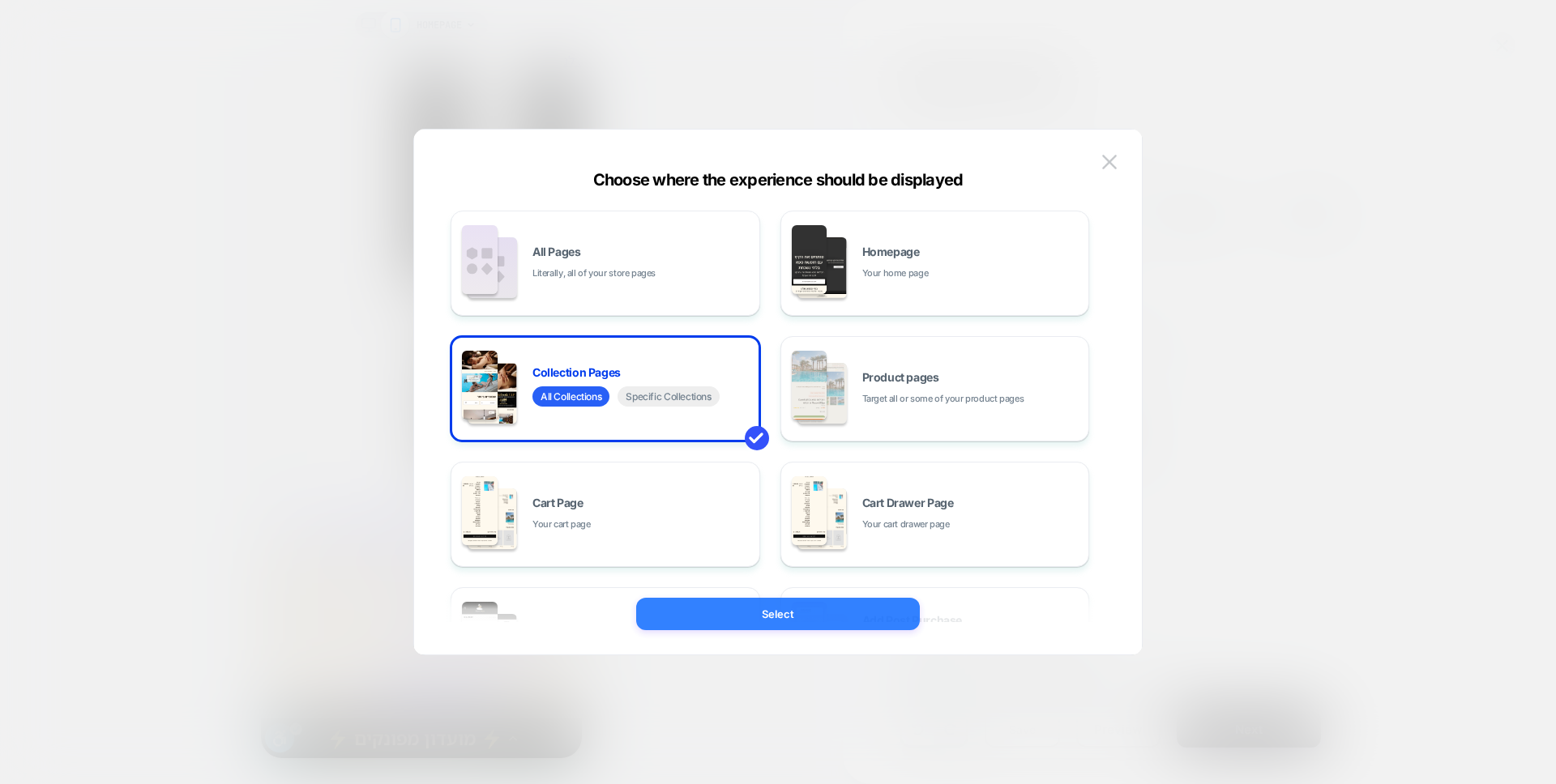 click on "Select" at bounding box center [778, 614] 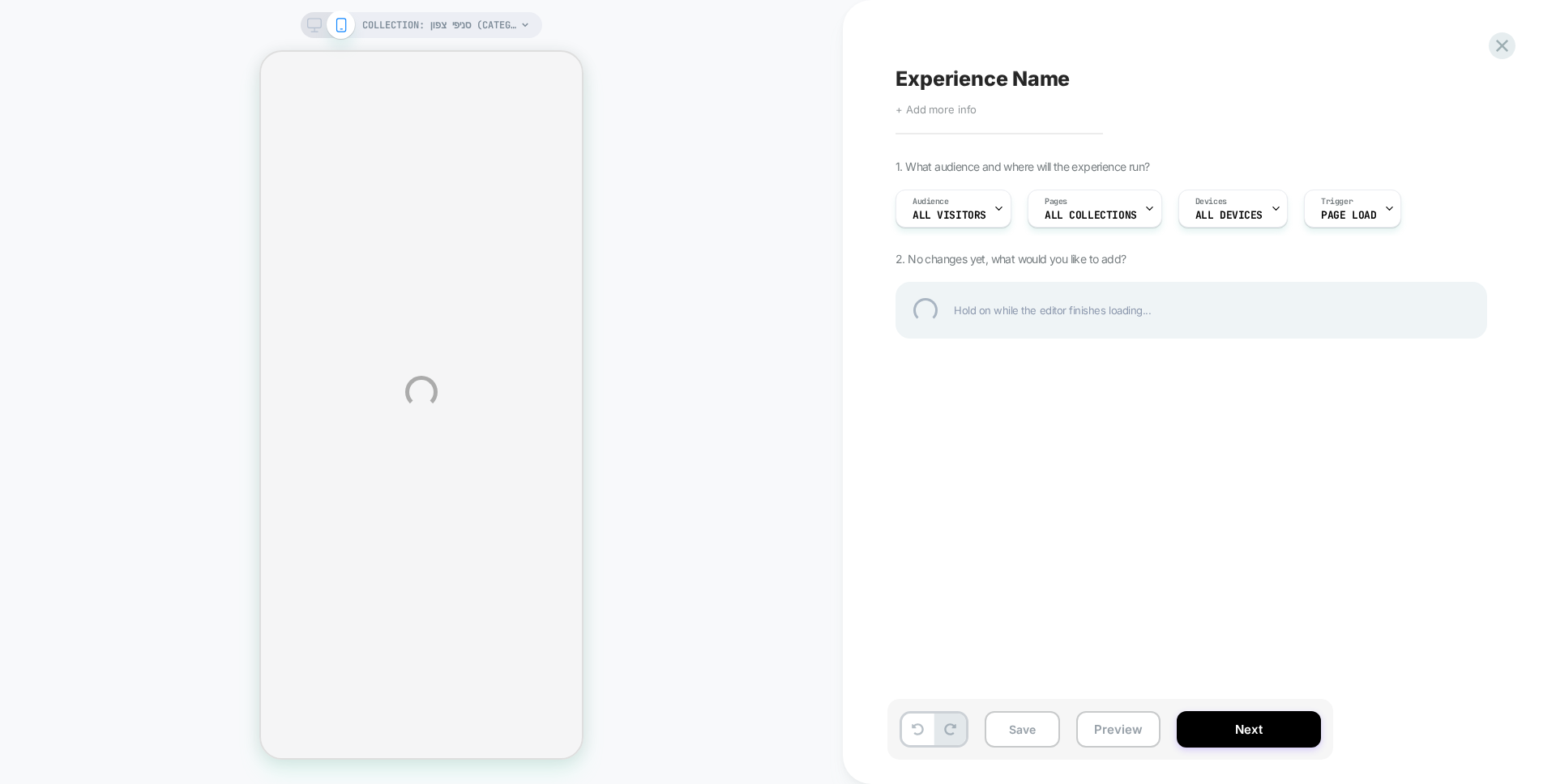 select on "******" 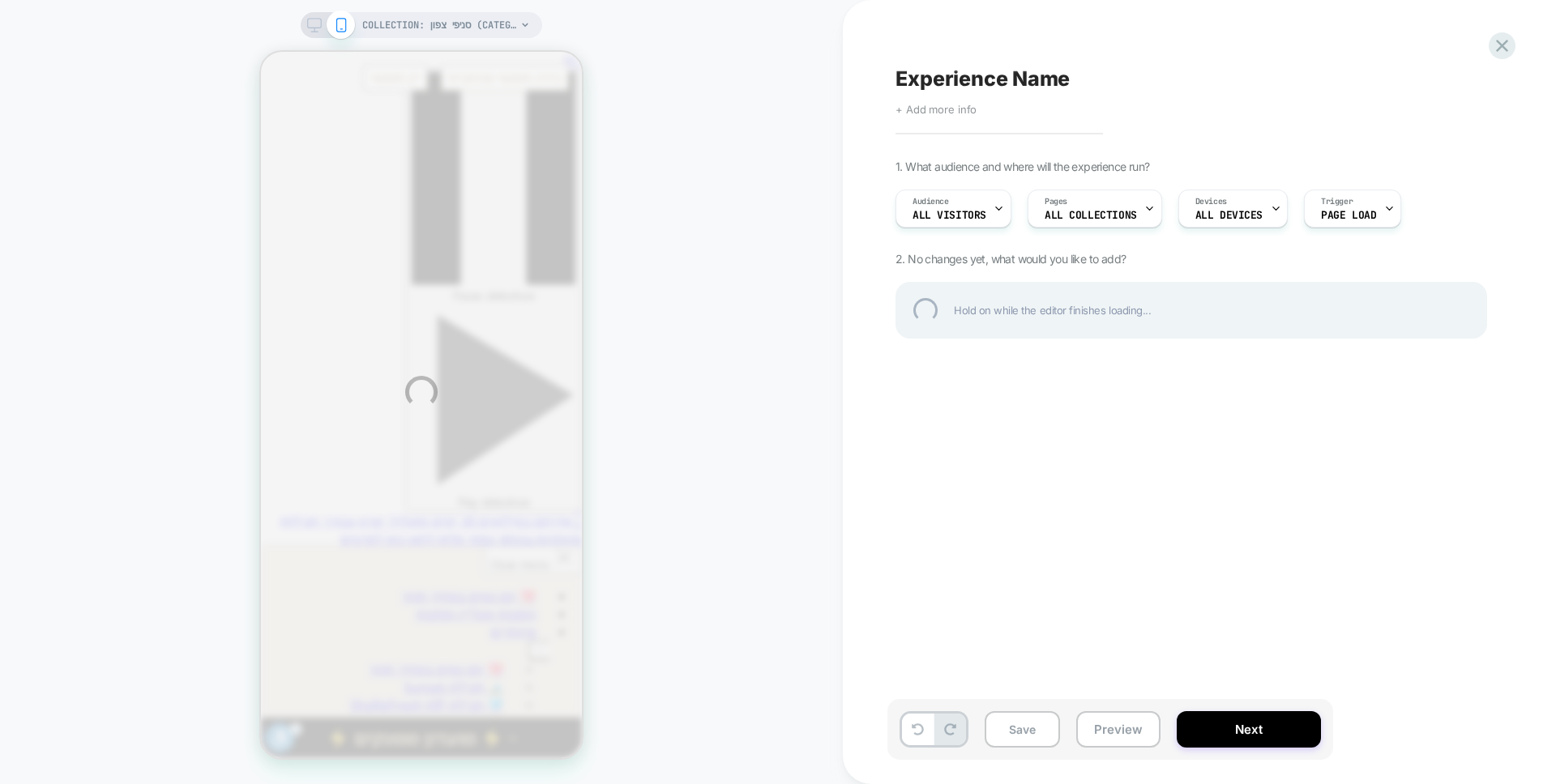 scroll, scrollTop: 0, scrollLeft: 0, axis: both 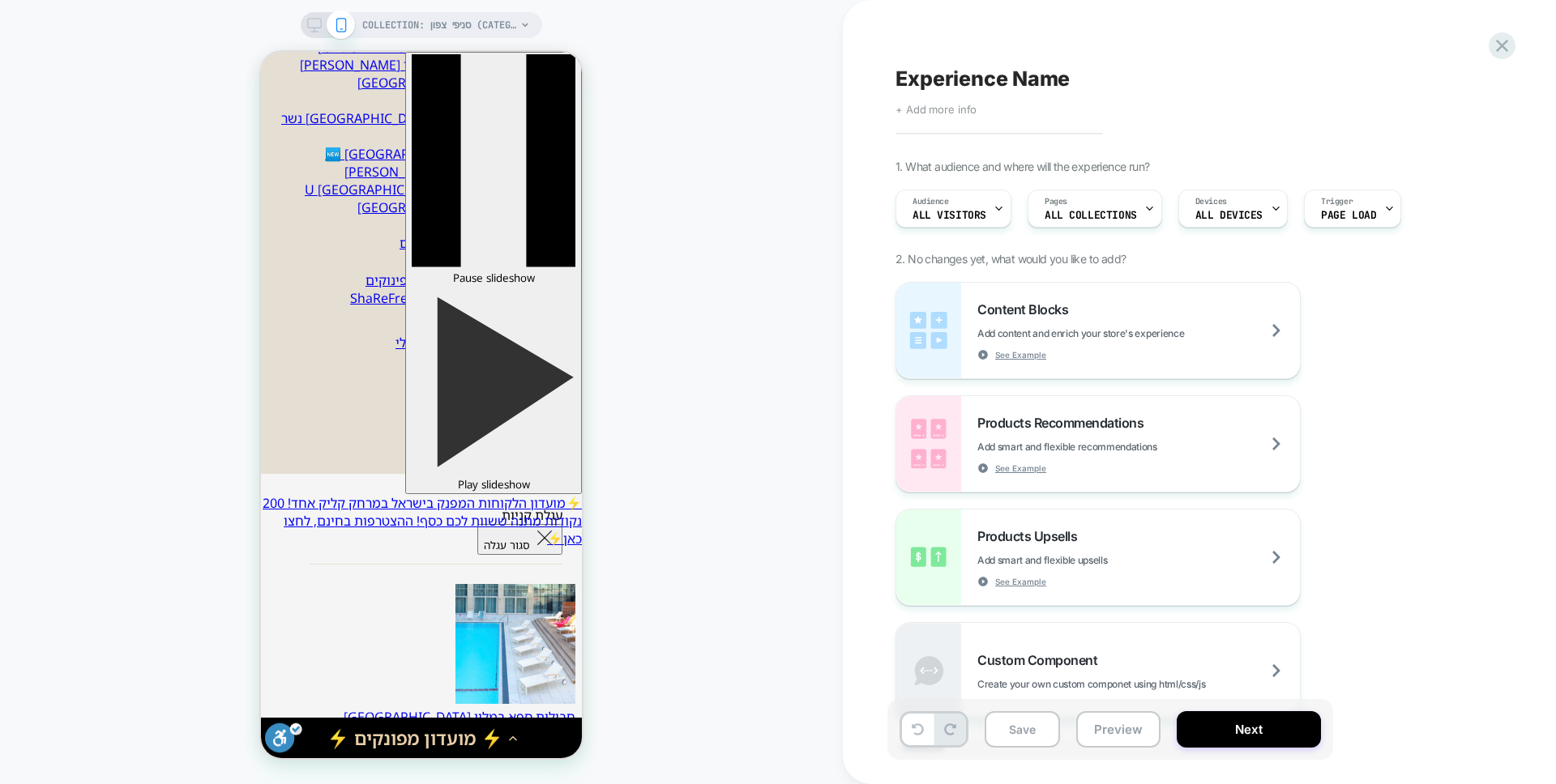 click on "Experience Name" at bounding box center (982, 79) 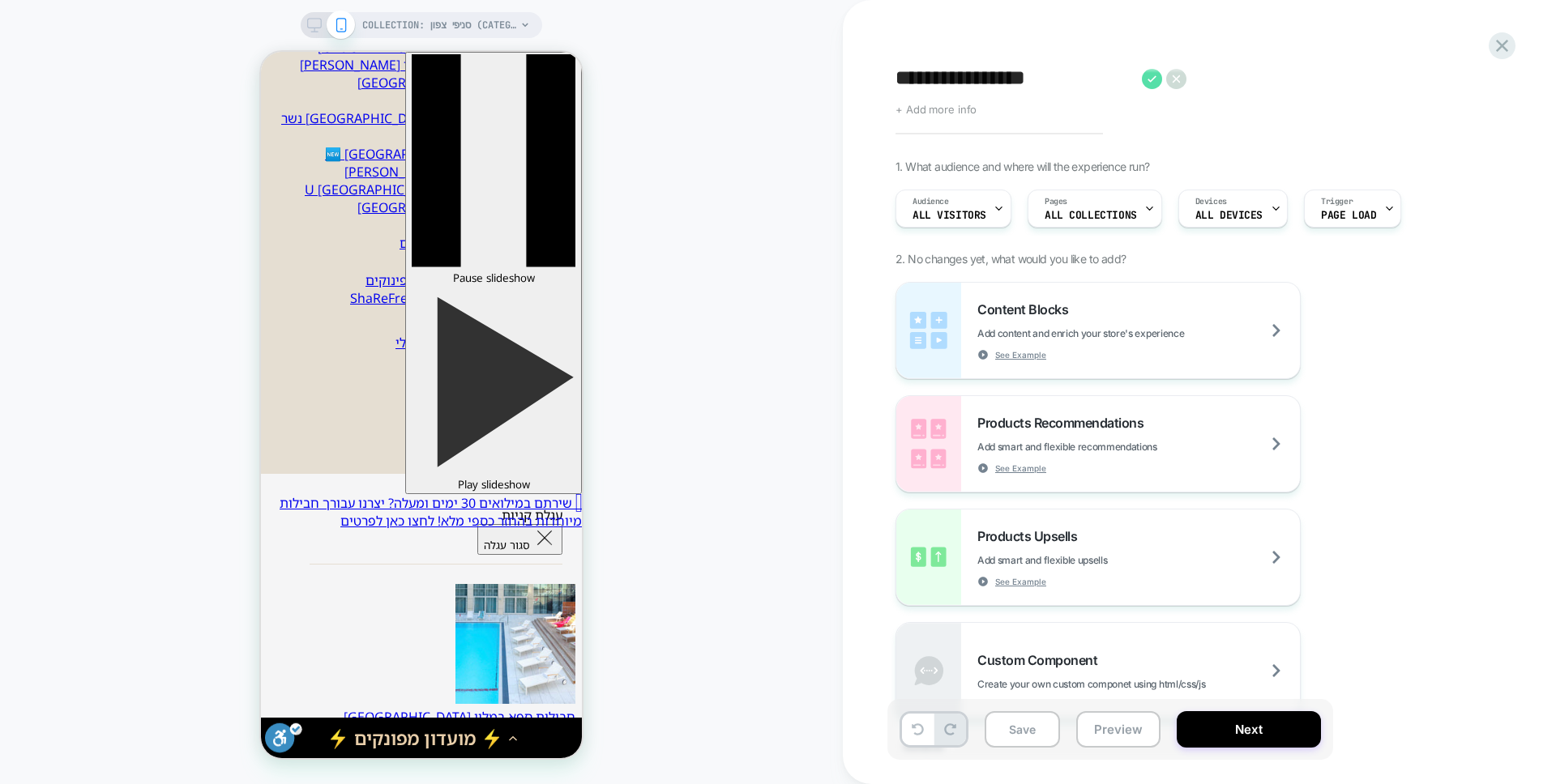 type on "**********" 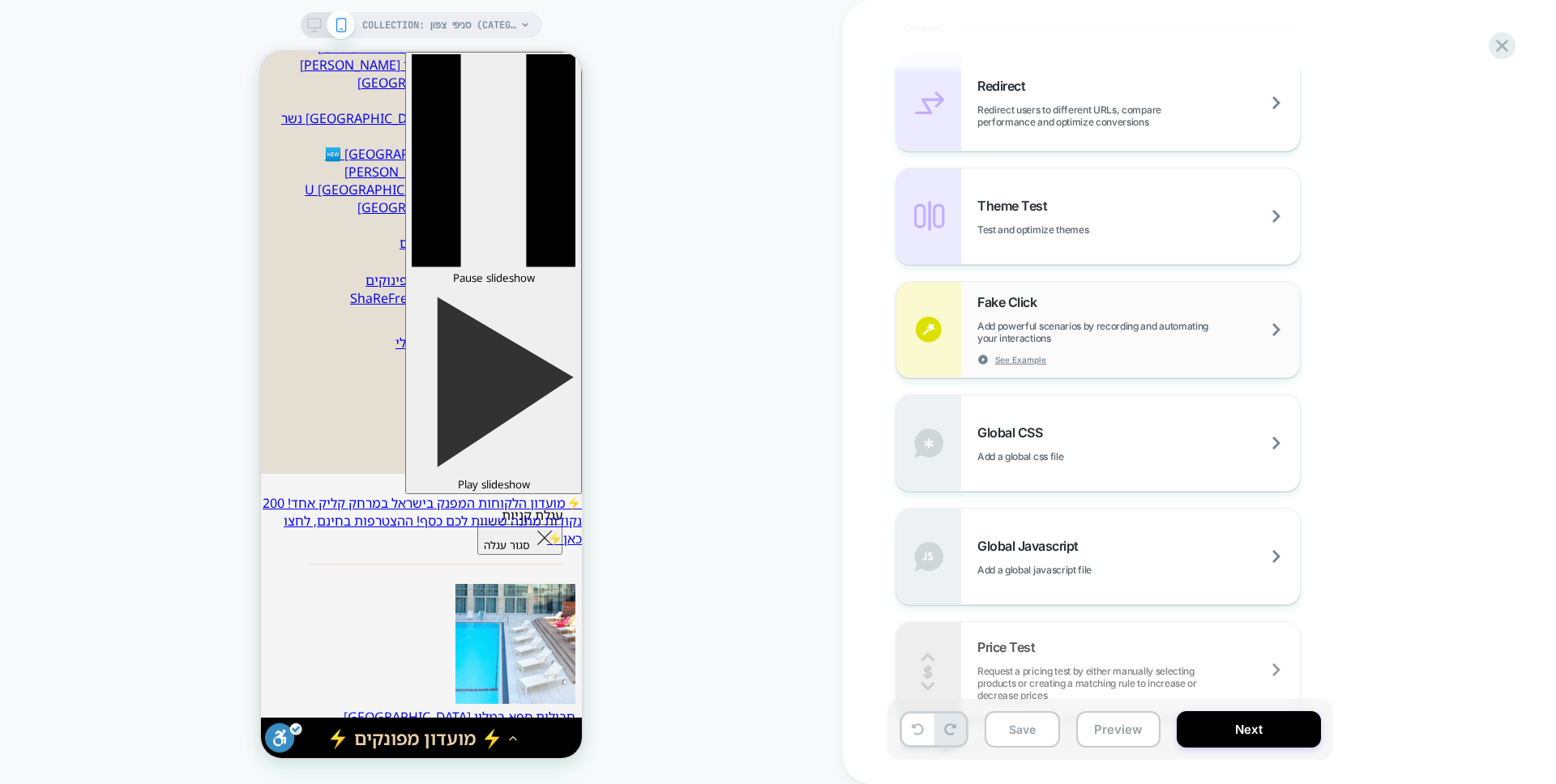 scroll, scrollTop: 721, scrollLeft: 0, axis: vertical 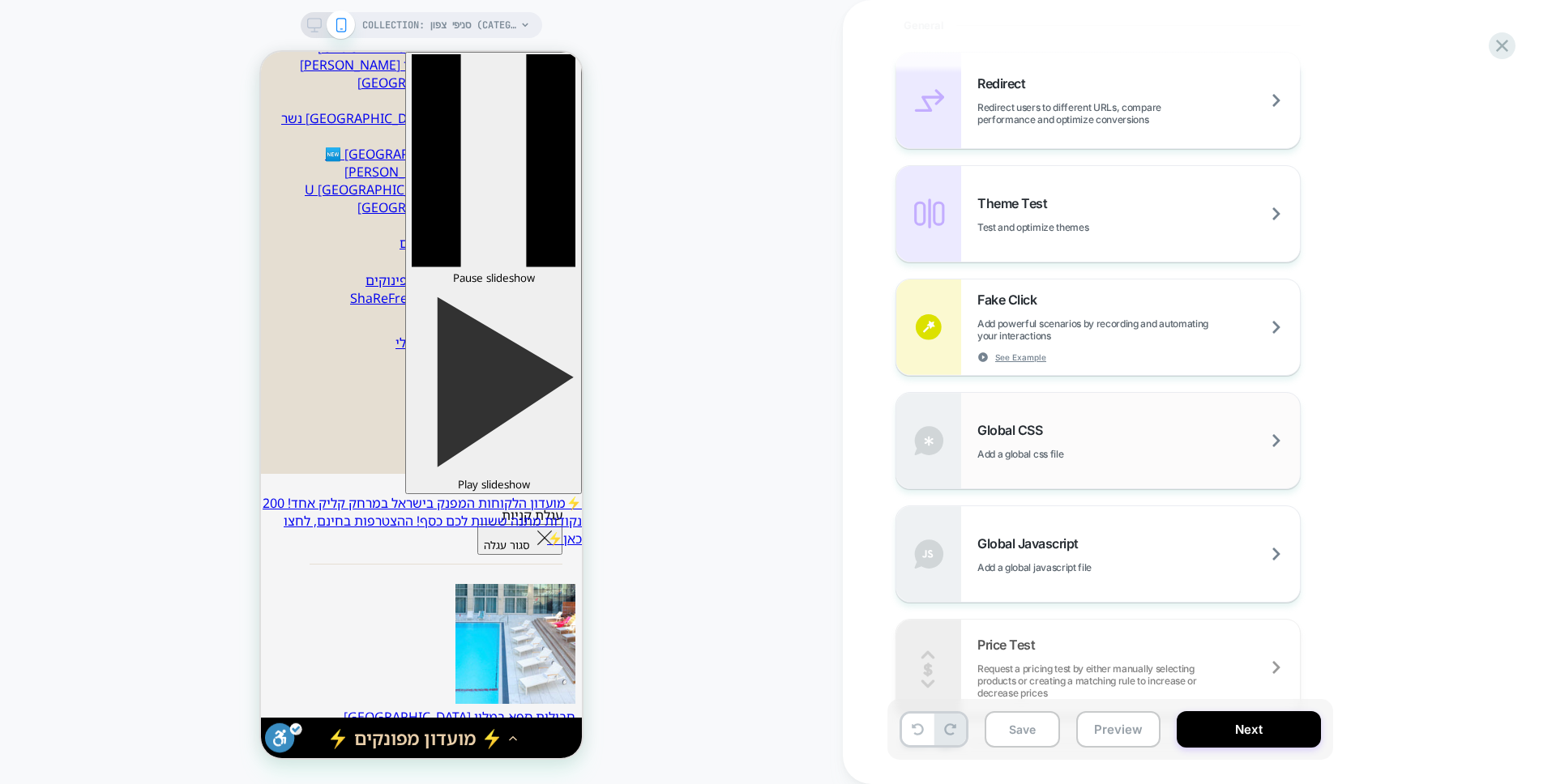 click on "Global CSS Add a global css file" at bounding box center (1139, 441) 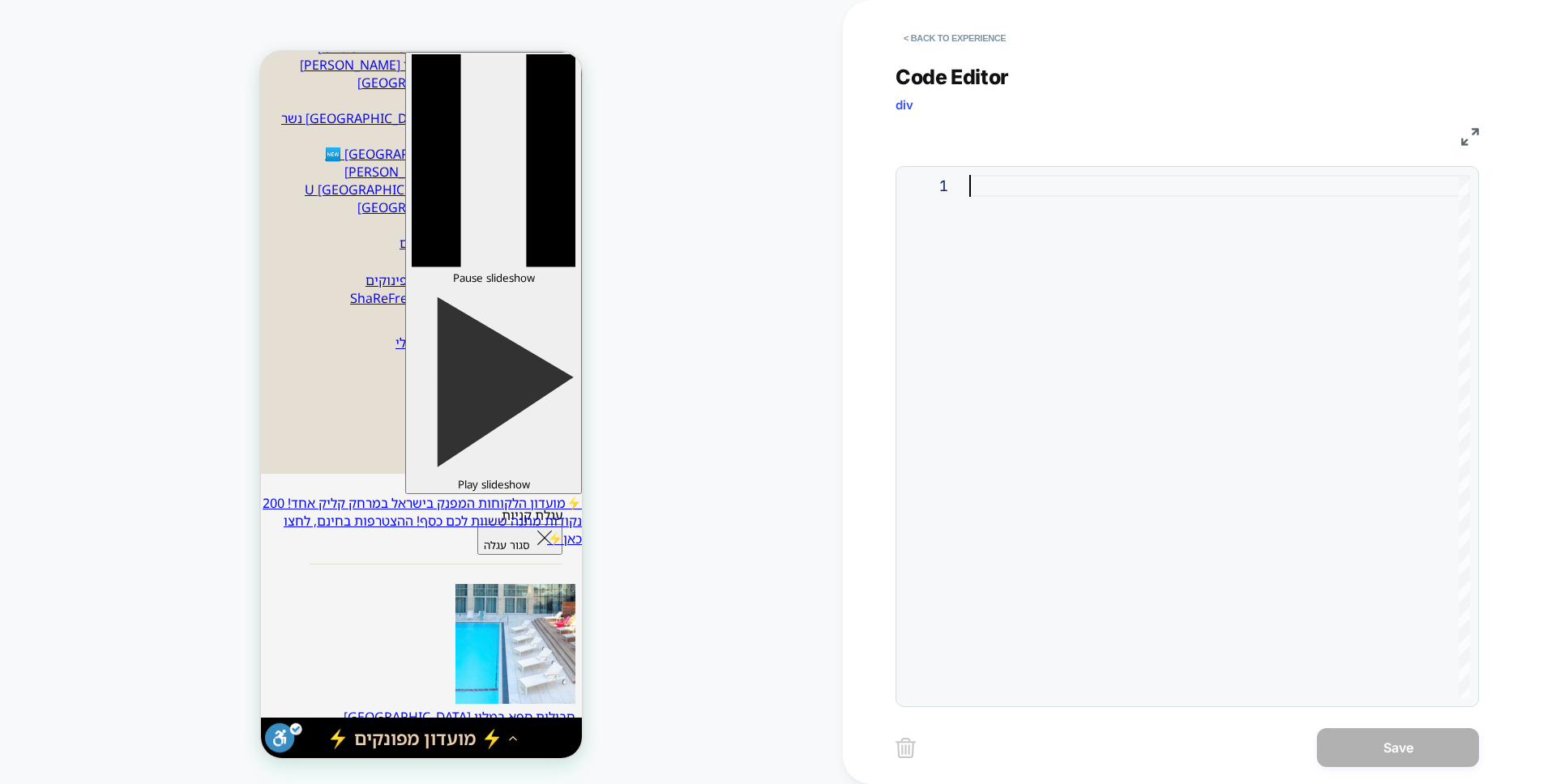 click at bounding box center (1220, 437) 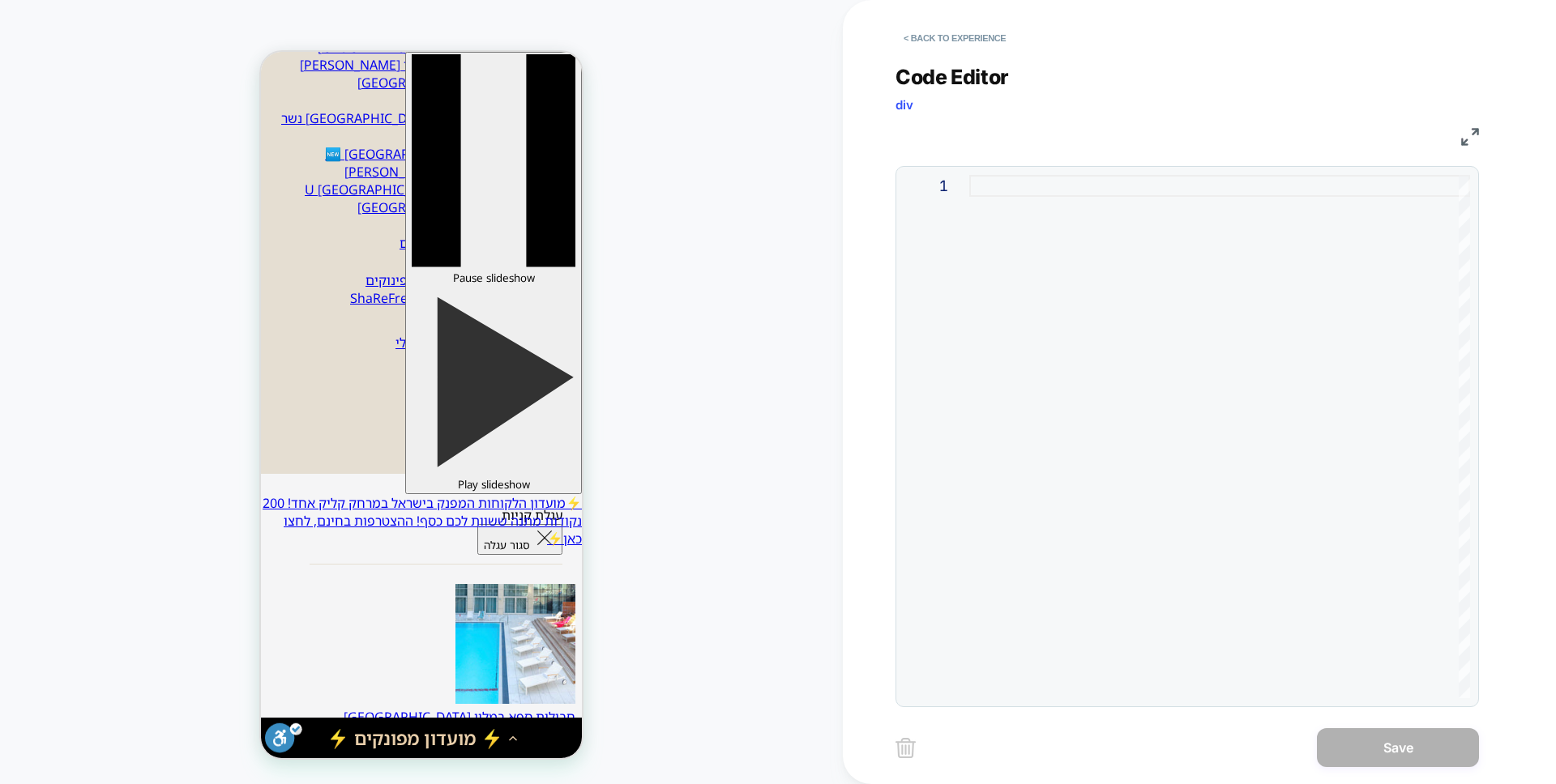 type on "**********" 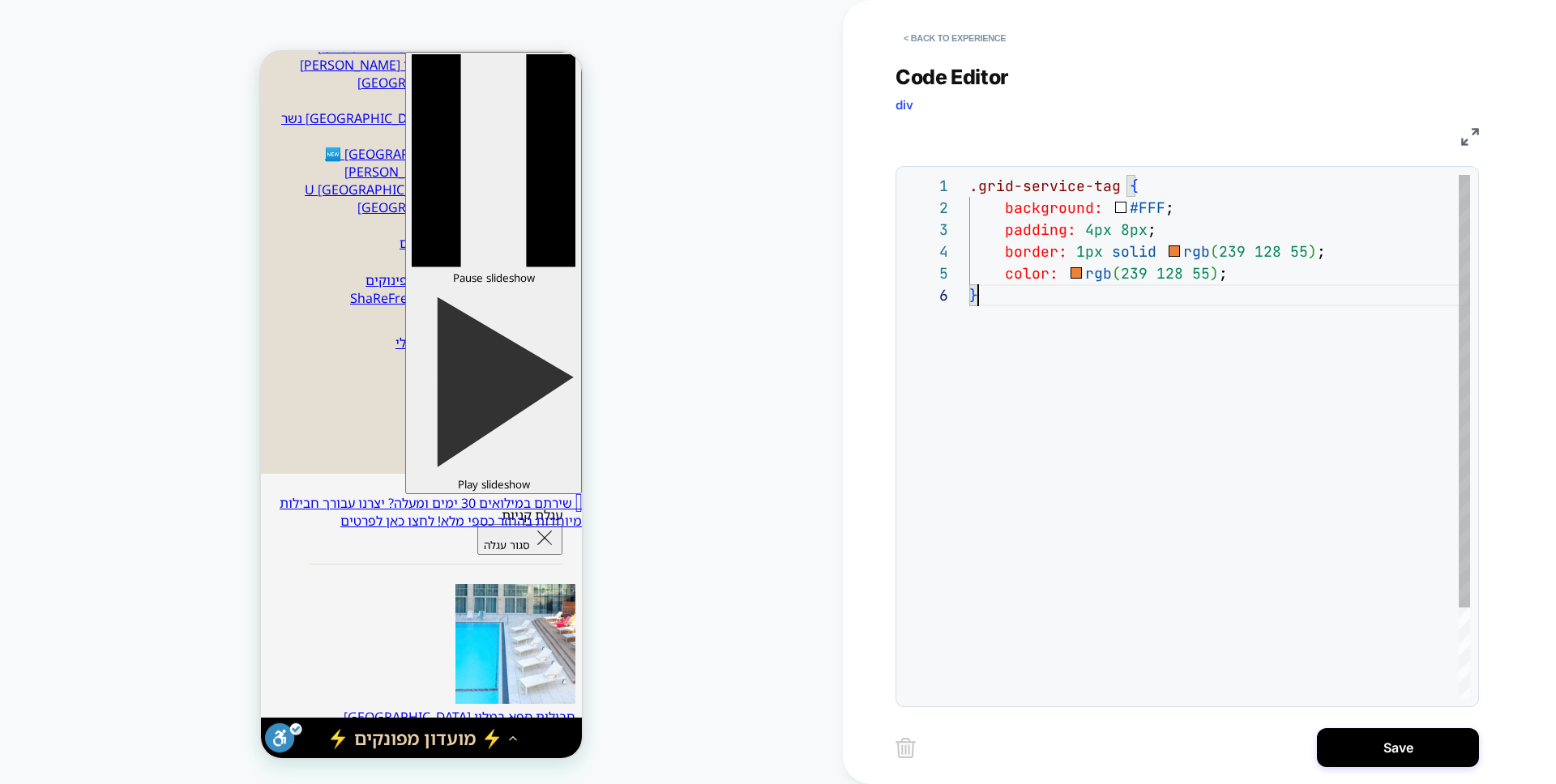click on ".grid-service-tag   {      background:     #FFF ;      padding:   4px   8px ;      border:   1px   solid     rgb ( 239   128   55 ) ;      color:     rgb ( 239   128   55 ) ; }" at bounding box center (1220, 491) 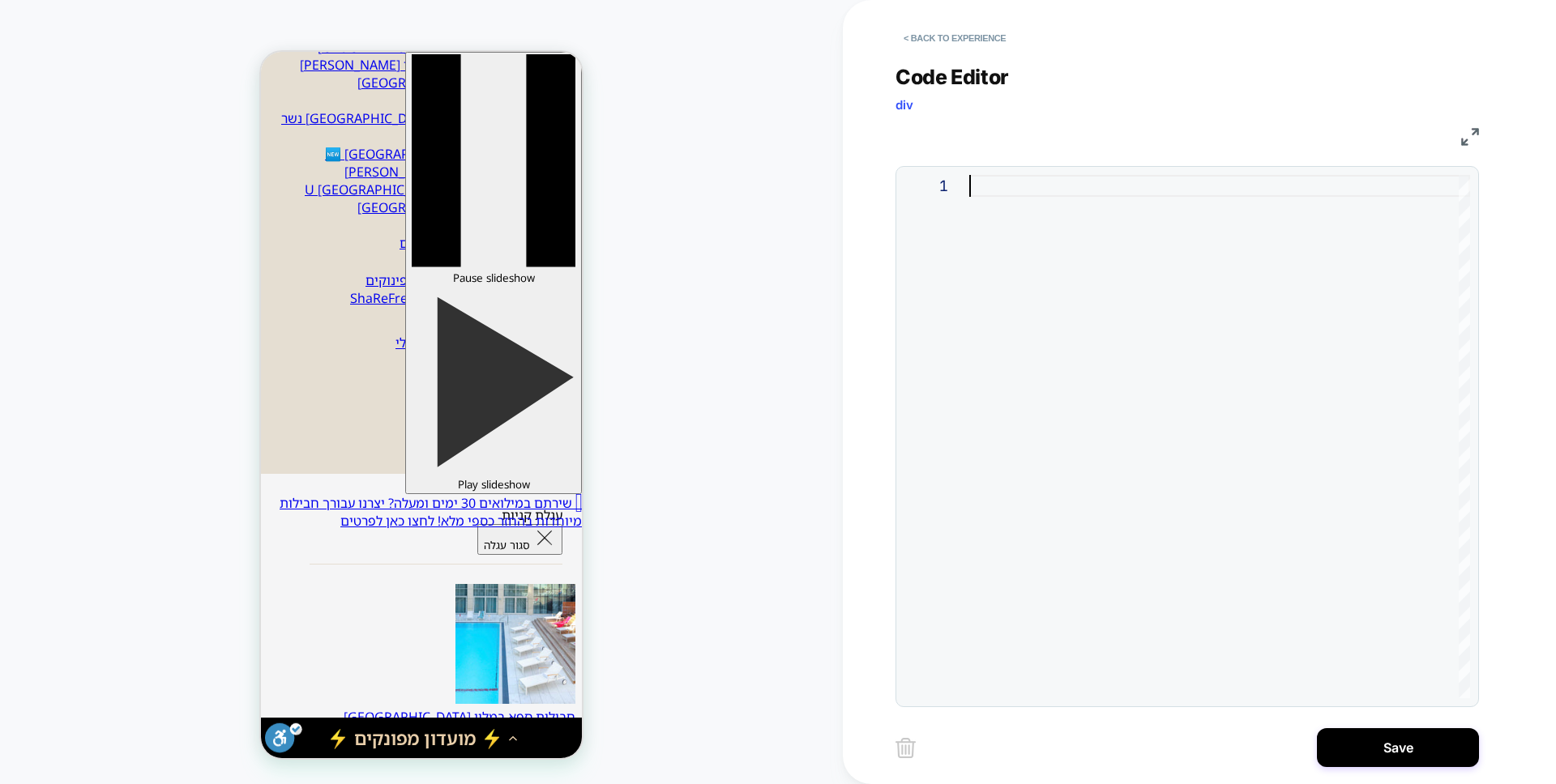 scroll, scrollTop: 0, scrollLeft: 0, axis: both 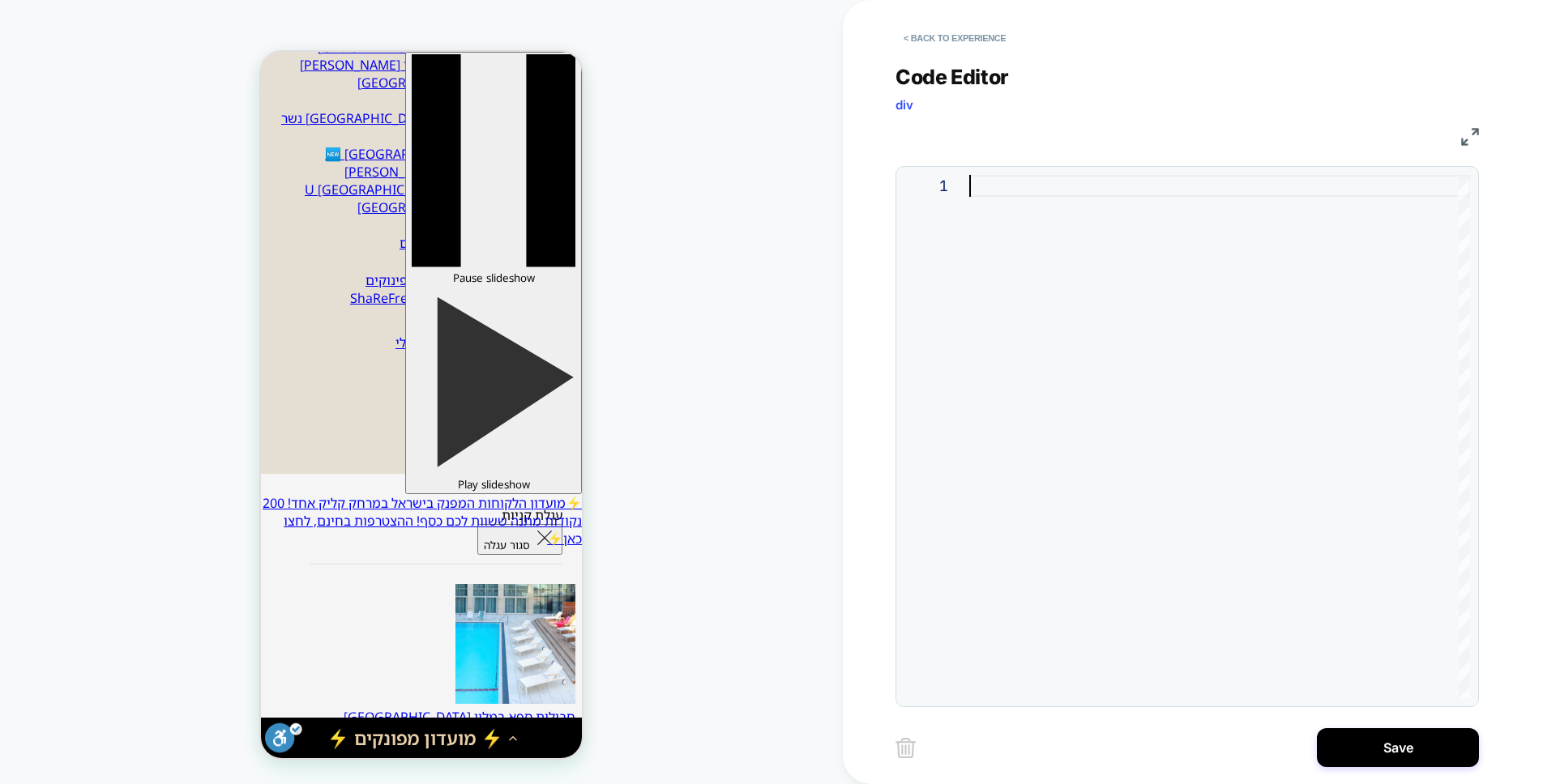 type on "**********" 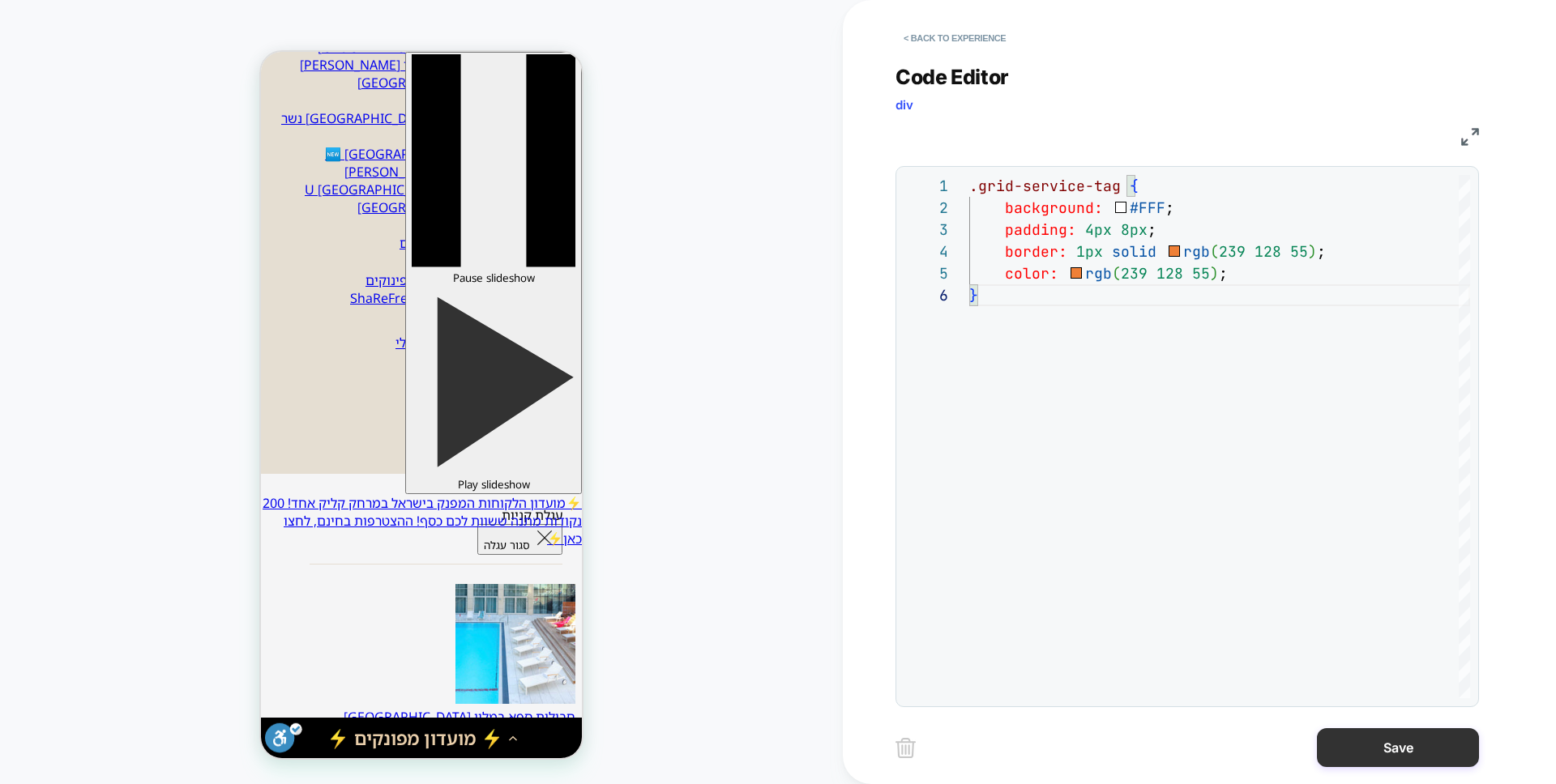 click on "Save" at bounding box center (1398, 748) 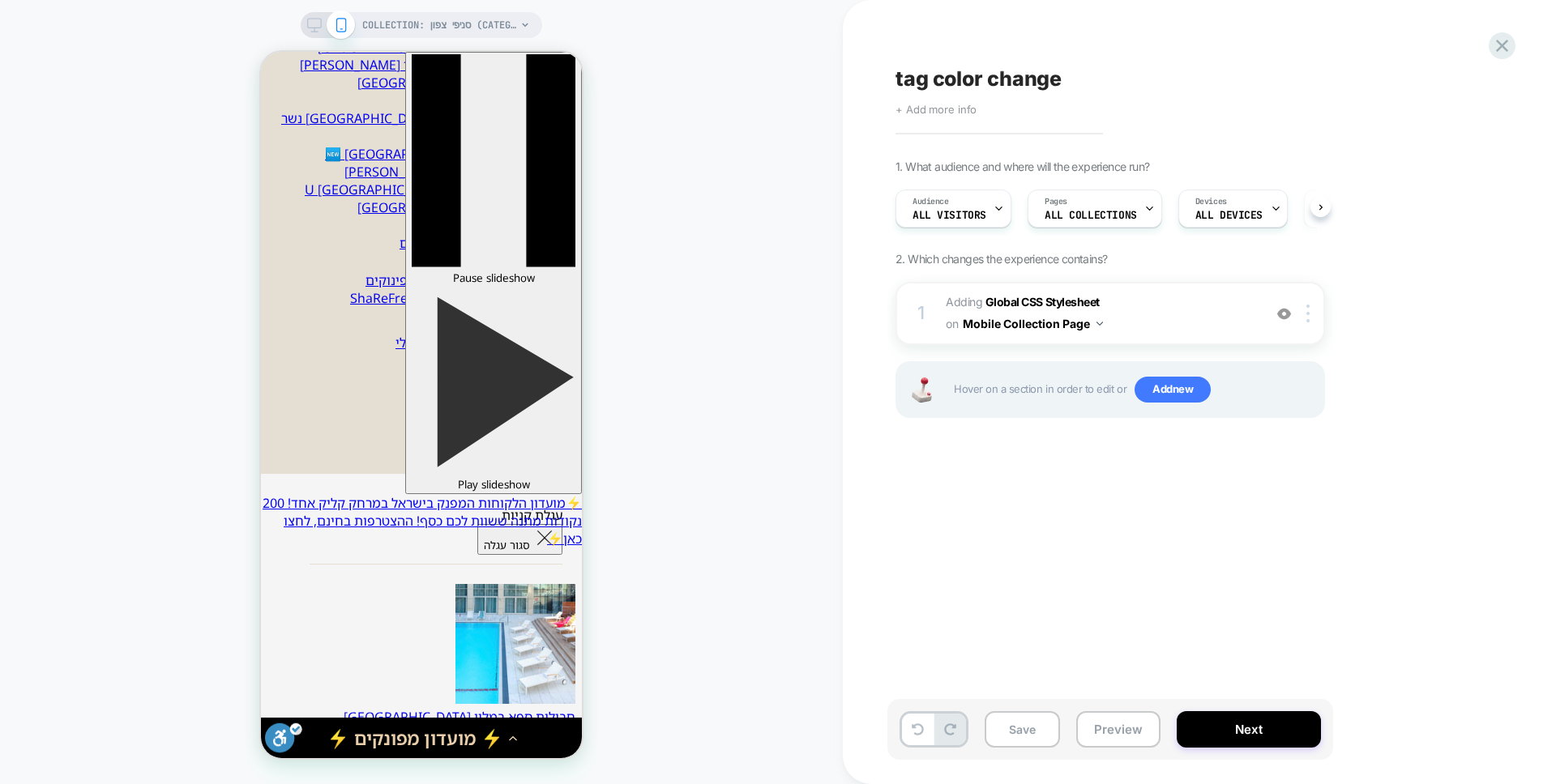 scroll, scrollTop: 0, scrollLeft: 1, axis: horizontal 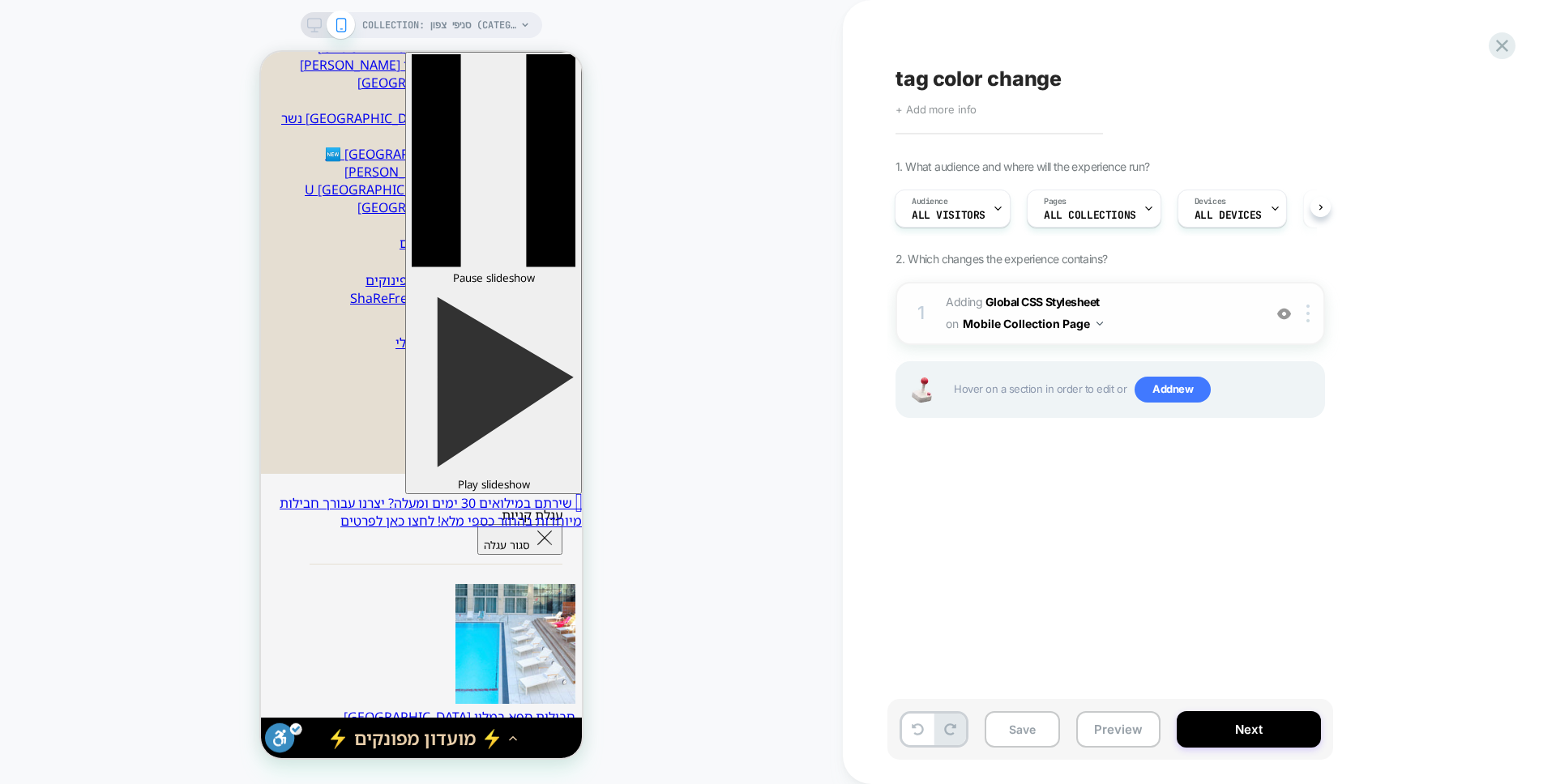 click on "Adding   Global CSS Stylesheet   on Mobile Collection Page" at bounding box center [1100, 313] 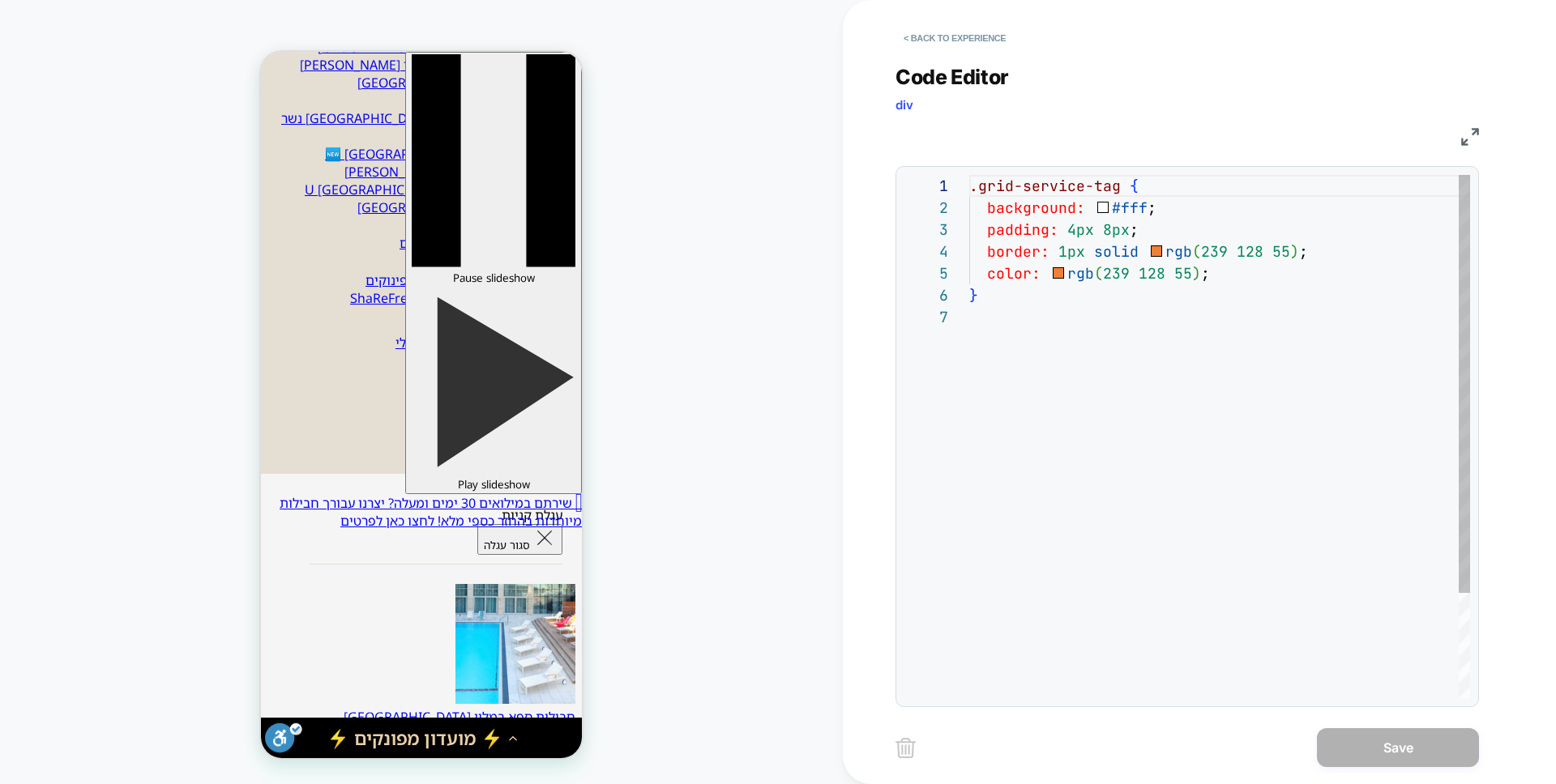 scroll, scrollTop: 131, scrollLeft: 0, axis: vertical 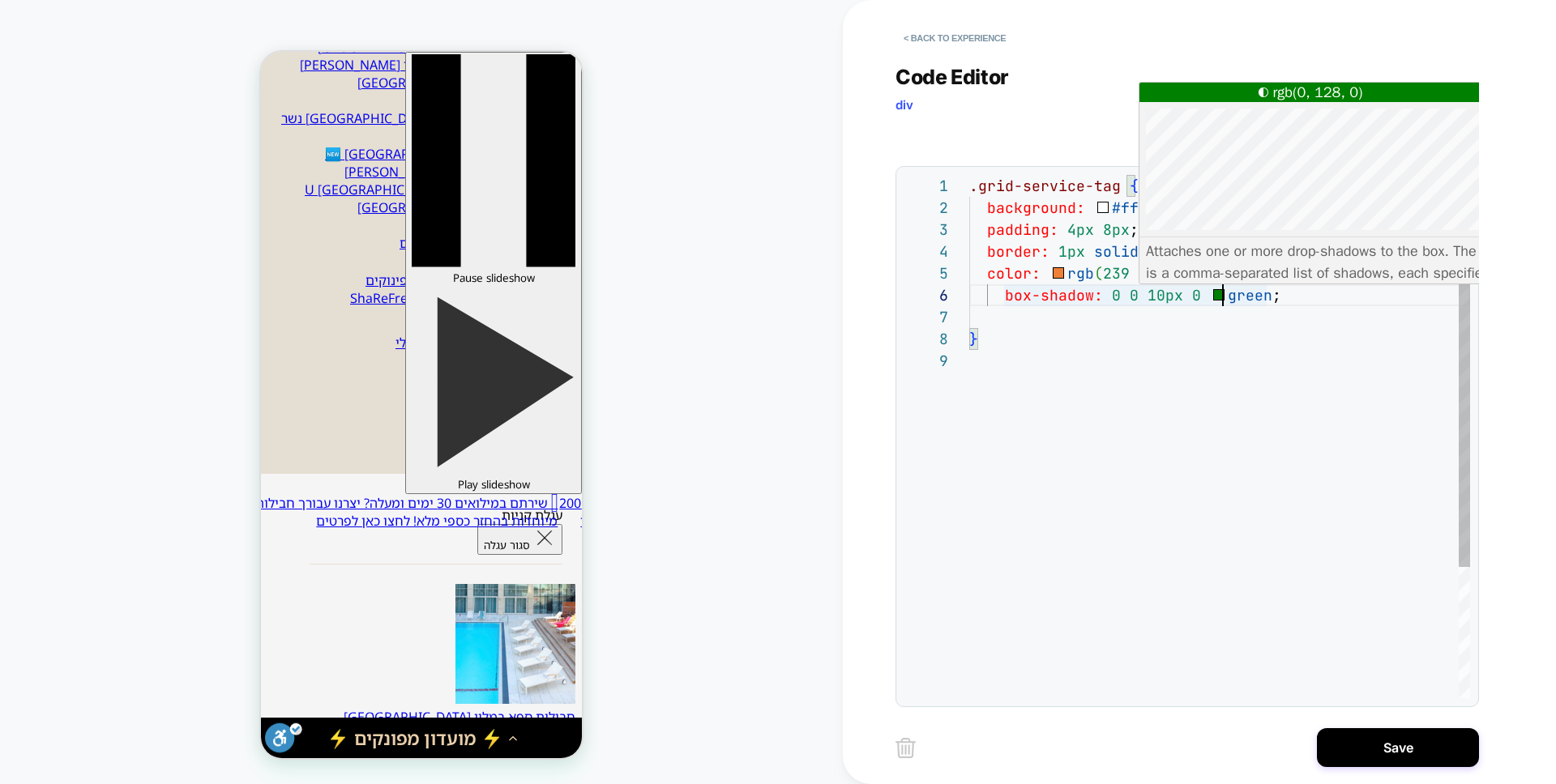 click on ".grid-service-tag   {    background:     #fff ;    padding:   4px   8px ;    border:   1px   solid     rgb ( 239   128   55 ) ;    color:     rgb ( 239   128   55 ) ; }      box-shadow:   0   0   10px   0     green ;" at bounding box center (1220, 524) 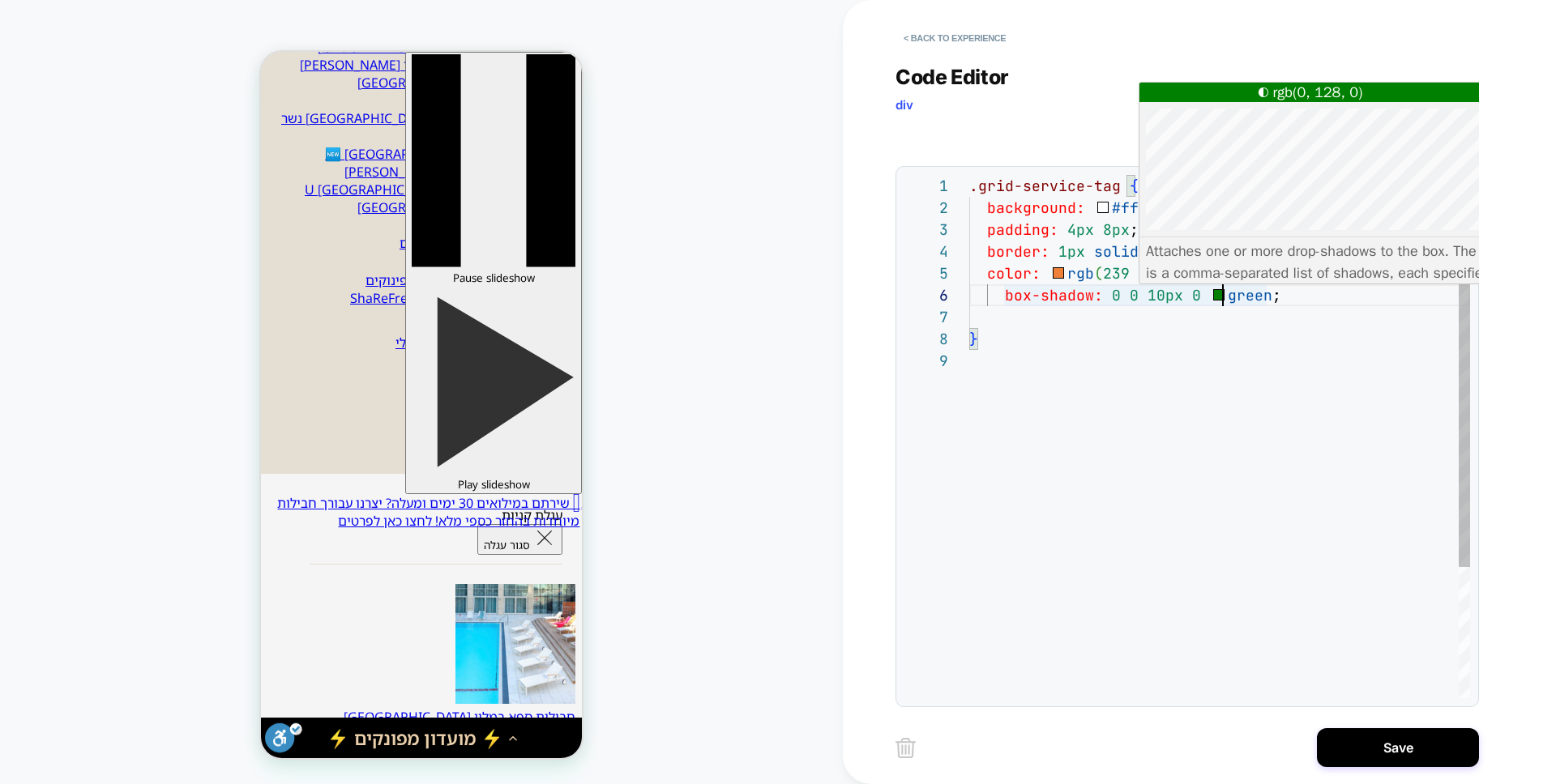 click on ".grid-service-tag   {    background:     #fff ;    padding:   4px   8px ;    border:   1px   solid     rgb ( 239   128   55 ) ;    color:     rgb ( 239   128   55 ) ; }      box-shadow:   0   0   10px   0     green ;" at bounding box center (1220, 524) 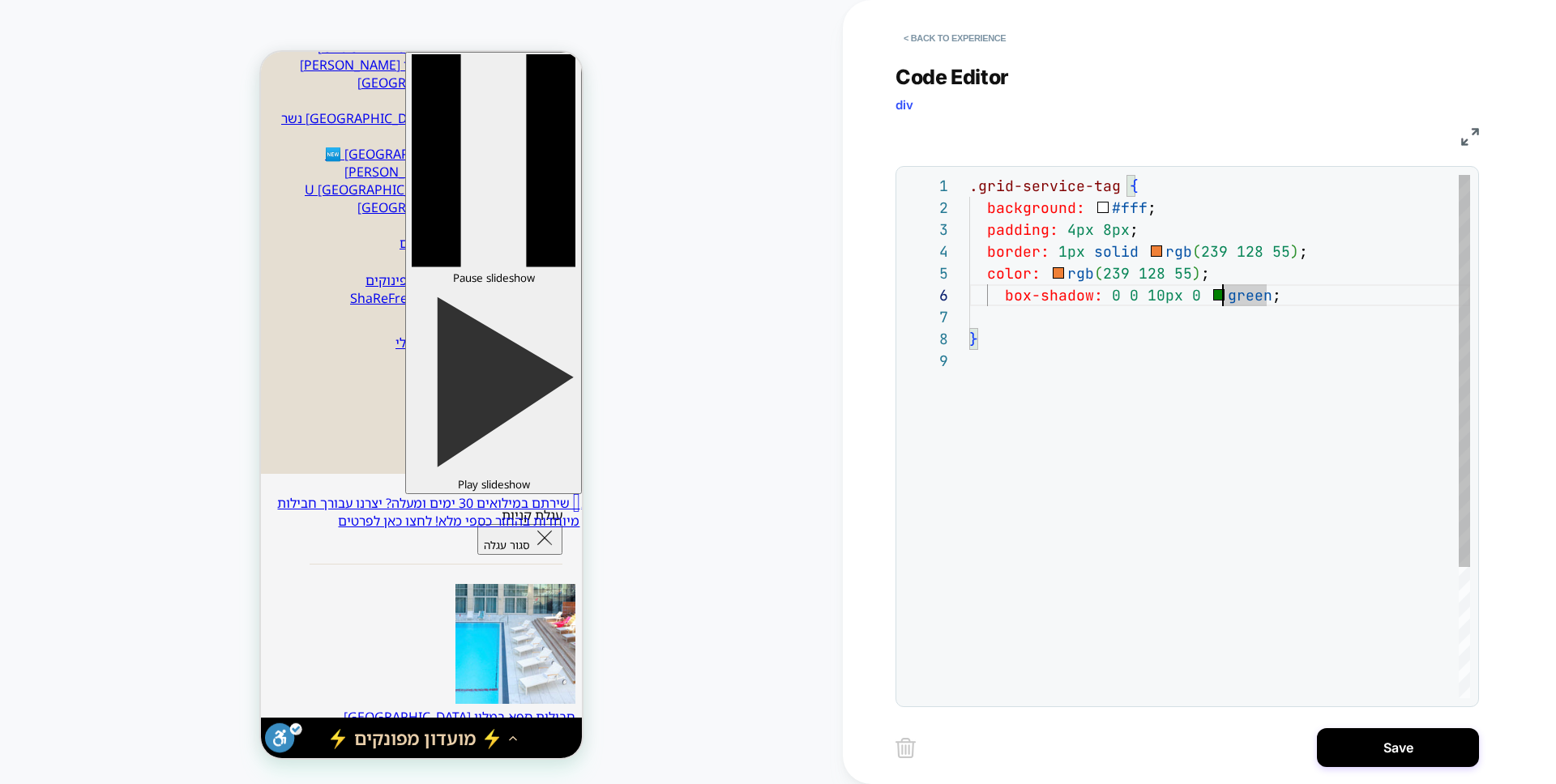 click on ".grid-service-tag   {    background:     #fff ;    padding:   4px   8px ;    border:   1px   solid     rgb ( 239   128   55 ) ;    color:     rgb ( 239   128   55 ) ; }      box-shadow:   0   0   10px   0     green ;" at bounding box center [1220, 524] 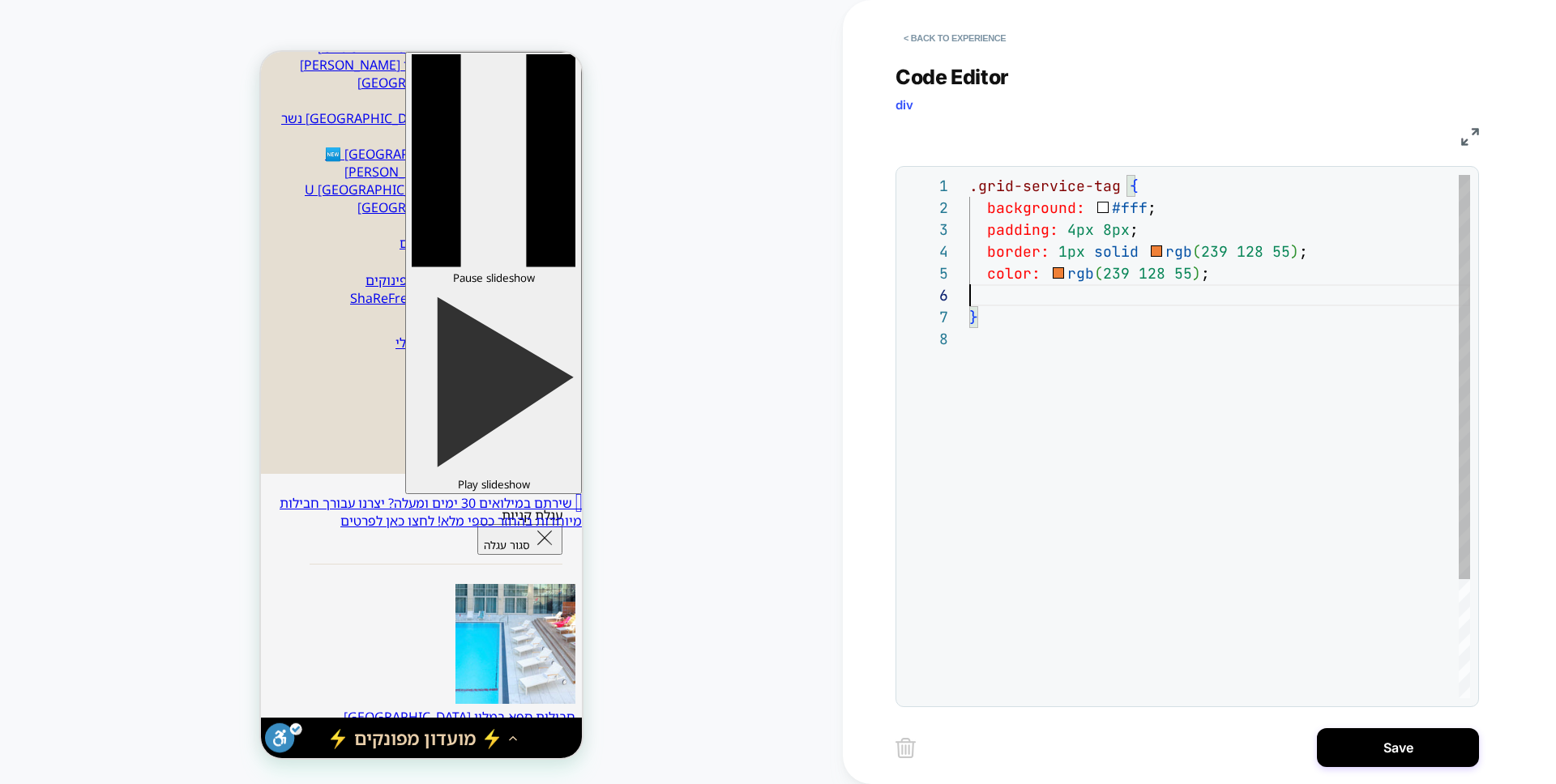 scroll, scrollTop: 131, scrollLeft: 0, axis: vertical 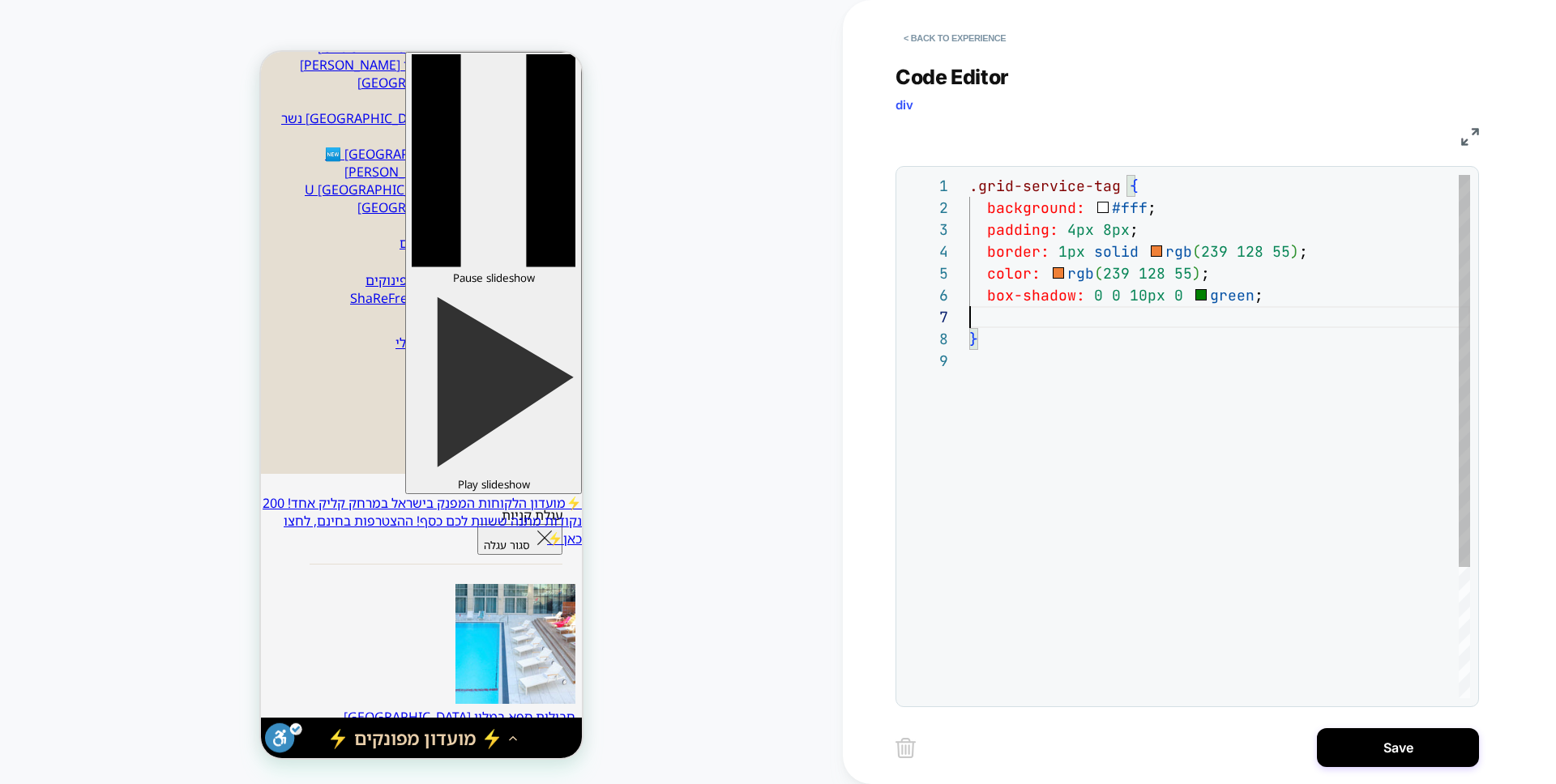 click on ".grid-service-tag   {    background:     #fff ;    padding:   4px   8px ;    border:   1px   solid     rgb ( 239   128   55 ) ;    color:     rgb ( 239   128   55 ) ; }    box-shadow:   0   0   10px   0     green ;" at bounding box center [1220, 524] 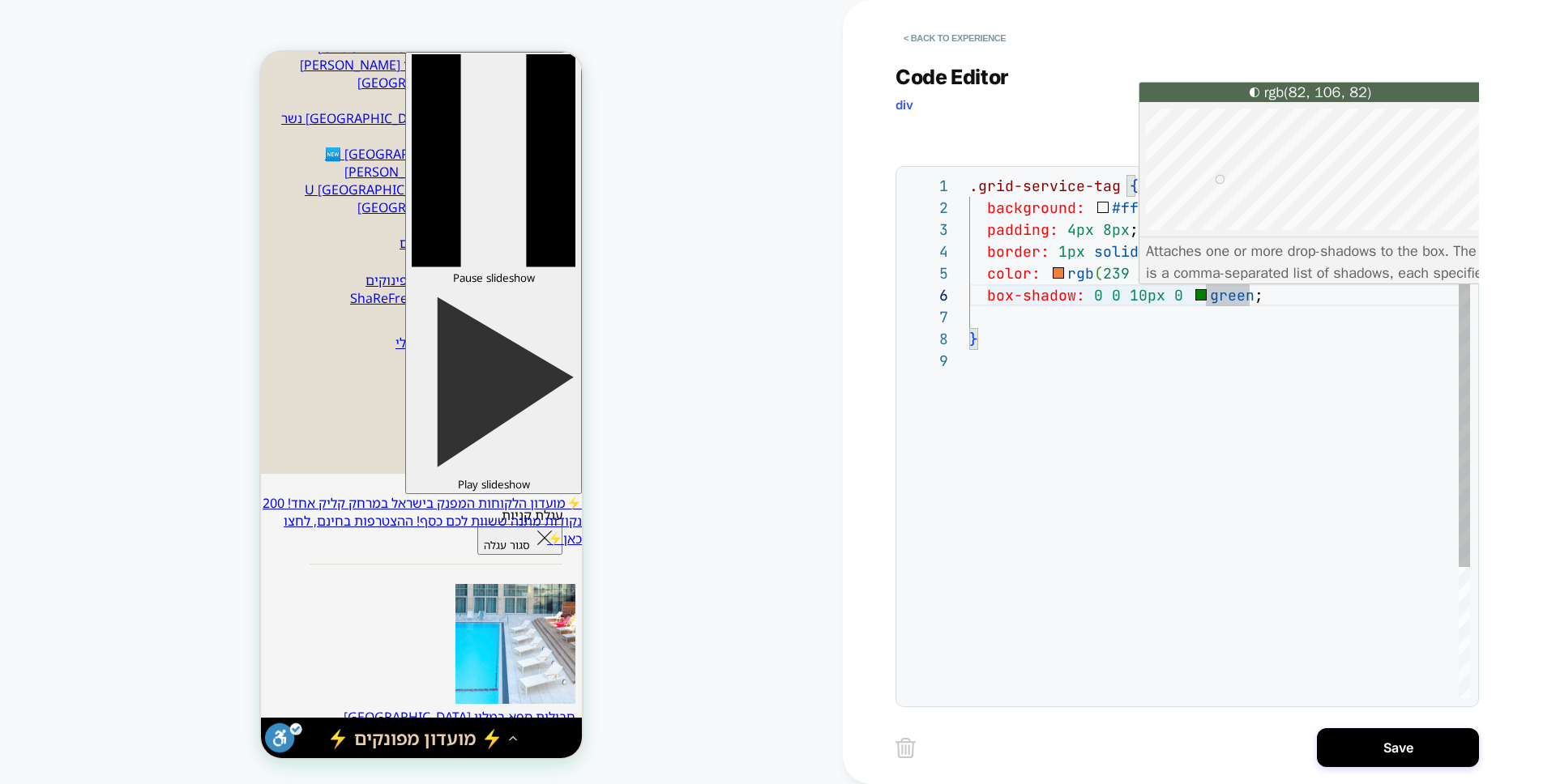 scroll, scrollTop: 175, scrollLeft: 223, axis: both 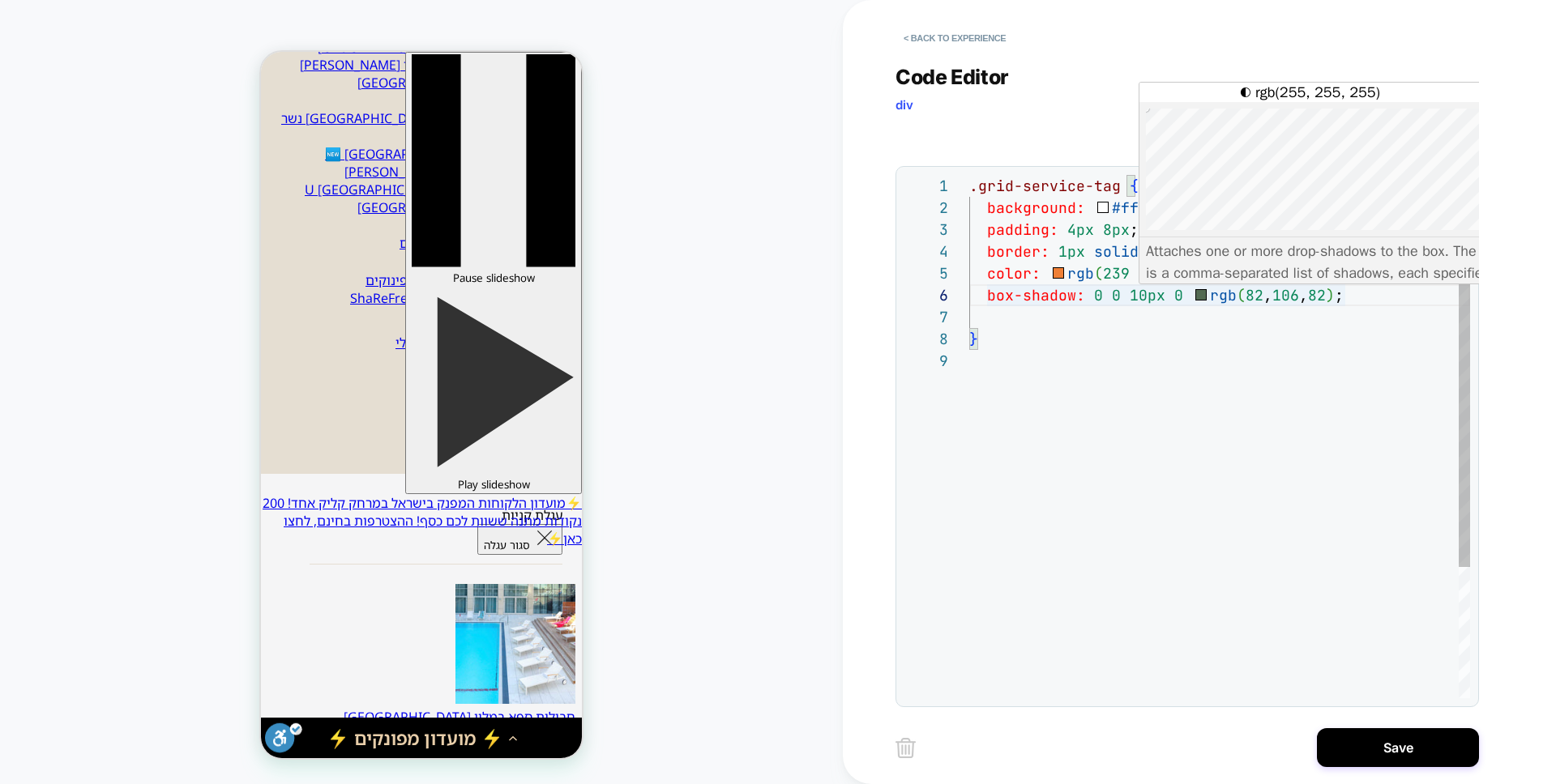 drag, startPoint x: 1191, startPoint y: 236, endPoint x: 1137, endPoint y: 88, distance: 157.54364 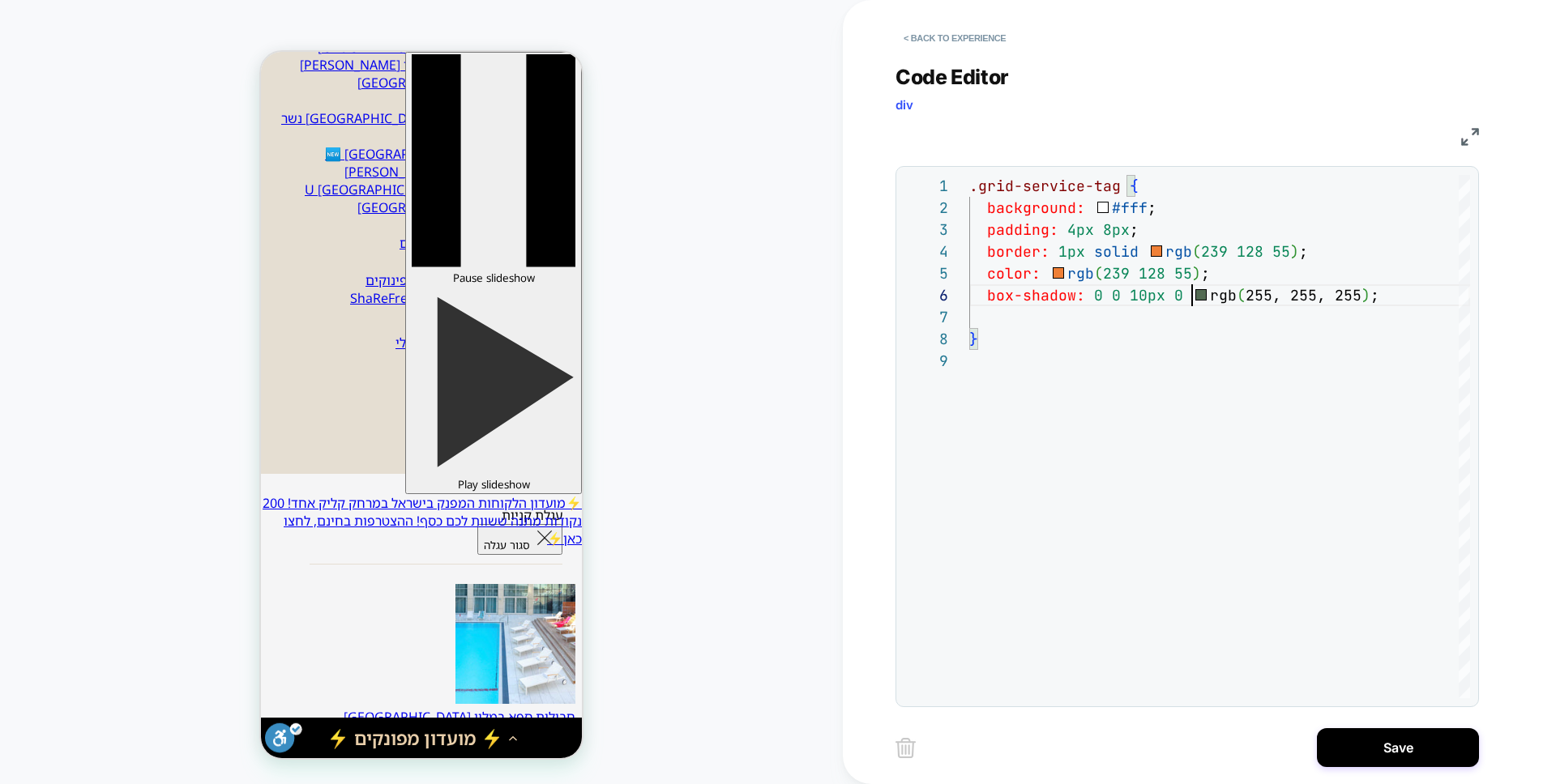 scroll, scrollTop: 109, scrollLeft: 223, axis: both 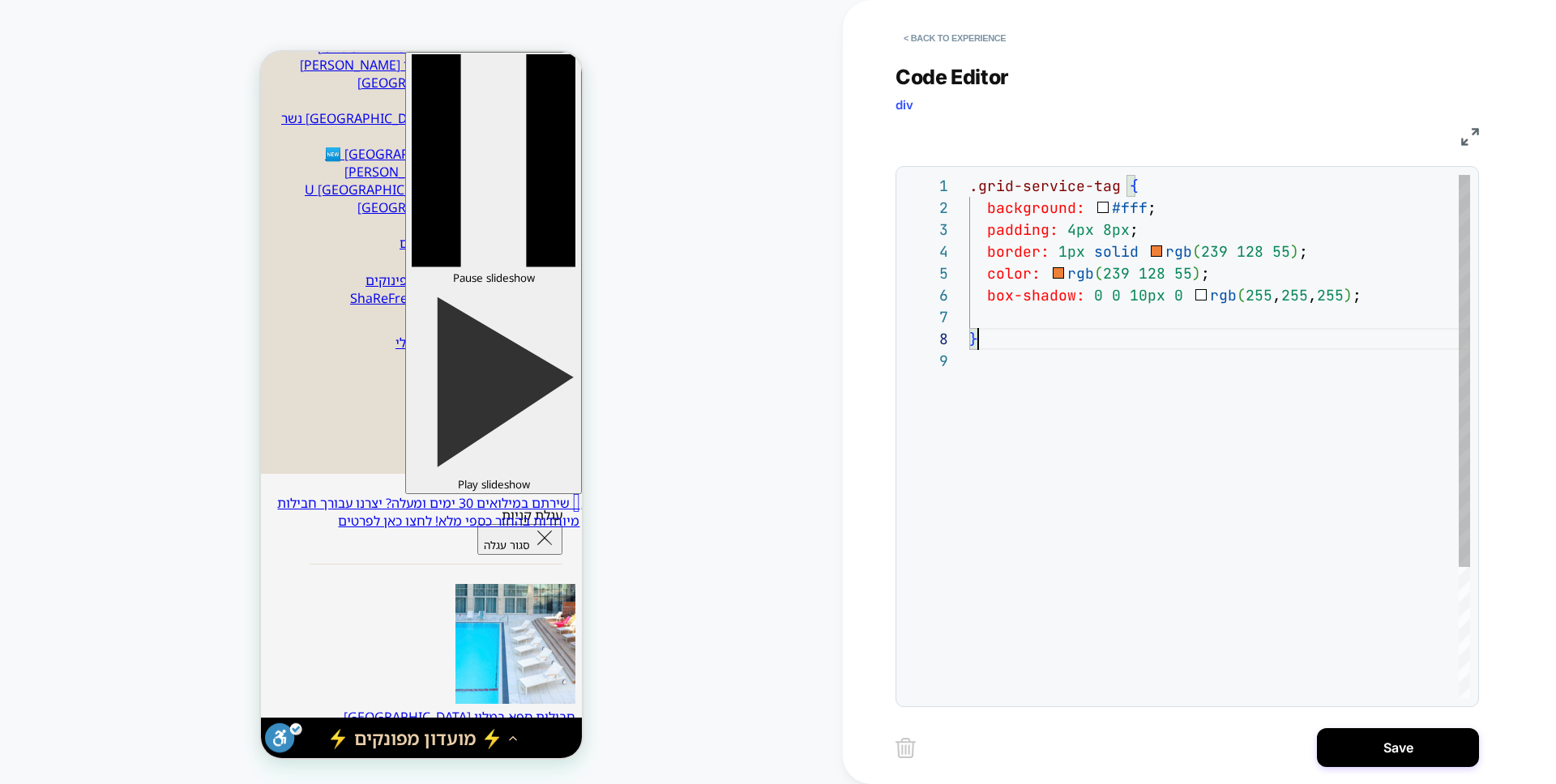 click on ".grid-service-tag   {    background:     #fff ;    padding:   4px   8px ;    border:   1px   solid     rgb ( 239   128   55 ) ;    color:     rgb ( 239   128   55 ) ; }    box-shadow:   0   0   10px   0     rgb ( 255 ,  255 ,  255 ) ;" at bounding box center (1220, 524) 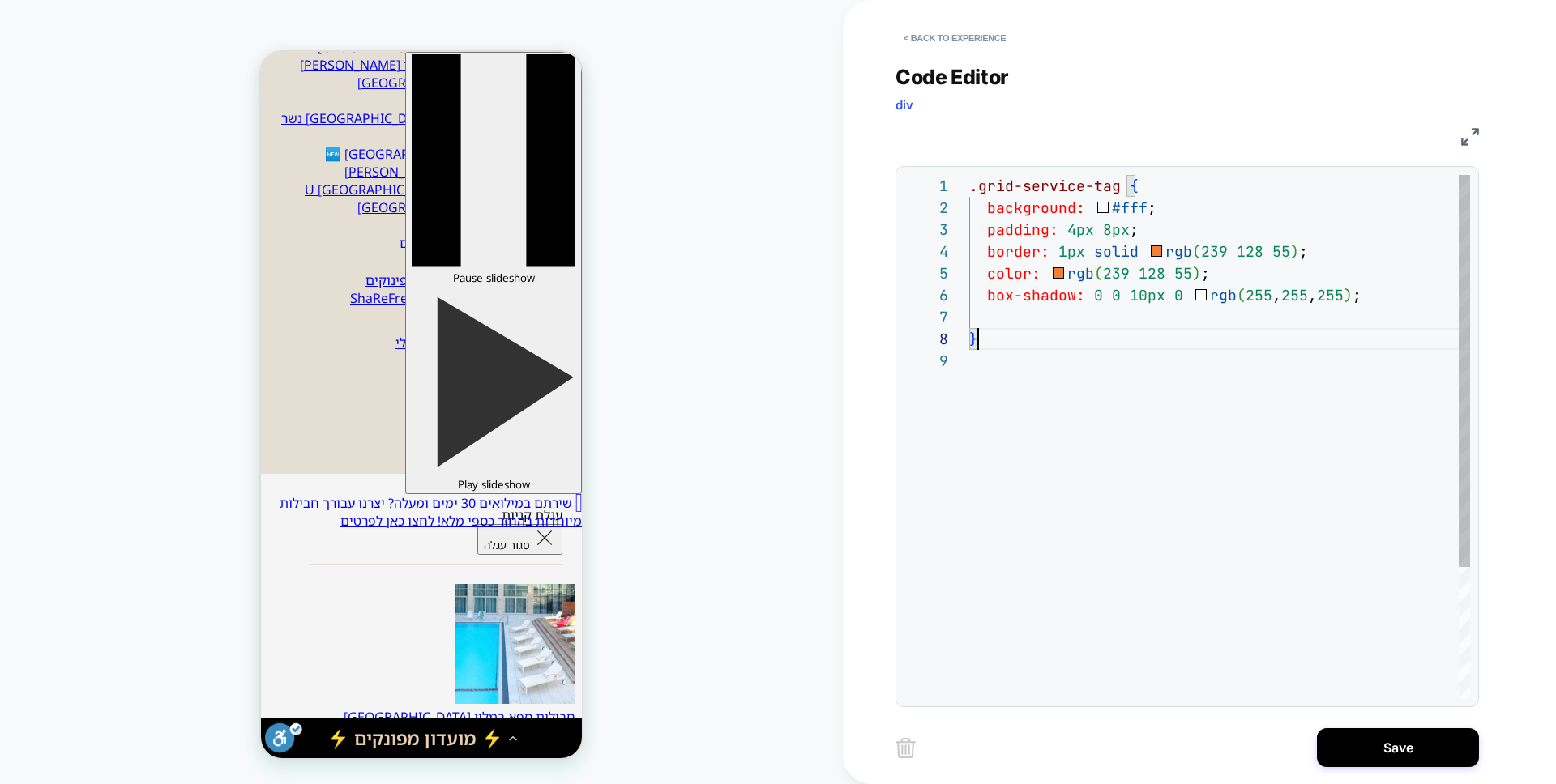 click on ".grid-service-tag   {    background:     #fff ;    padding:   4px   8px ;    border:   1px   solid     rgb ( 239   128   55 ) ;    color:     rgb ( 239   128   55 ) ; }    box-shadow:   0   0   10px   0     rgb ( 255 ,  255 ,  255 ) ;" at bounding box center [1220, 524] 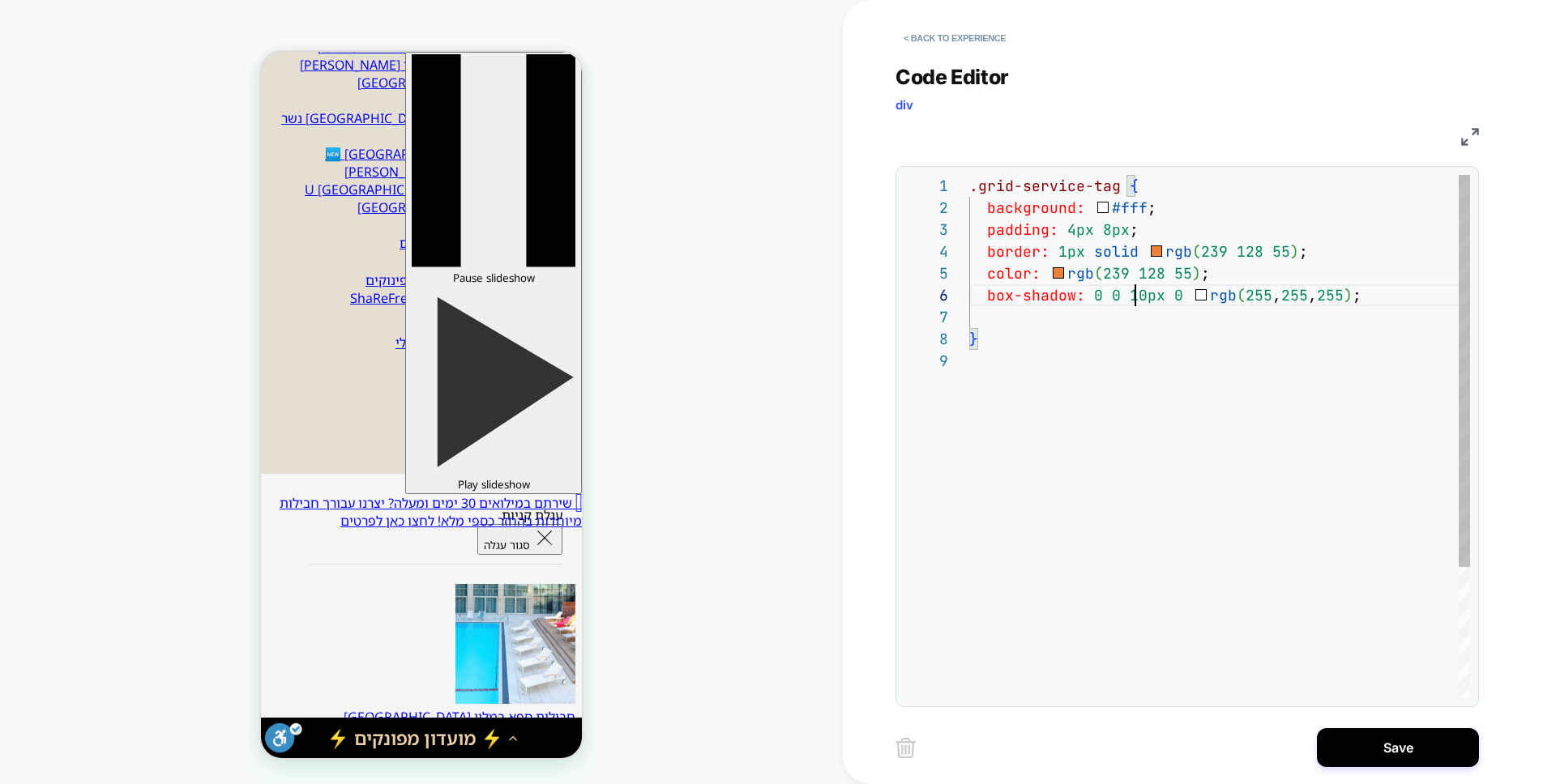 click on ".grid-service-tag   {    background:     #fff ;    padding:   4px   8px ;    border:   1px   solid     rgb ( 239   128   55 ) ;    color:     rgb ( 239   128   55 ) ; }    box-shadow:   0   0   10px   0     rgb ( 255 ,  255 ,  255 ) ;" at bounding box center [1220, 524] 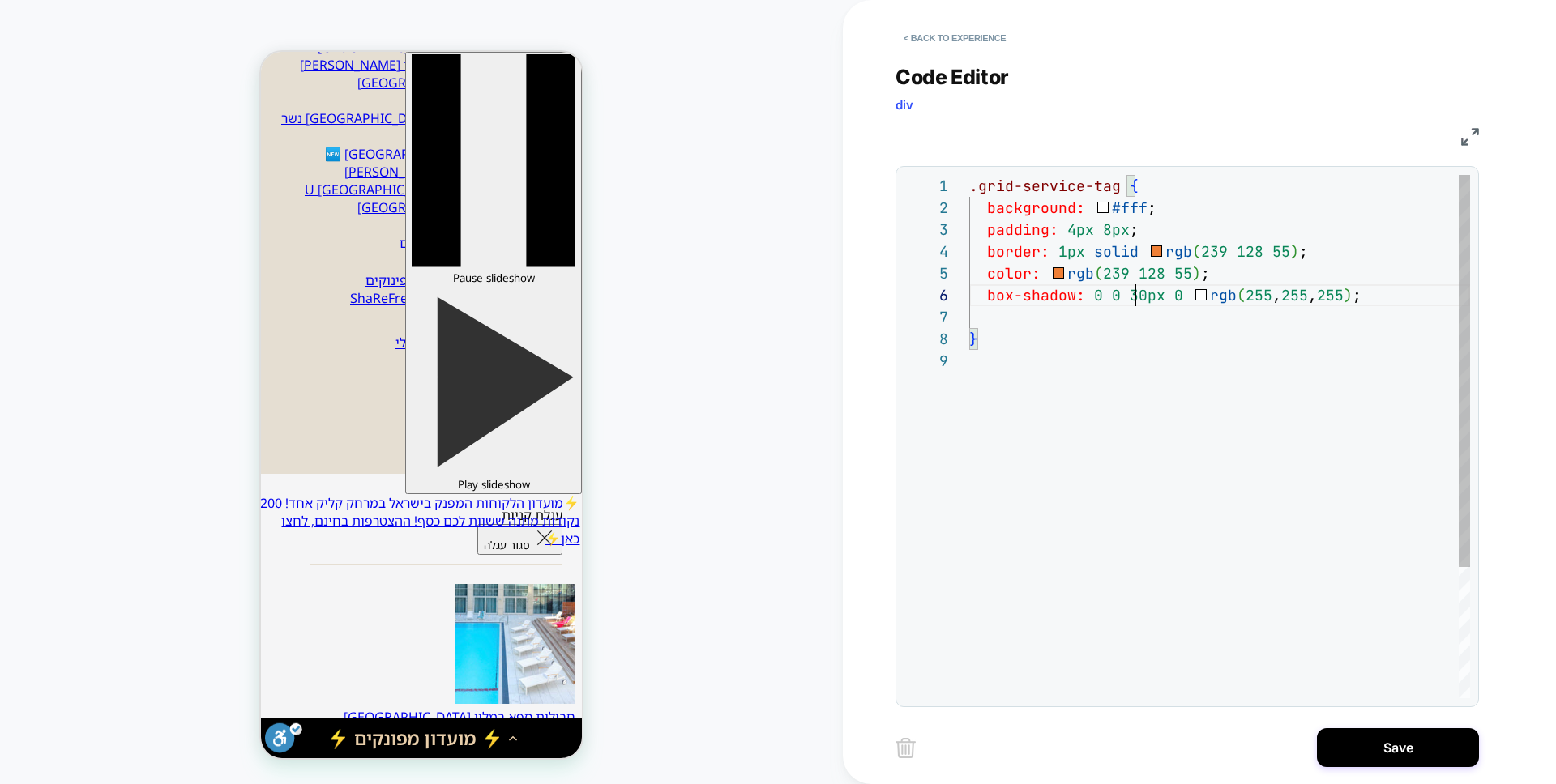 scroll, scrollTop: 109, scrollLeft: 166, axis: both 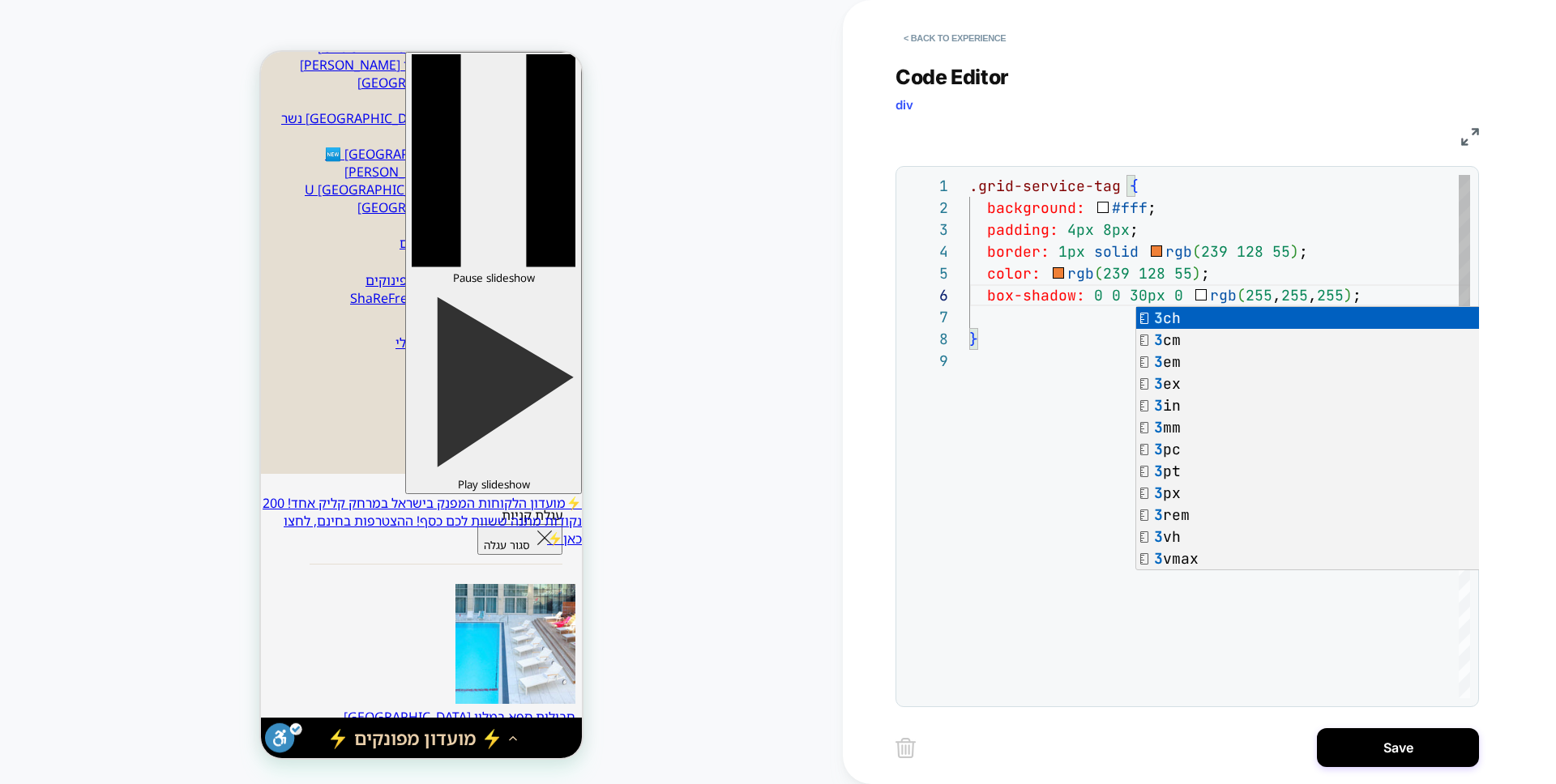 click on ".grid-service-tag   {    background:     #fff ;    padding:   4px   8px ;    border:   1px   solid     rgb ( 239   128   55 ) ;    color:     rgb ( 239   128   55 ) ; }    box-shadow:   0   0   30px   0     rgb ( 255 ,  255 ,  255 ) ;" at bounding box center [1220, 524] 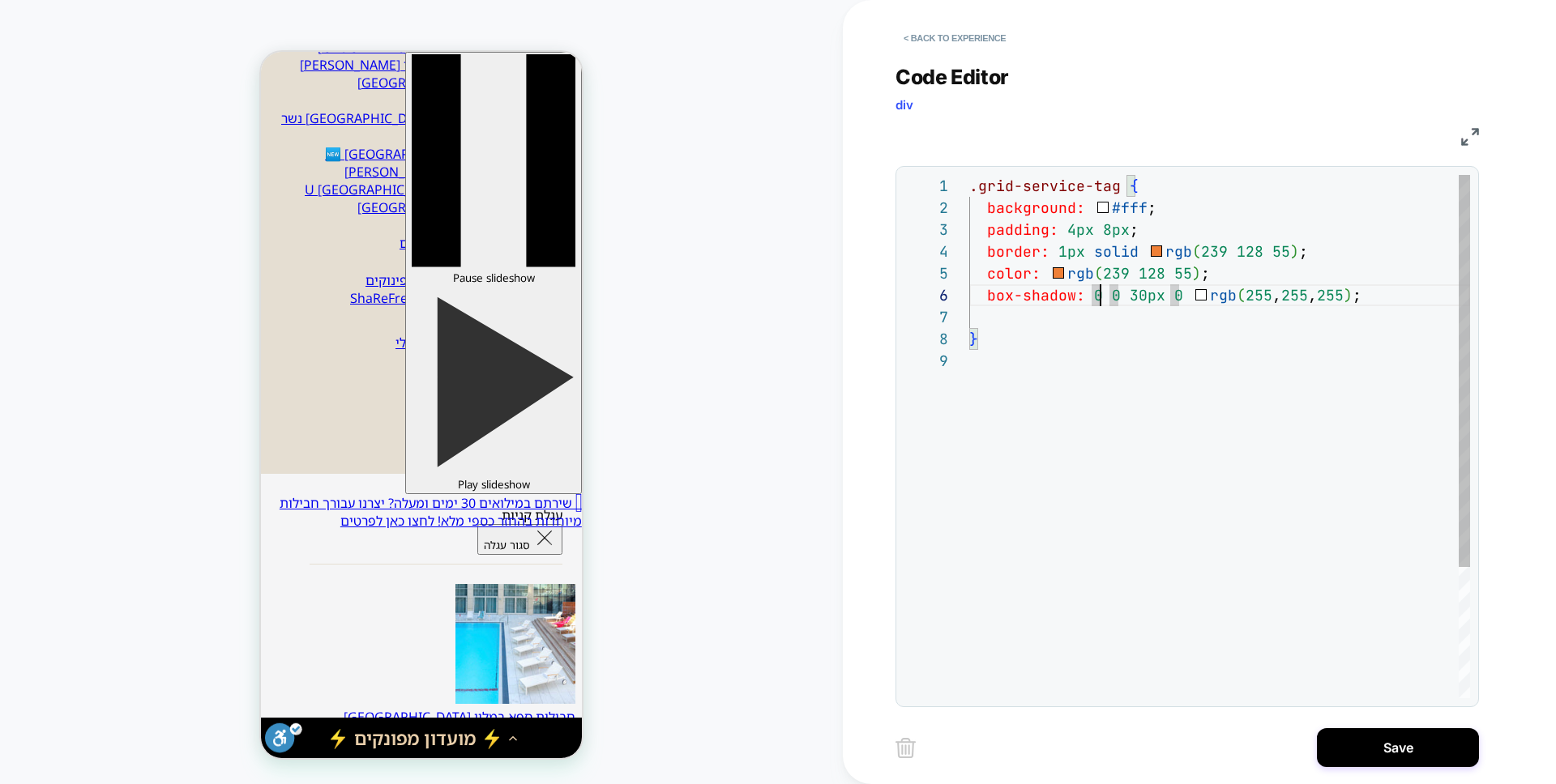 scroll, scrollTop: 109, scrollLeft: 122, axis: both 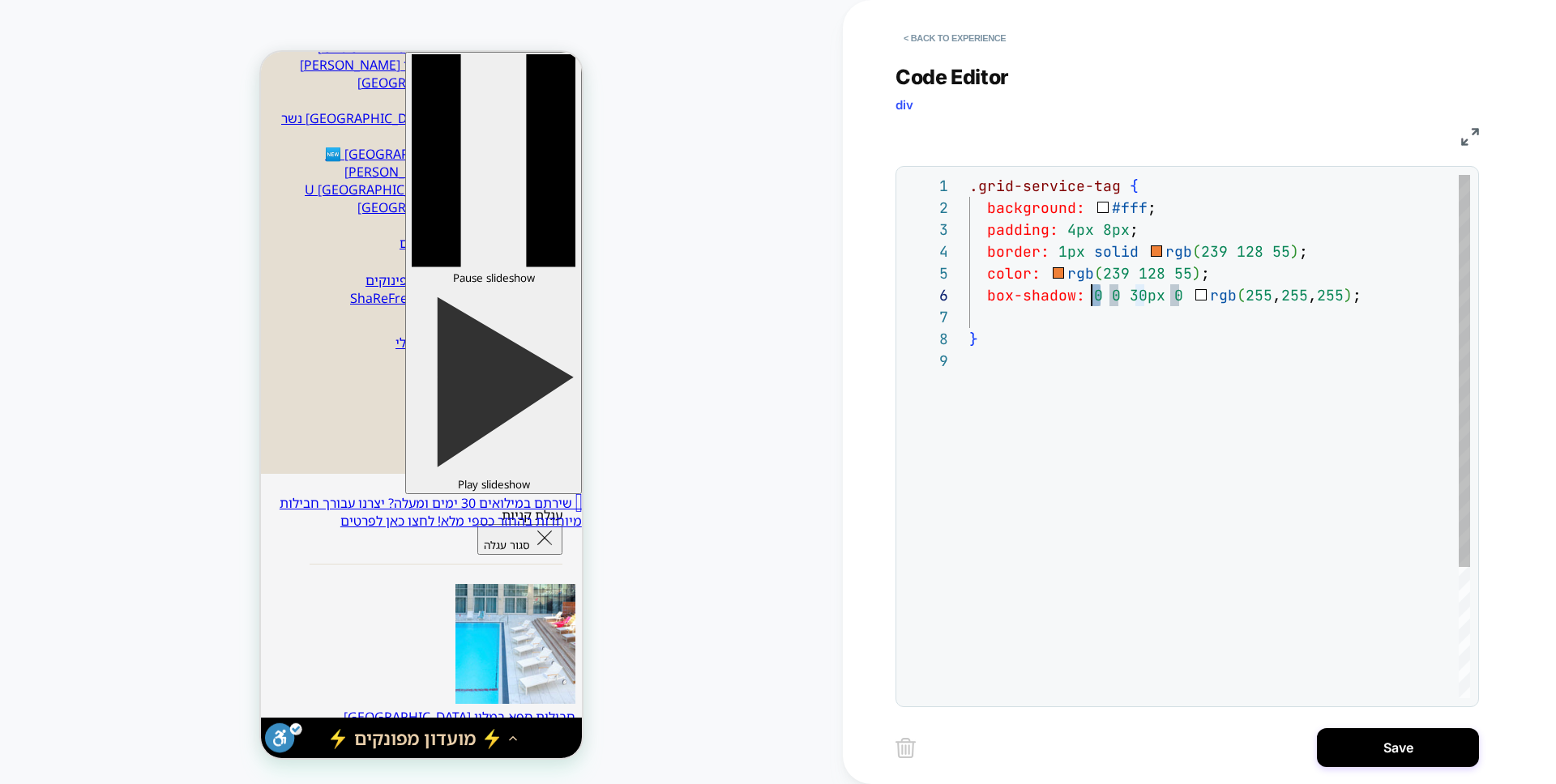 drag, startPoint x: 1100, startPoint y: 295, endPoint x: 1091, endPoint y: 296, distance: 9.055385 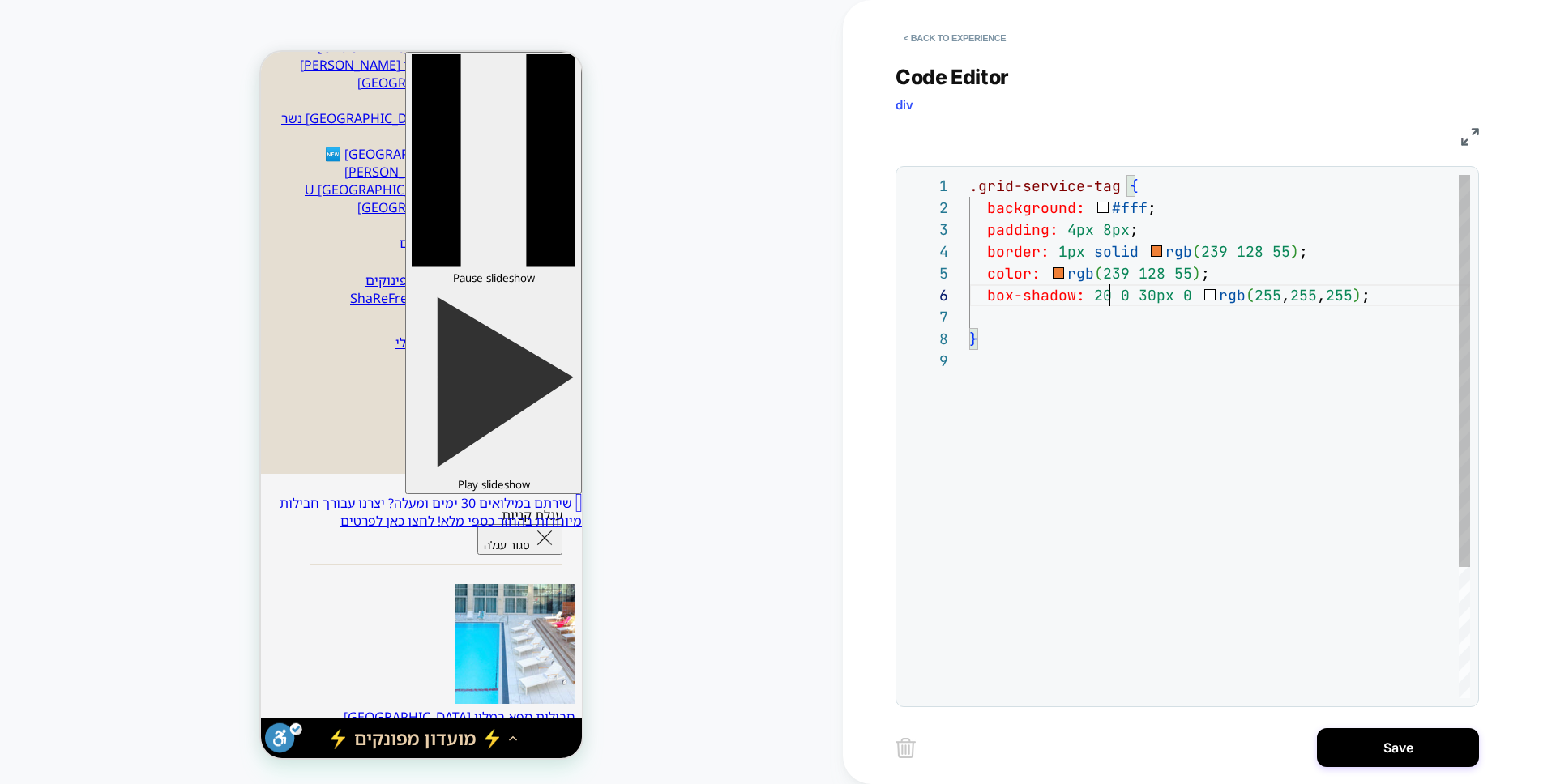 scroll, scrollTop: 109, scrollLeft: 140, axis: both 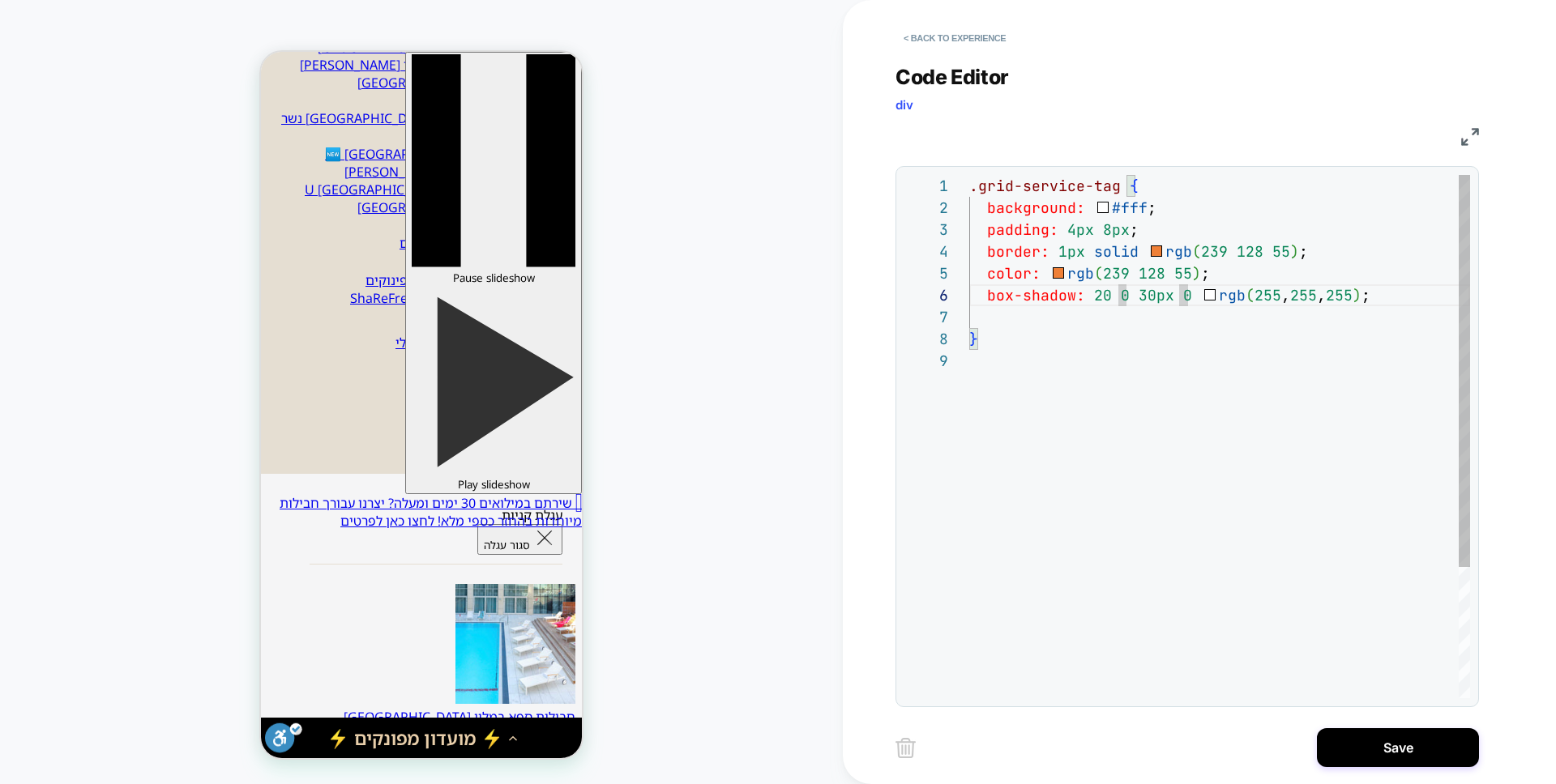 click on ".grid-service-tag   {    background:     #fff ;    padding:   4px   8px ;    border:   1px   solid     rgb ( 239   128   55 ) ;    color:     rgb ( 239   128   55 ) ; }    box-shadow:   20   0   30px   0     rgb ( 255 ,  255 ,  255 ) ;" at bounding box center (1220, 524) 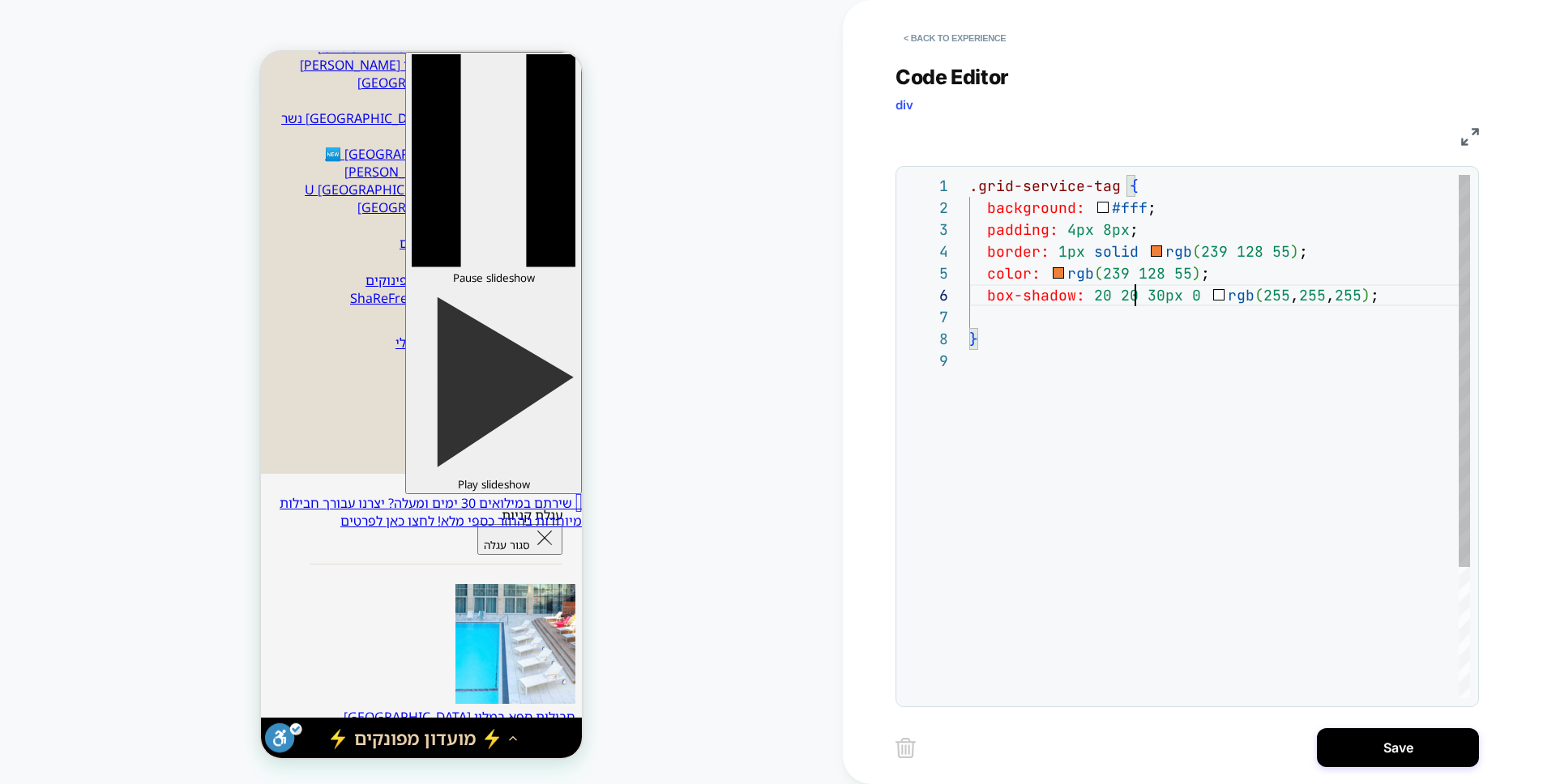 scroll, scrollTop: 109, scrollLeft: 166, axis: both 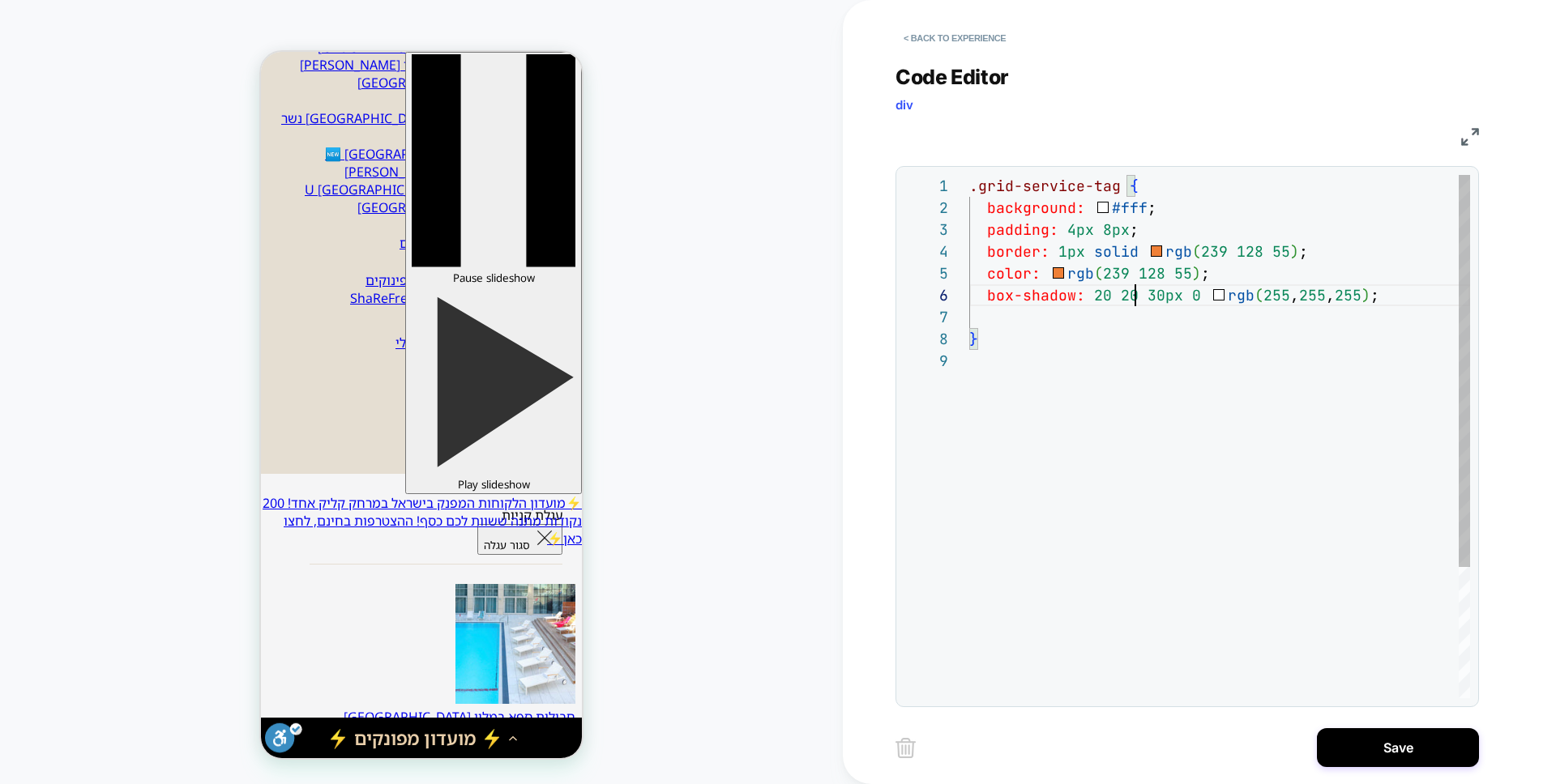 click on ".grid-service-tag   {    background:     #fff ;    padding:   4px   8px ;    border:   1px   solid     rgb ( 239   128   55 ) ;    color:     rgb ( 239   128   55 ) ; }    box-shadow:   20   20   30px   0     rgb ( 255 ,  255 ,  255 ) ;" at bounding box center [1220, 524] 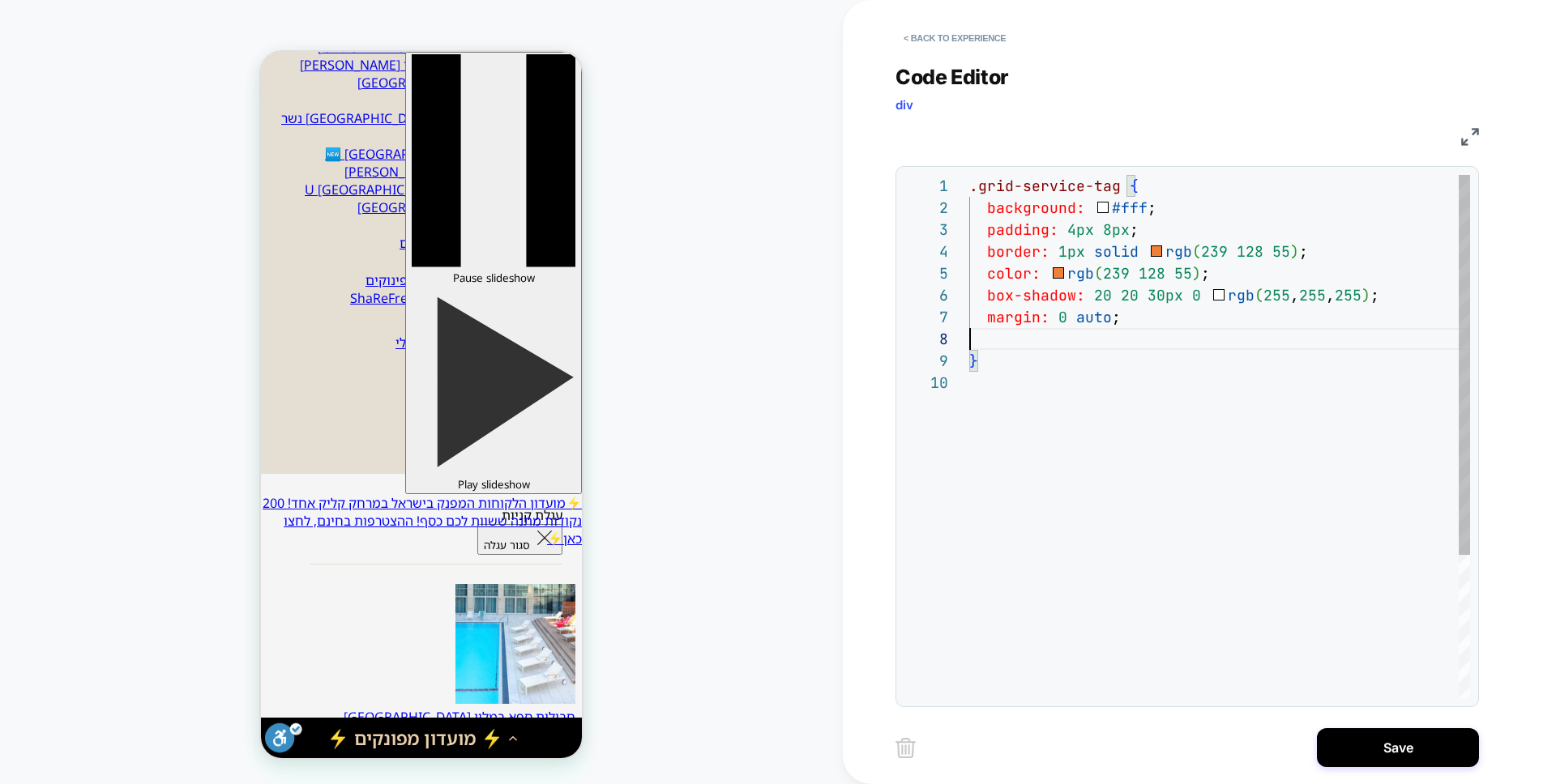 scroll, scrollTop: 153, scrollLeft: 0, axis: vertical 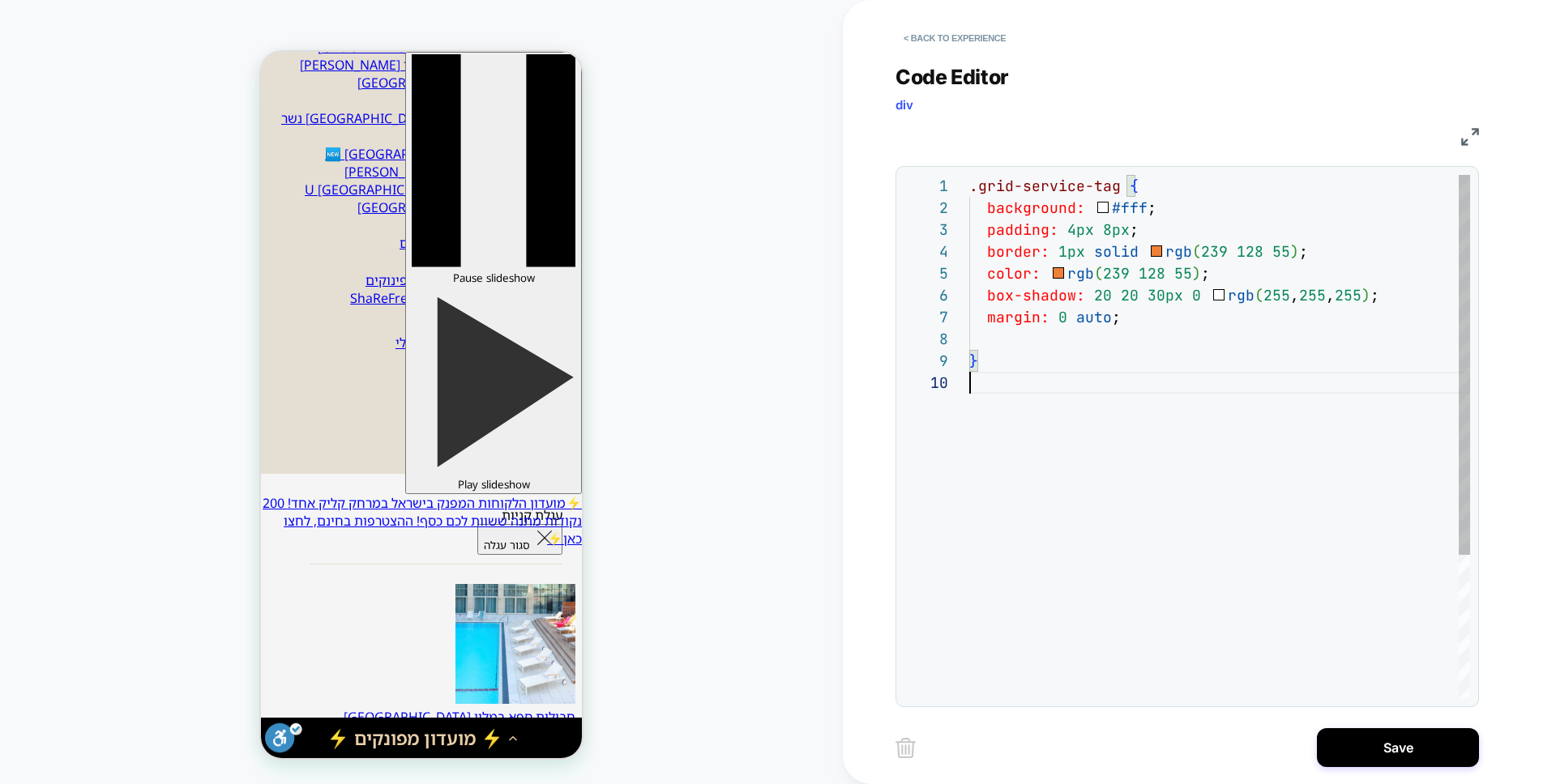 click on ".grid-service-tag   {    background:     #fff ;    padding:   4px   8px ;    border:   1px   solid     rgb ( 239   128   55 ) ;    color:     rgb ( 239   128   55 ) ; }    box-shadow:   20   20   30px   0     rgb ( 255 ,  255 ,  255 ) ;    margin:   0   auto ;" at bounding box center [1220, 535] 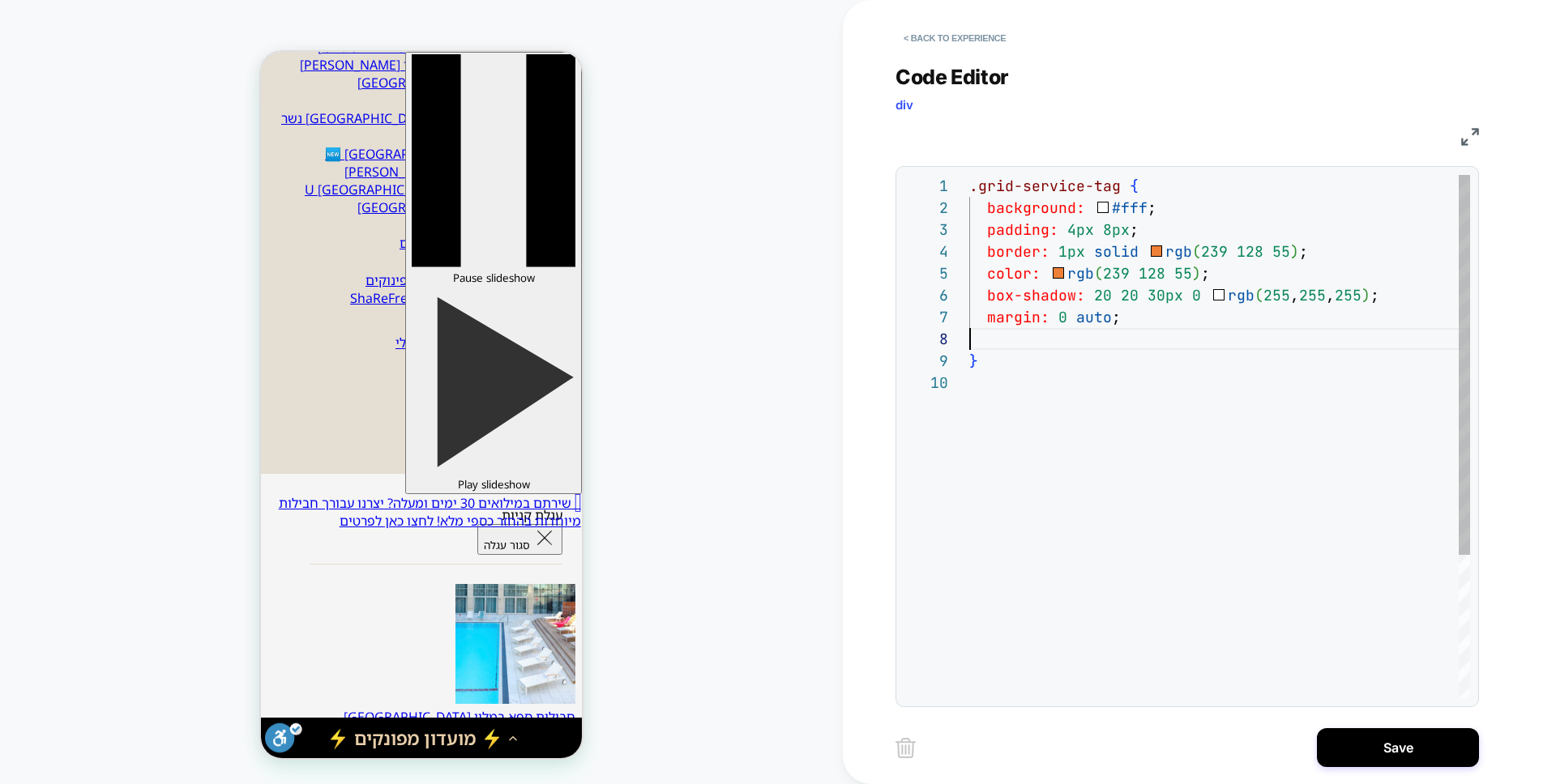 click on ".grid-service-tag   {    background:     #fff ;    padding:   4px   8px ;    border:   1px   solid     rgb ( 239   128   55 ) ;    color:     rgb ( 239   128   55 ) ; }    box-shadow:   20   20   30px   0     rgb ( 255 ,  255 ,  255 ) ;    margin:   0   auto ;" at bounding box center [1220, 535] 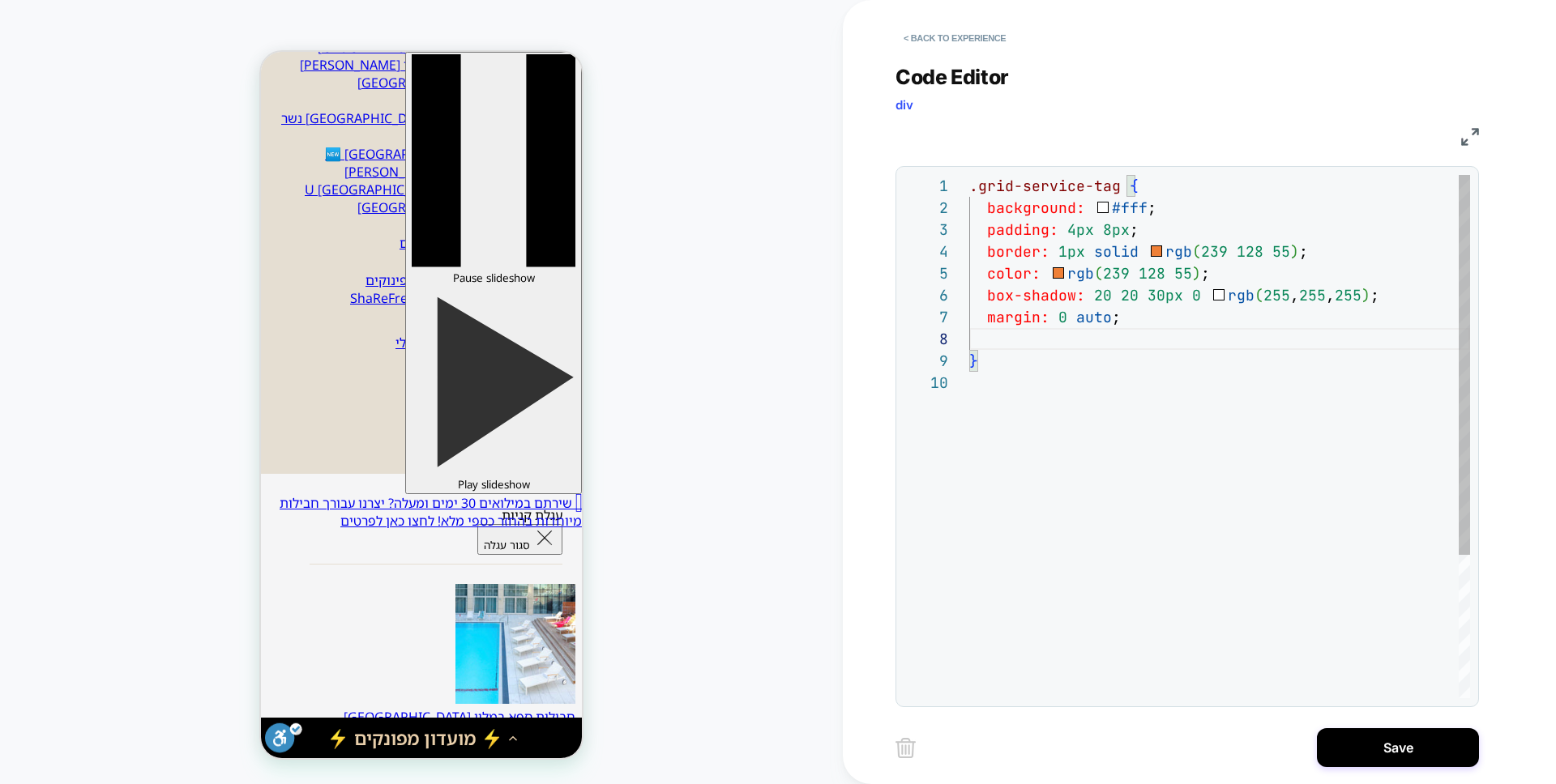 scroll, scrollTop: 131, scrollLeft: 149, axis: both 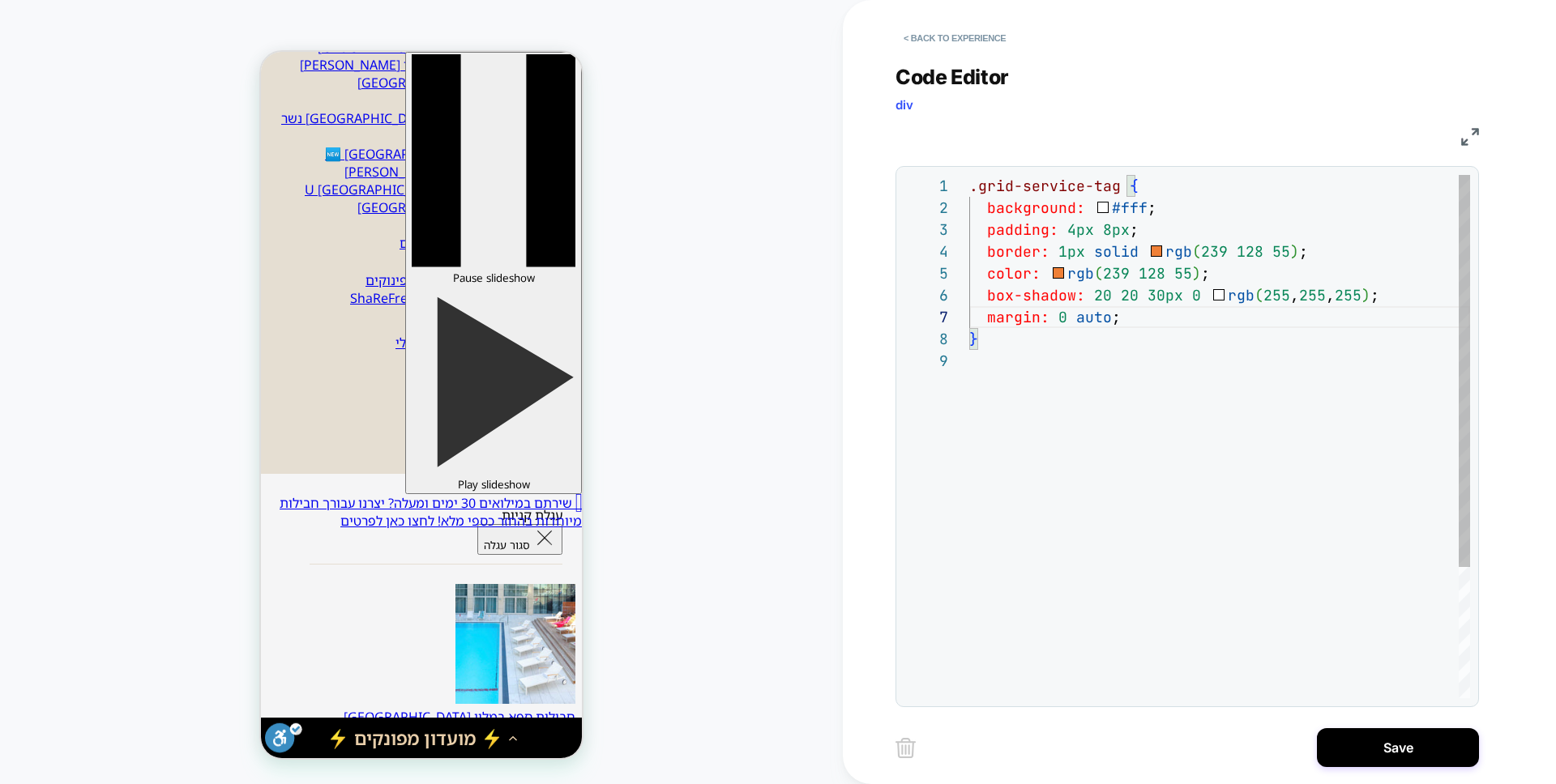 click on ".grid-service-tag   {    background:     #fff ;    padding:   4px   8px ;    border:   1px   solid     rgb ( 239   128   55 ) ;    color:     rgb ( 239   128   55 ) ; }    box-shadow:   20   20   30px   0     rgb ( 255 ,  255 ,  255 ) ;    margin:   0   auto ;" at bounding box center [1220, 524] 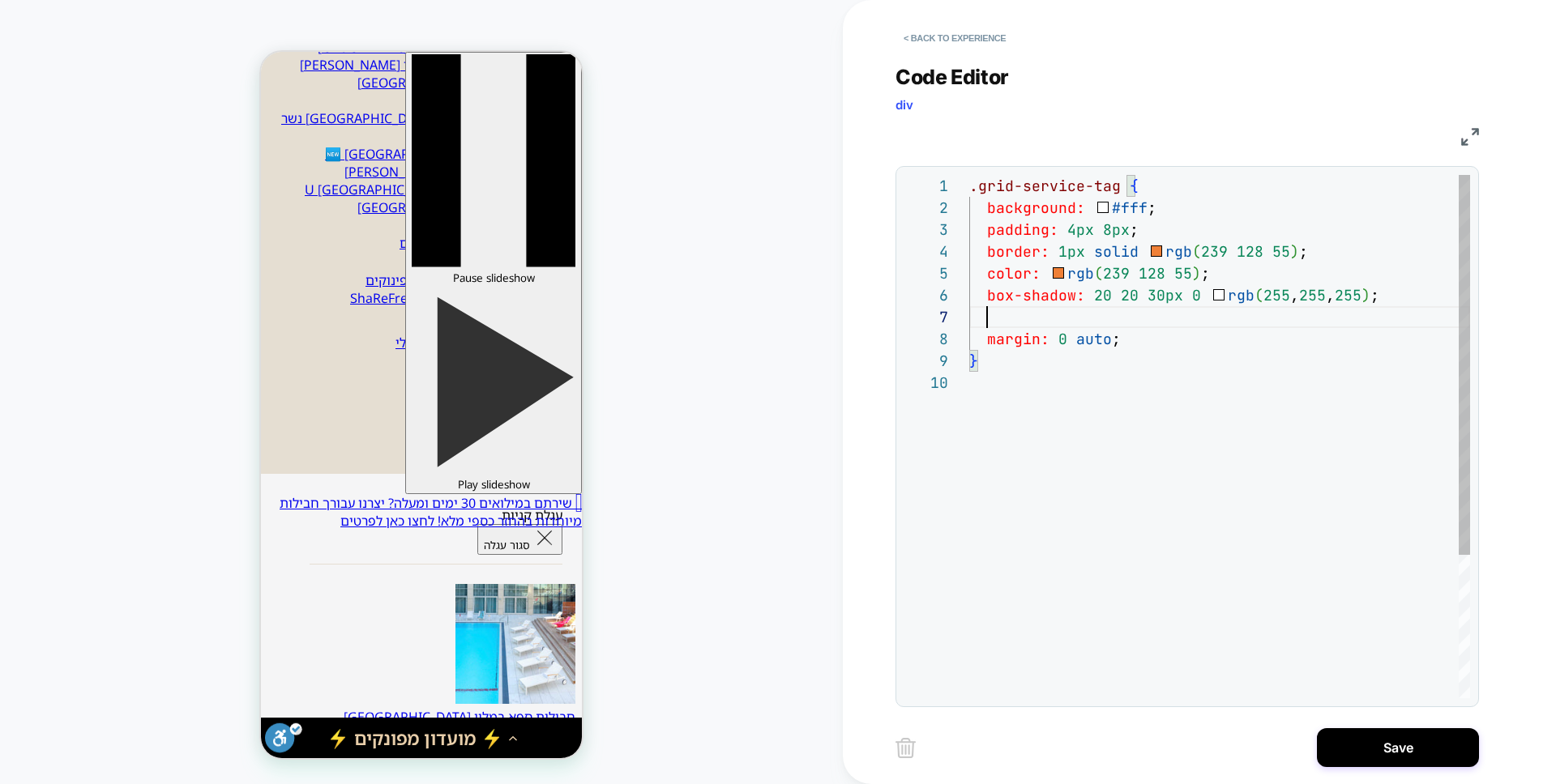 type on "**********" 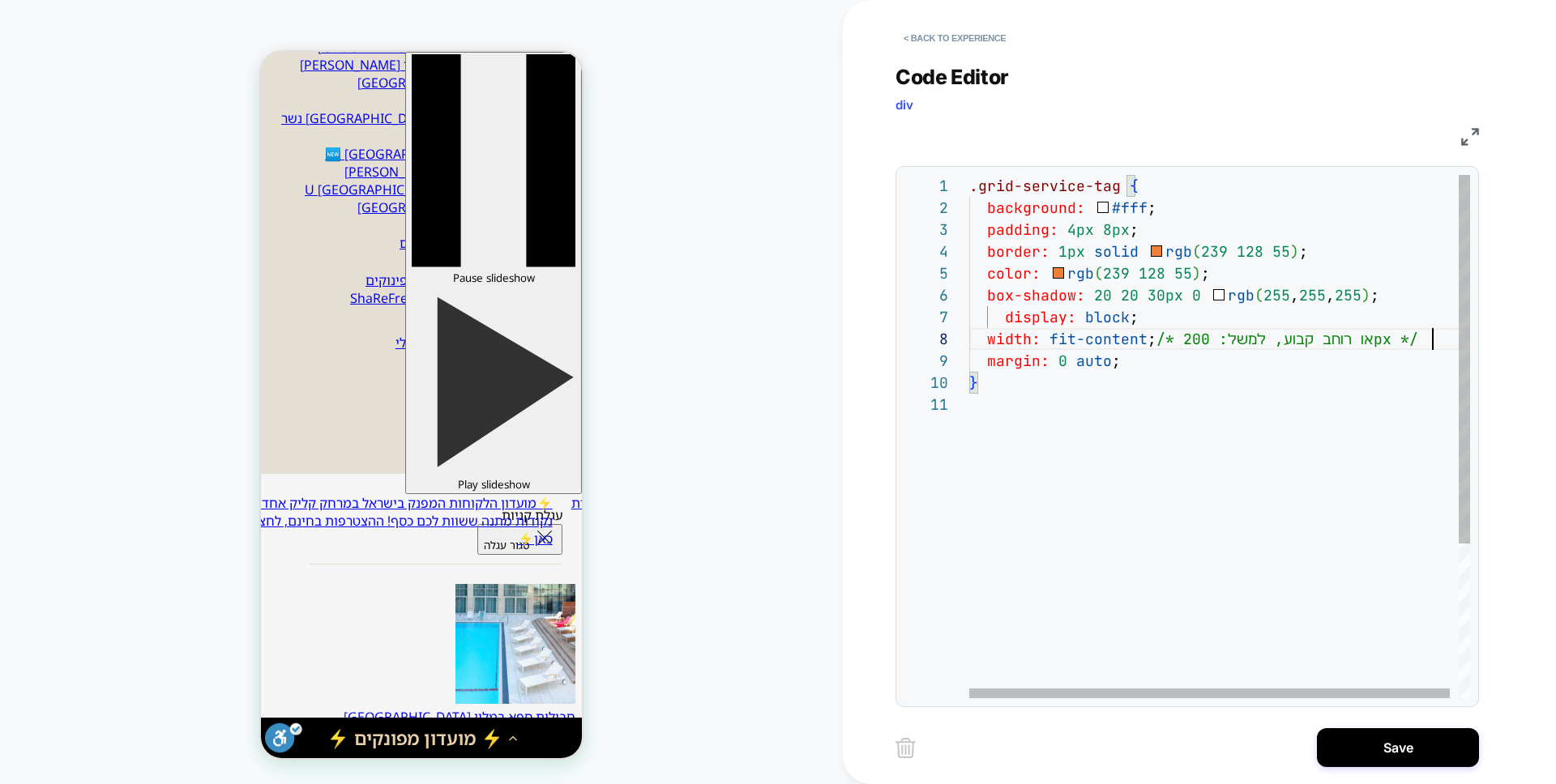 click on ".grid-service-tag   {    background:     #fff ;    padding:   4px   8px ;    border:   1px   solid     rgb ( 239   128   55 ) ;    color:     rgb ( 239   128   55 ) ; }    box-shadow:   20   20   30px   0     rgb ( 255 ,  255 ,  255 ) ;      display:   block ;    margin:   0   auto ;    width:   fit-content ;  /* או רוחב קבוע, למשל: 200px */" at bounding box center [1224, 546] 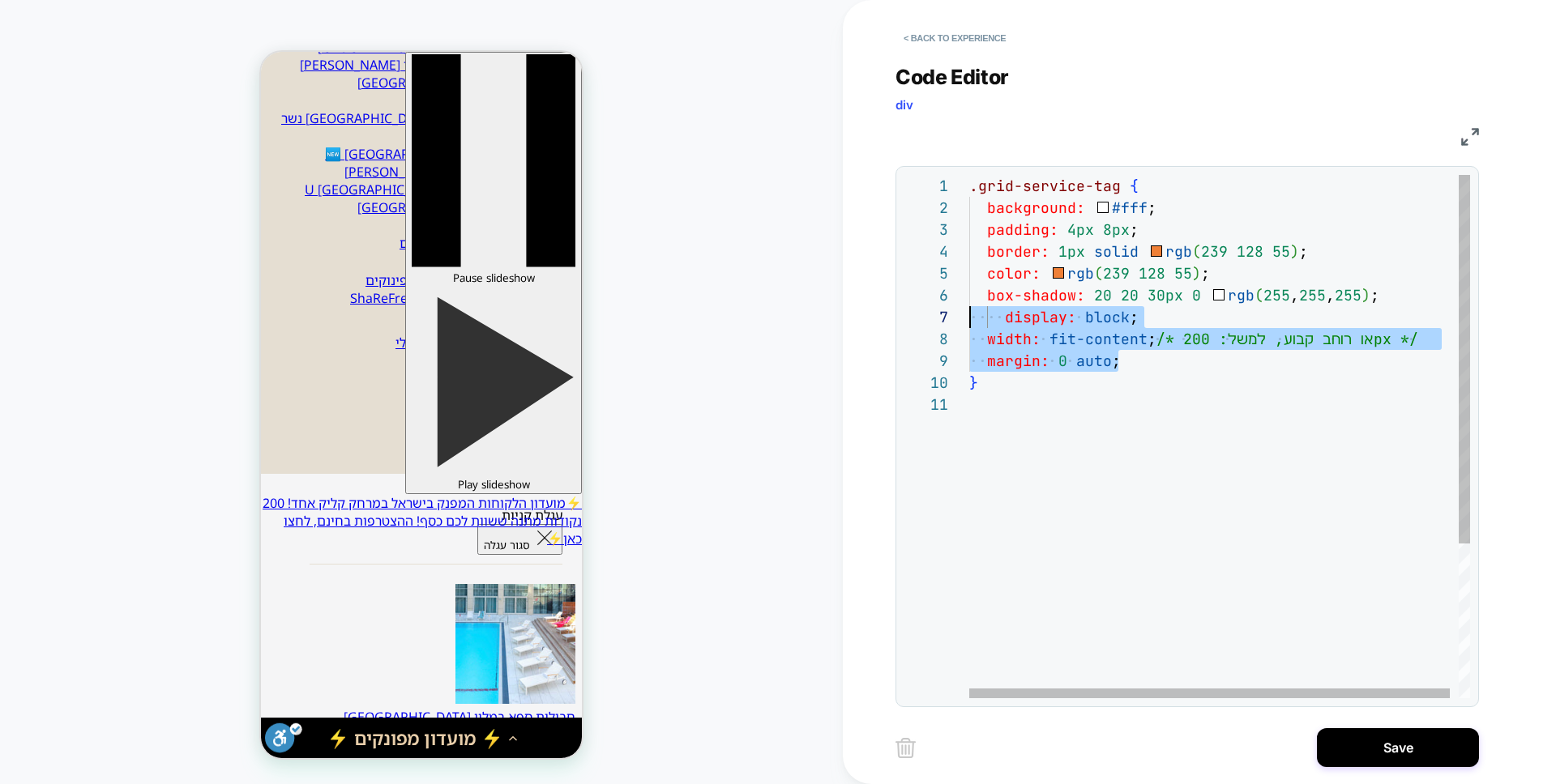 scroll, scrollTop: 131, scrollLeft: 0, axis: vertical 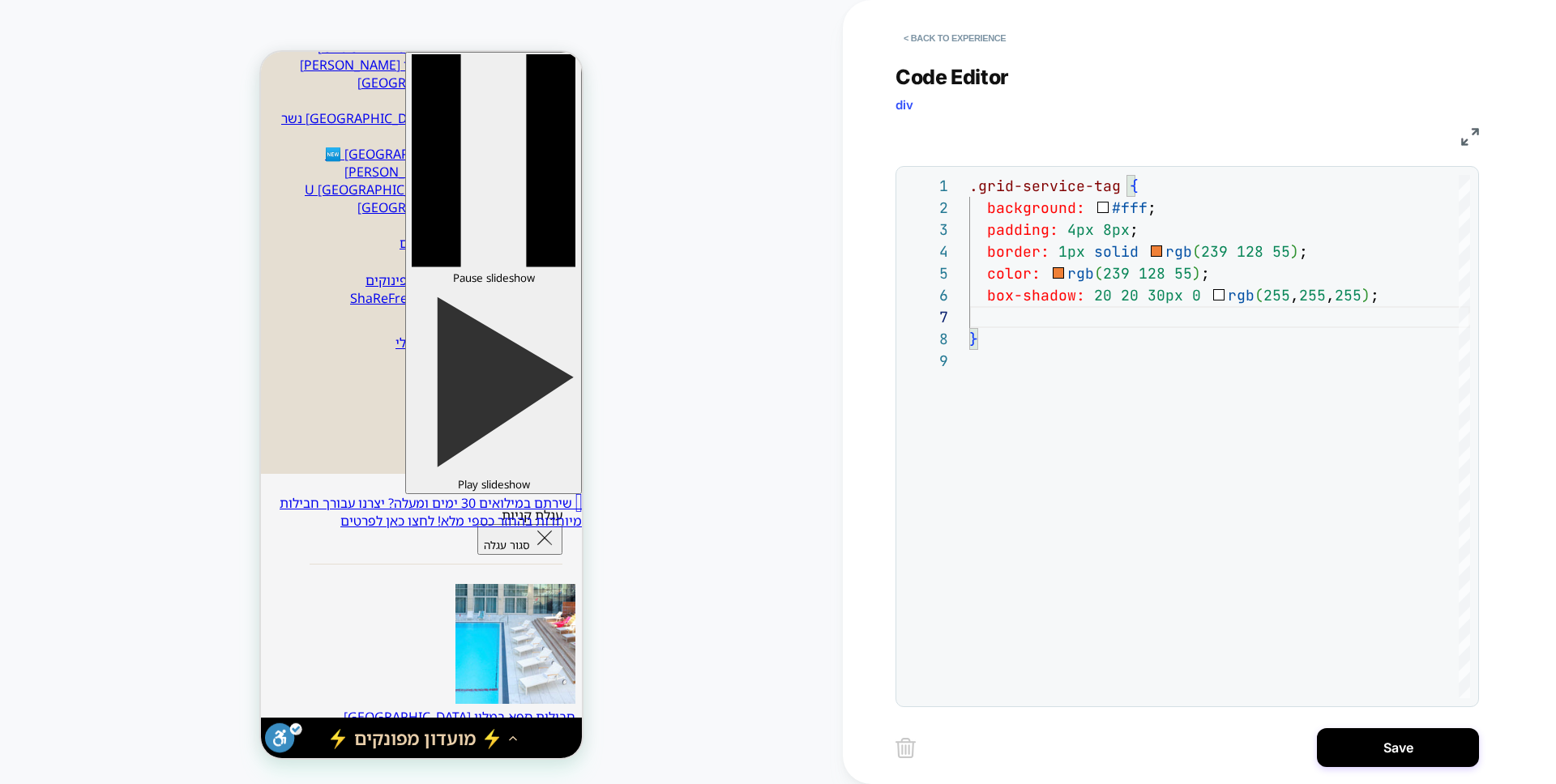 click on "COLLECTION: סניפי צפון (Category) COLLECTION: סניפי צפון (Category)" at bounding box center [421, 392] 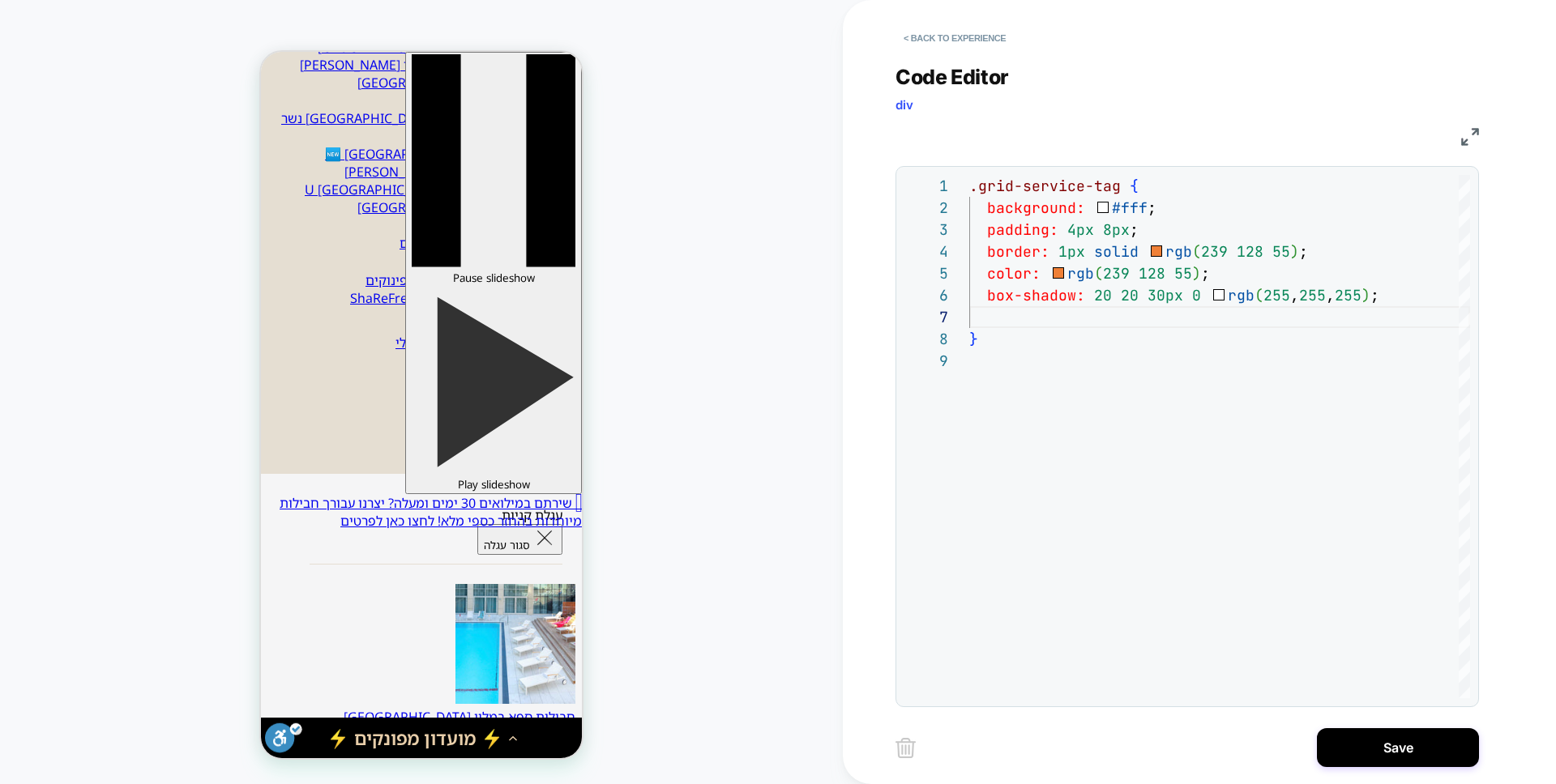 click on "4.9 star rating      (14)
נשר
חבילות במתחם הספא הקסום והמפנק Magic Garden נשר
340.00 ₪
312.8 ₪
הנחת אונליין קבועה 8 אחוז
בימים מיוחדים 30 אחוז הנחה!
הזמנת חווית ספא" at bounding box center [421, 3873] 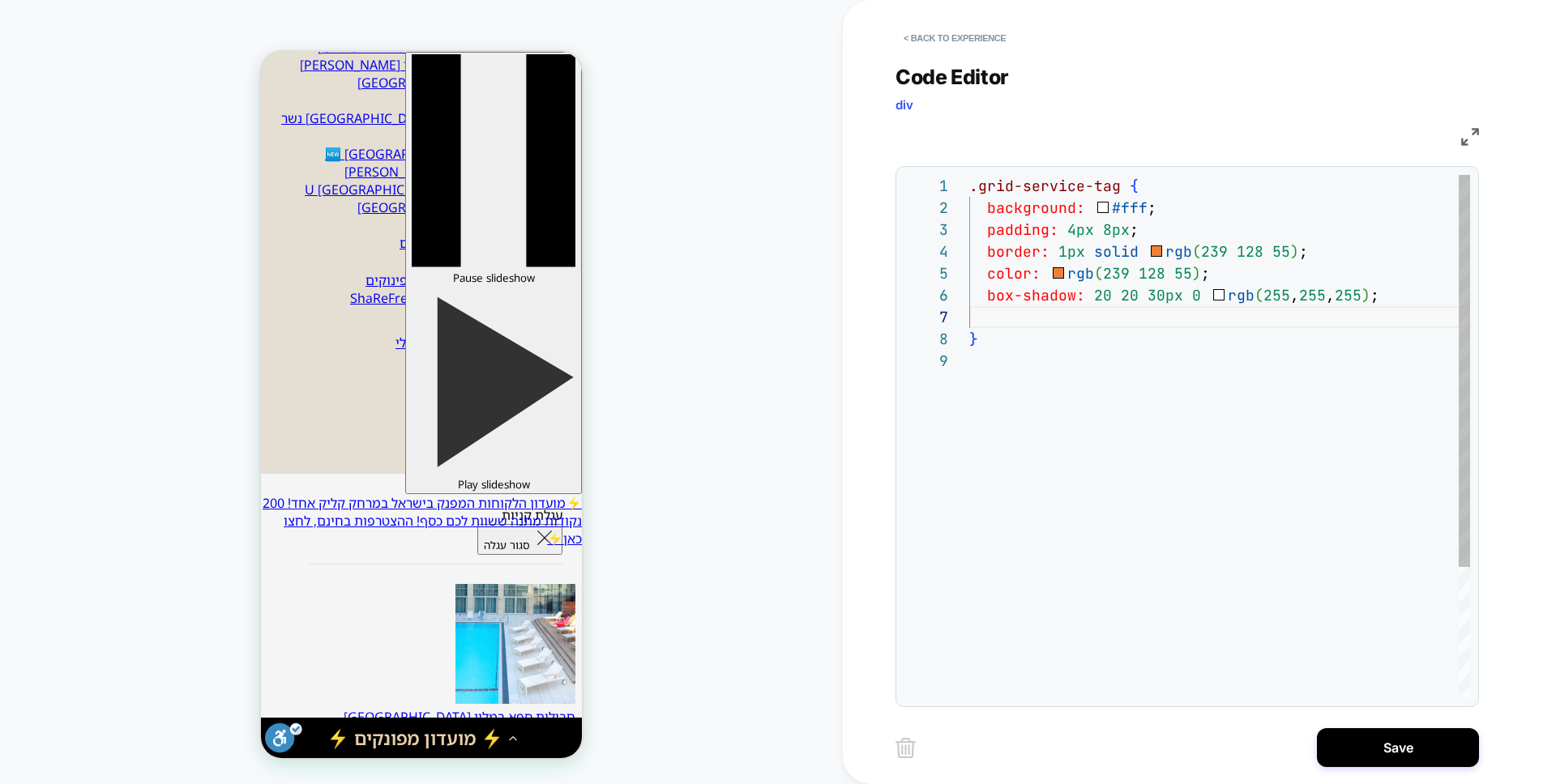 click on ".grid-service-tag   {    background:     #fff ;    padding:   4px   8px ;    border:   1px   solid     rgb ( 239   128   55 ) ;    color:     rgb ( 239   128   55 ) ; }    box-shadow:   20   20   30px   0     rgb ( 255 ,  255 ,  255 ) ;" at bounding box center [1220, 524] 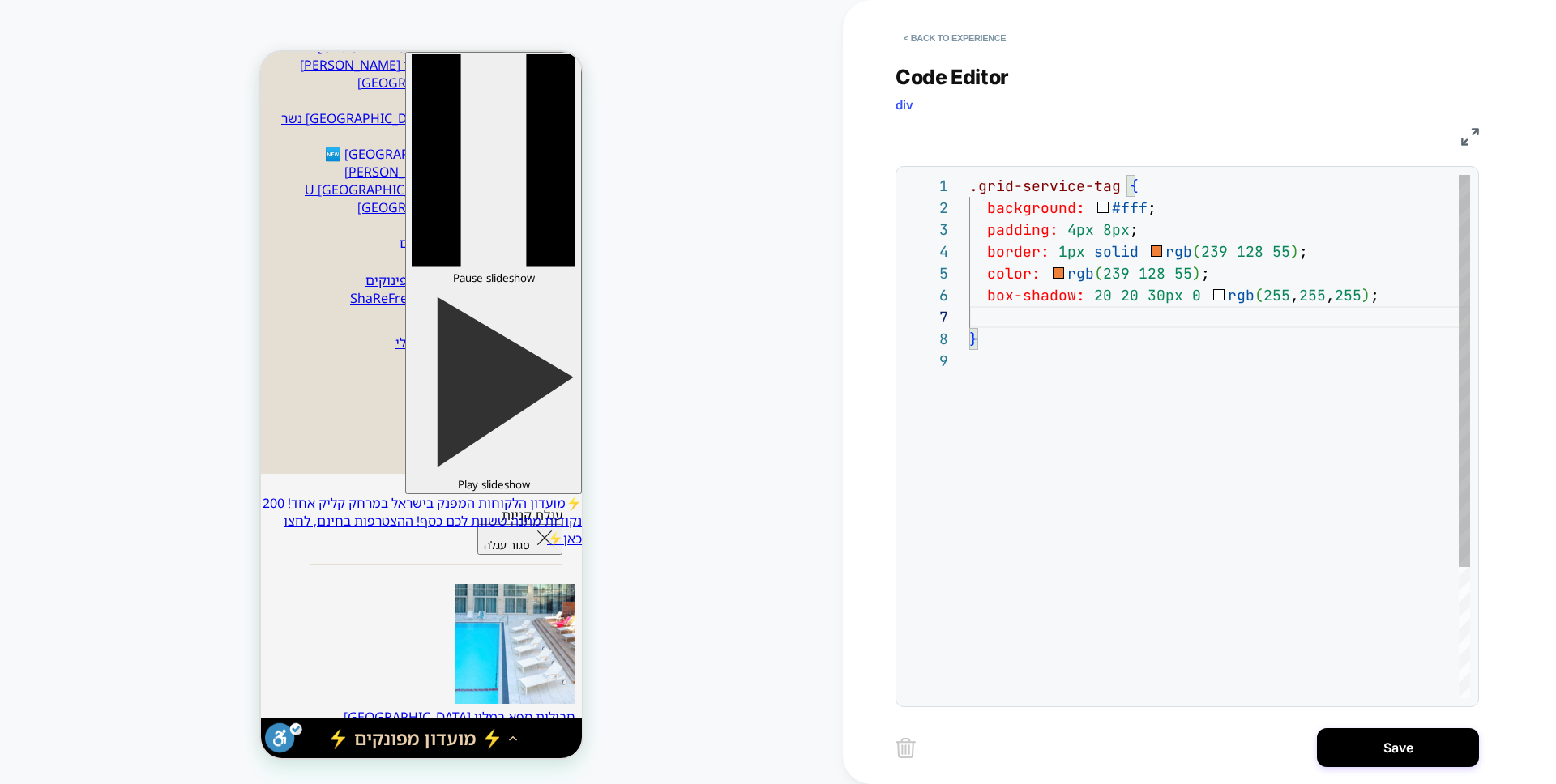 type on "**********" 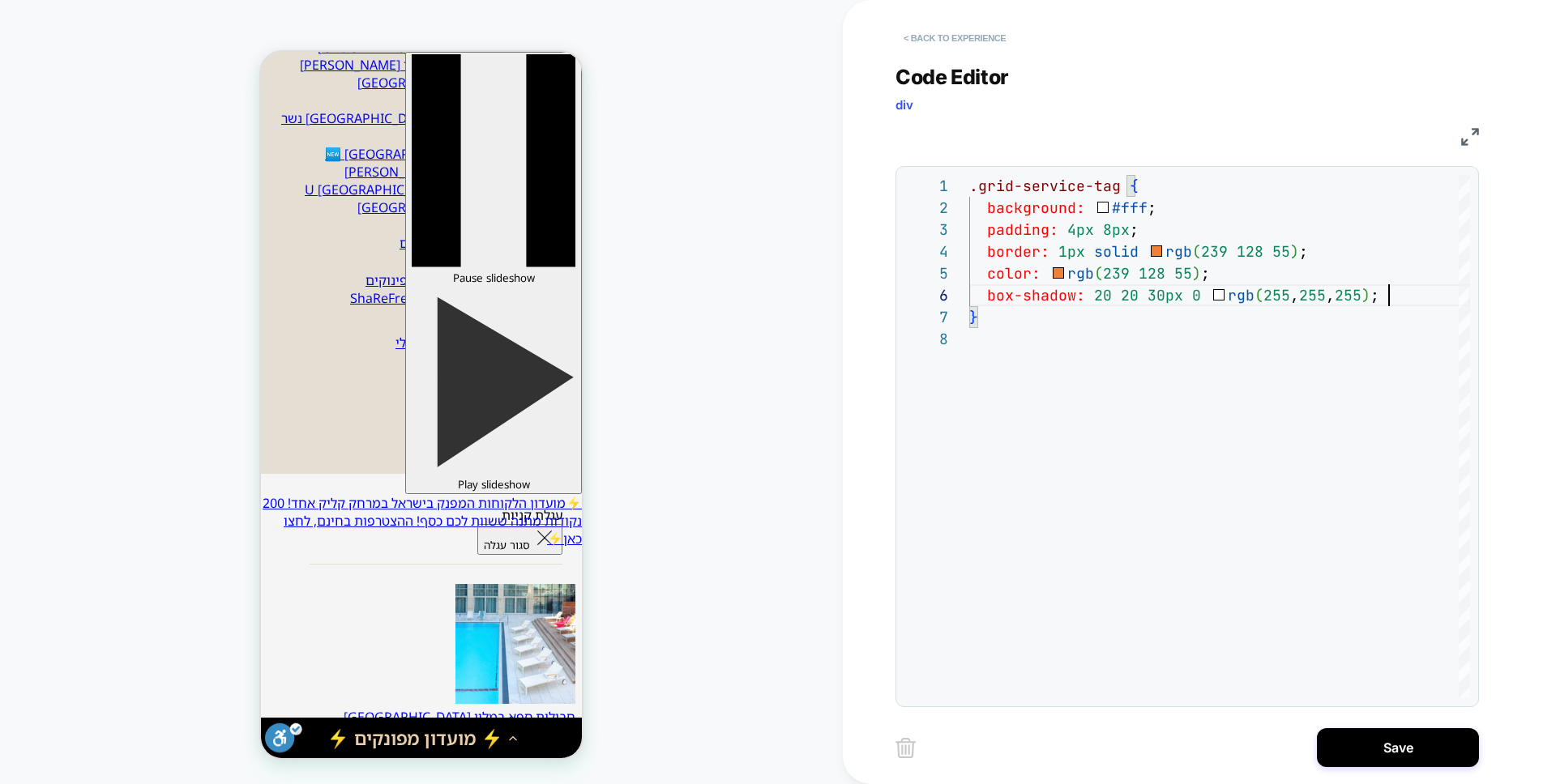 click on "< Back to experience" at bounding box center [955, 38] 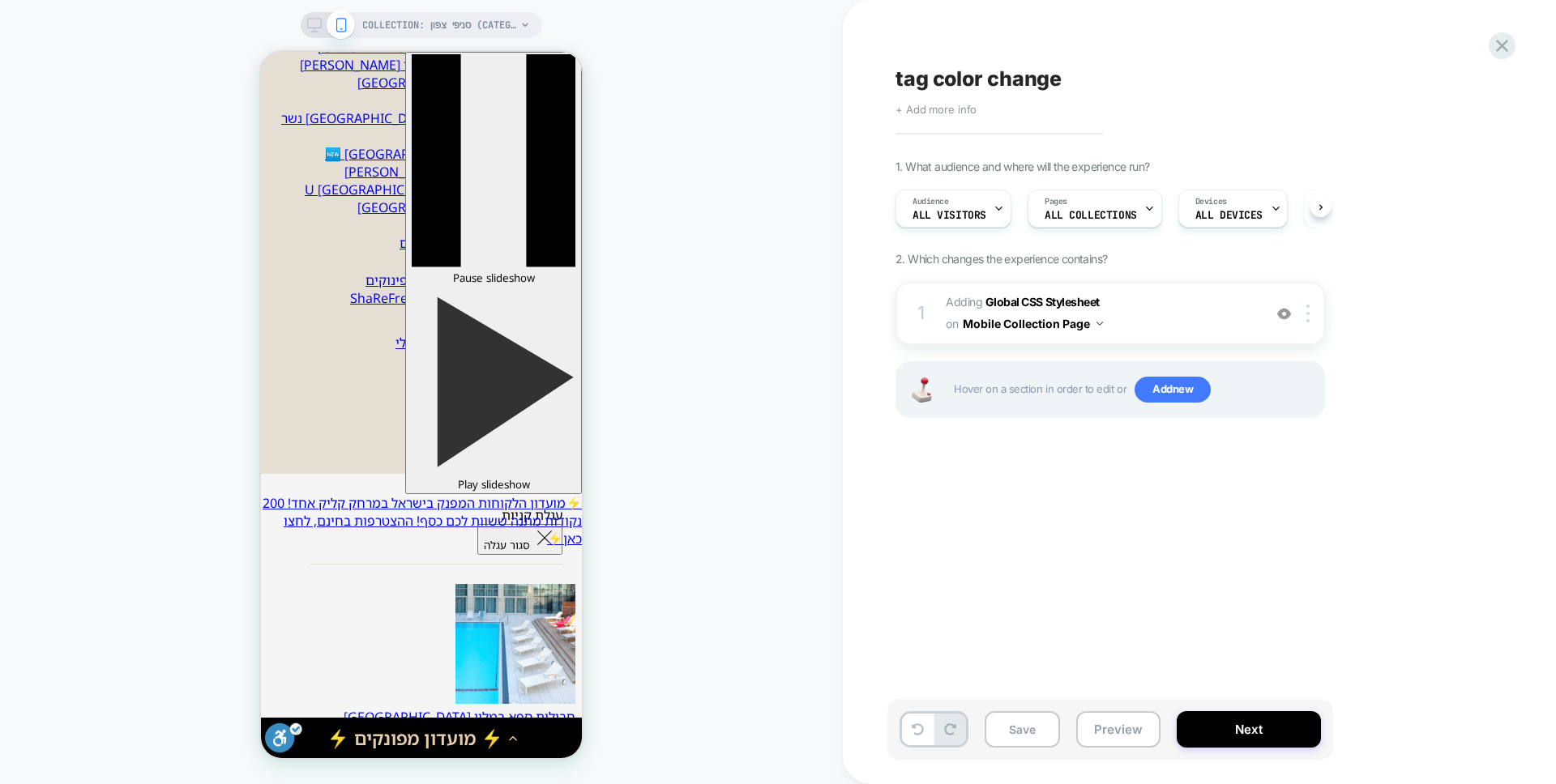 scroll, scrollTop: 0, scrollLeft: 1, axis: horizontal 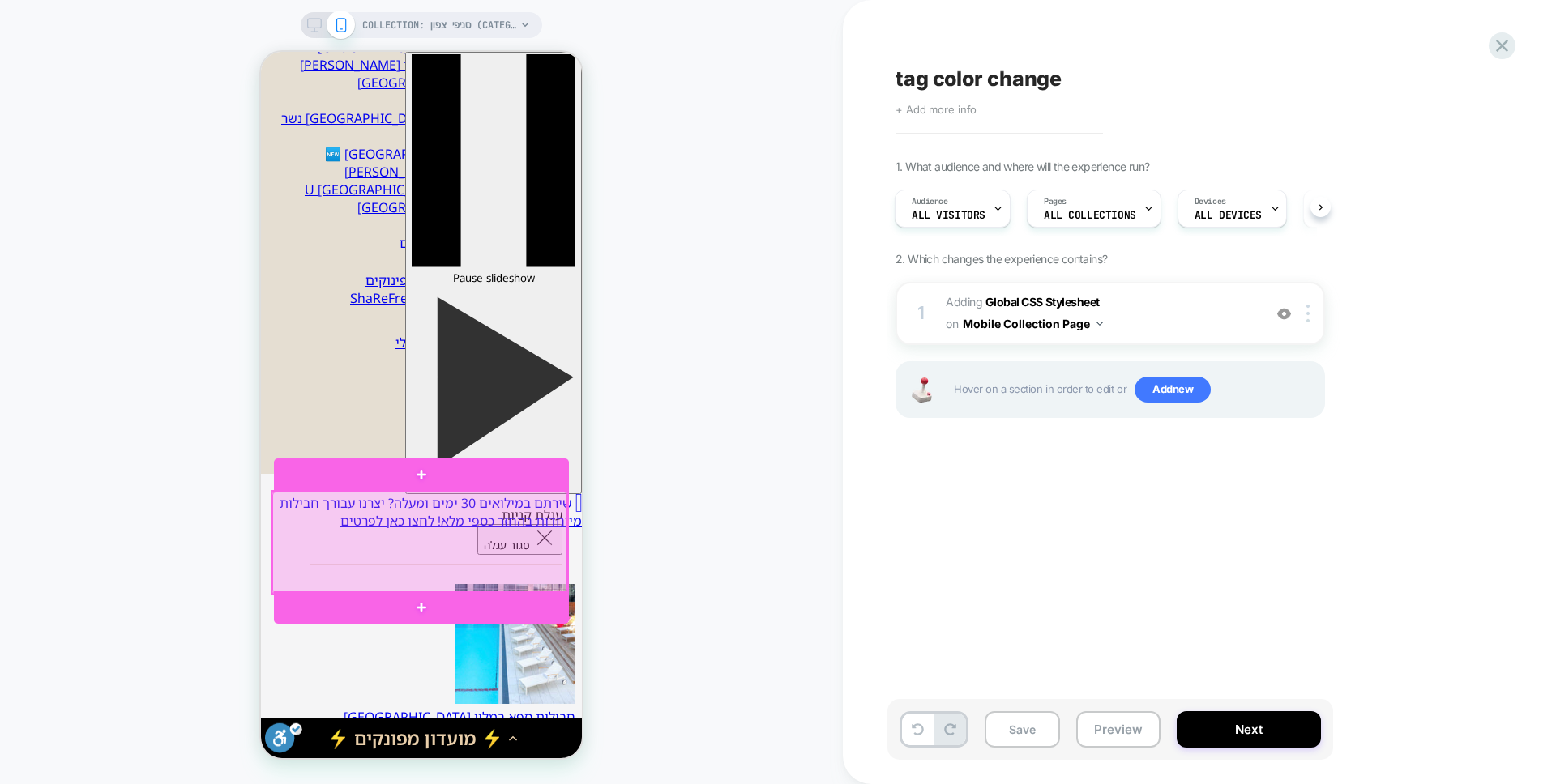 click on "4.9 star rating      (14)
נשר
חבילות במתחם הספא הקסום והמפנק Magic Garden נשר
340.00 ₪
312.8 ₪
הנחת אונליין קבועה 8 אחוז
בימים מיוחדים 30 אחוז הנחה!
הזמנת חווית ספא" at bounding box center [421, 3873] 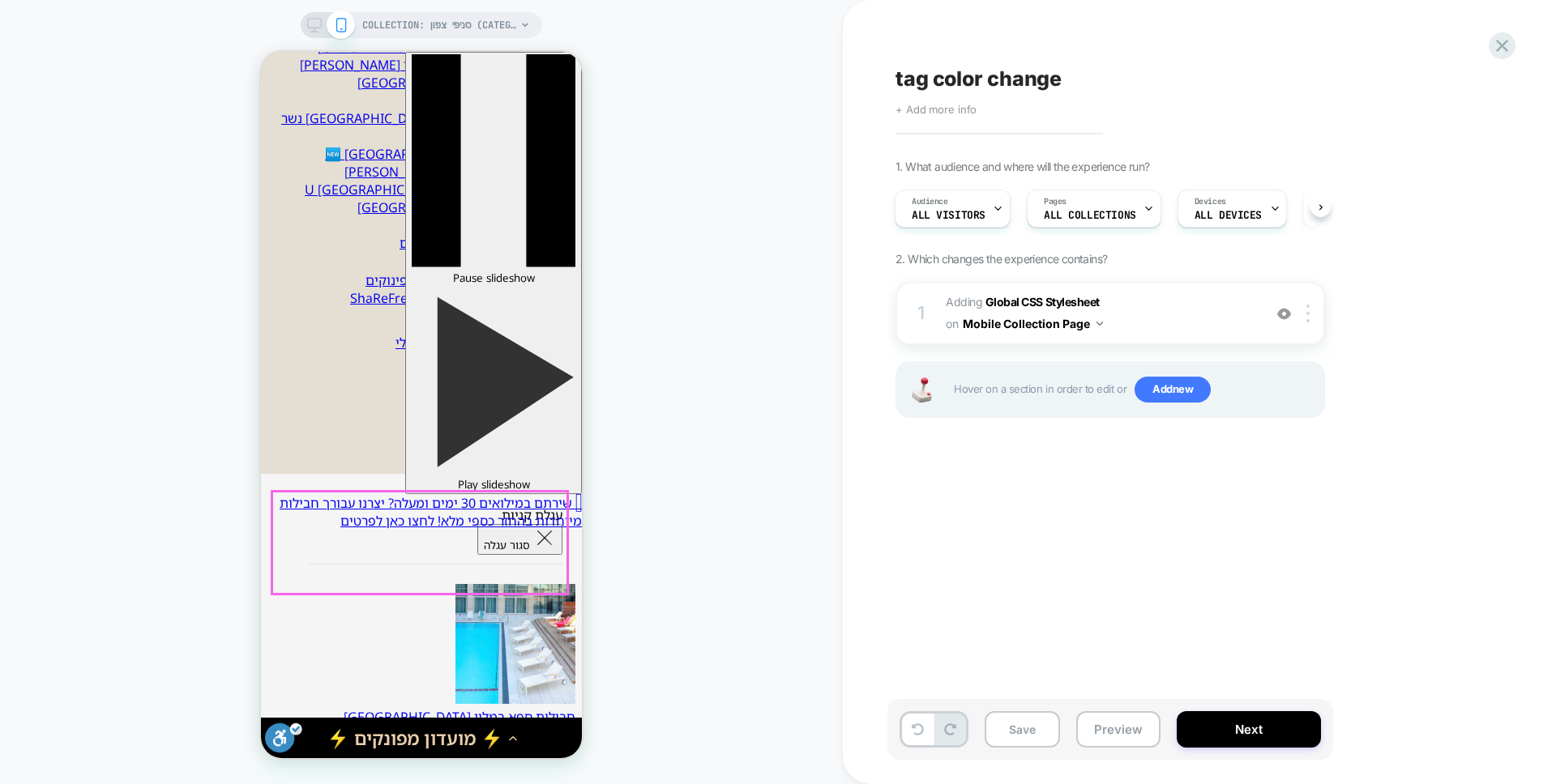 click on "4.9 star rating      (14)
נשר
חבילות במתחם הספא הקסום והמפנק Magic Garden נשר
340.00 ₪
312.8 ₪
הנחת אונליין קבועה 8 אחוז
בימים מיוחדים 30 אחוז הנחה!
הזמנת חווית ספא" at bounding box center (421, 3873) 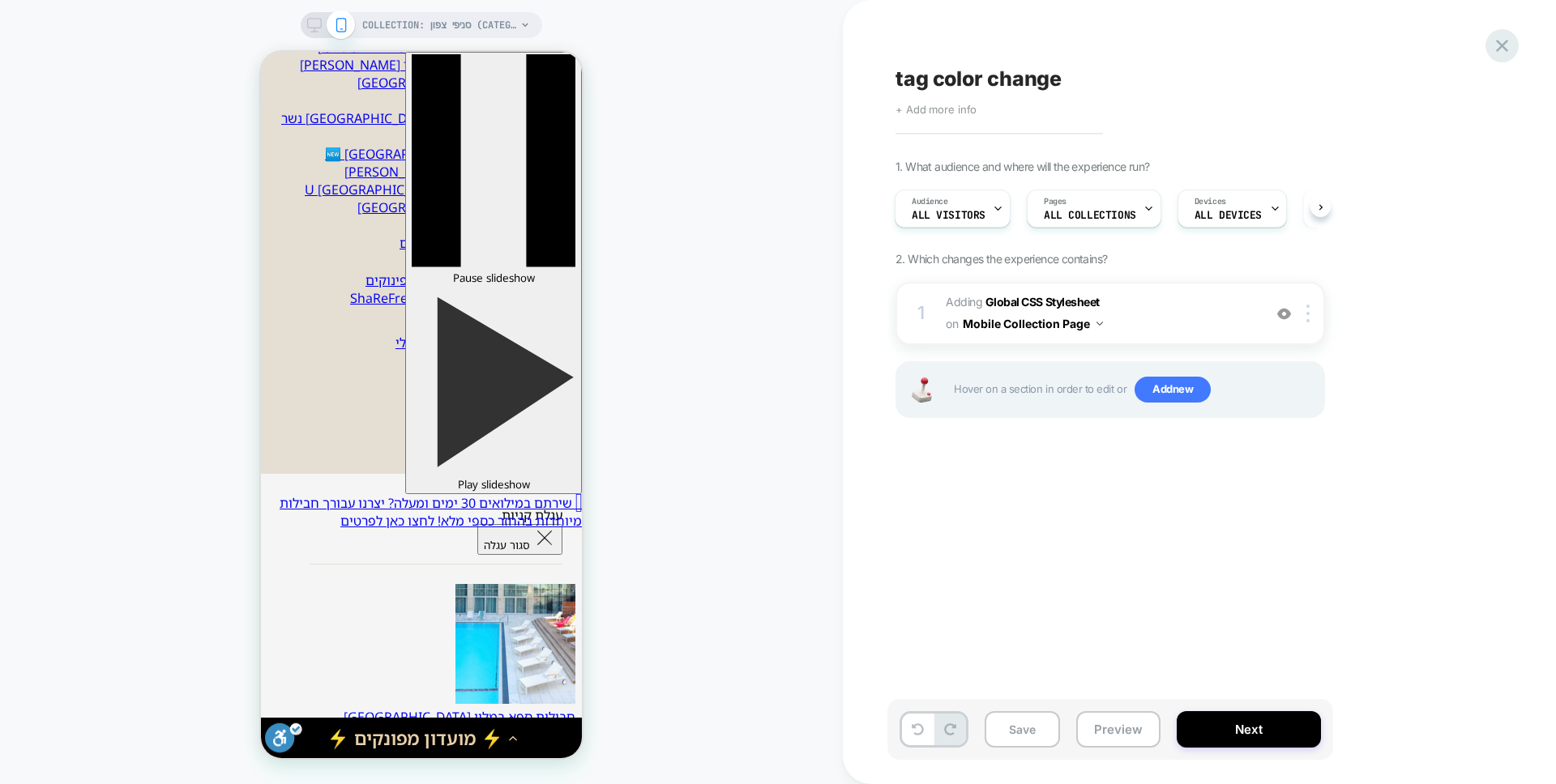 click 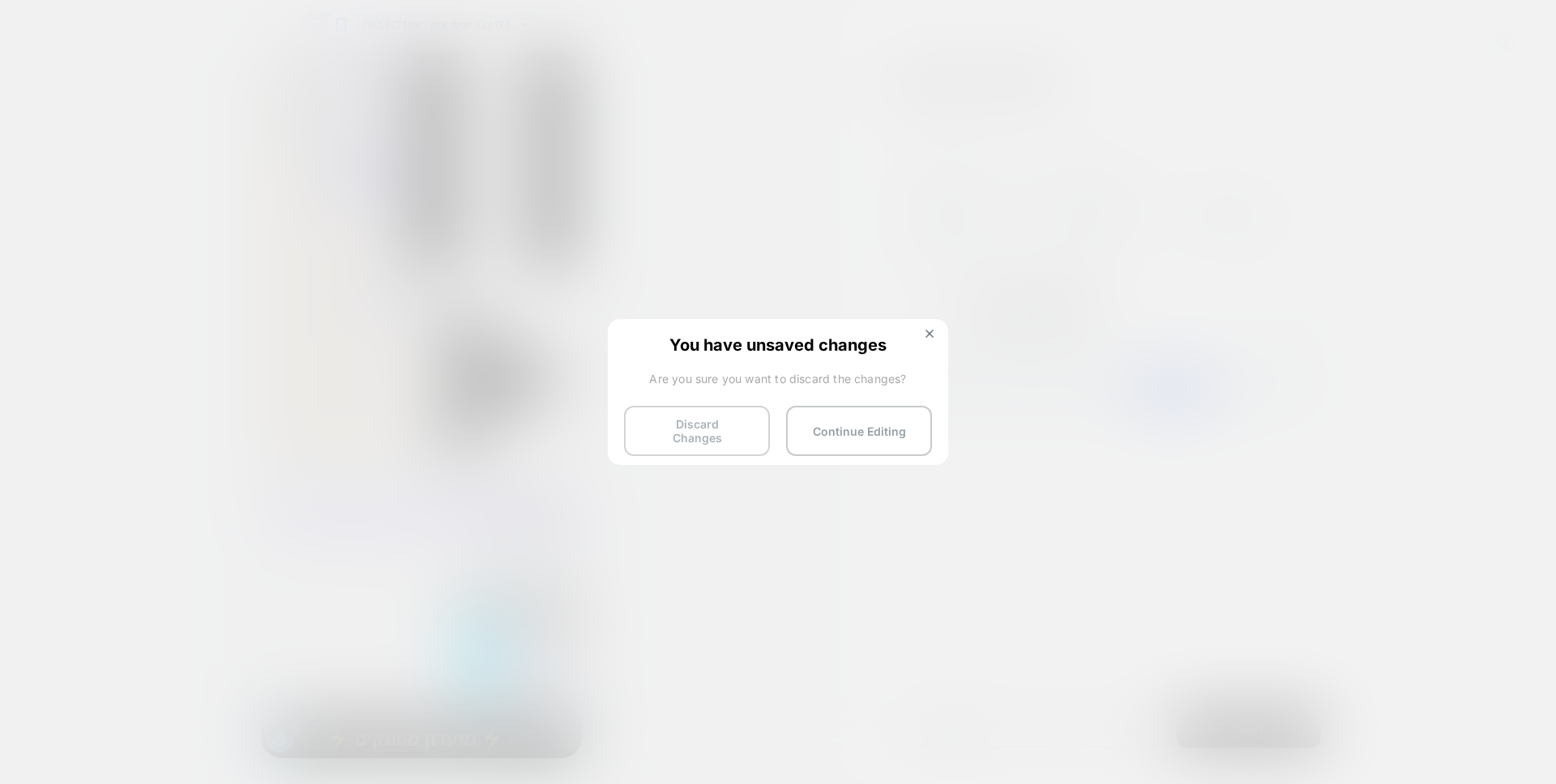 click on "Discard Changes" at bounding box center [697, 431] 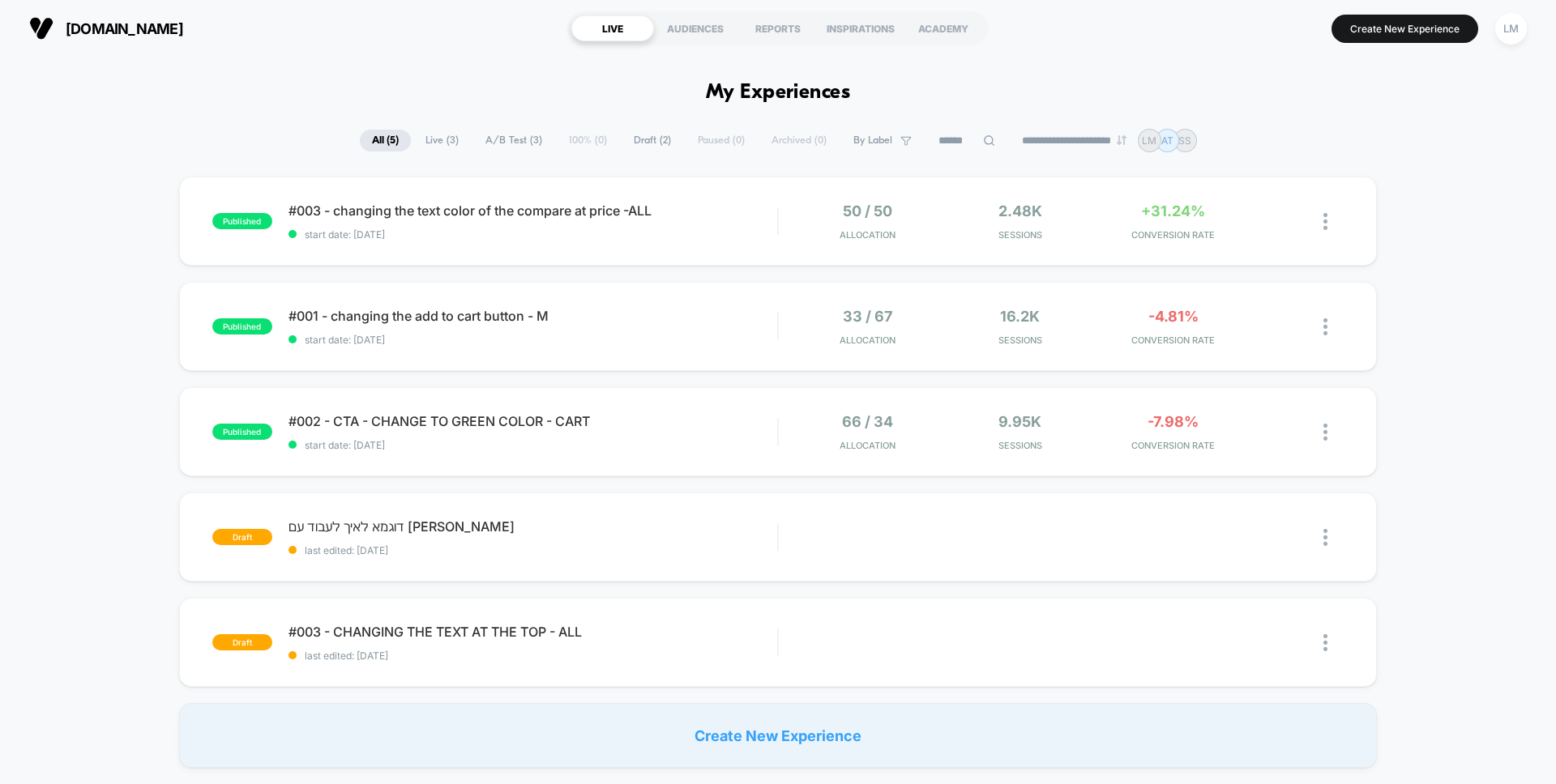 scroll, scrollTop: 0, scrollLeft: 0, axis: both 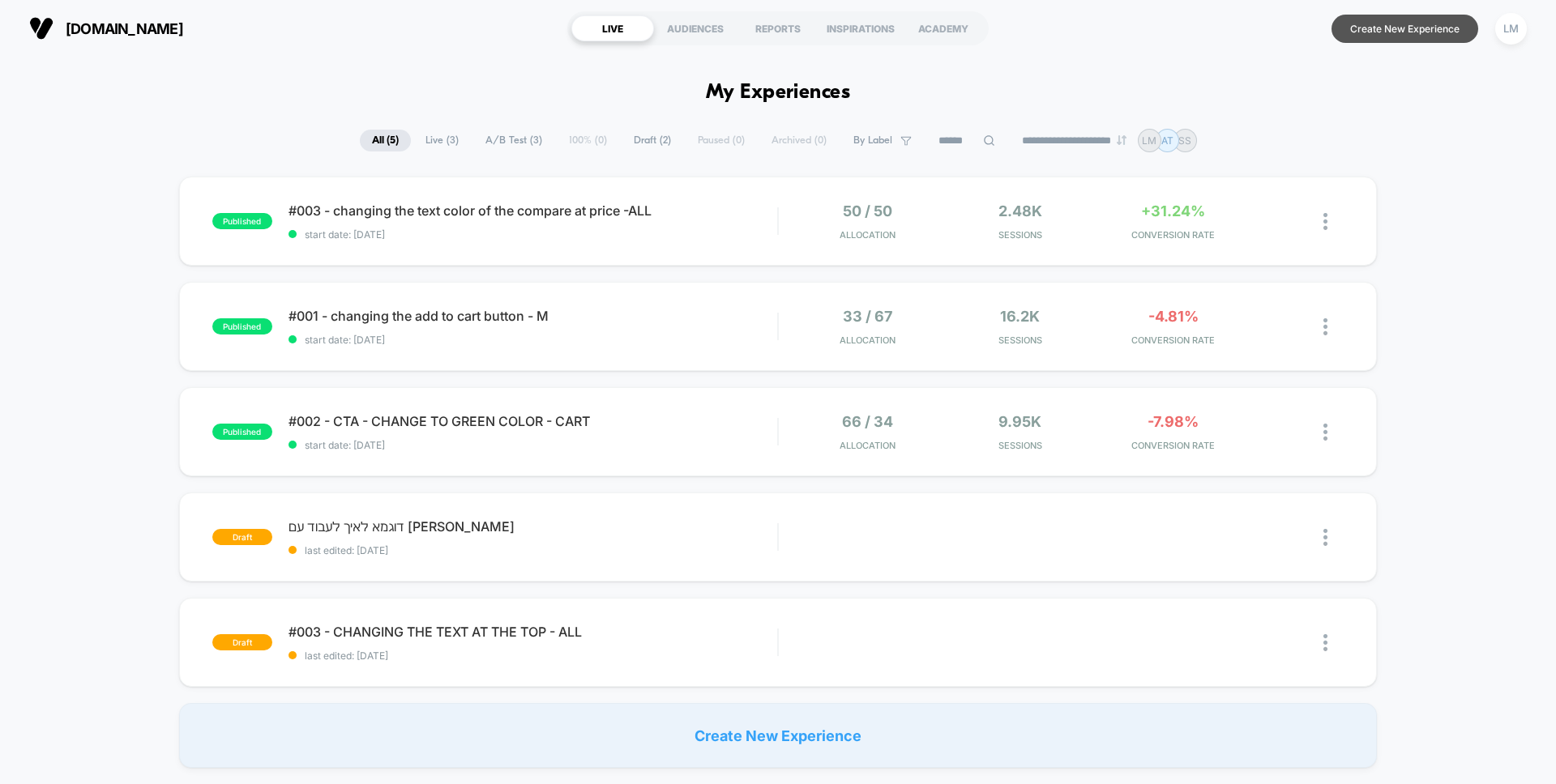 click on "Create New Experience" at bounding box center [1404, 28] 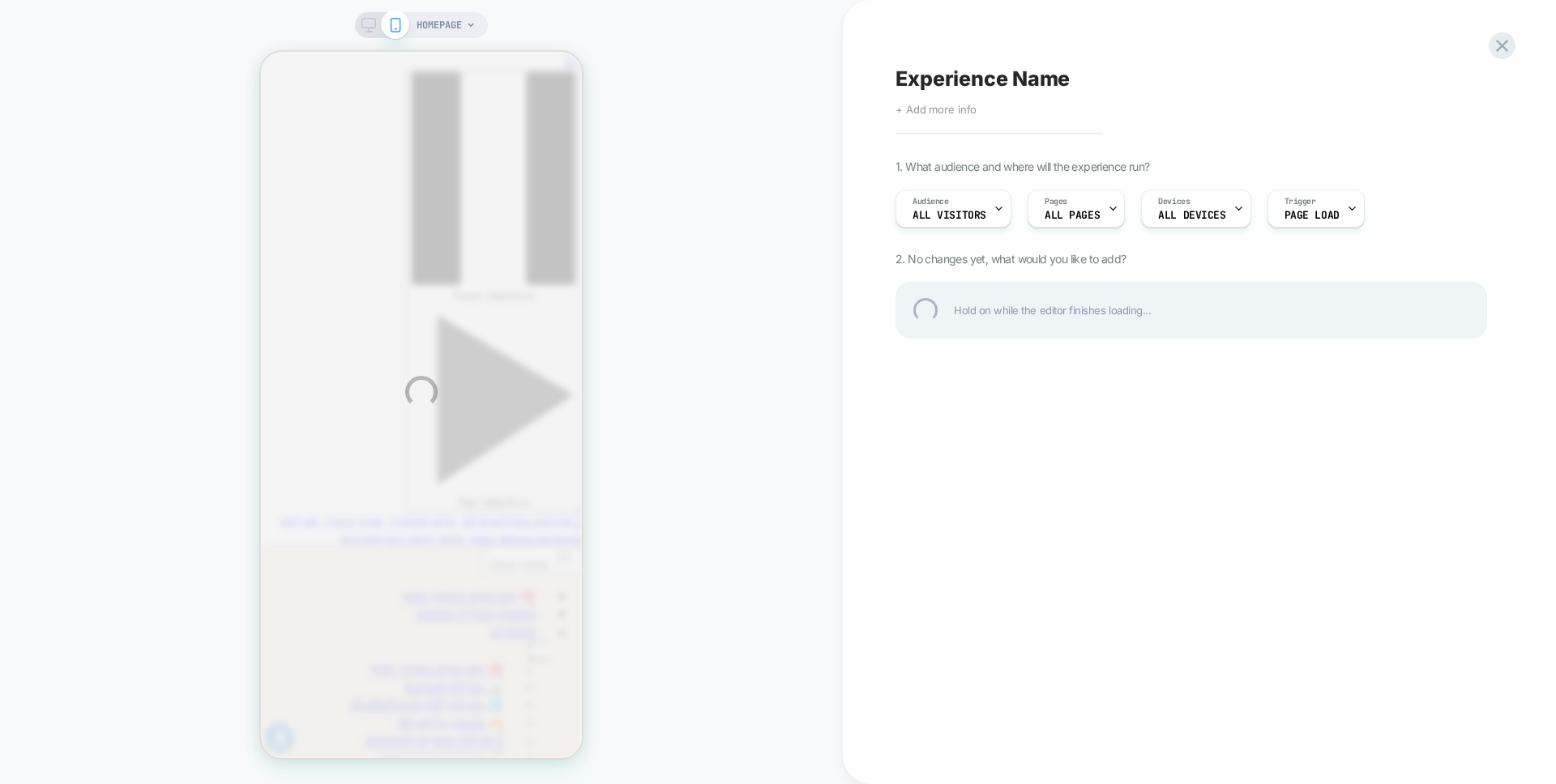 scroll, scrollTop: 0, scrollLeft: 0, axis: both 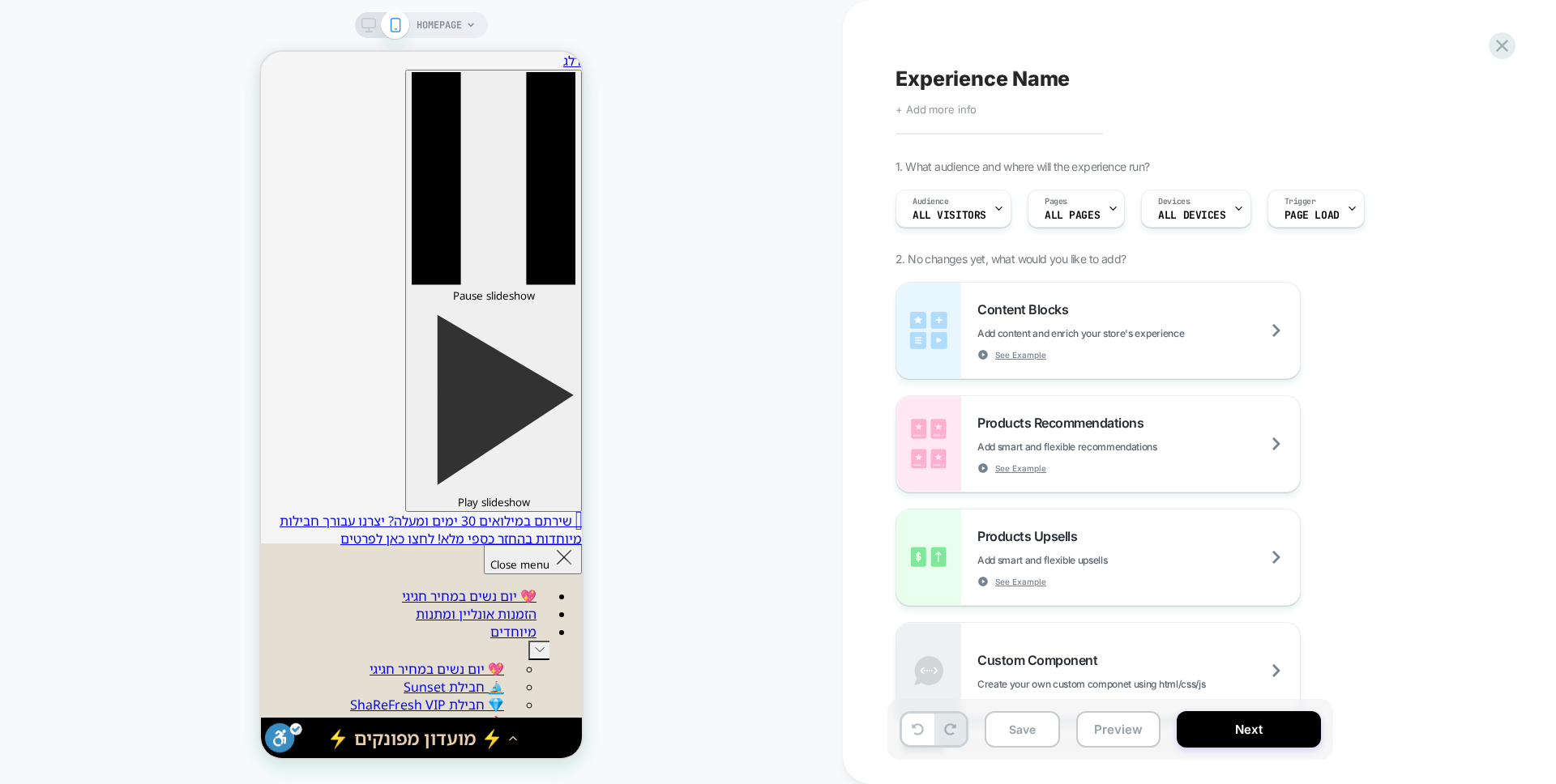 click on "Experience Name Click to edit experience details + Add more info 1. What audience and where will the experience run? Audience All Visitors Pages ALL PAGES Devices ALL DEVICES Trigger Page Load 2. No changes yet, what would you like to add? Content Blocks Add content and enrich your store's experience See Example Products Recommendations Add smart and flexible recommendations See Example Products Upsells Add smart and flexible upsells See Example Custom Component Create your own custom componet using html/css/js General Redirect Redirect users to different URLs, compare performance and optimize conversions Theme Test Test and optimize themes To run a price test, you need to start from an empty experience, have Shopify Plus membership and be on eligible Visually plan Price Test Request a pricing test by either manually selecting products or creating a matching rule to increase or decrease prices Fake Click Add powerful scenarios  by recording and automating your interactions See Example Global CSS New Pages" at bounding box center [1191, 392] 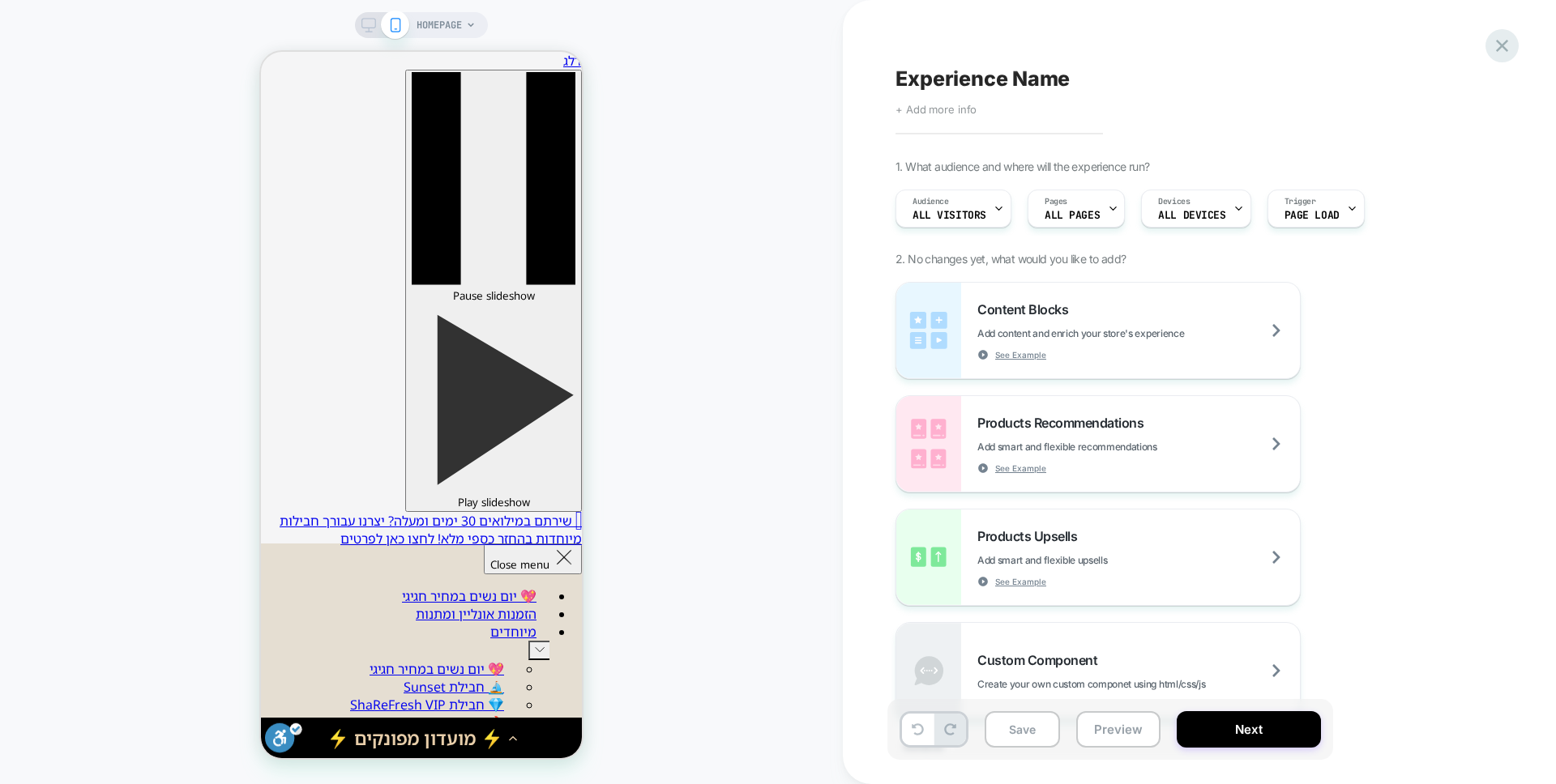 click at bounding box center [1502, 45] 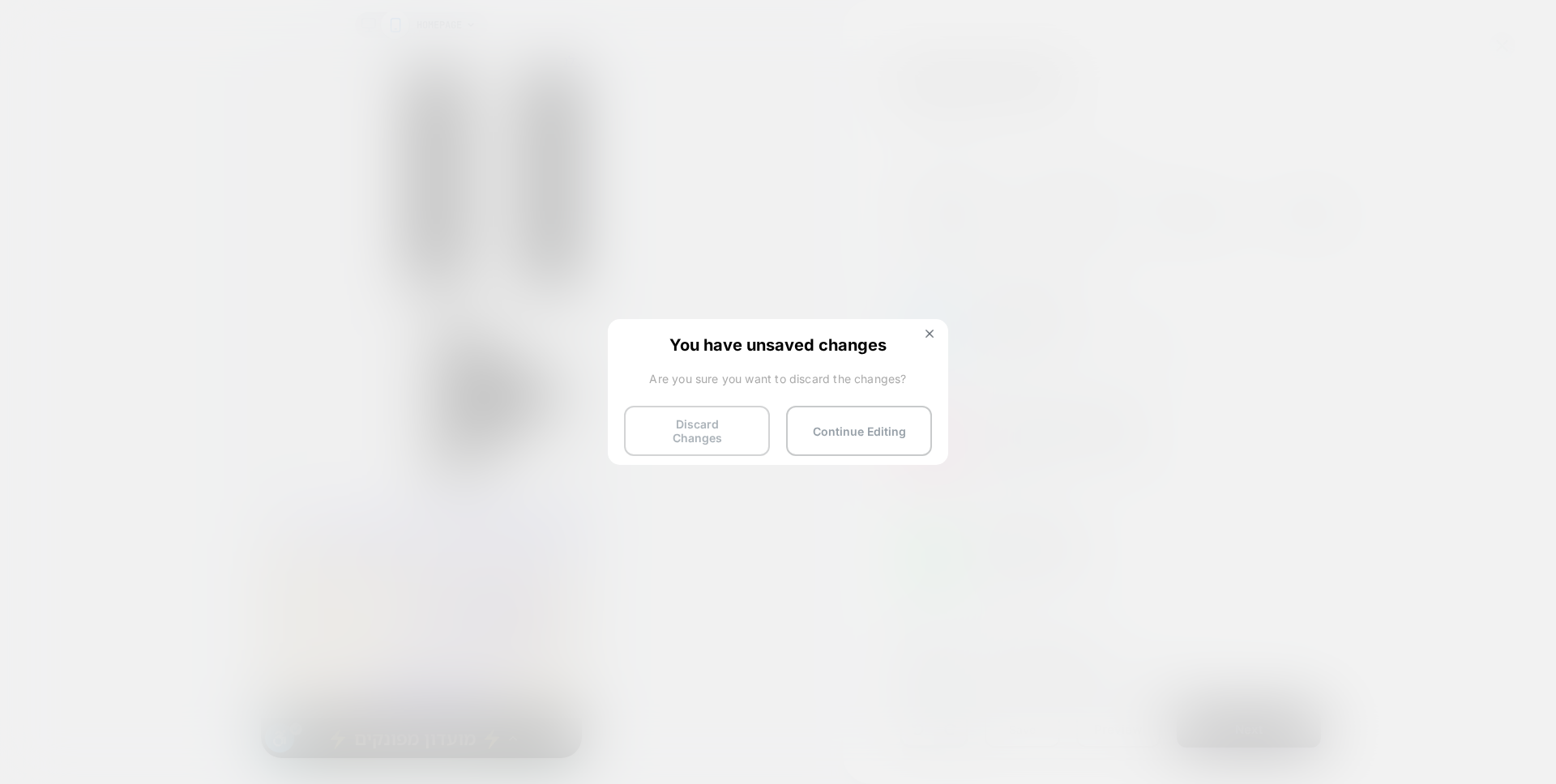 click on "Discard Changes" at bounding box center (697, 431) 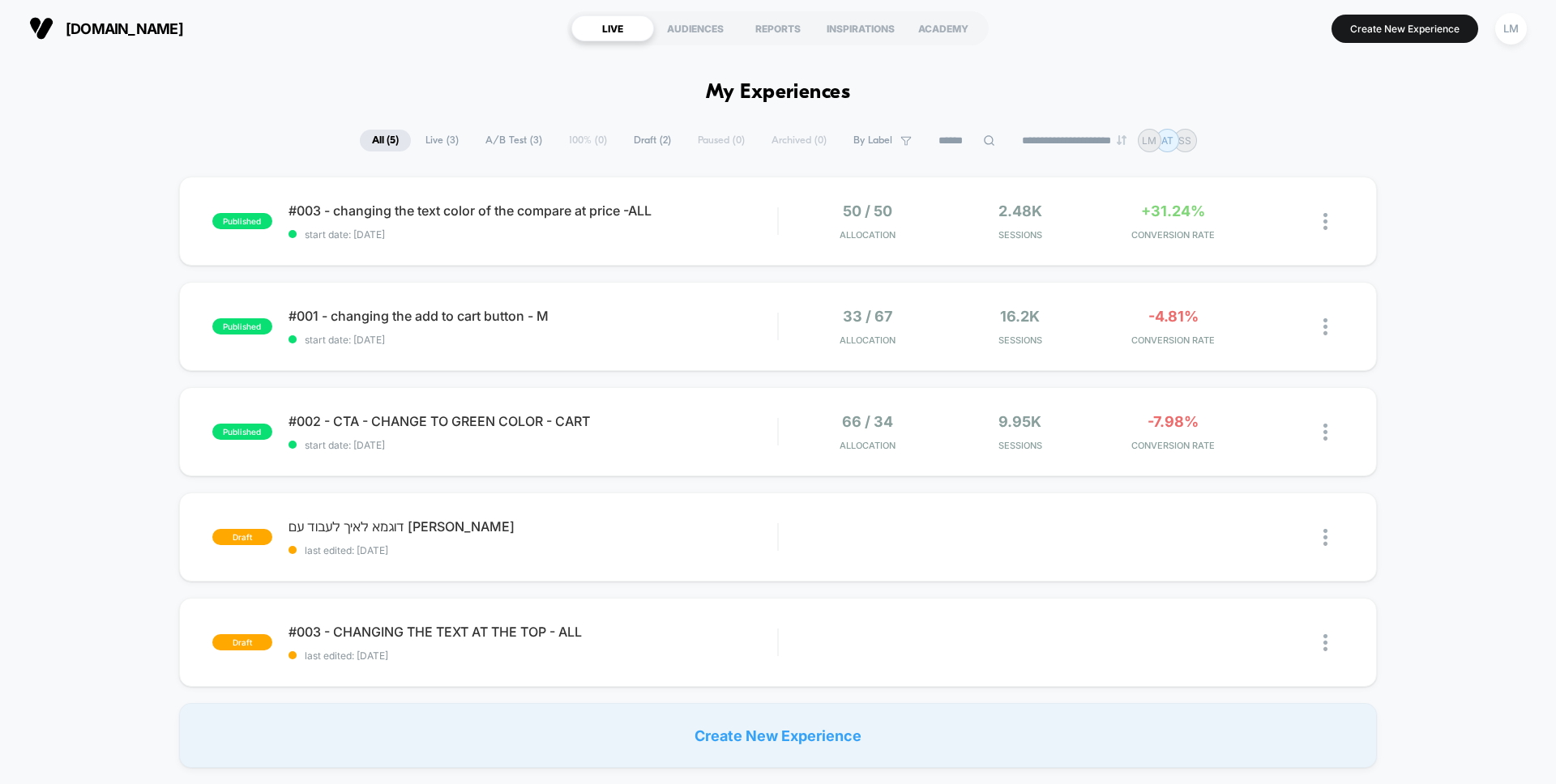 scroll, scrollTop: 0, scrollLeft: 0, axis: both 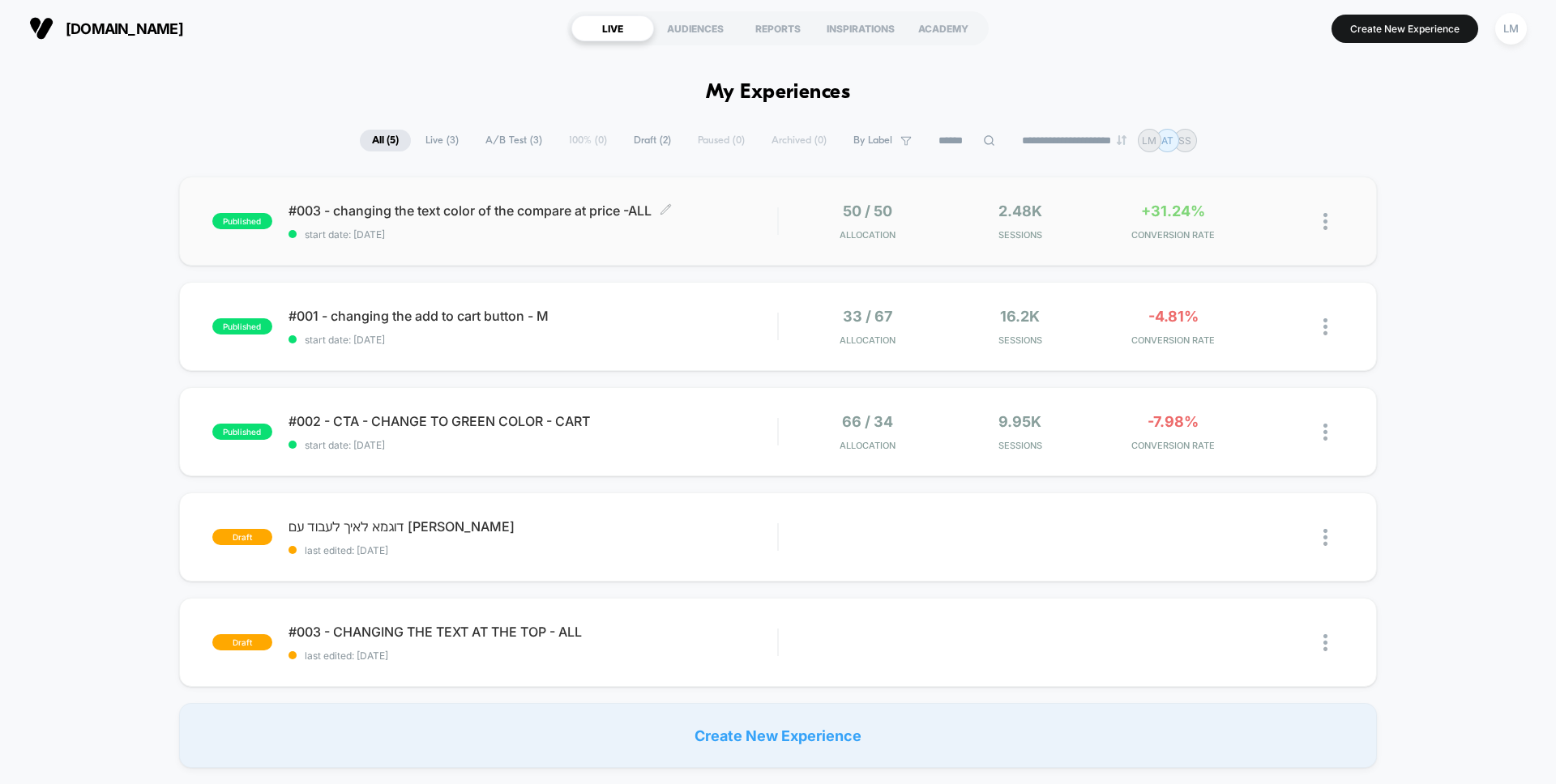 click on "#003 - changing the text color of the compare at price -ALL Click to edit experience details" at bounding box center [532, 211] 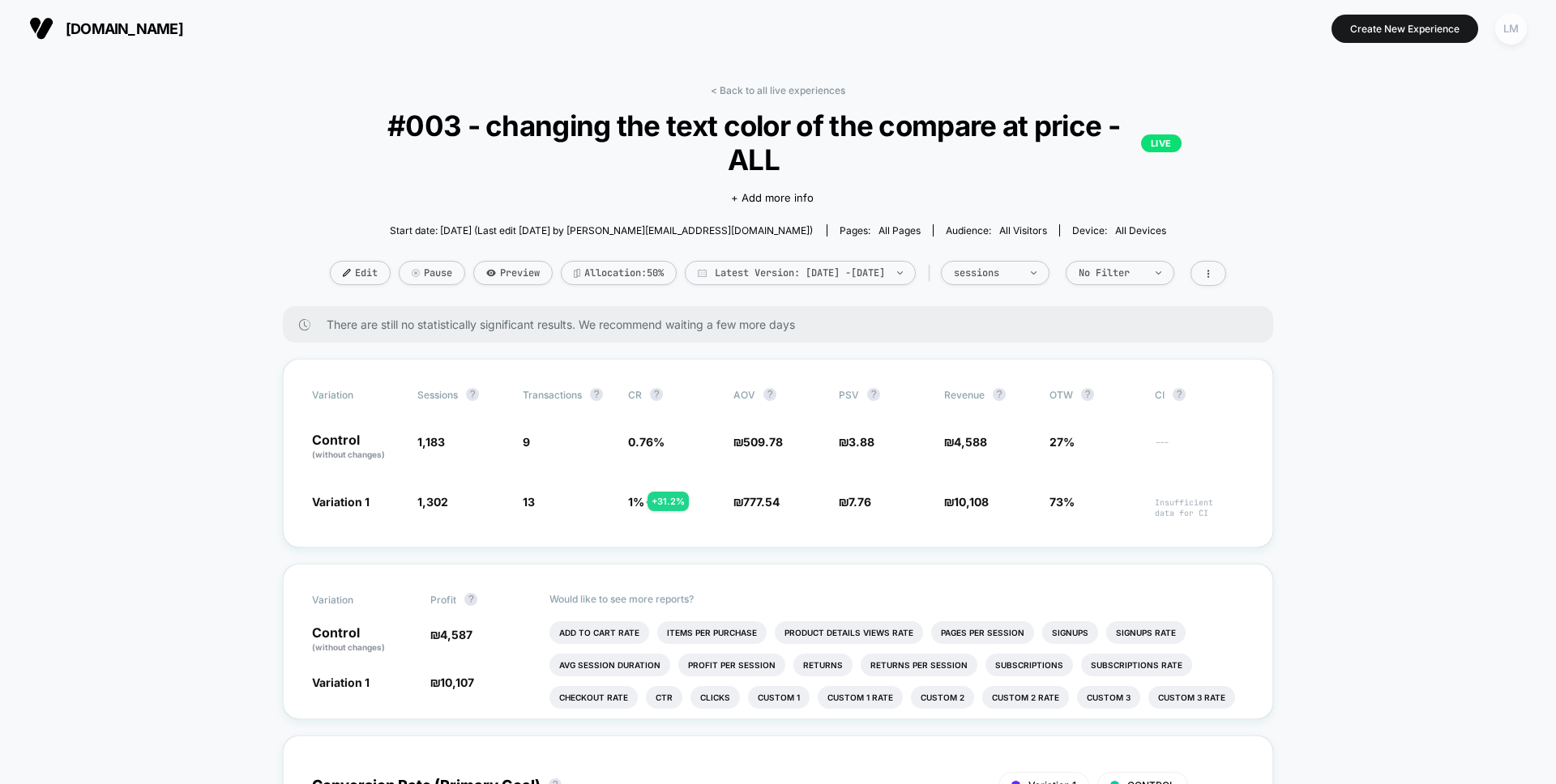 click on "LM" at bounding box center [1511, 28] 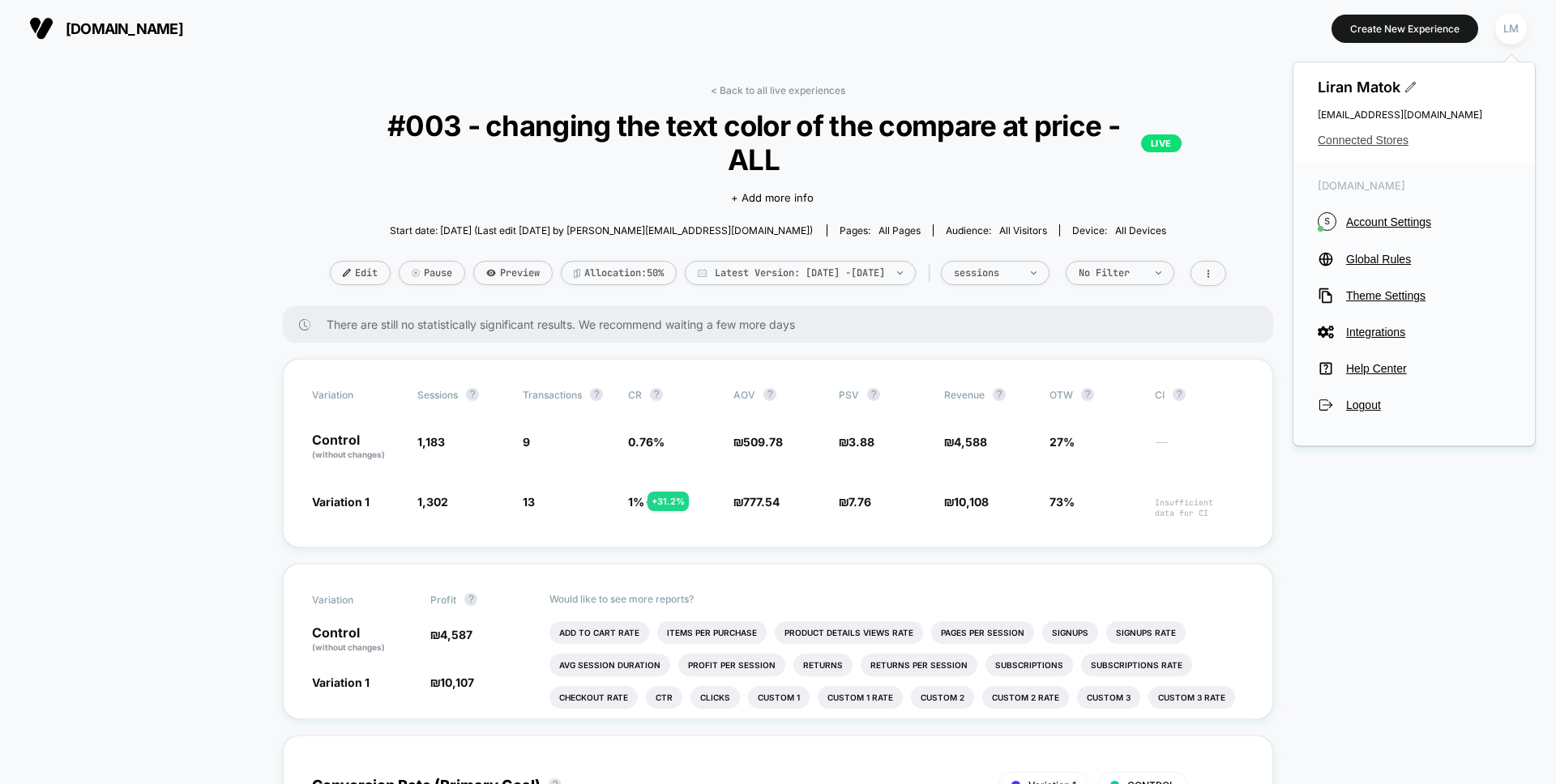 click on "Connected Stores" at bounding box center [1414, 140] 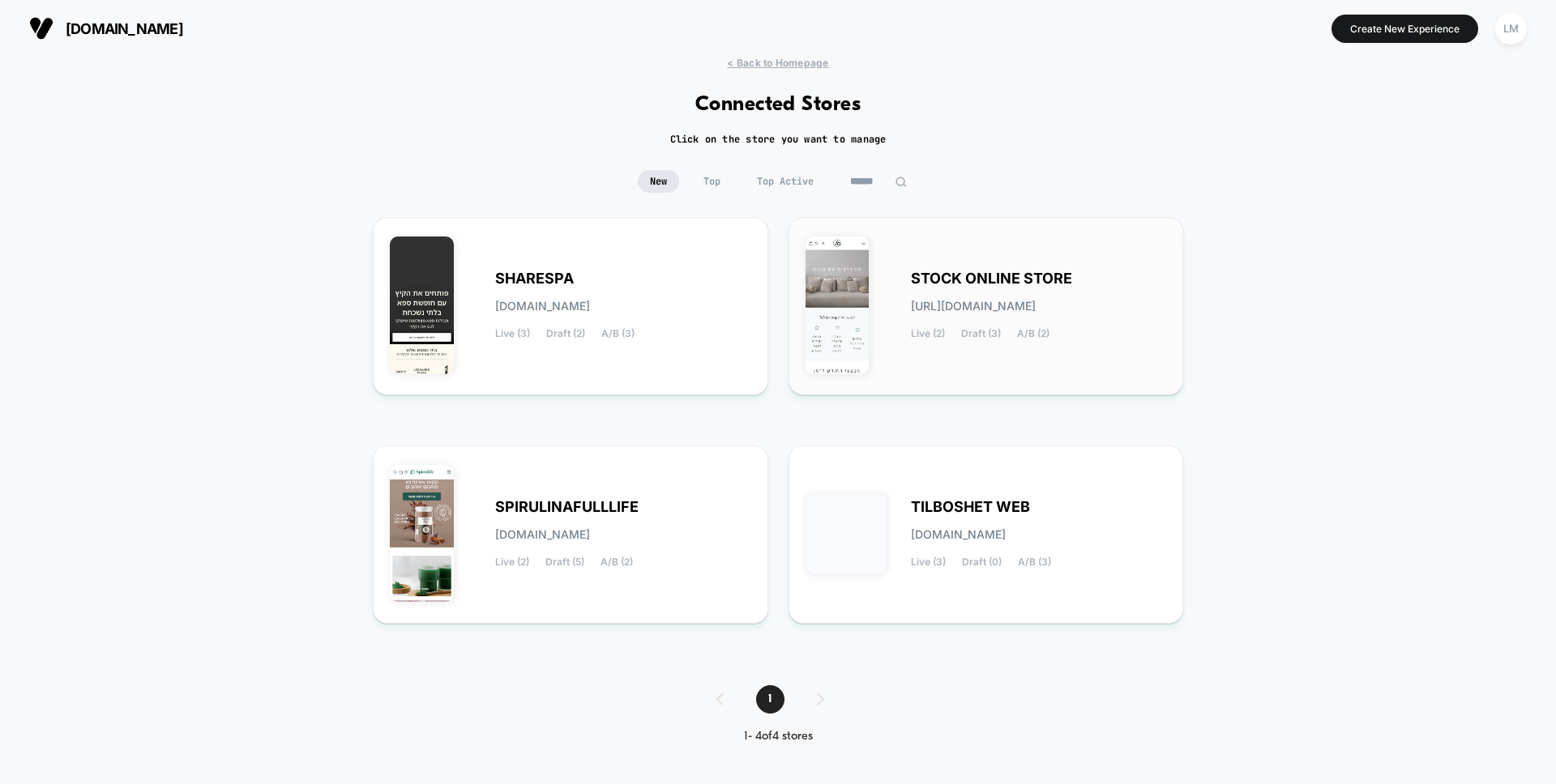 click on "STOCK ONLINE STORE" at bounding box center [991, 279] 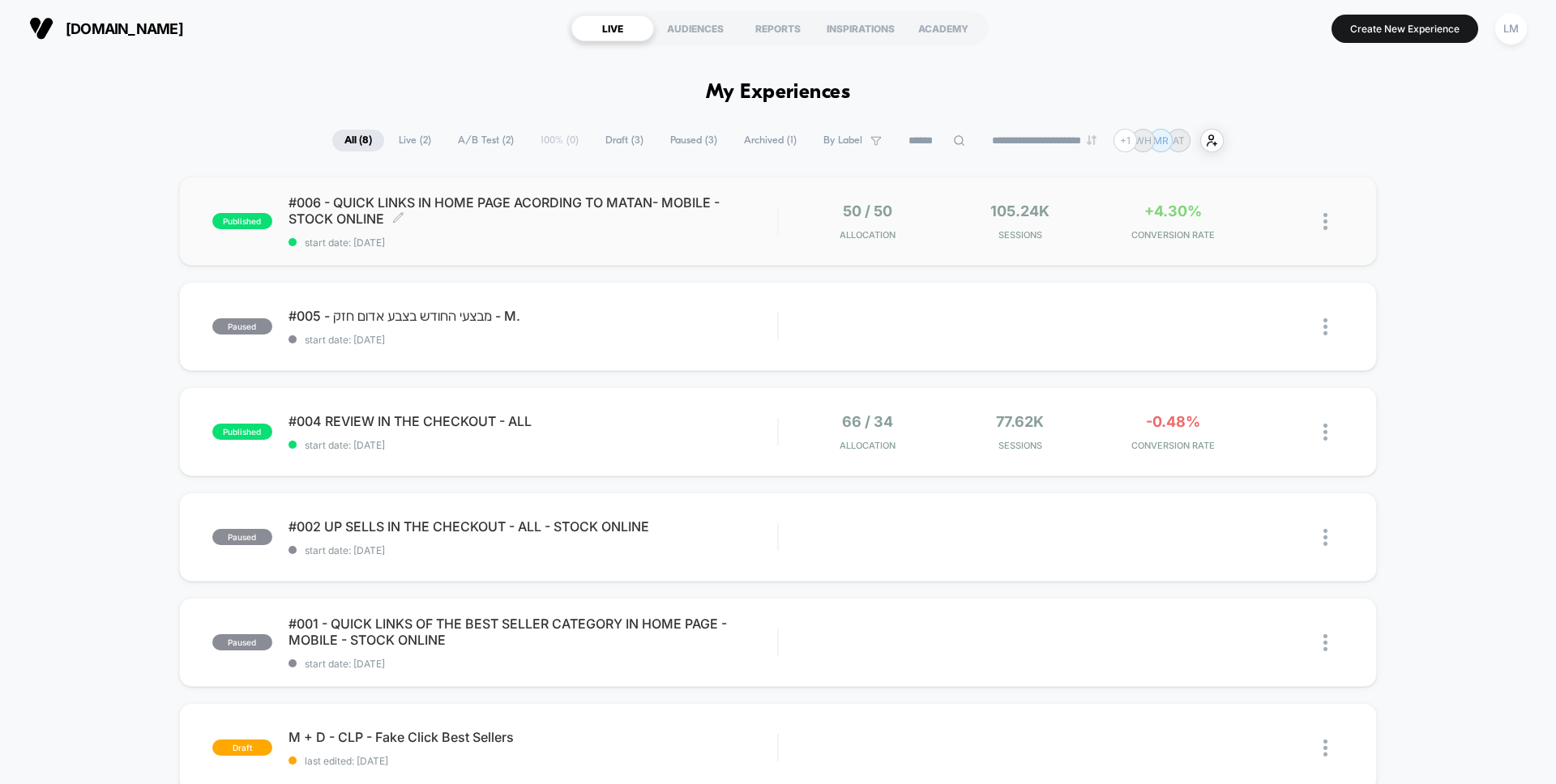 click on "#006 - QUICK LINKS IN HOME PAGE ACORDING TO MATAN- MOBILE - STOCK ONLINE Click to edit experience details" at bounding box center (532, 211) 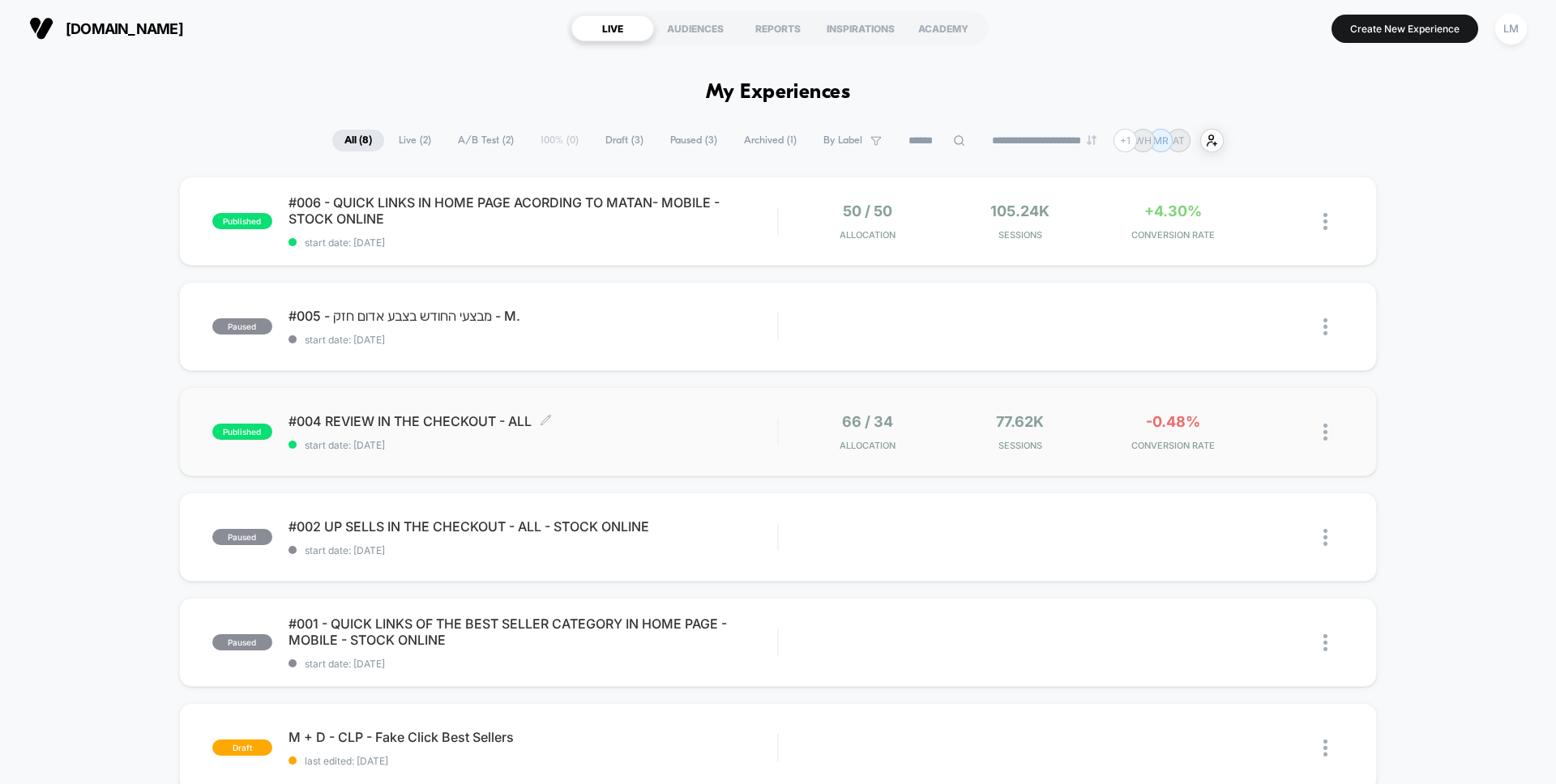 click on "#004 REVIEW IN THE CHECKOUT - ALL Click to edit experience details" at bounding box center (532, 421) 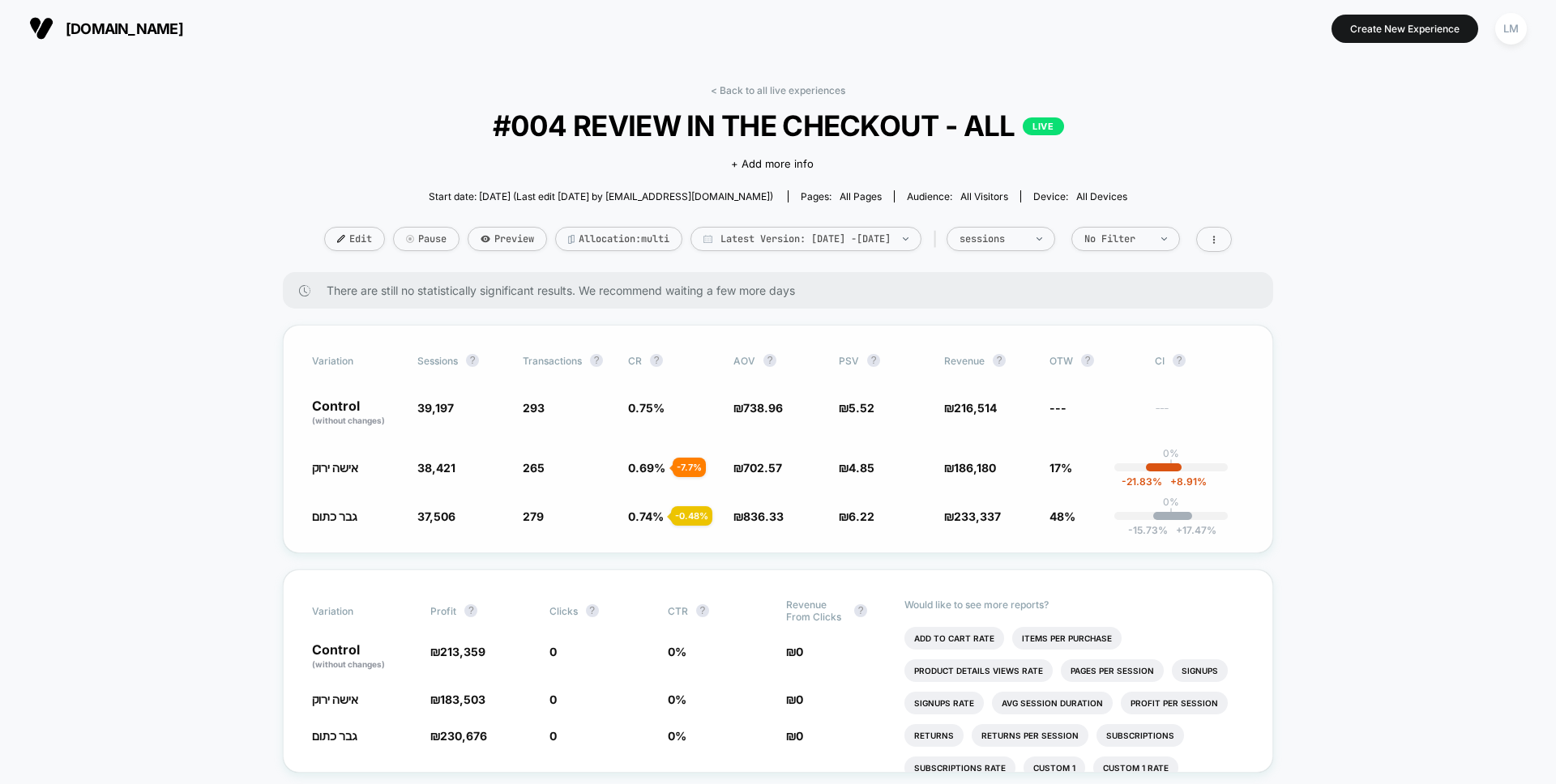 scroll, scrollTop: 26, scrollLeft: 0, axis: vertical 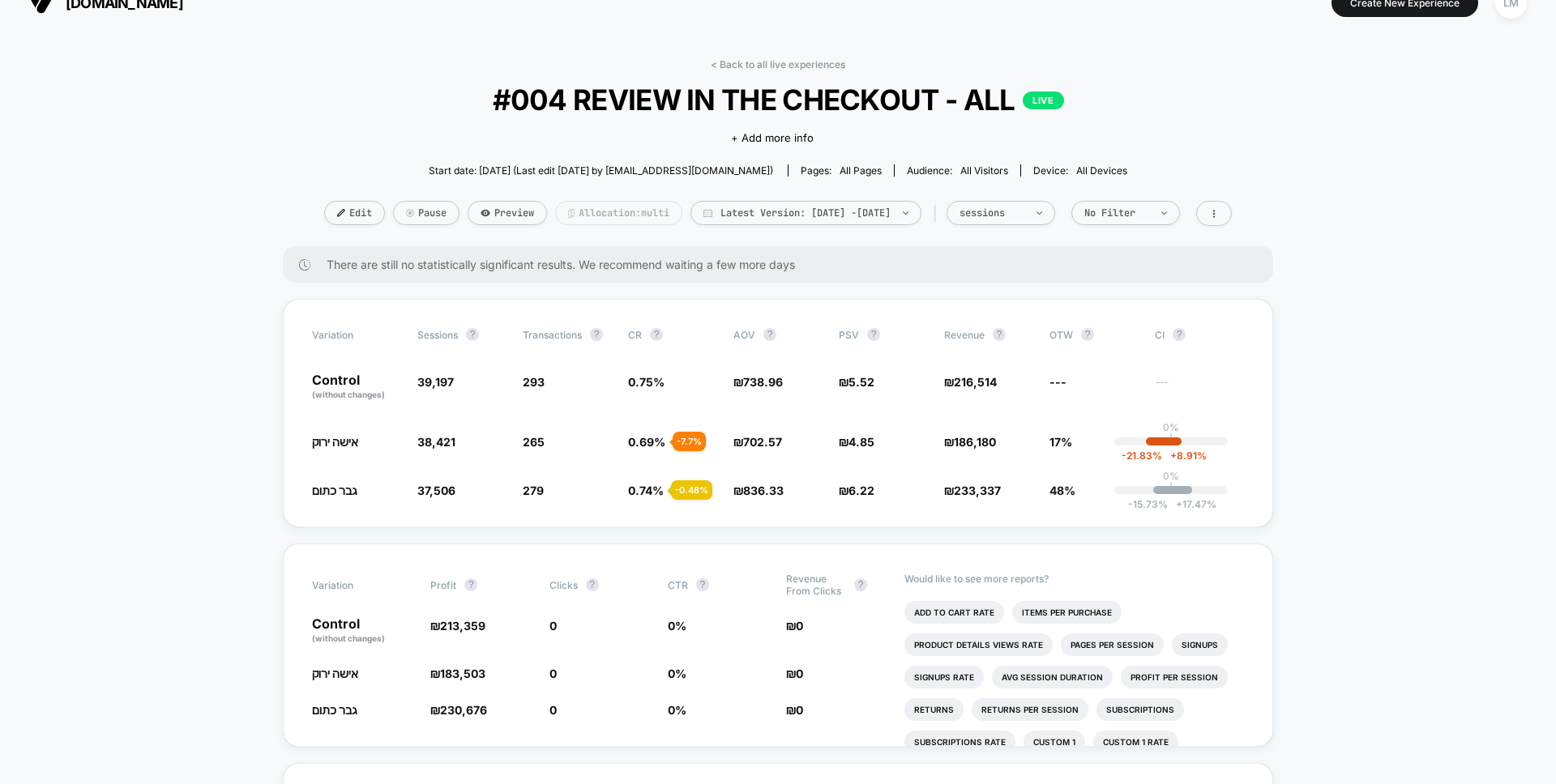 click on "Allocation:  multi" at bounding box center [618, 213] 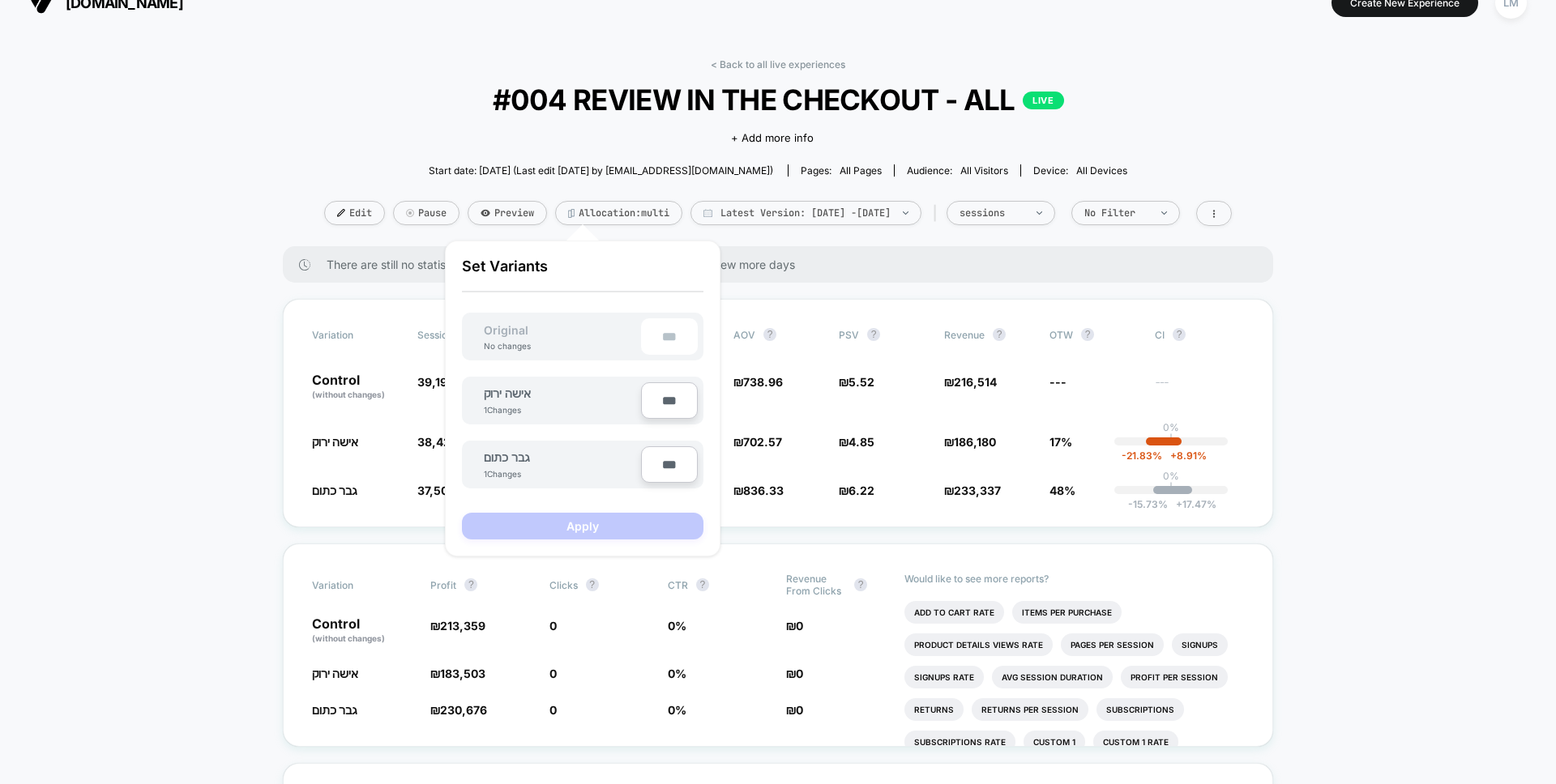 click on "***" at bounding box center (669, 400) 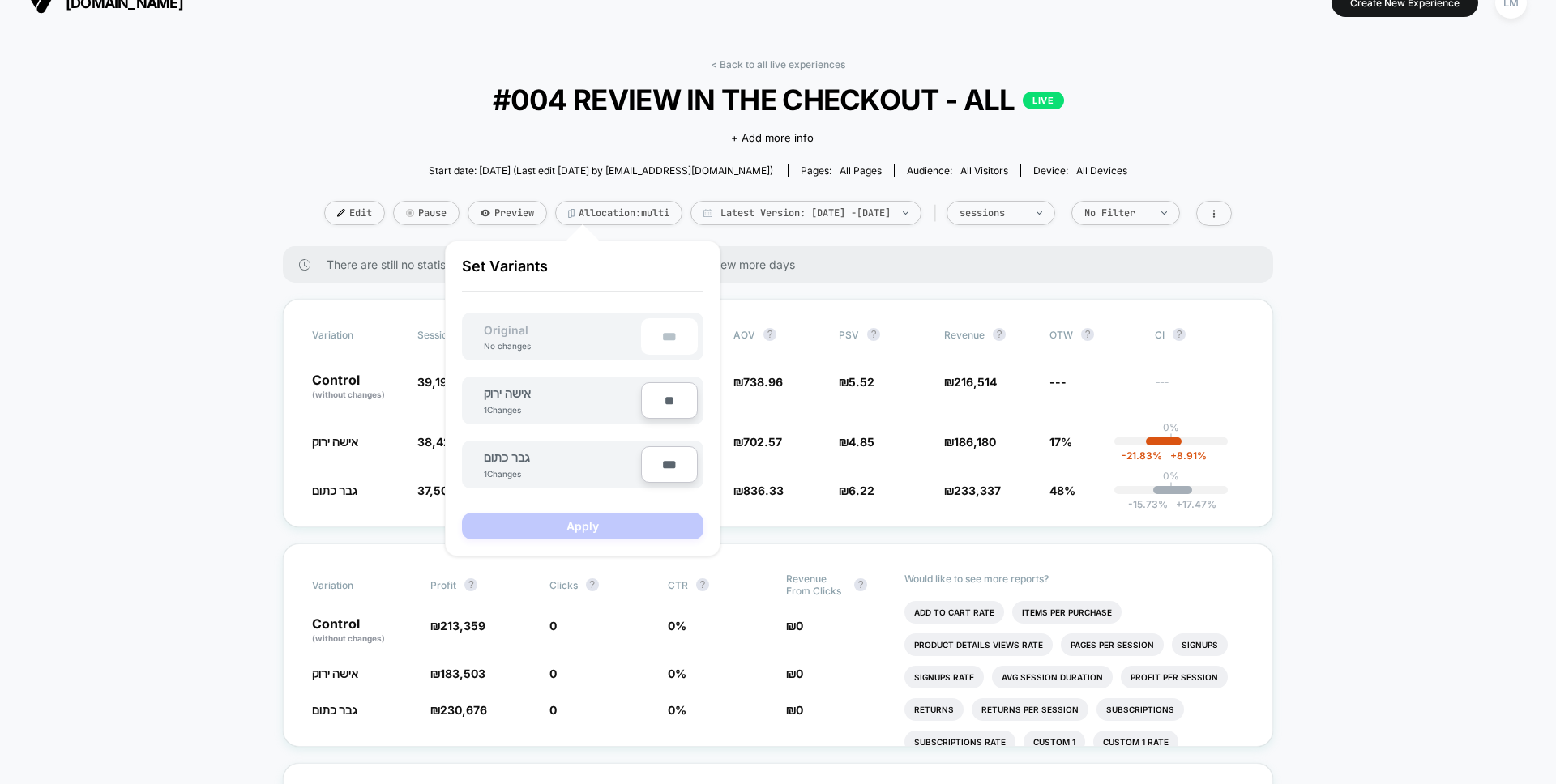 type on "***" 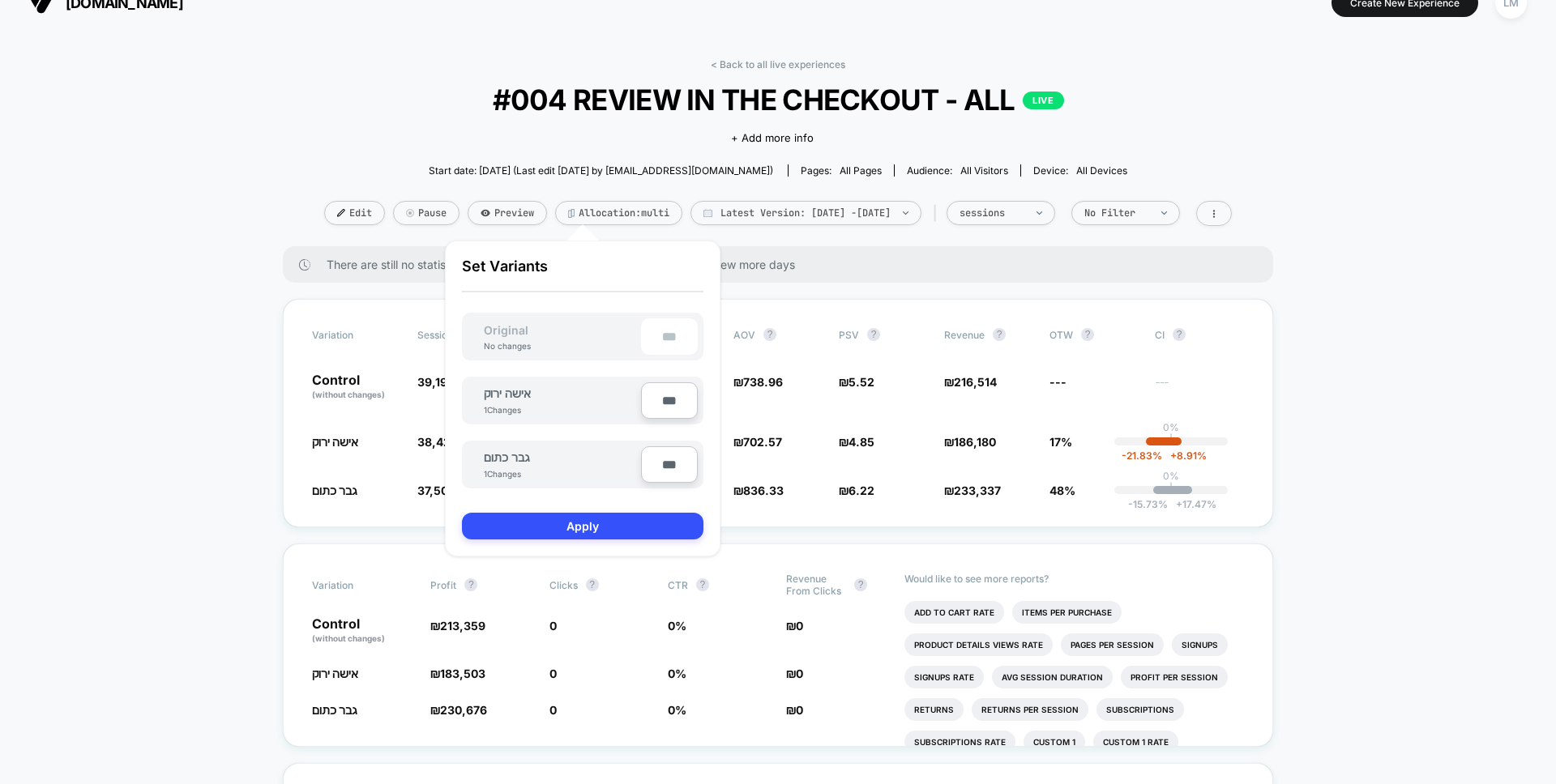 type on "***" 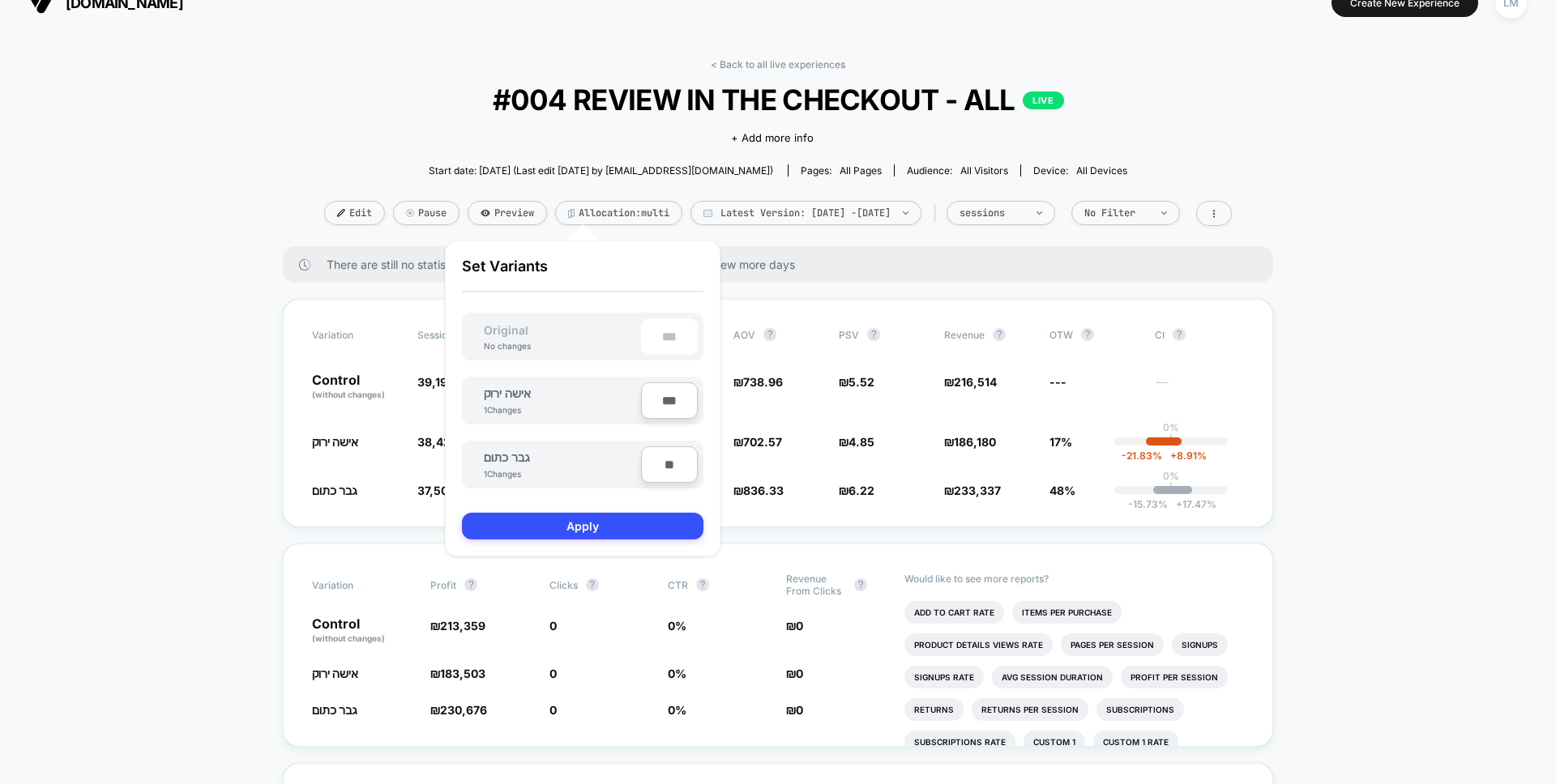 type on "**" 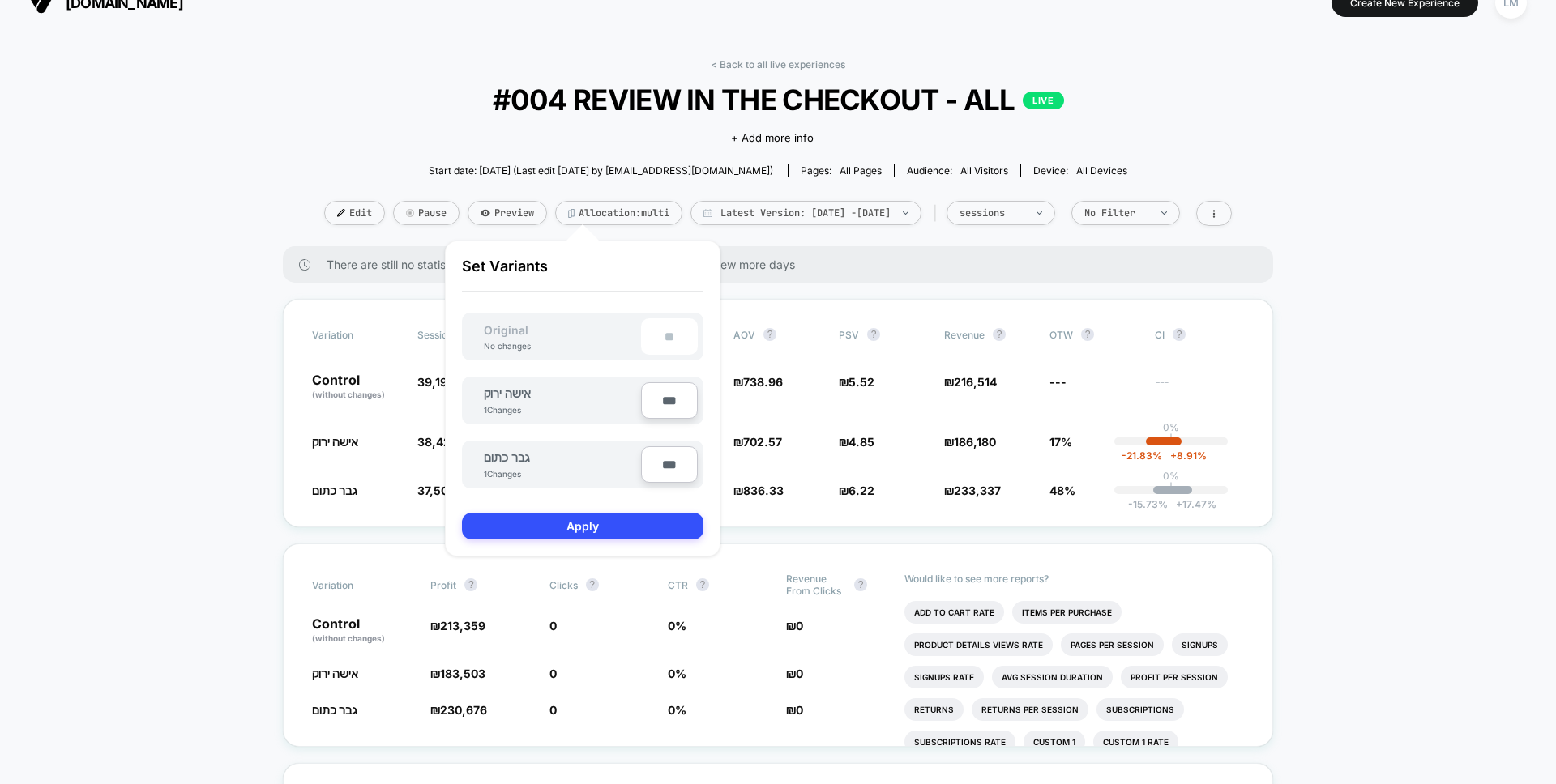 type on "***" 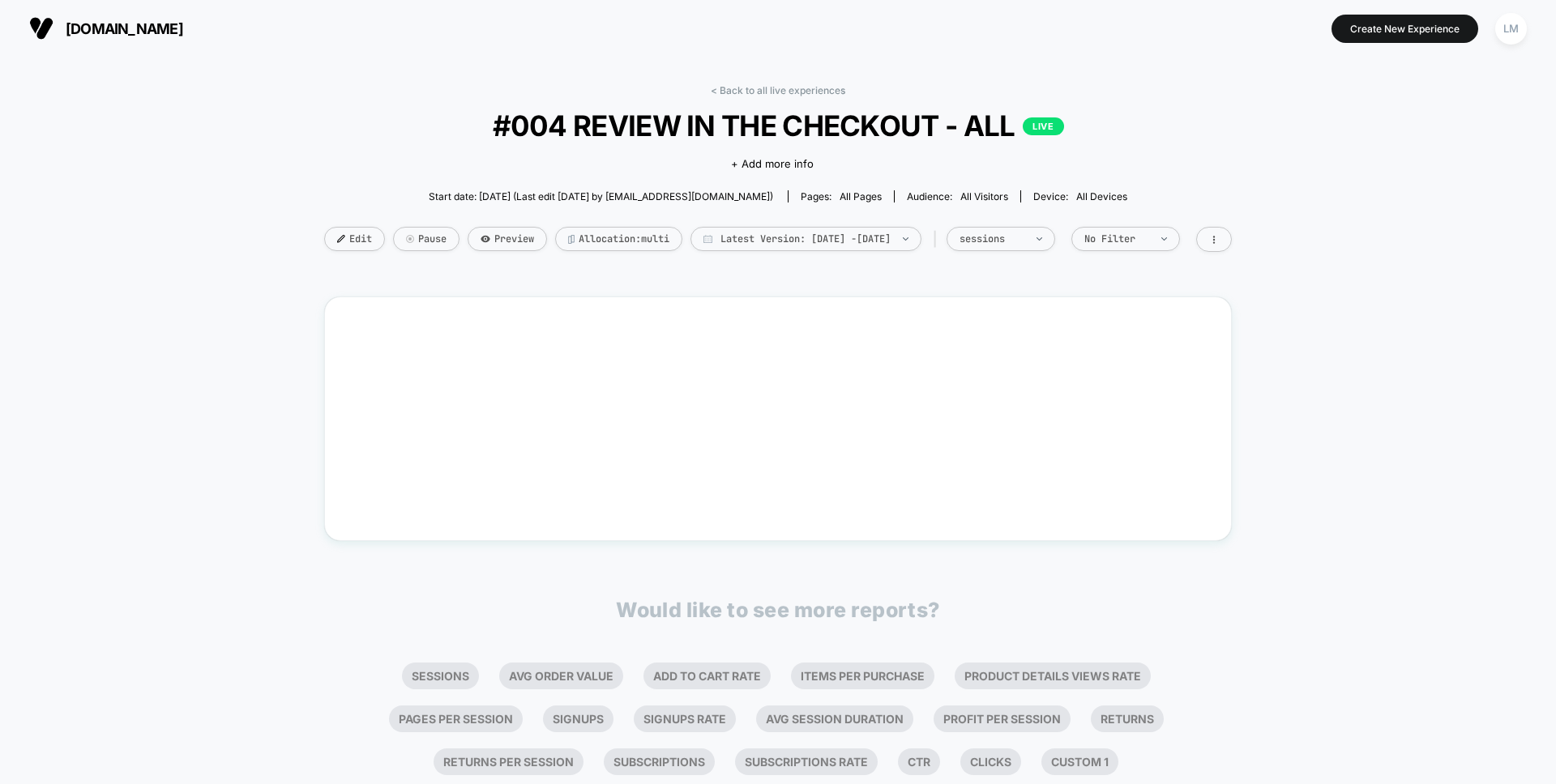 scroll, scrollTop: 0, scrollLeft: 0, axis: both 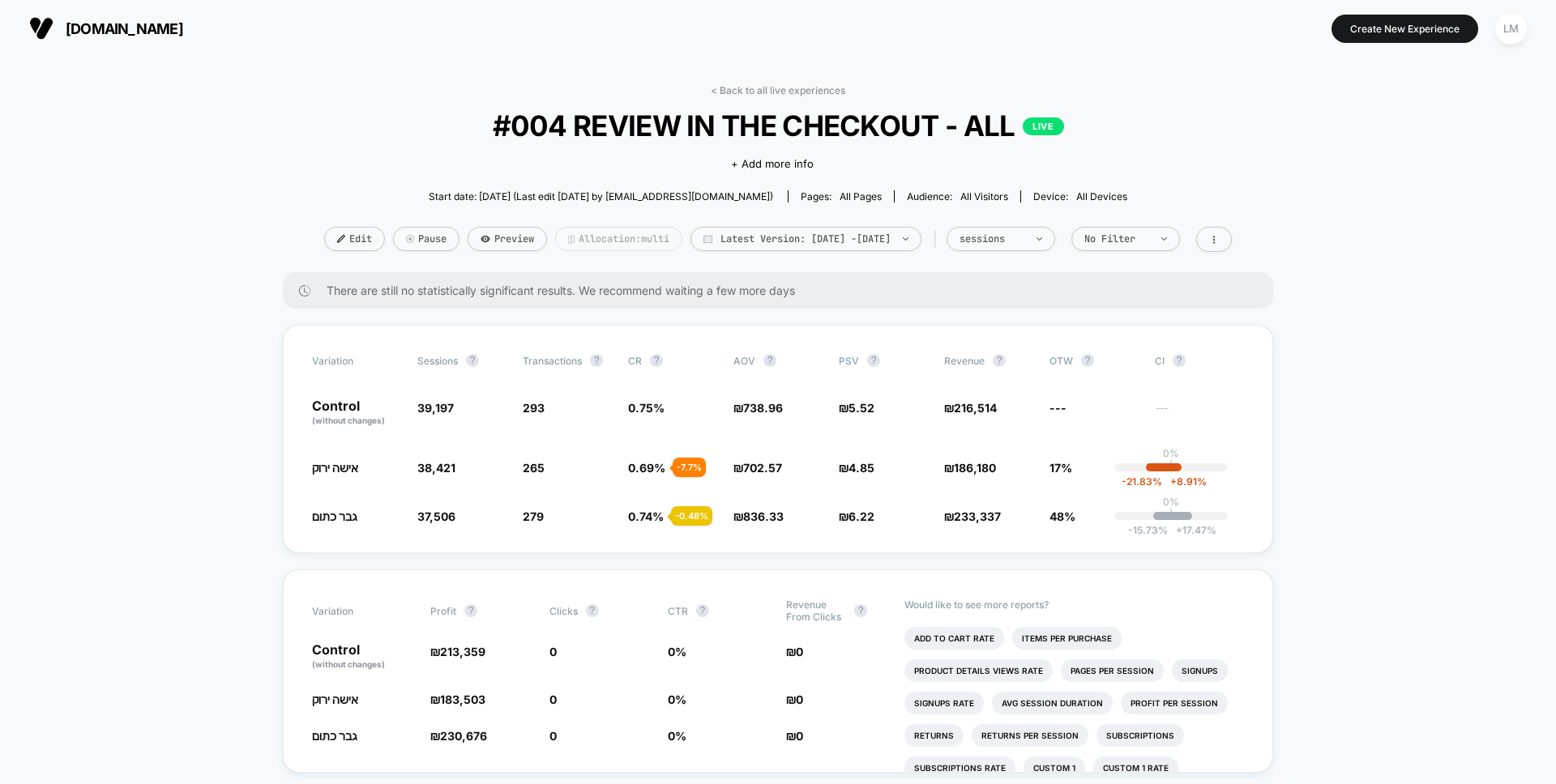 click on "Allocation:  multi" at bounding box center (618, 239) 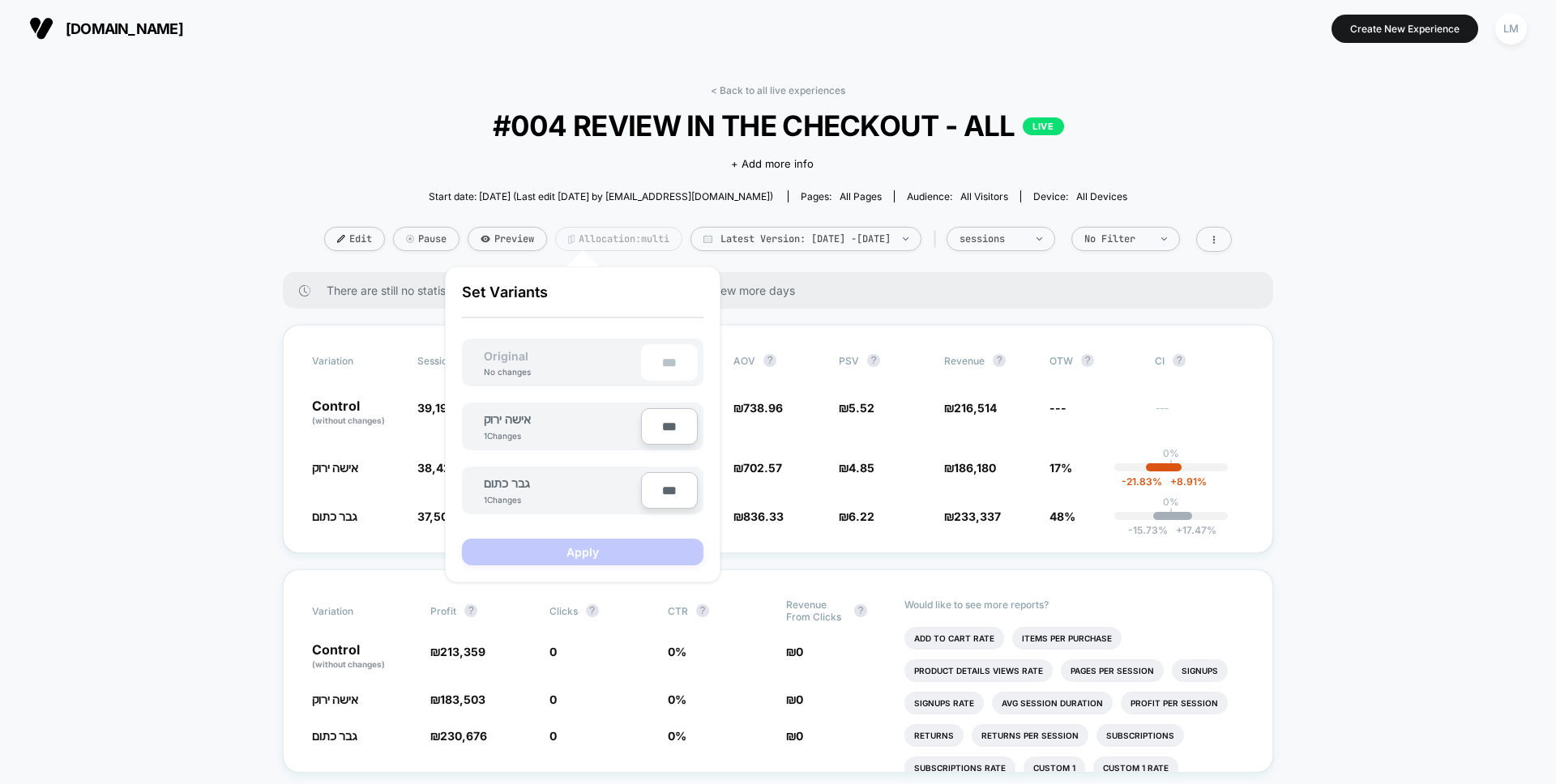 click on "Allocation:  multi" at bounding box center [618, 239] 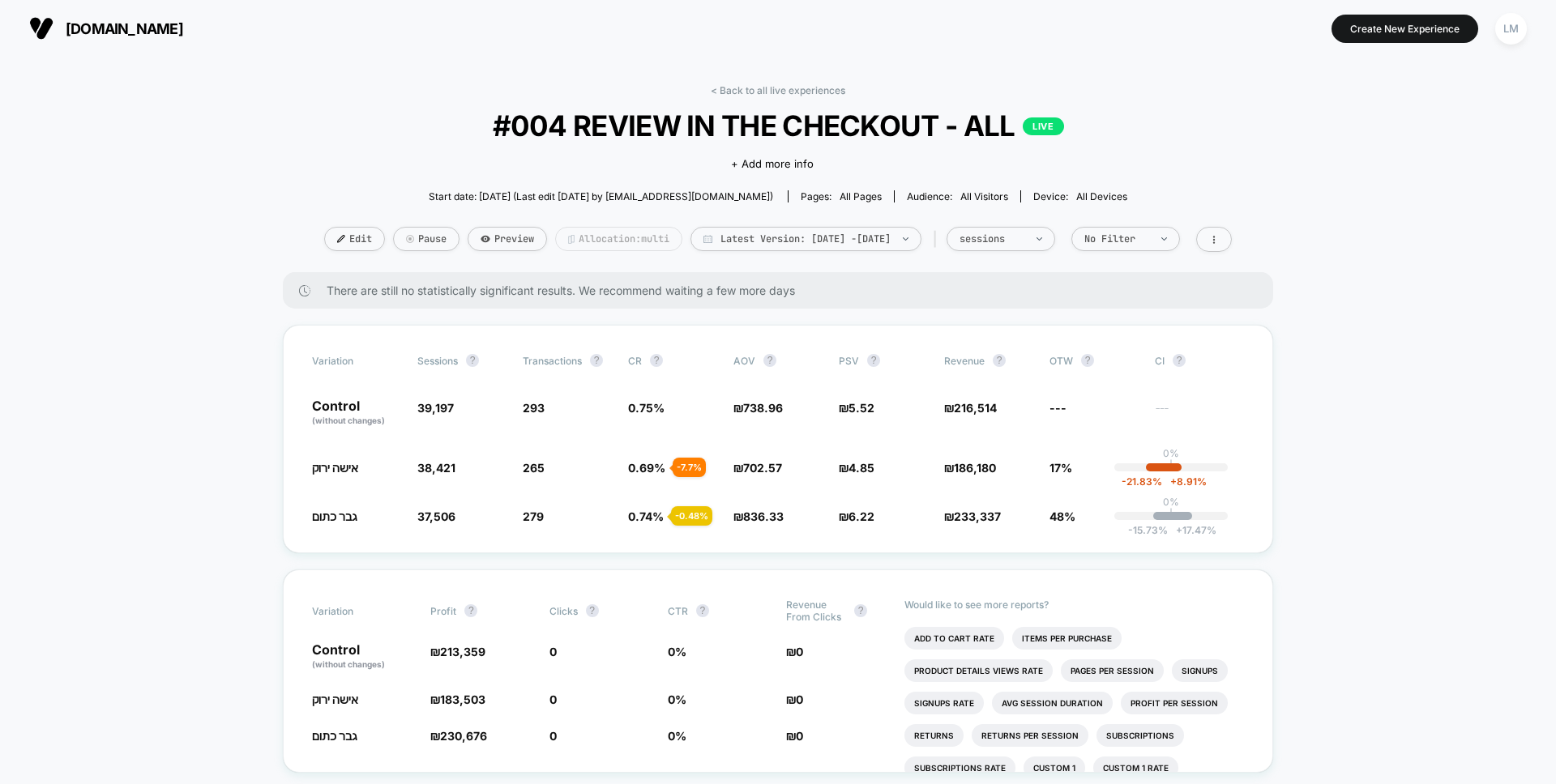 click on "Allocation:  multi" at bounding box center (618, 239) 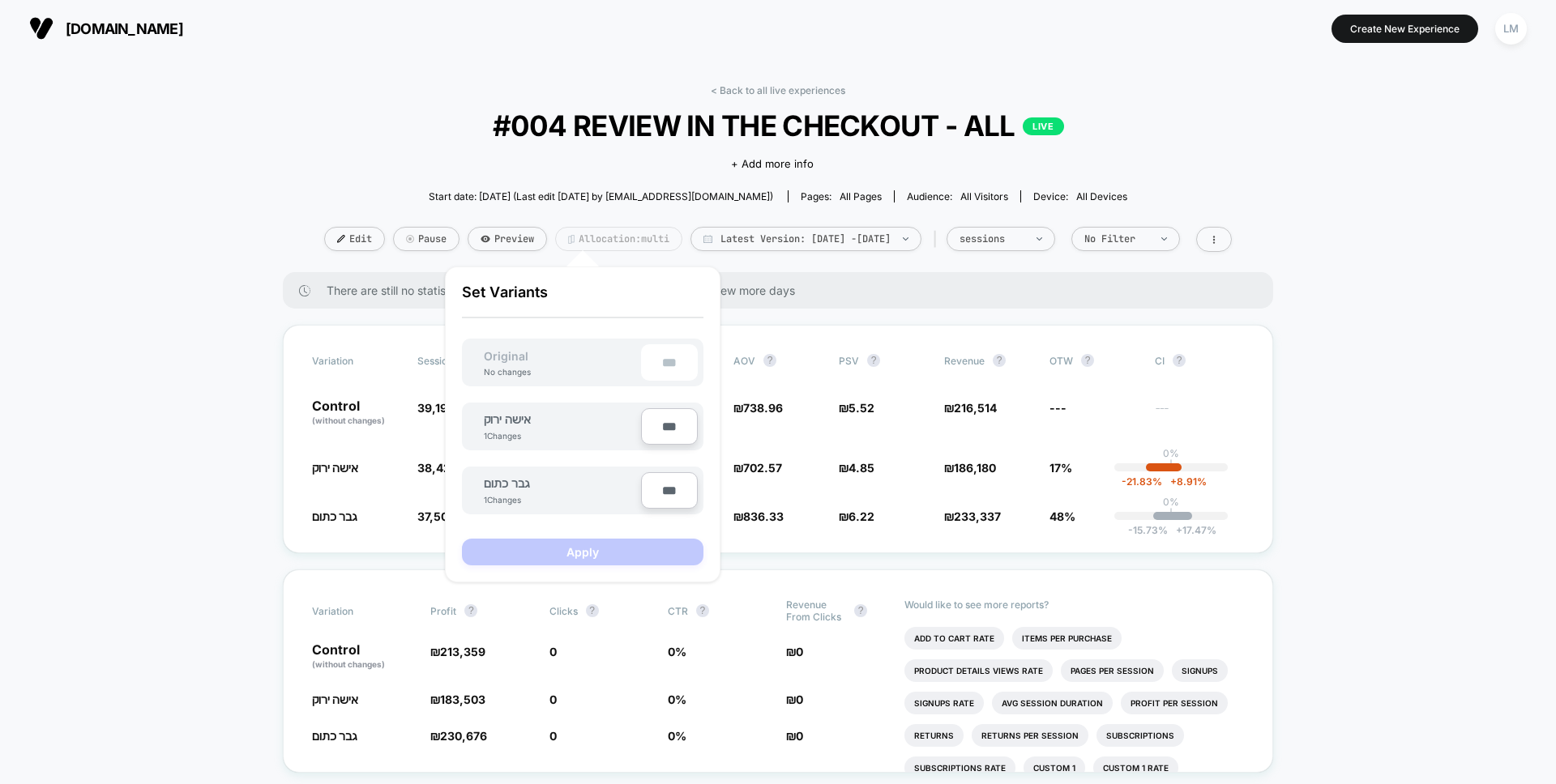 click on "Allocation:  multi" at bounding box center [618, 239] 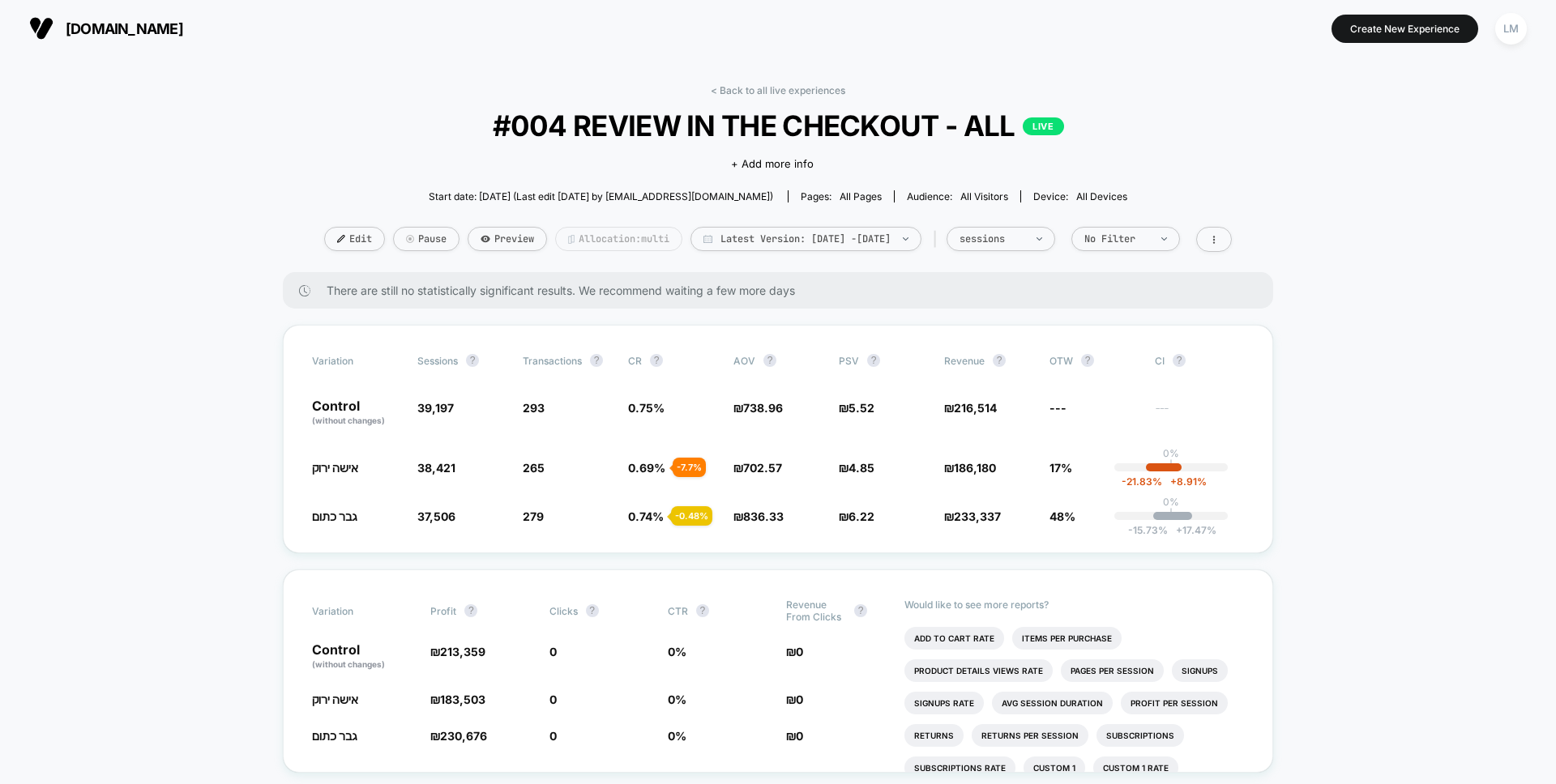click on "Allocation:  multi" at bounding box center (618, 239) 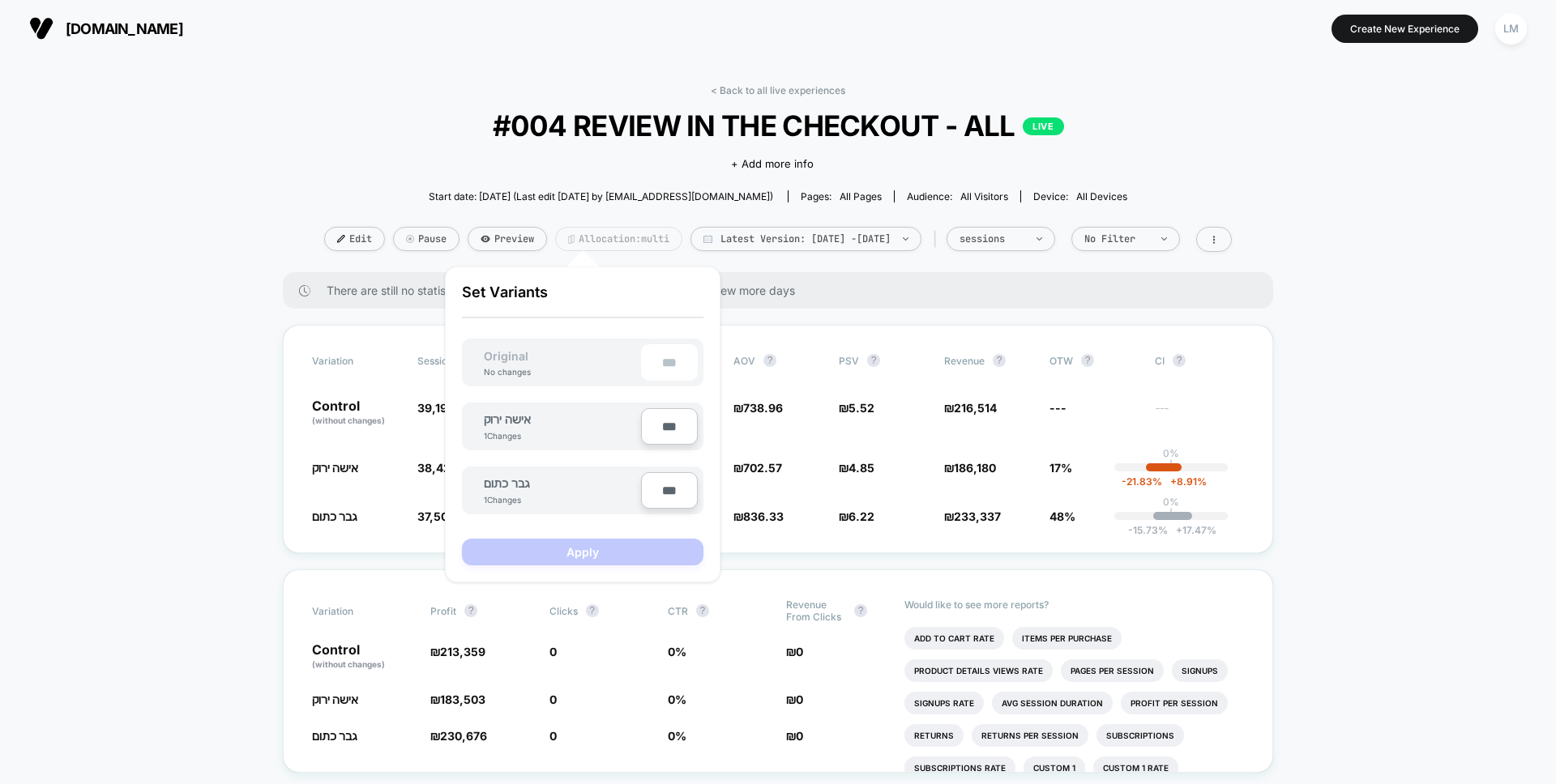 click on "Allocation:  multi" at bounding box center [618, 239] 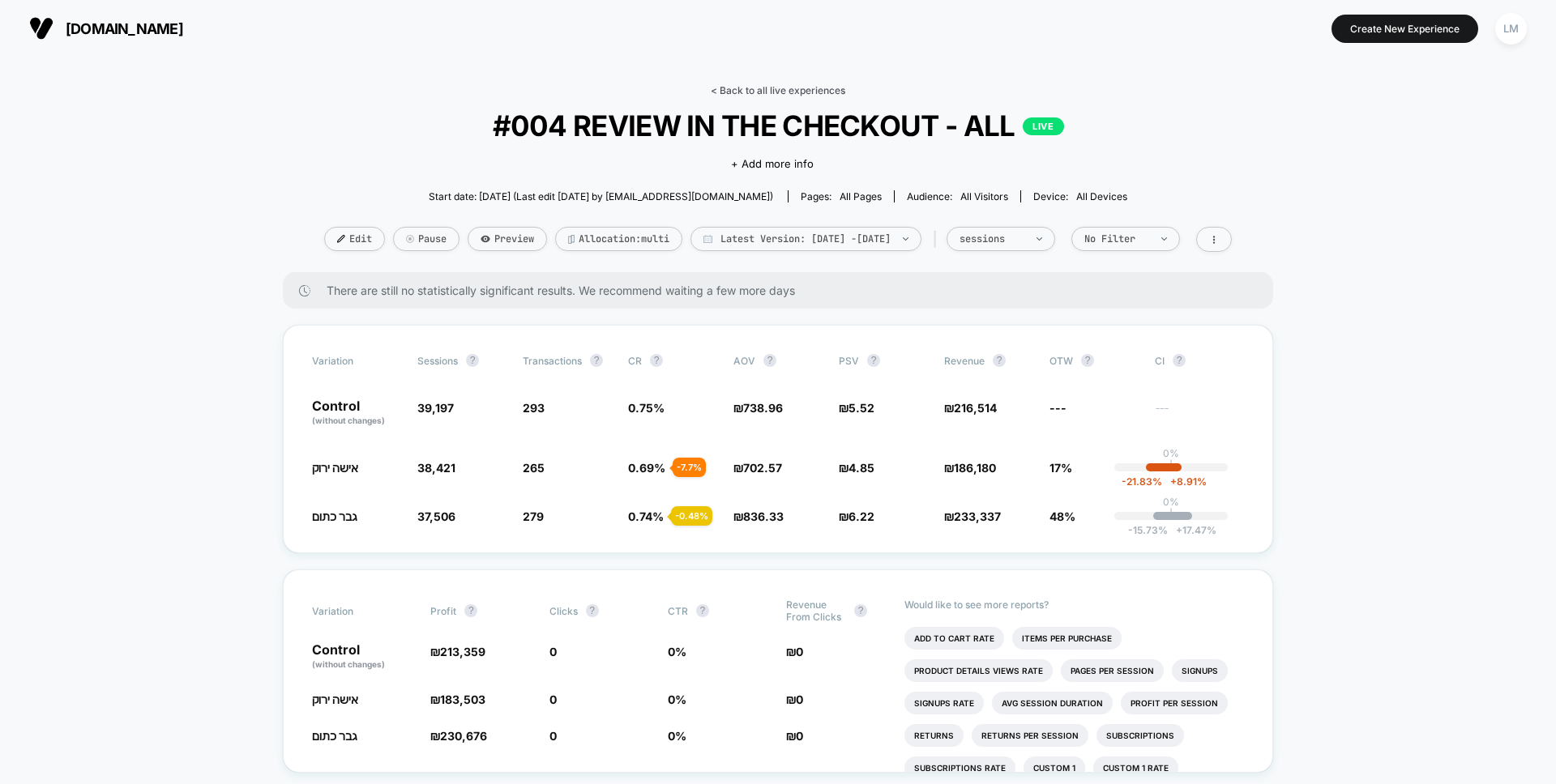 click on "< Back to all live experiences" at bounding box center (778, 90) 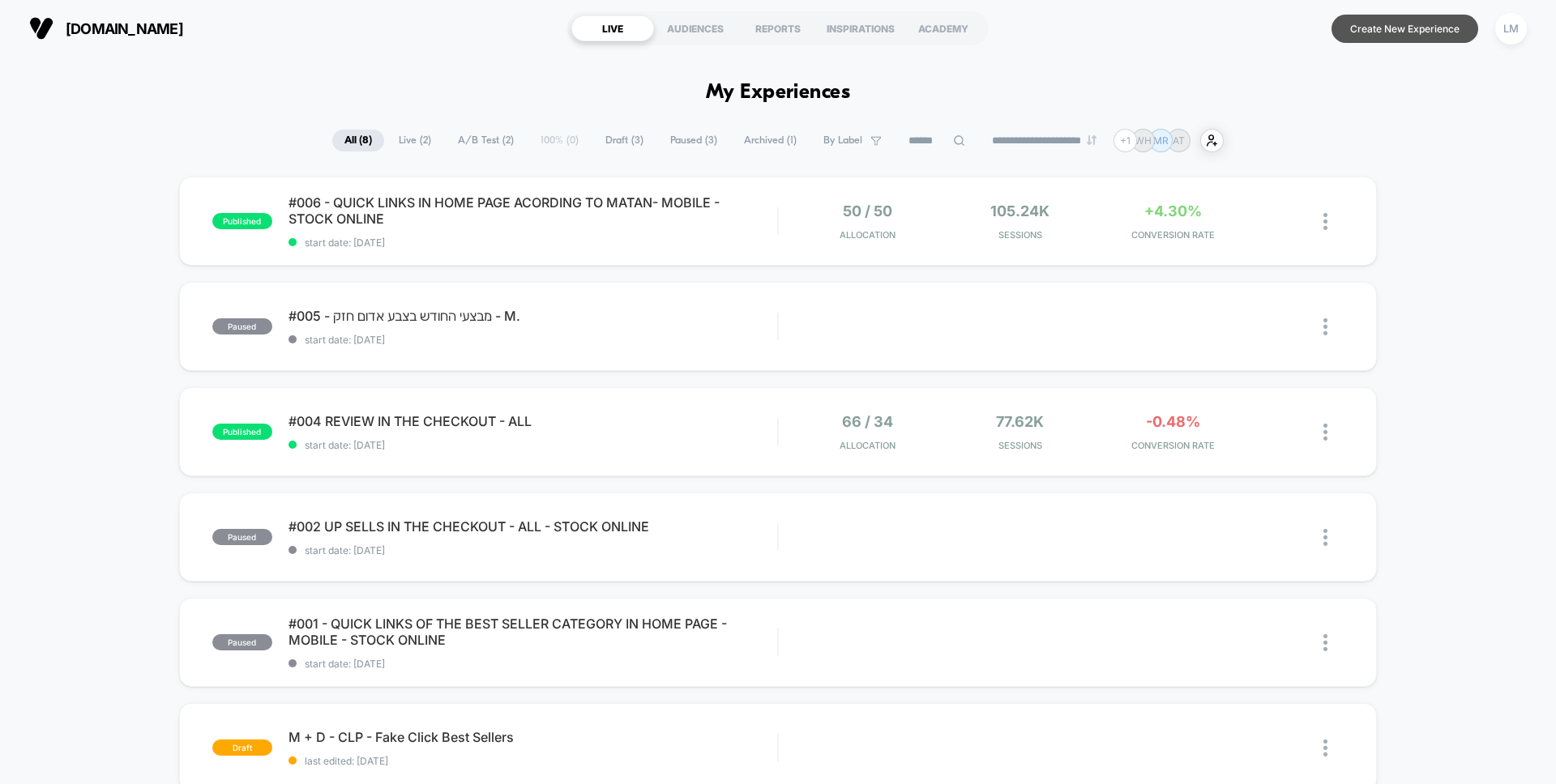 click on "Create New Experience" at bounding box center [1404, 28] 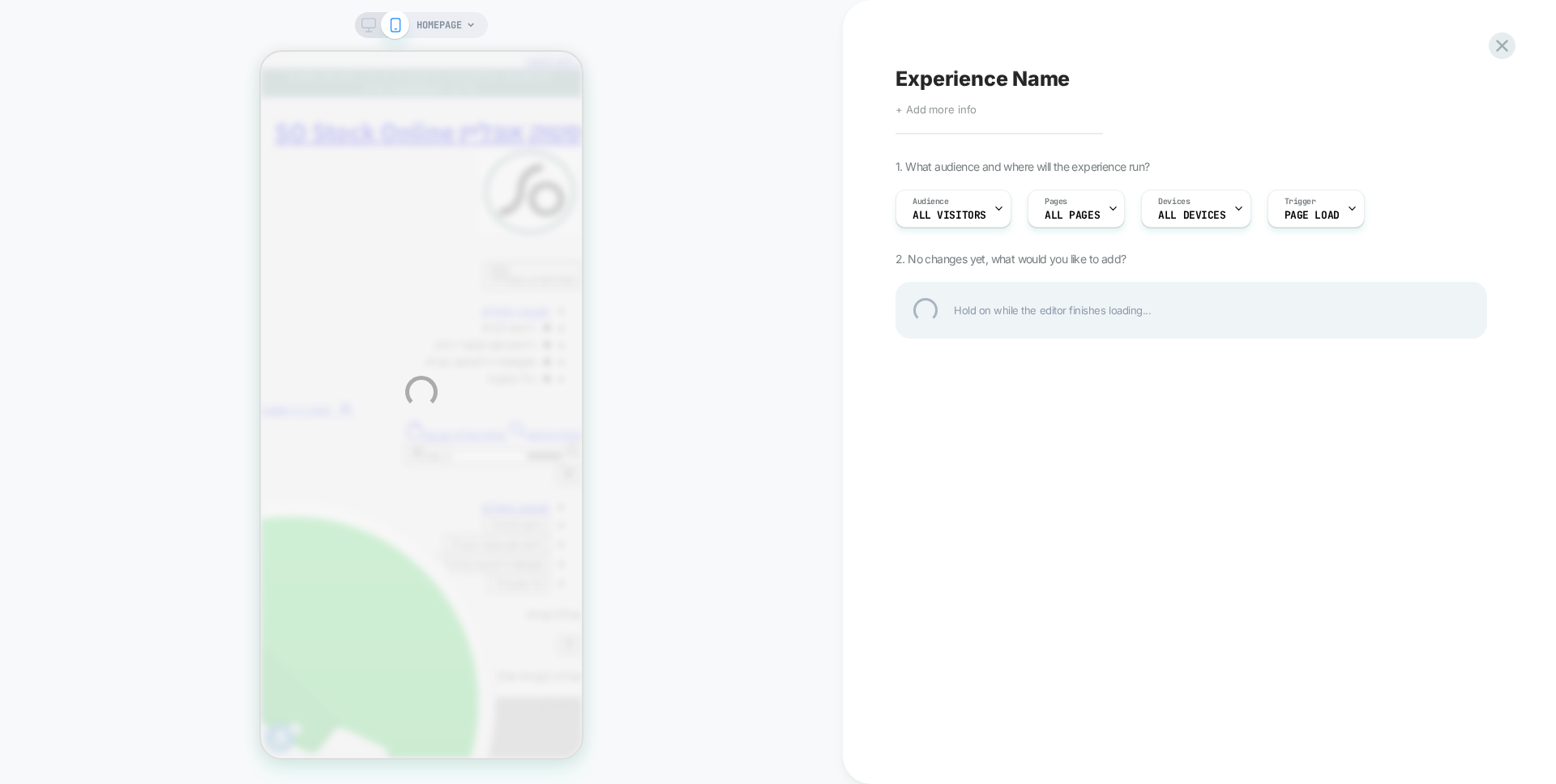 scroll, scrollTop: 0, scrollLeft: 0, axis: both 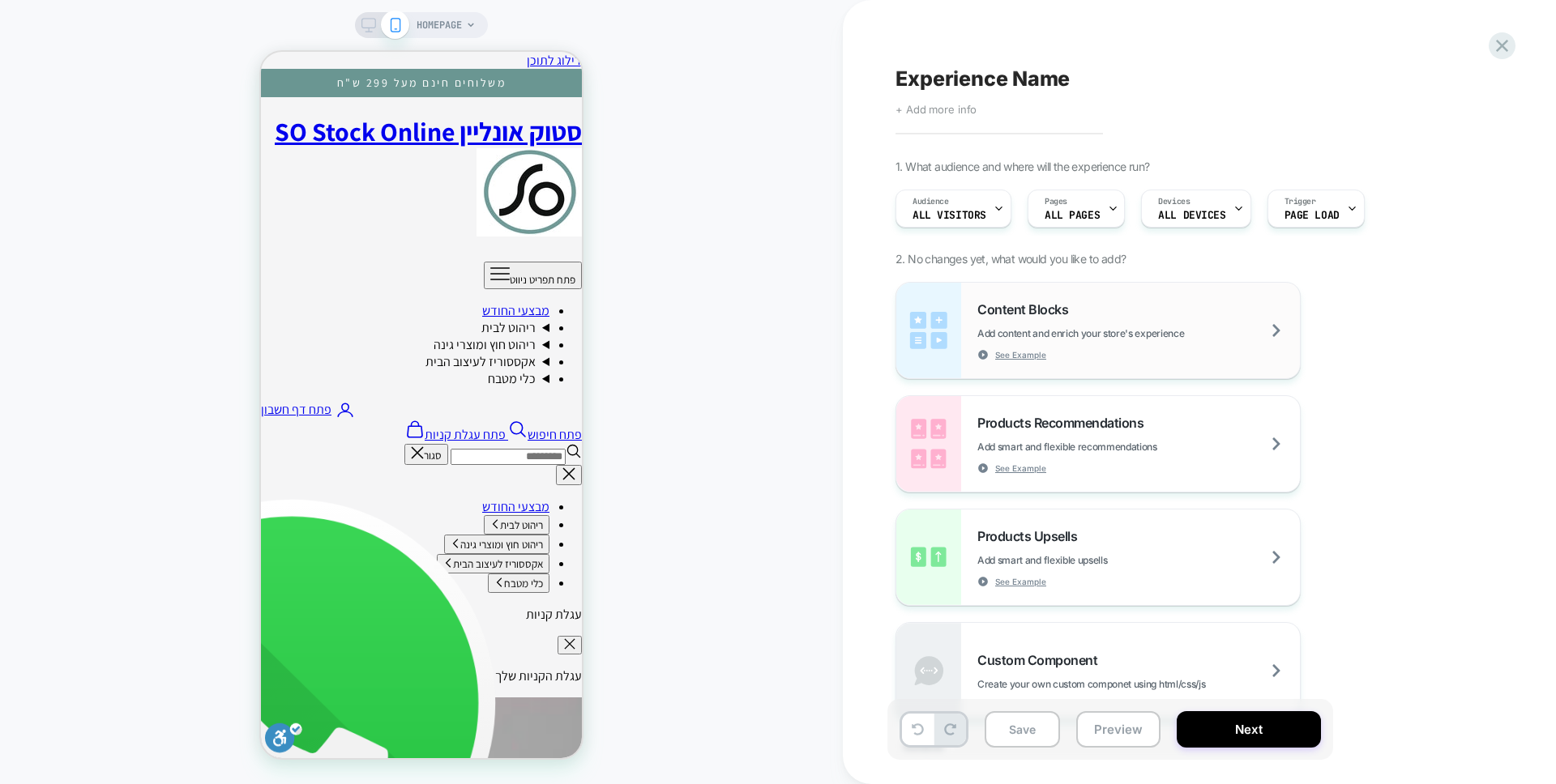 click on "Content Blocks Add content and enrich your store's experience See Example" at bounding box center [1139, 330] 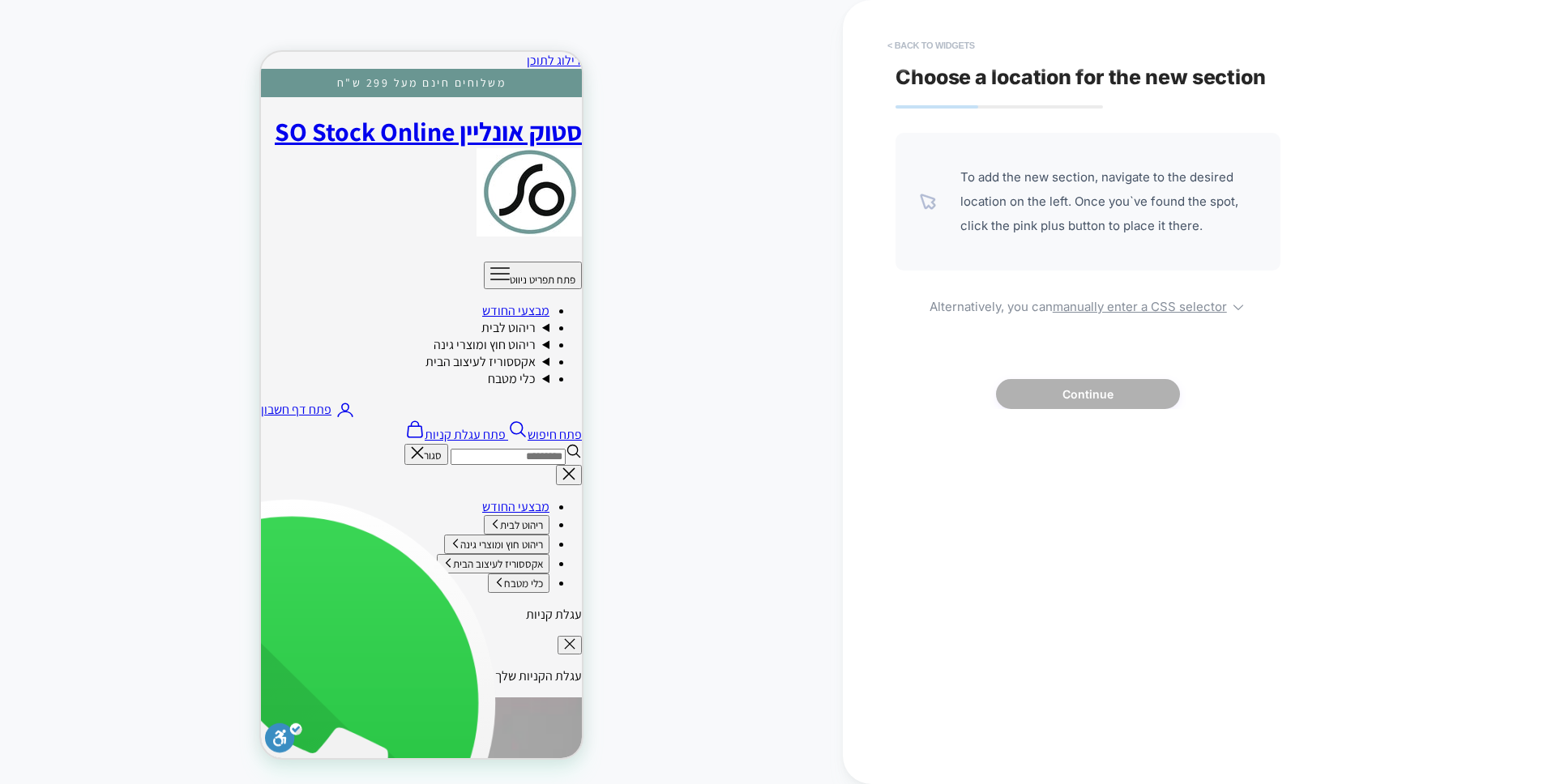 click on "< Back to widgets" at bounding box center [931, 45] 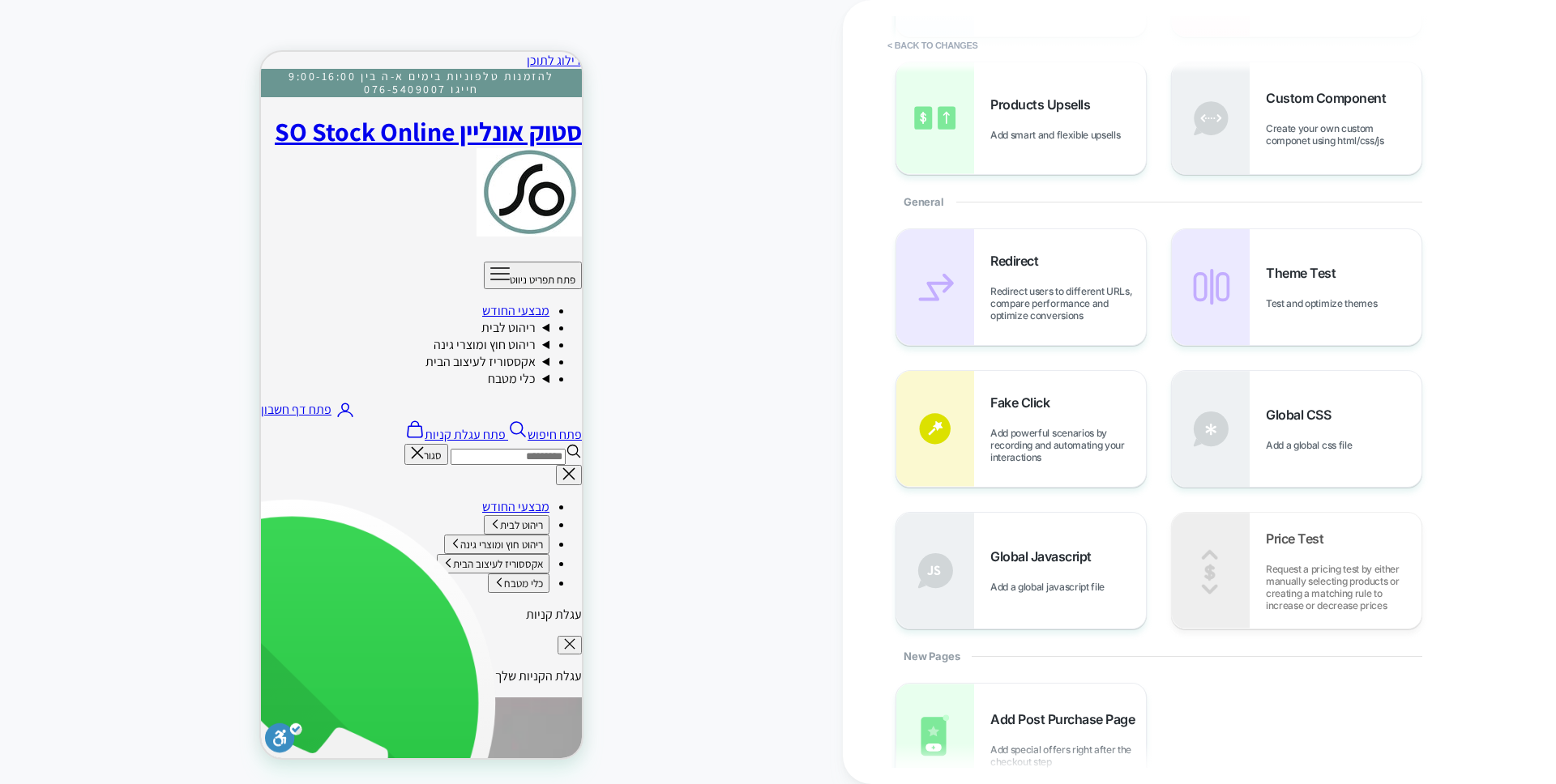 scroll, scrollTop: 228, scrollLeft: 0, axis: vertical 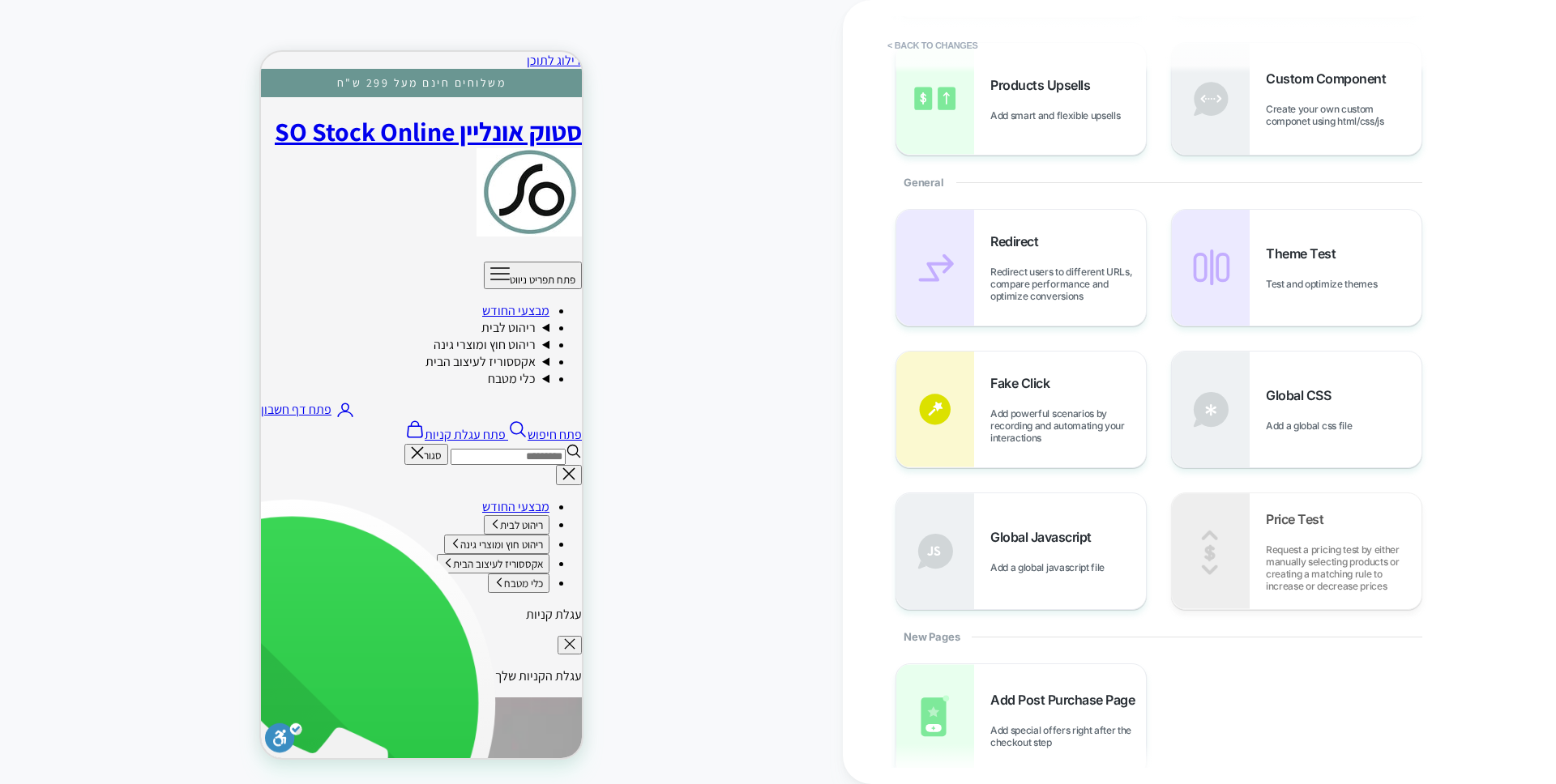 click 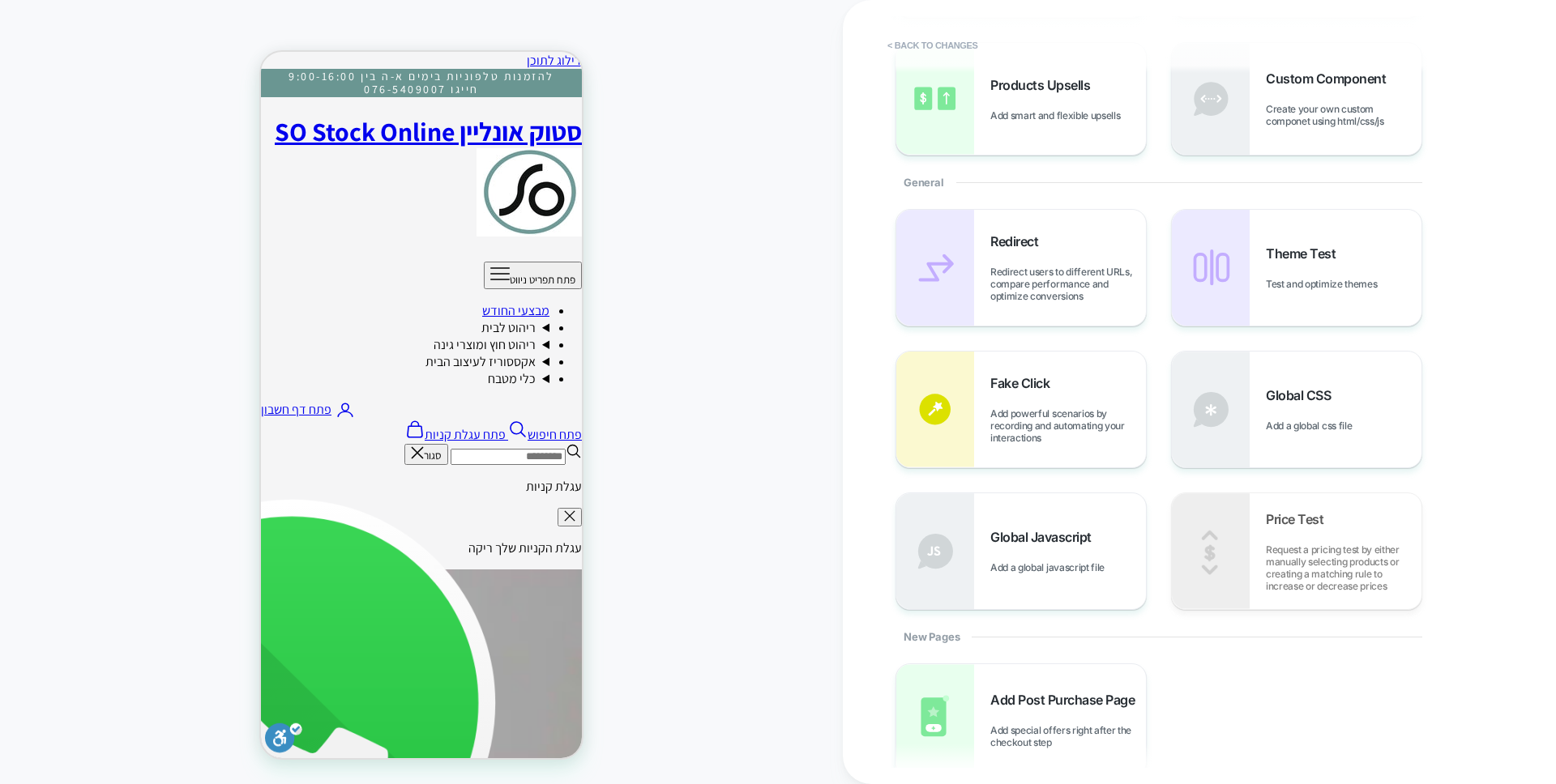click on "ריהוט לבית" at bounding box center [516, 80828] 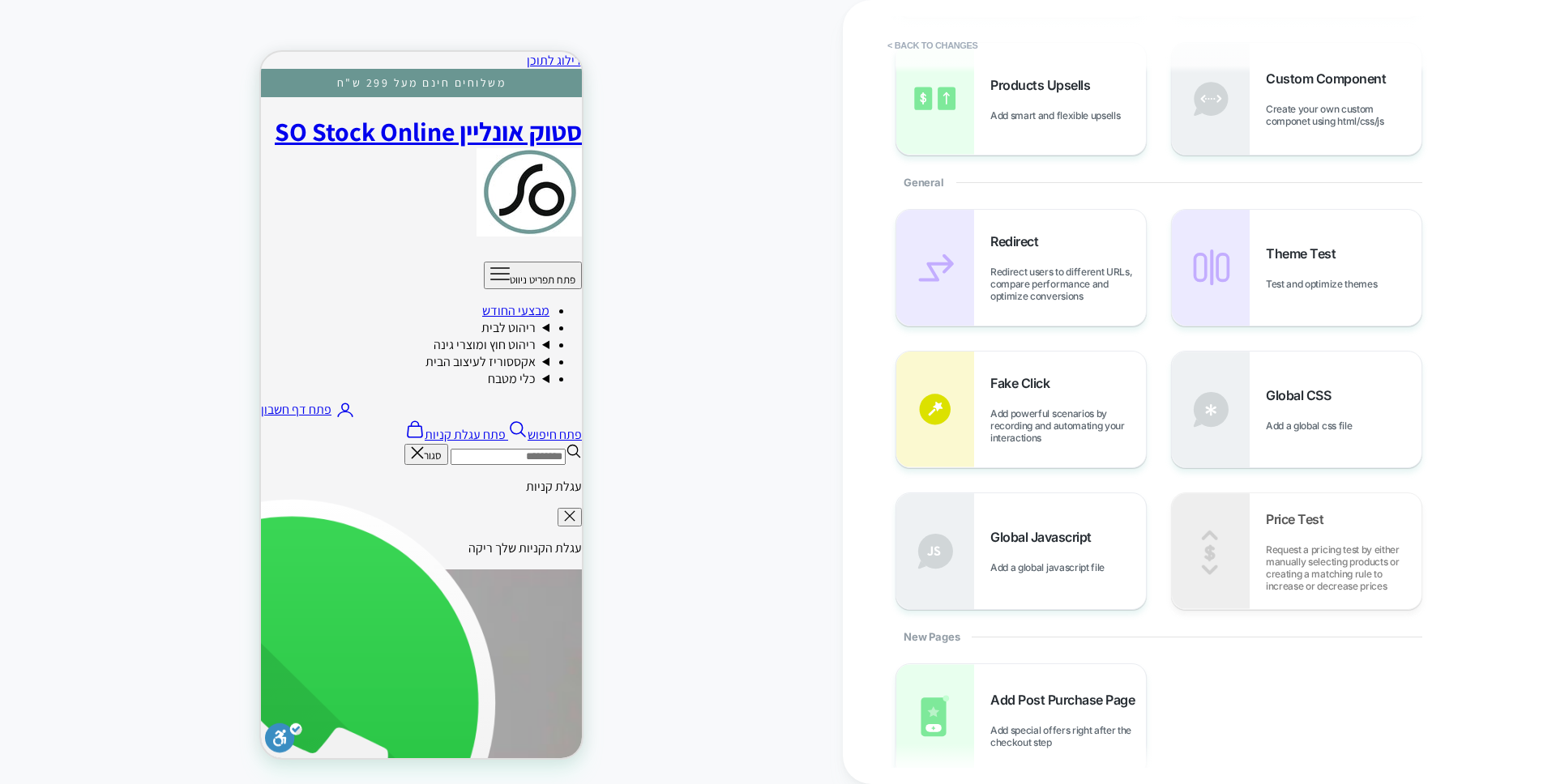 click at bounding box center (569, 80745) 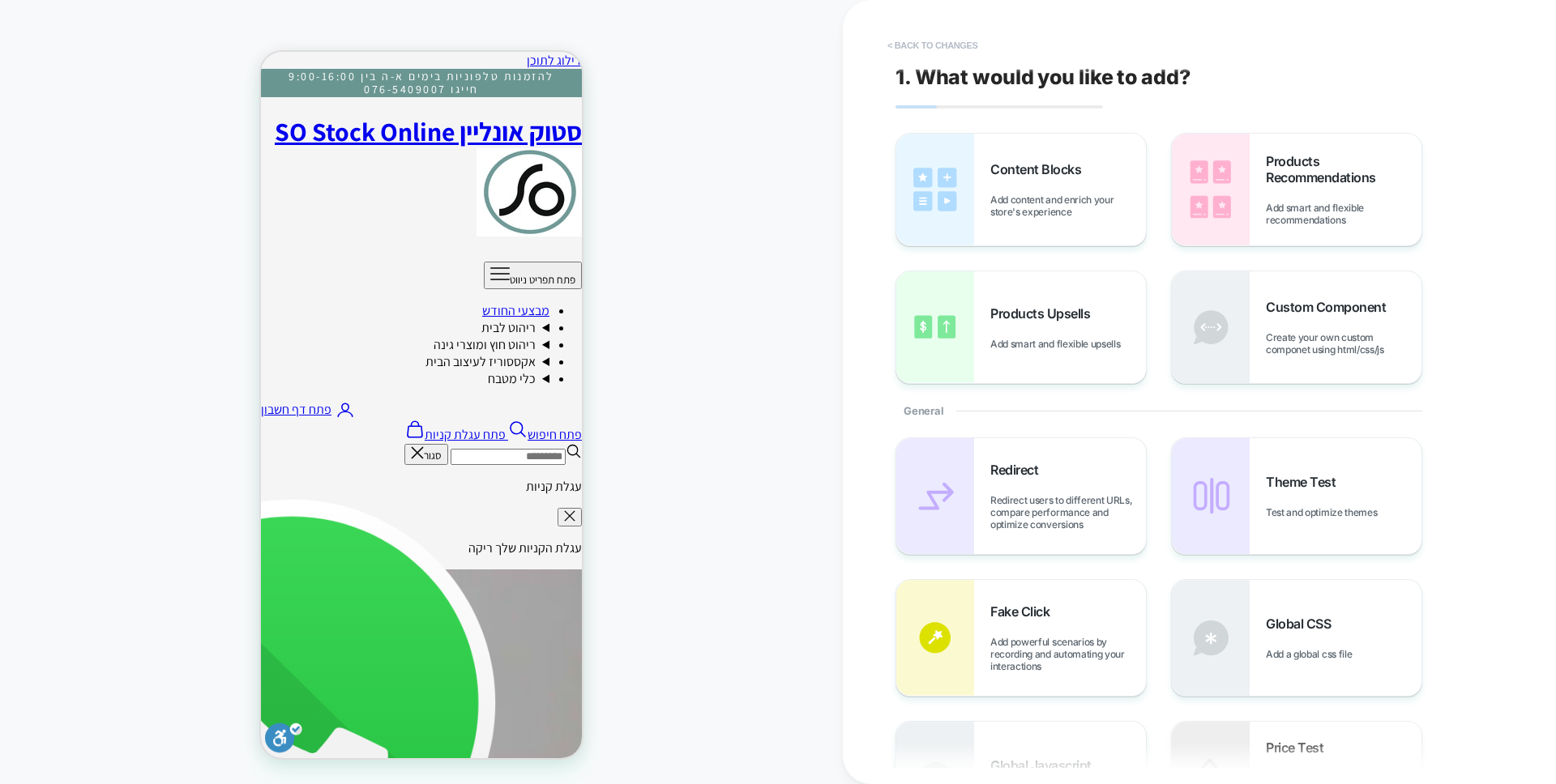 click on "< Back to changes" at bounding box center [933, 45] 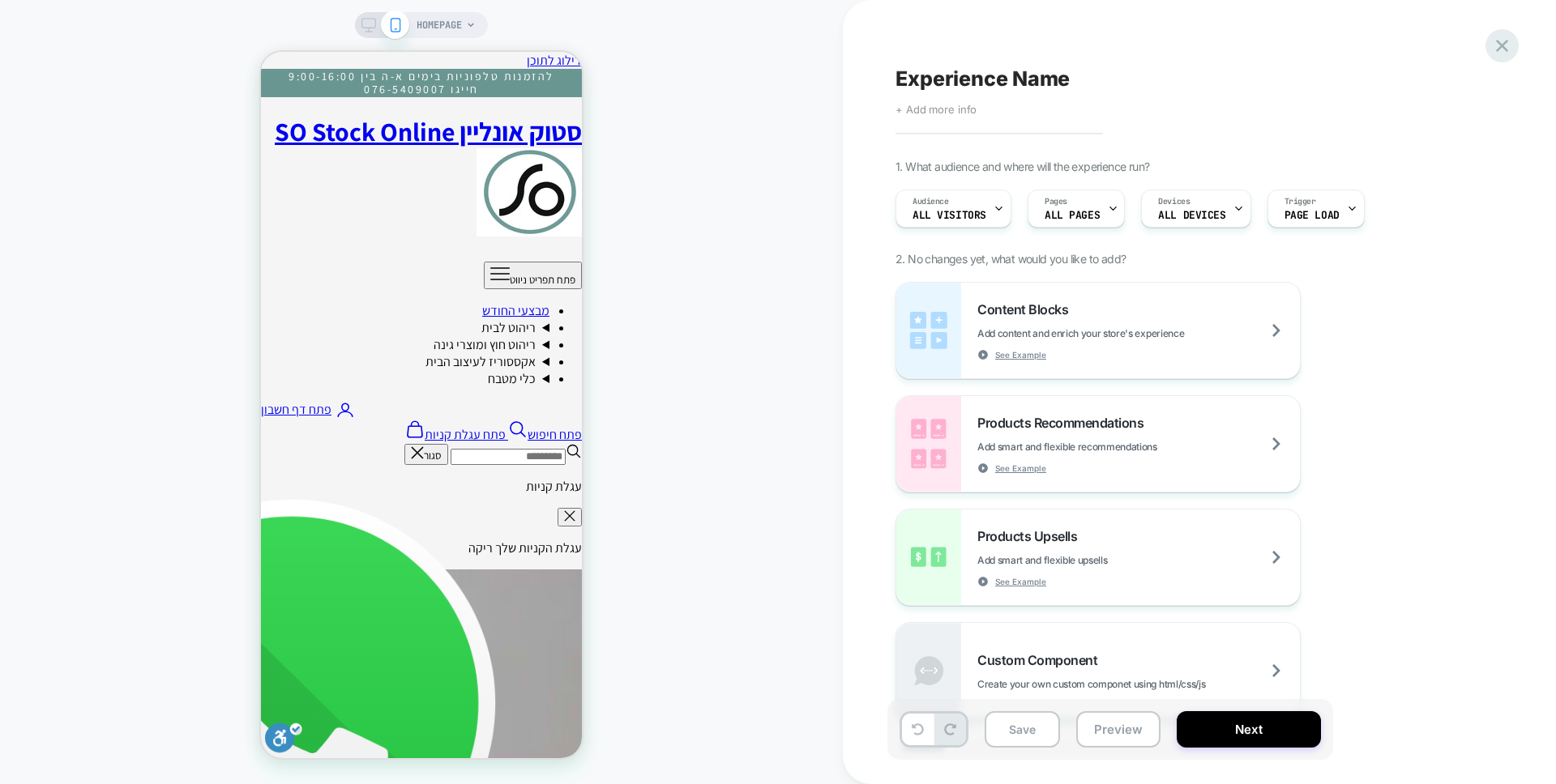 click 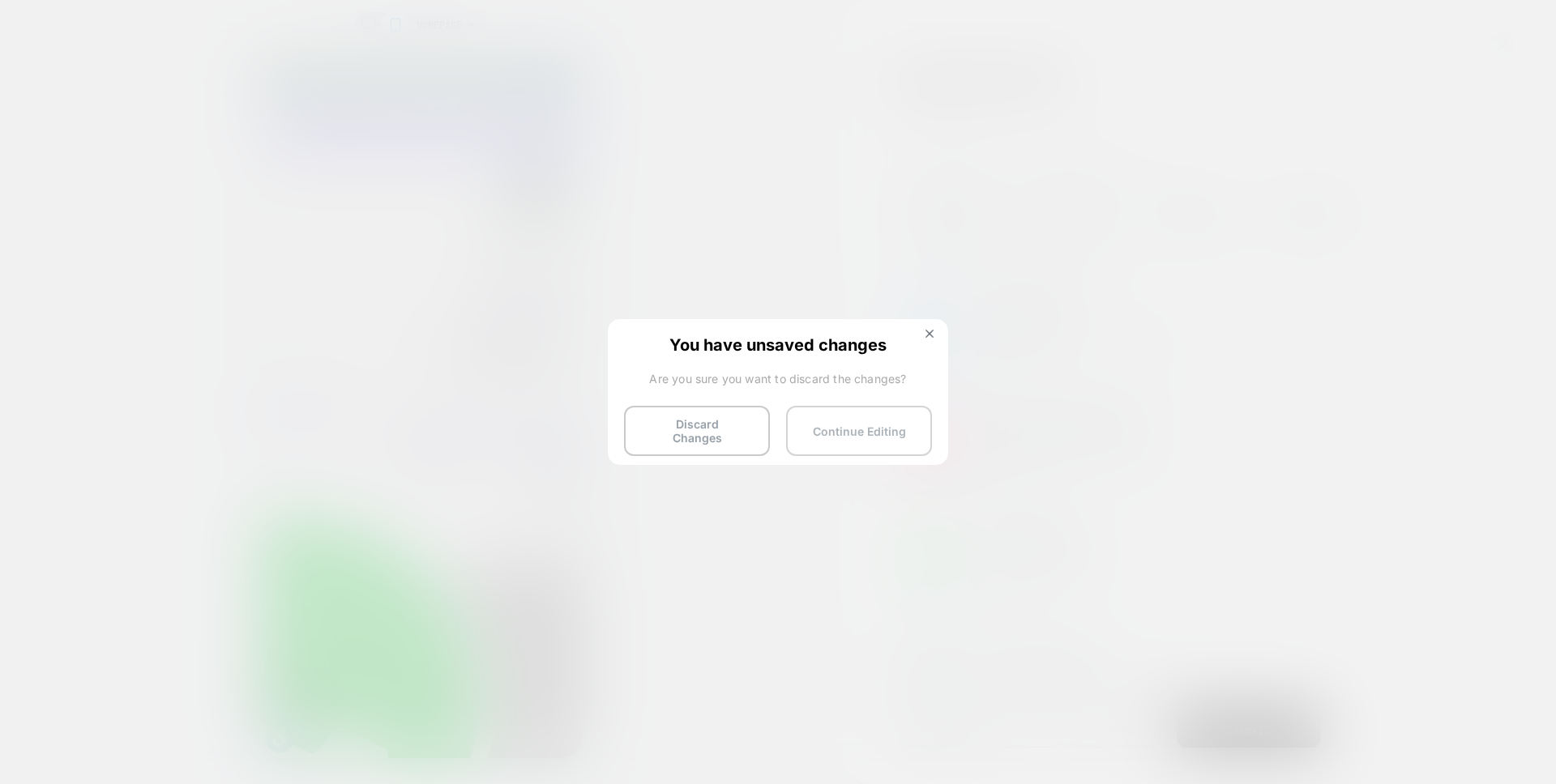 click on "Continue Editing" at bounding box center [859, 431] 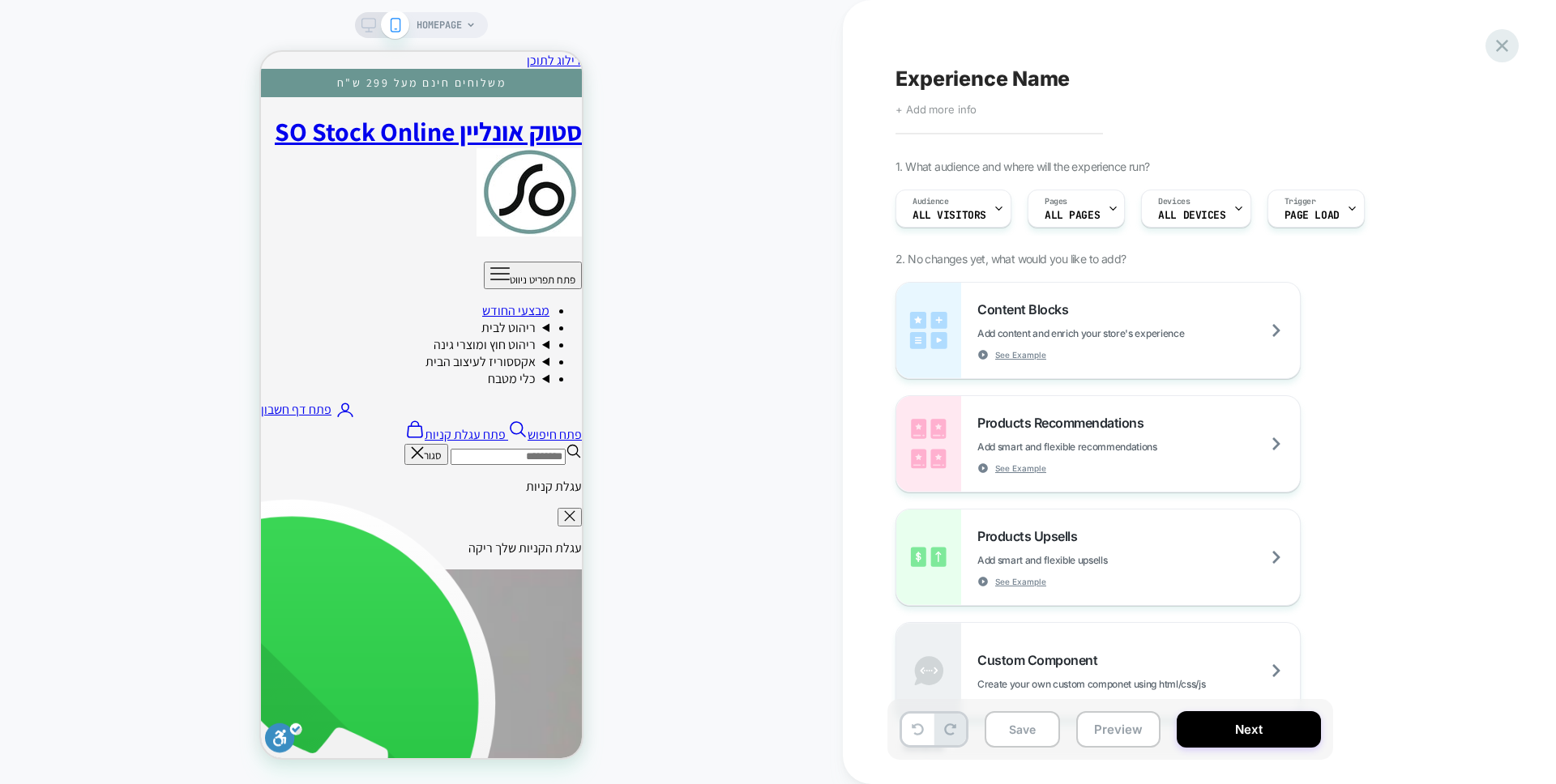 click 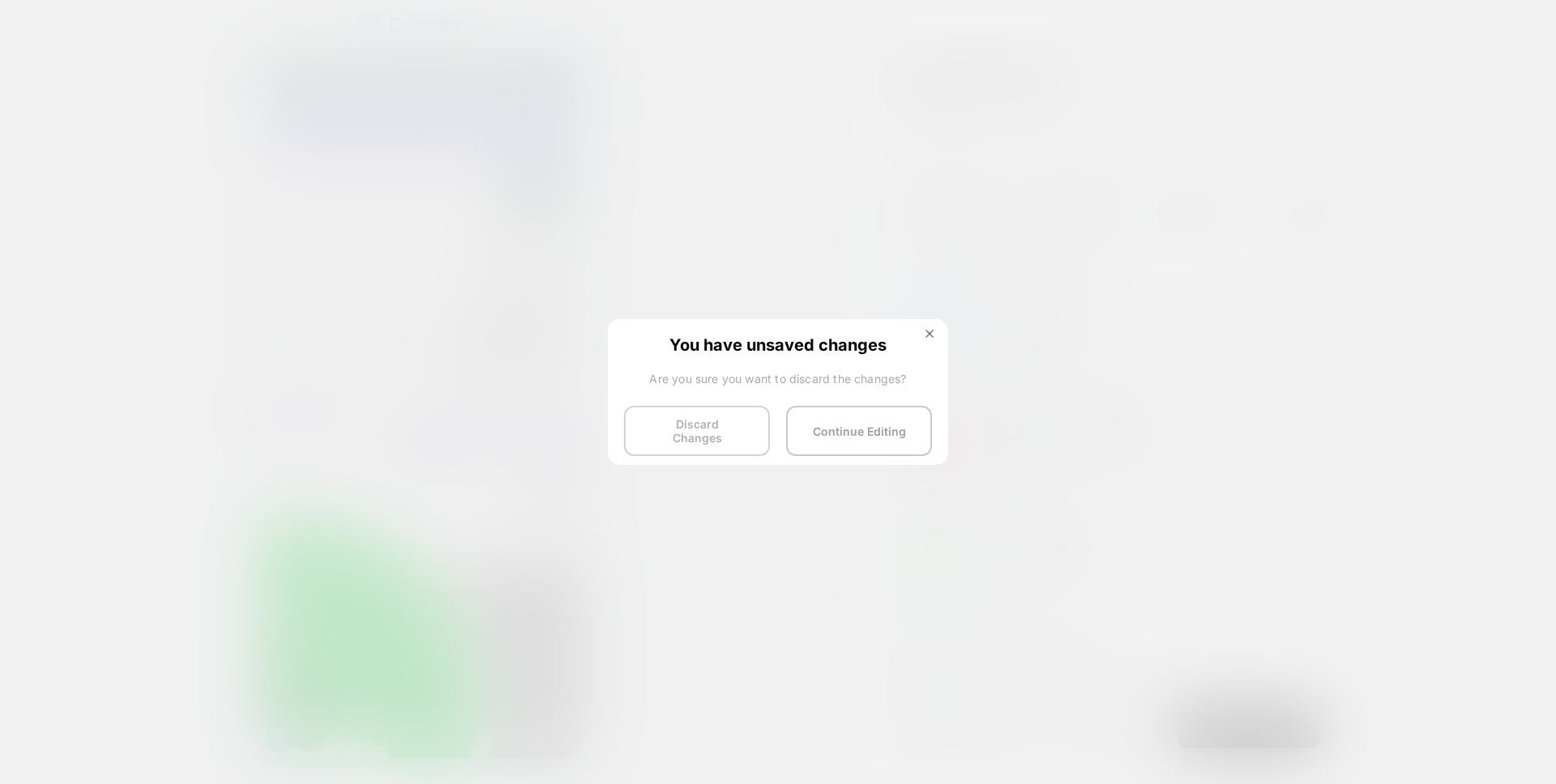 click on "Discard Changes" at bounding box center (697, 431) 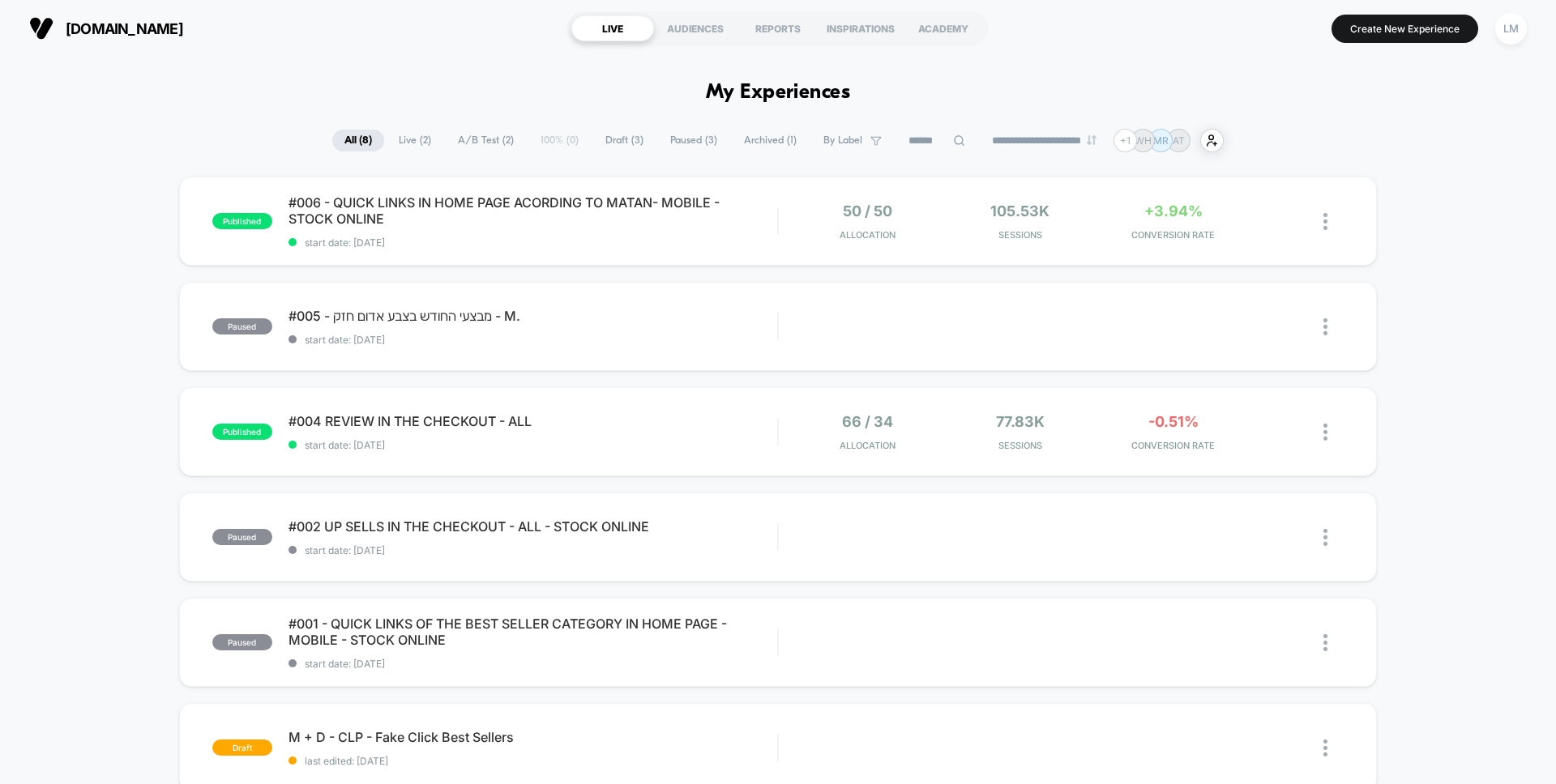 click on "LM" at bounding box center (1511, 28) 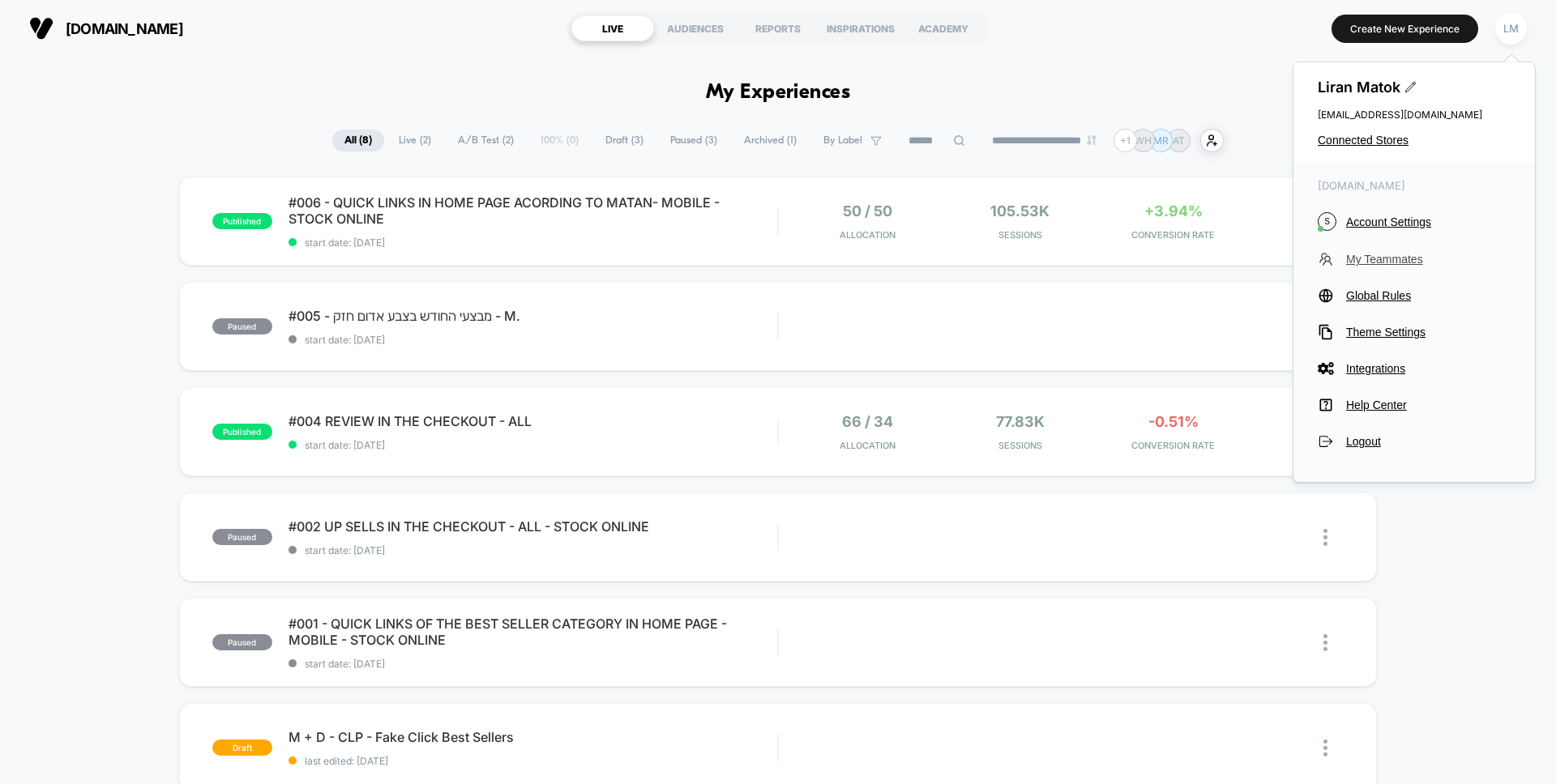 click on "My Teammates" at bounding box center (1428, 259) 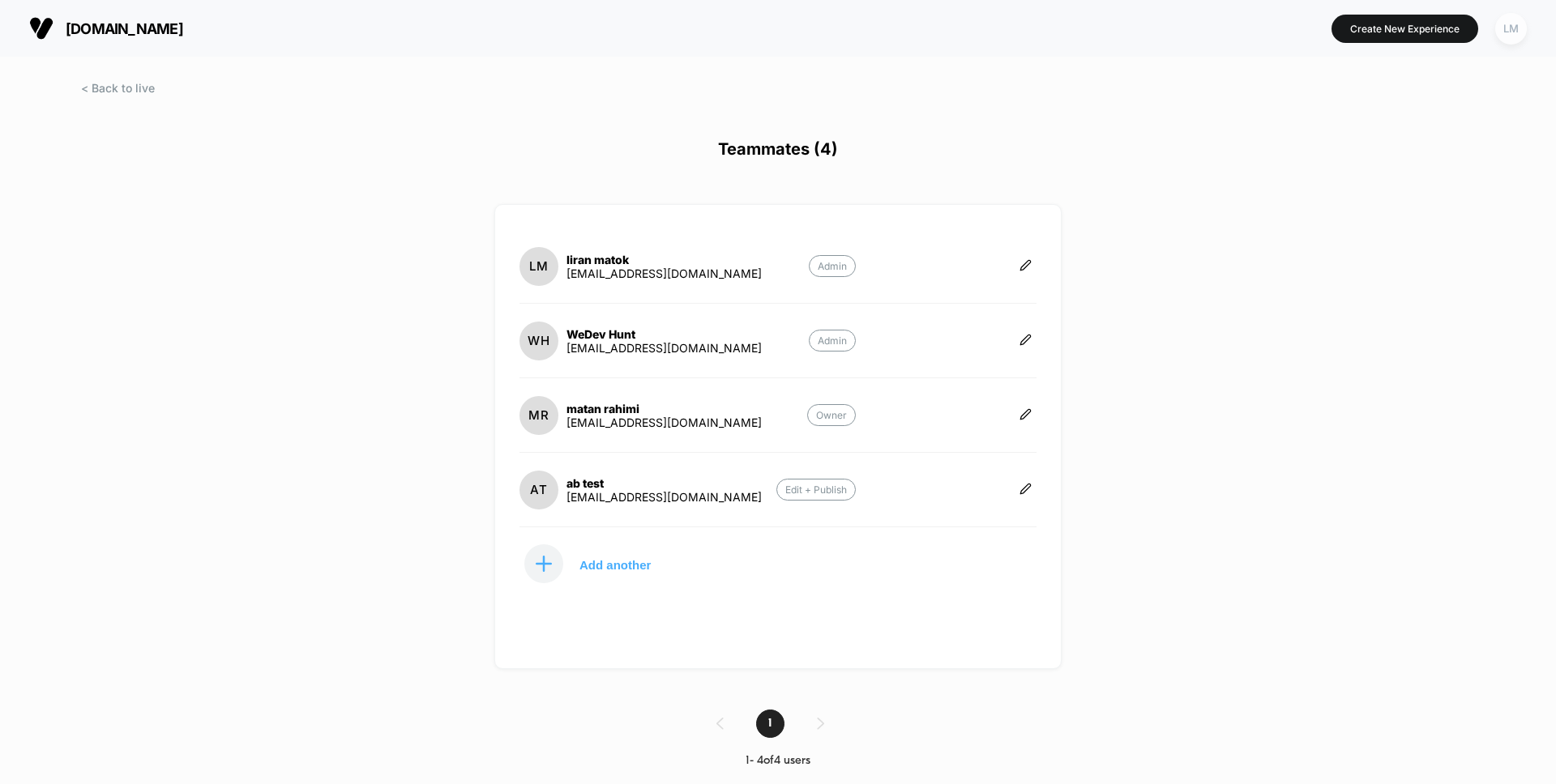 click on "LM" at bounding box center (1511, 28) 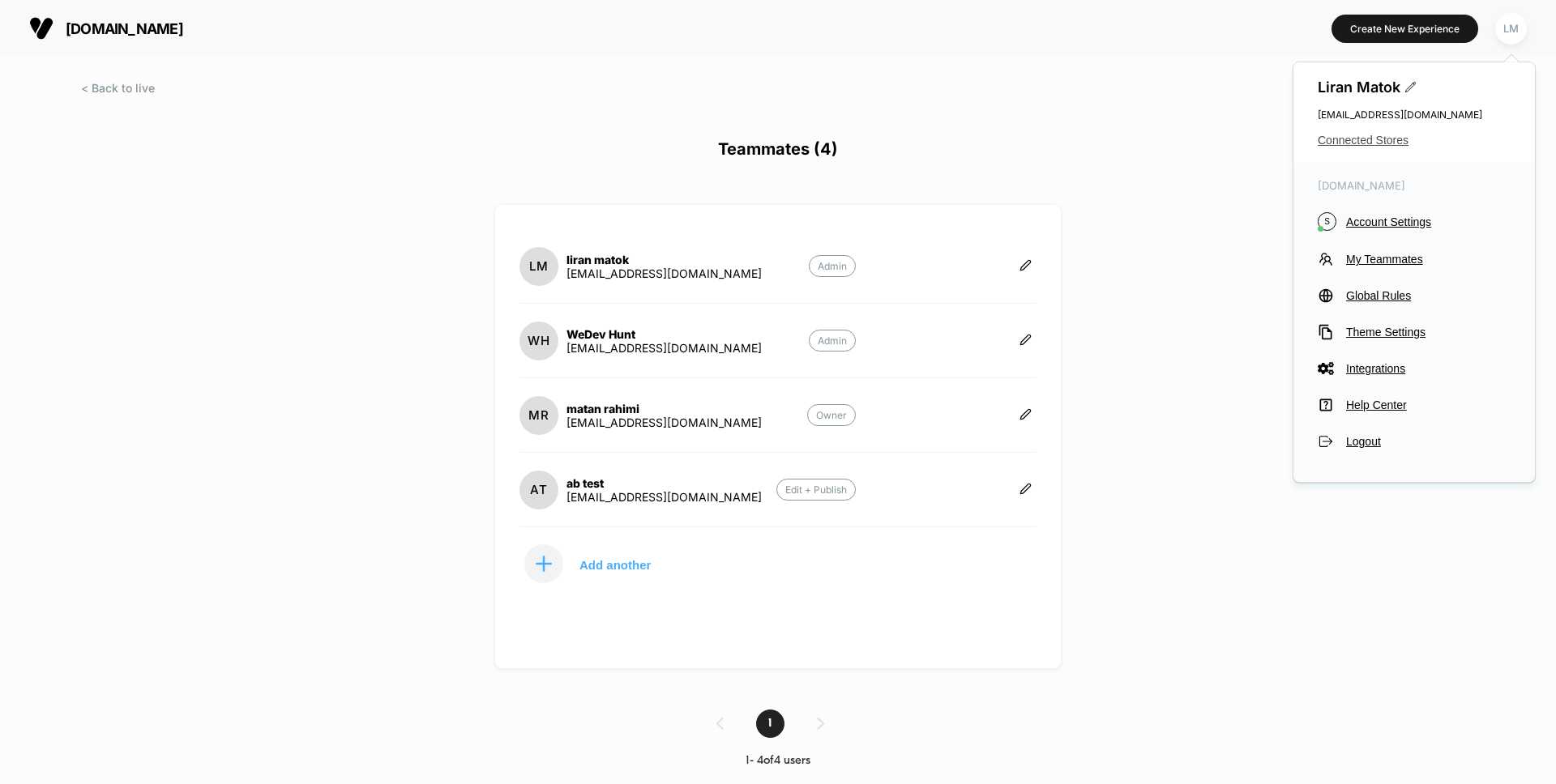 click on "Connected Stores" at bounding box center [1414, 140] 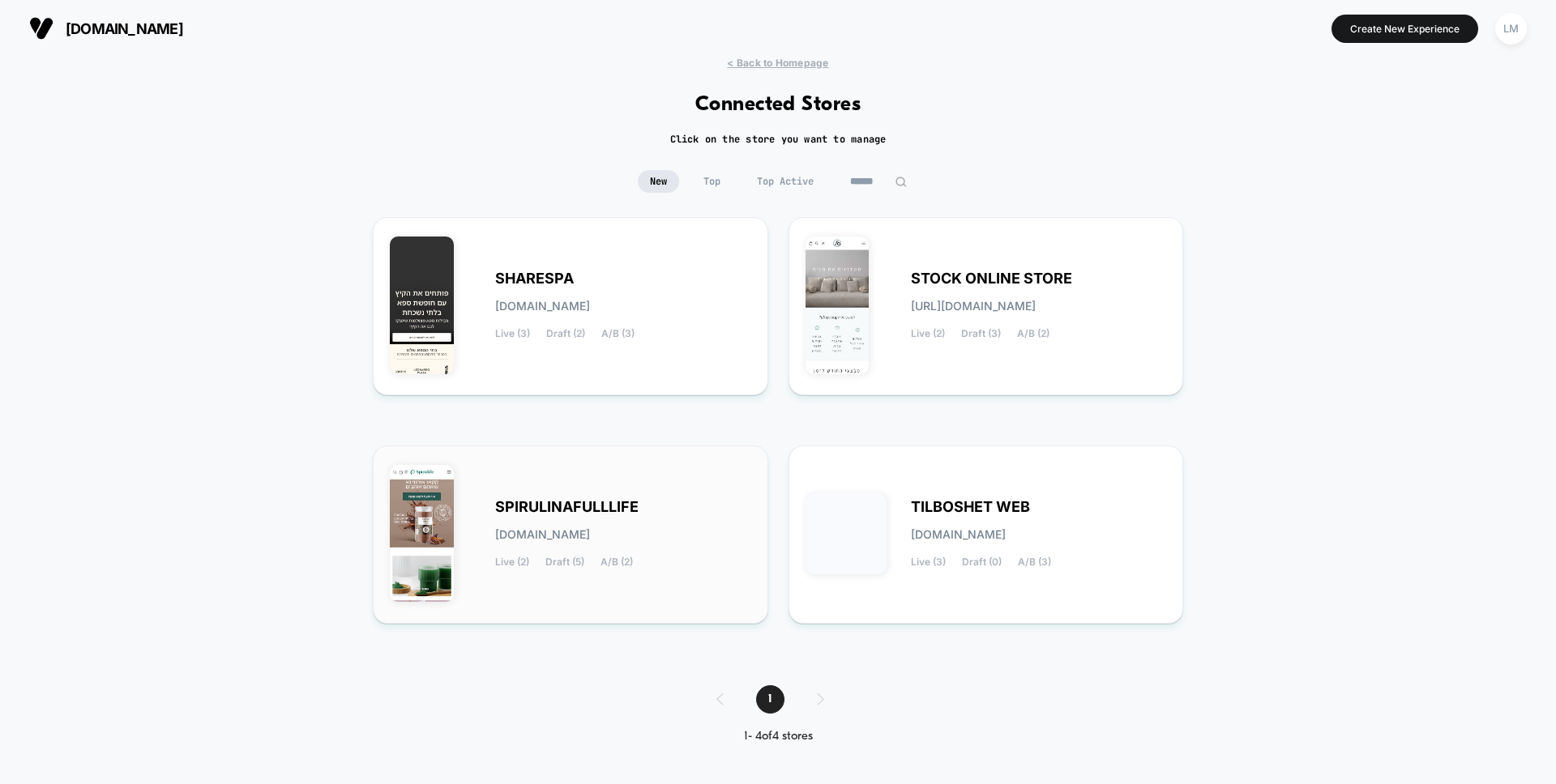click on "SPIRULINAFULLLIFE [DOMAIN_NAME] Live (2) Draft (5) A/B (2)" at bounding box center [571, 535] 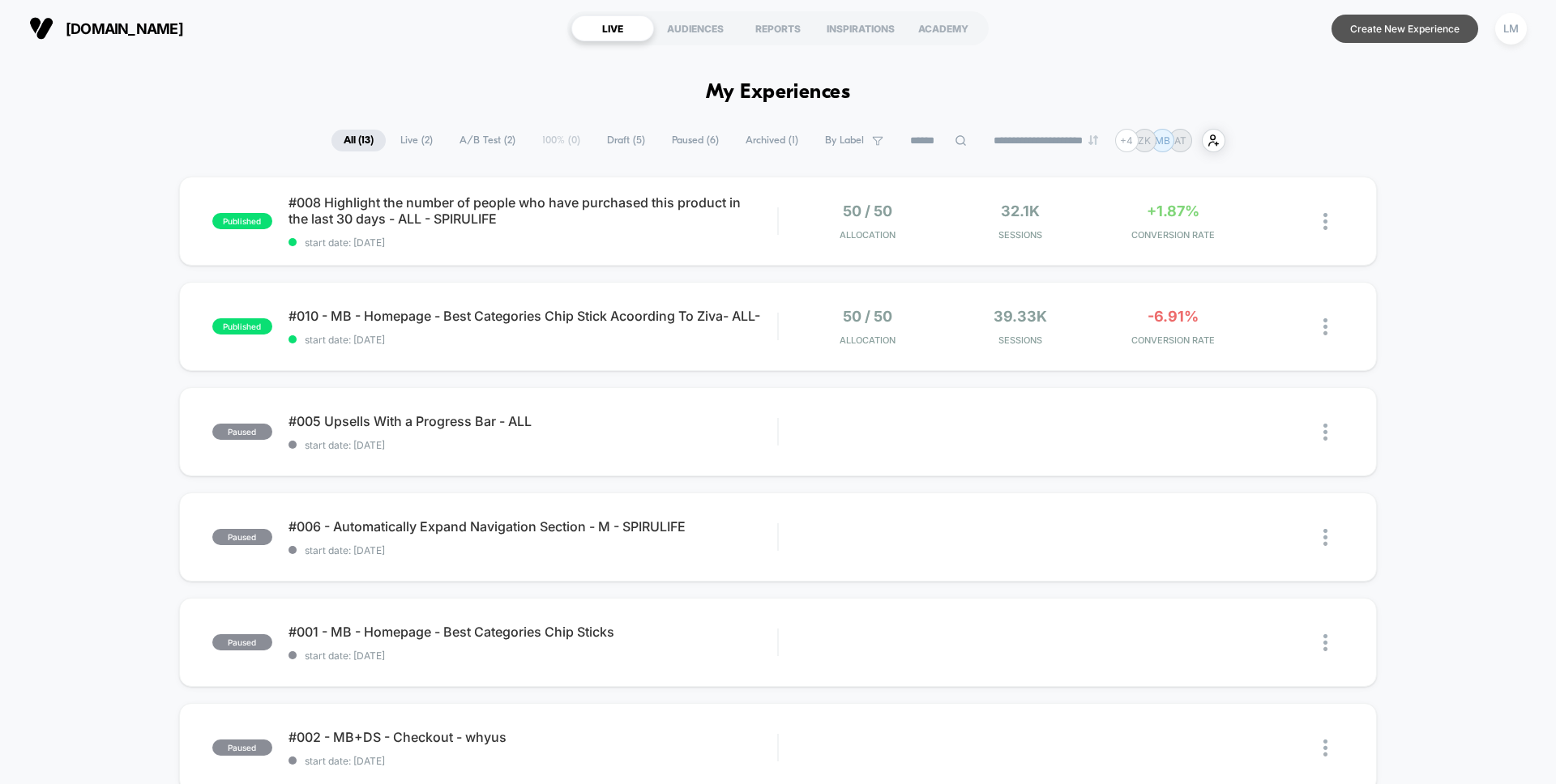 click on "Create New Experience" at bounding box center [1404, 28] 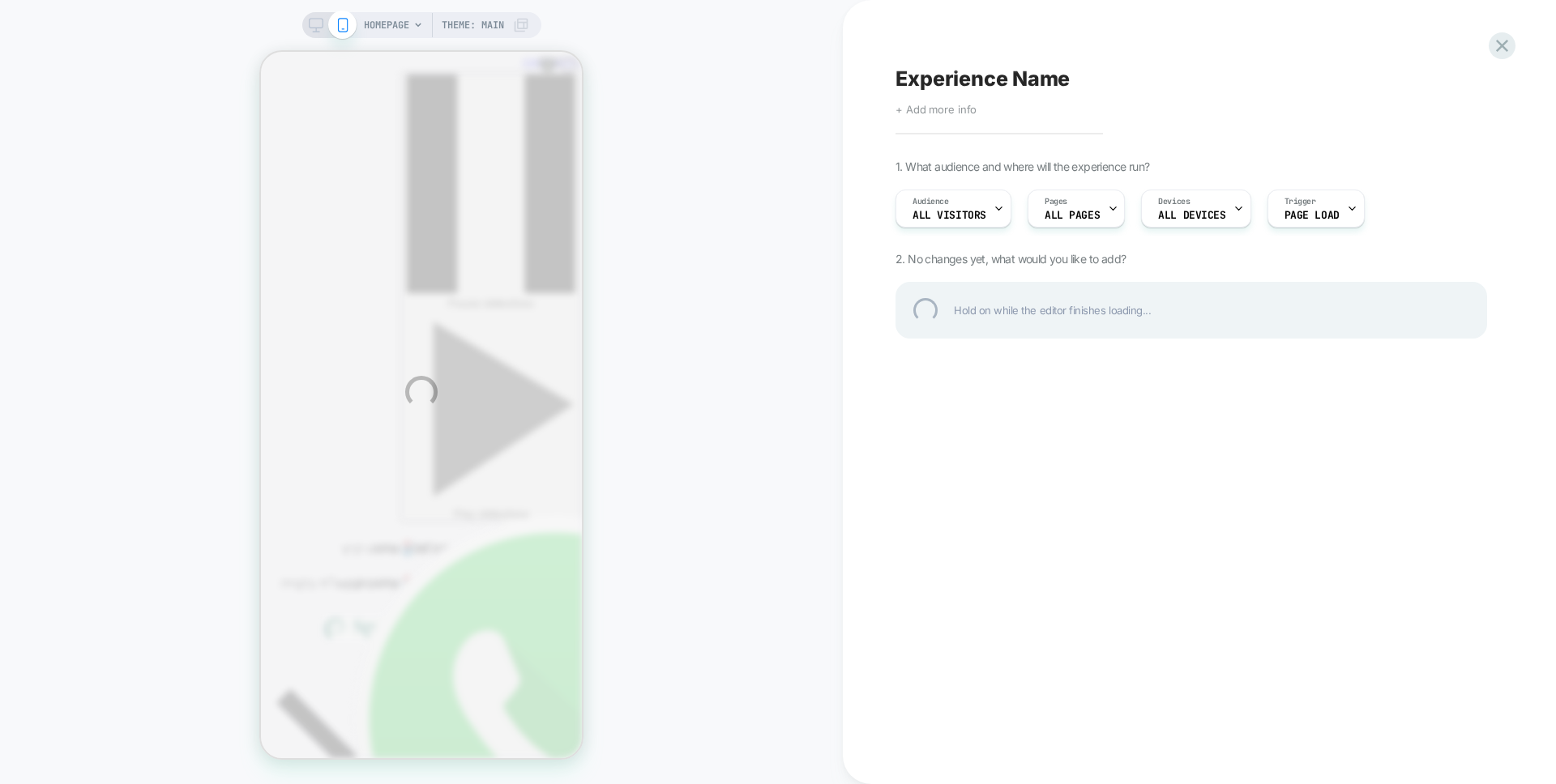 scroll, scrollTop: 0, scrollLeft: 0, axis: both 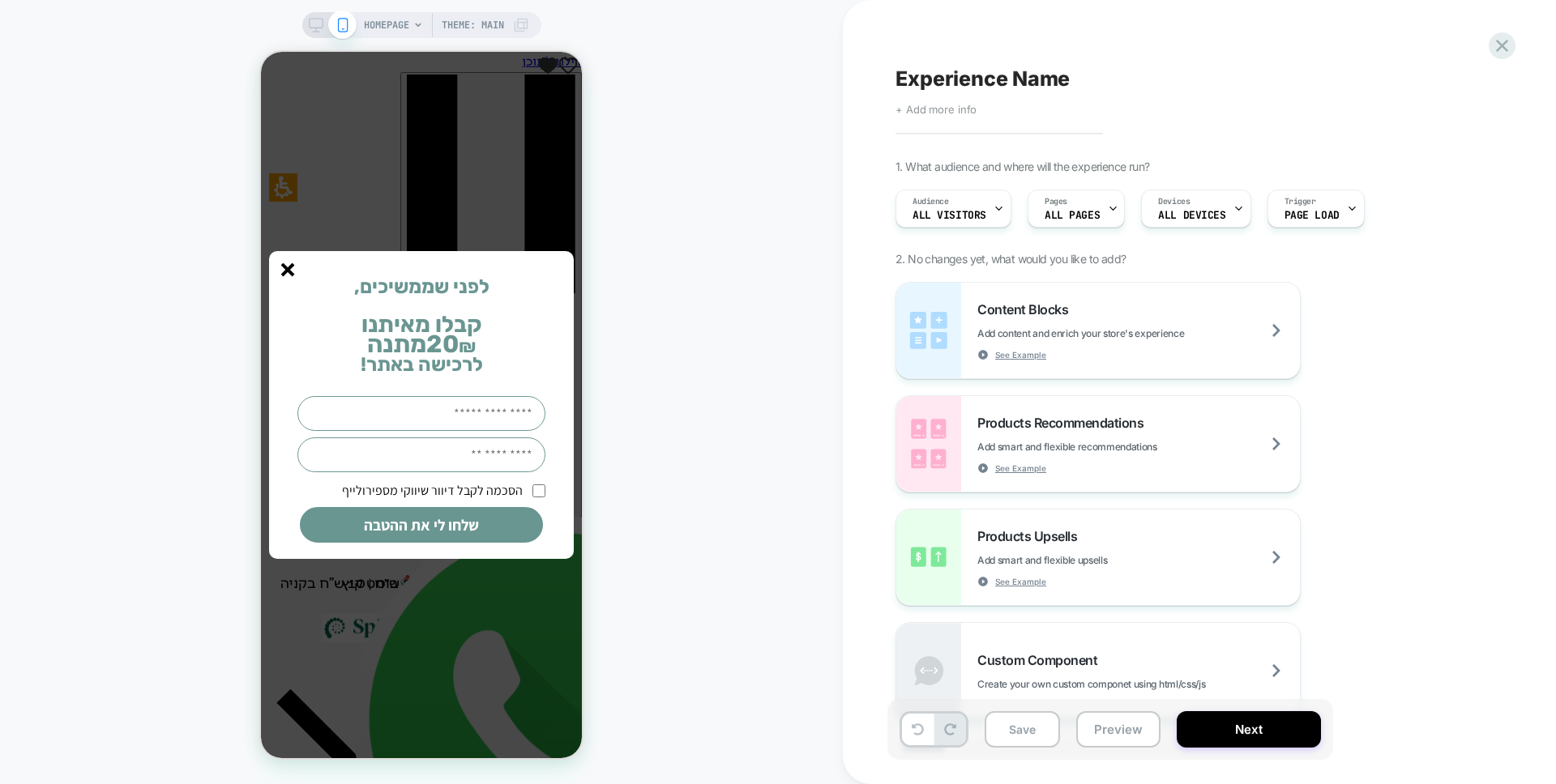 click 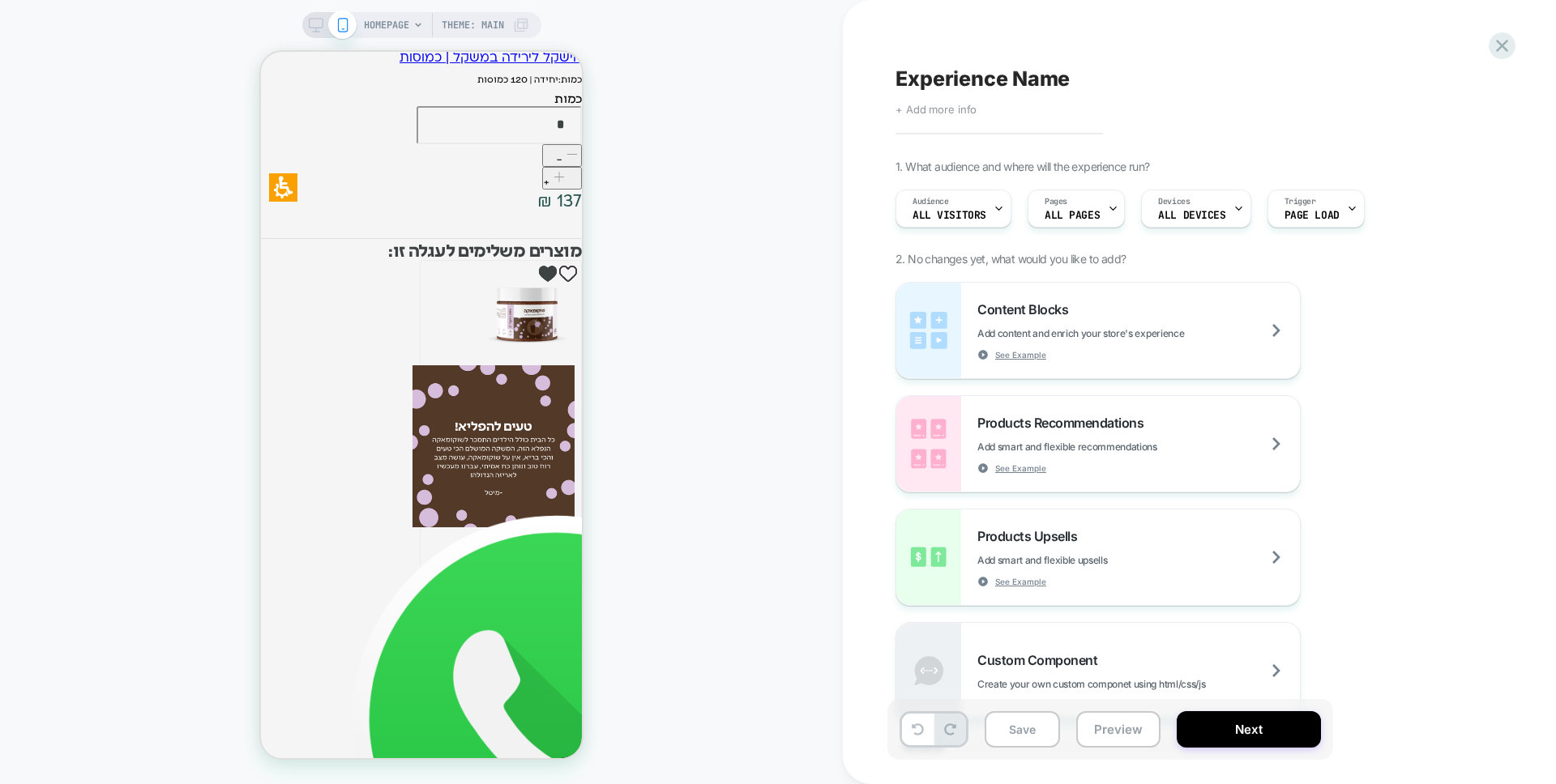 scroll, scrollTop: 2206, scrollLeft: 0, axis: vertical 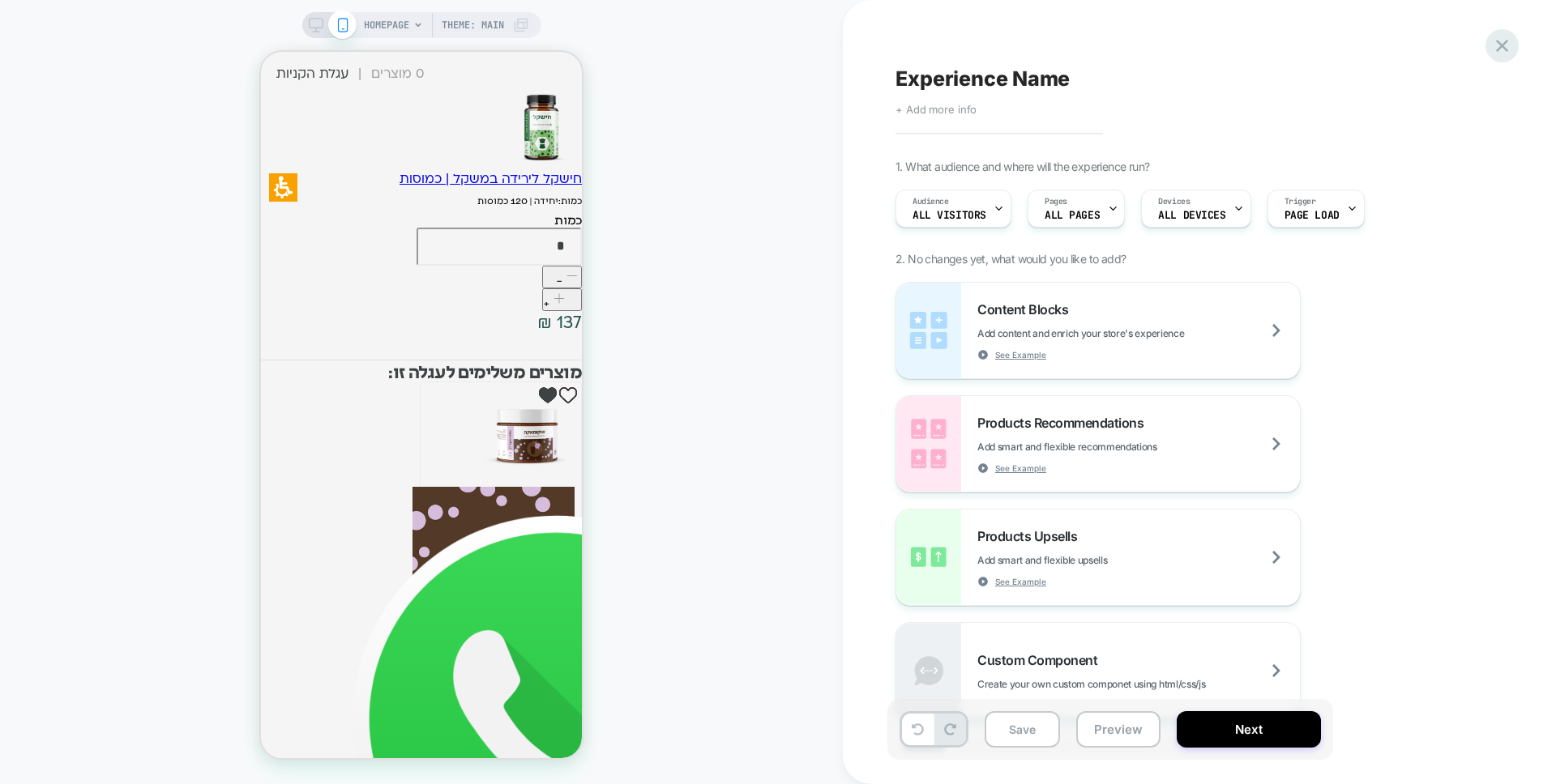 click 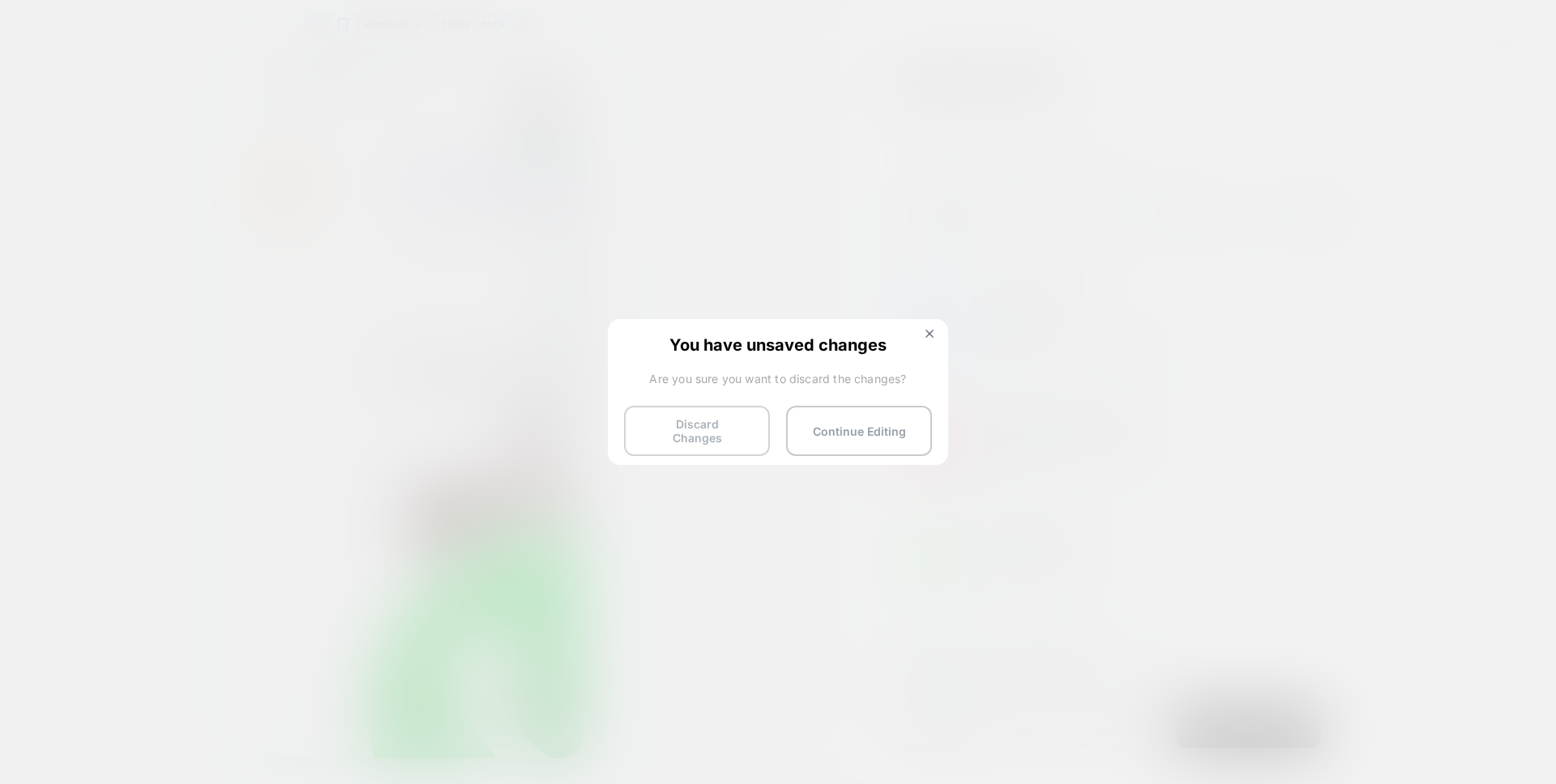 click on "Discard Changes" at bounding box center [697, 431] 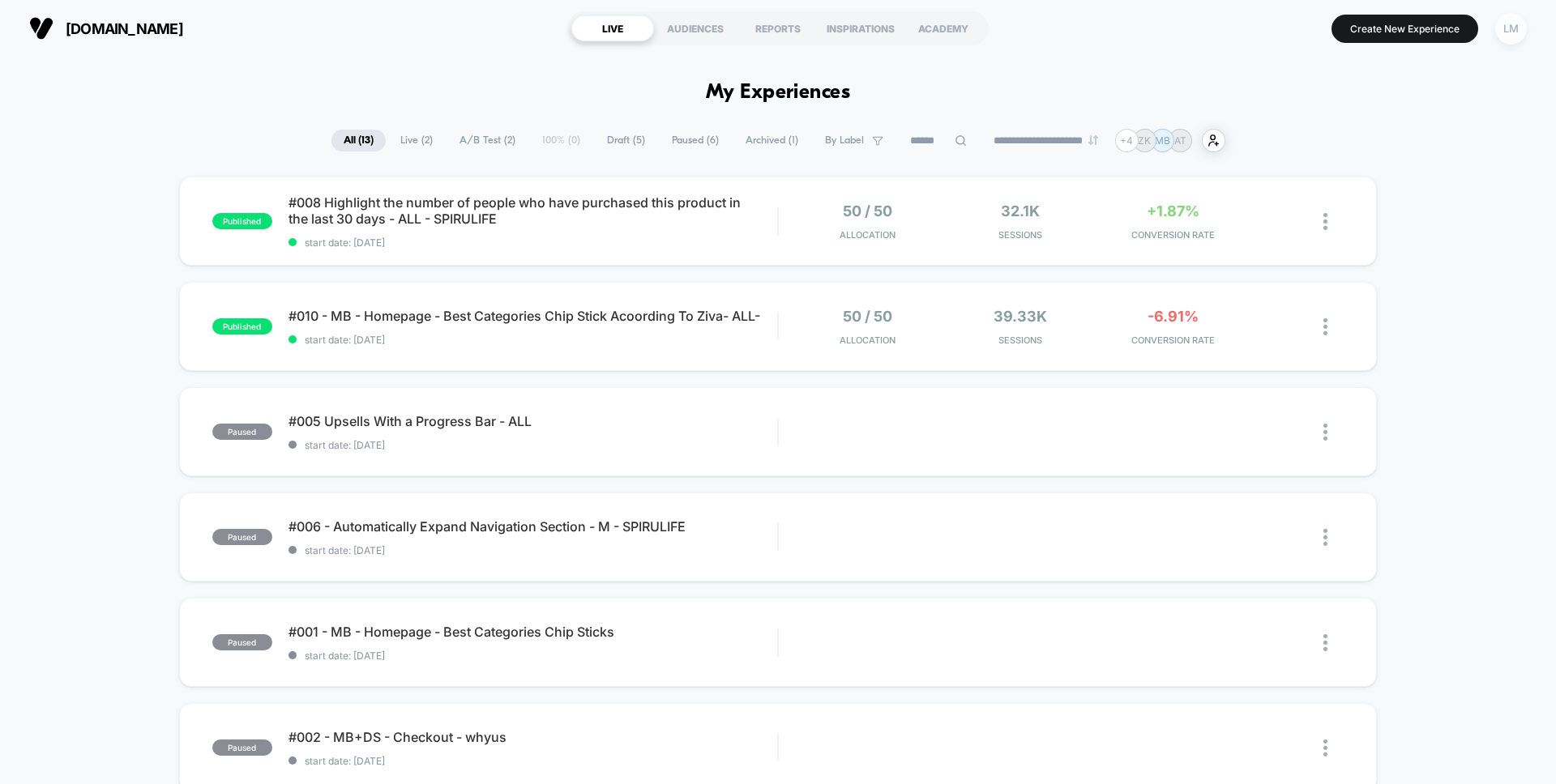 click on "LM" at bounding box center [1511, 28] 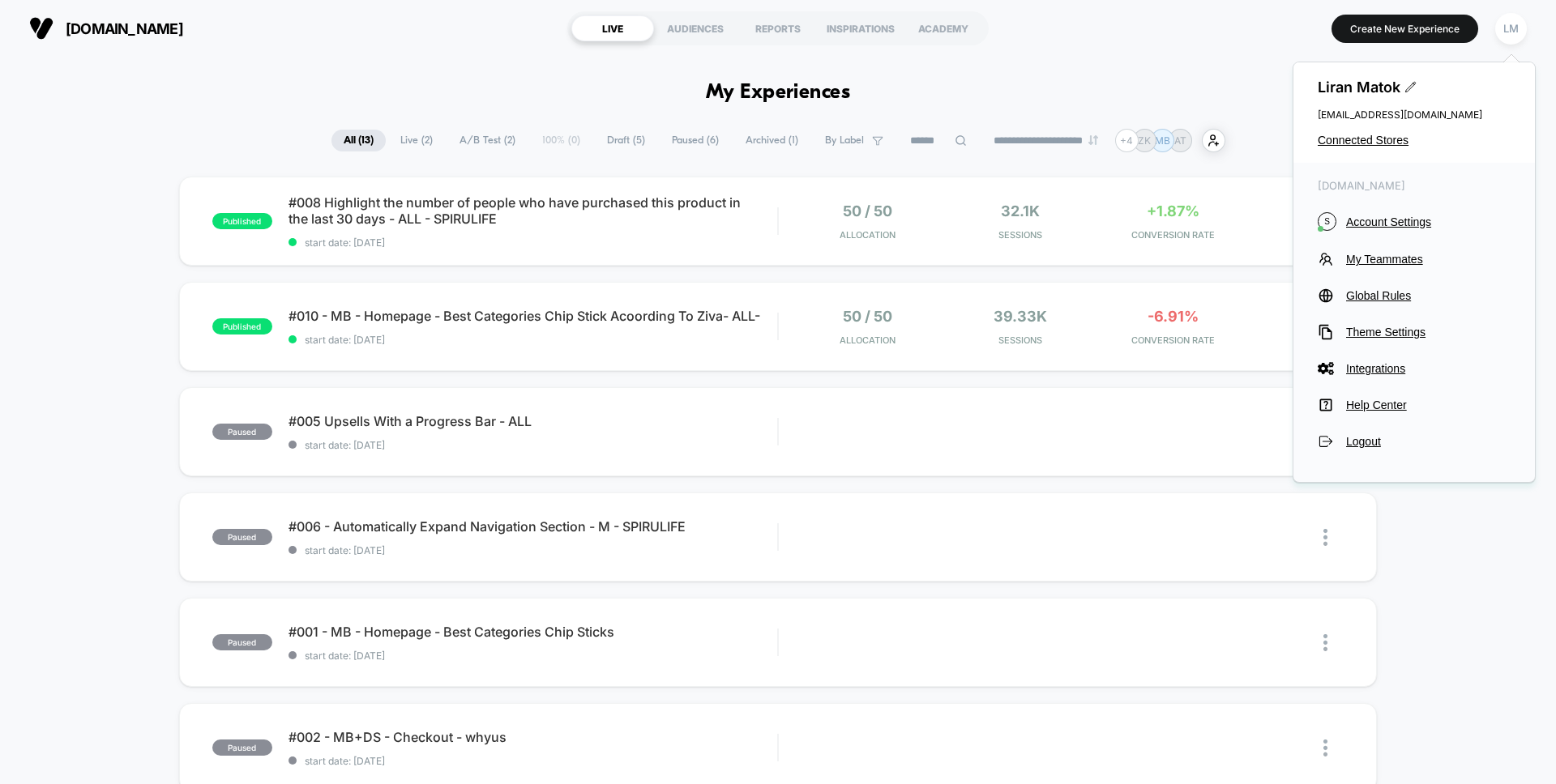 click on "[PERSON_NAME] [EMAIL_ADDRESS][DOMAIN_NAME] Connected Stores" at bounding box center [1414, 113] 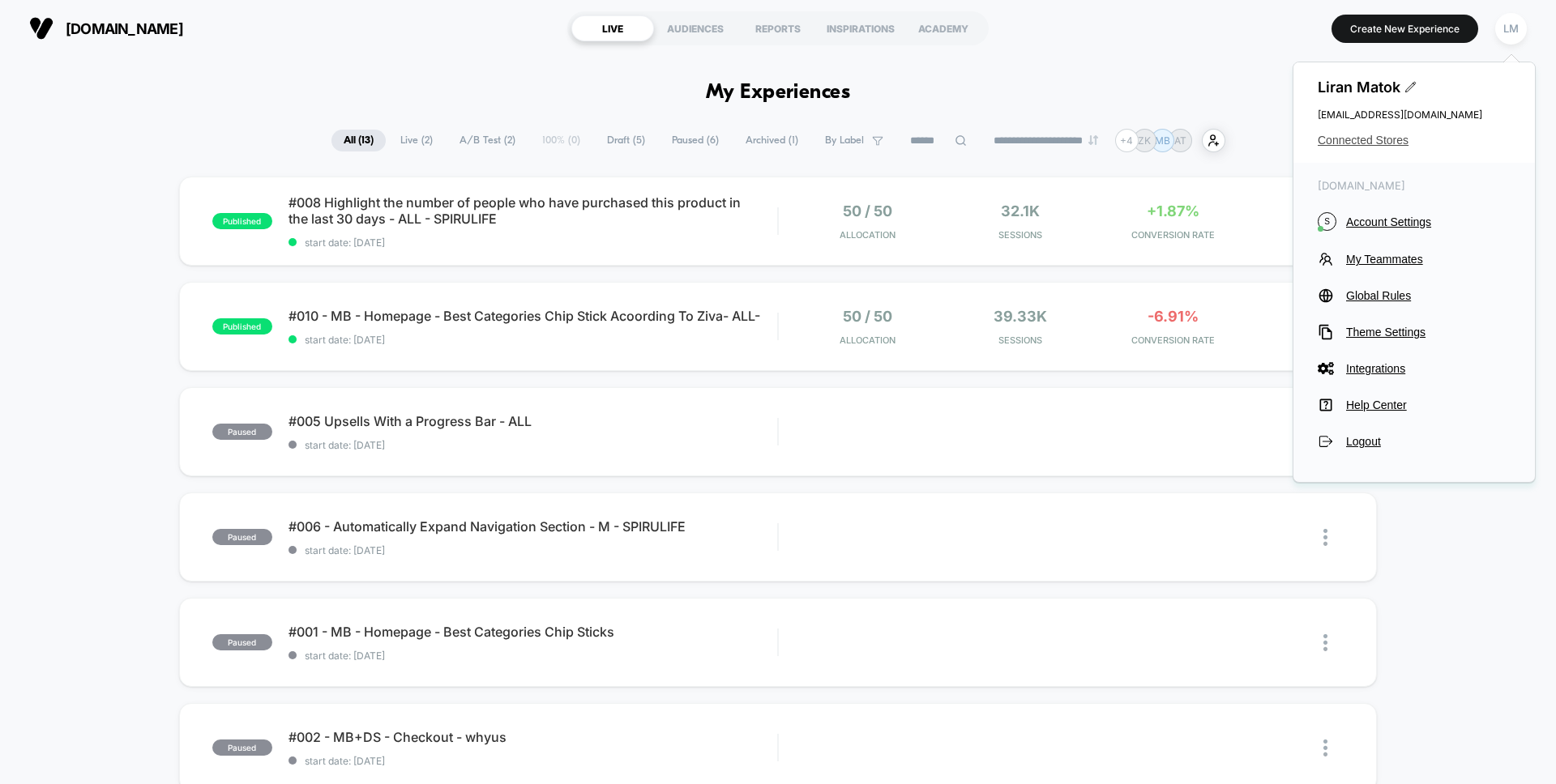 click on "Connected Stores" at bounding box center [1414, 140] 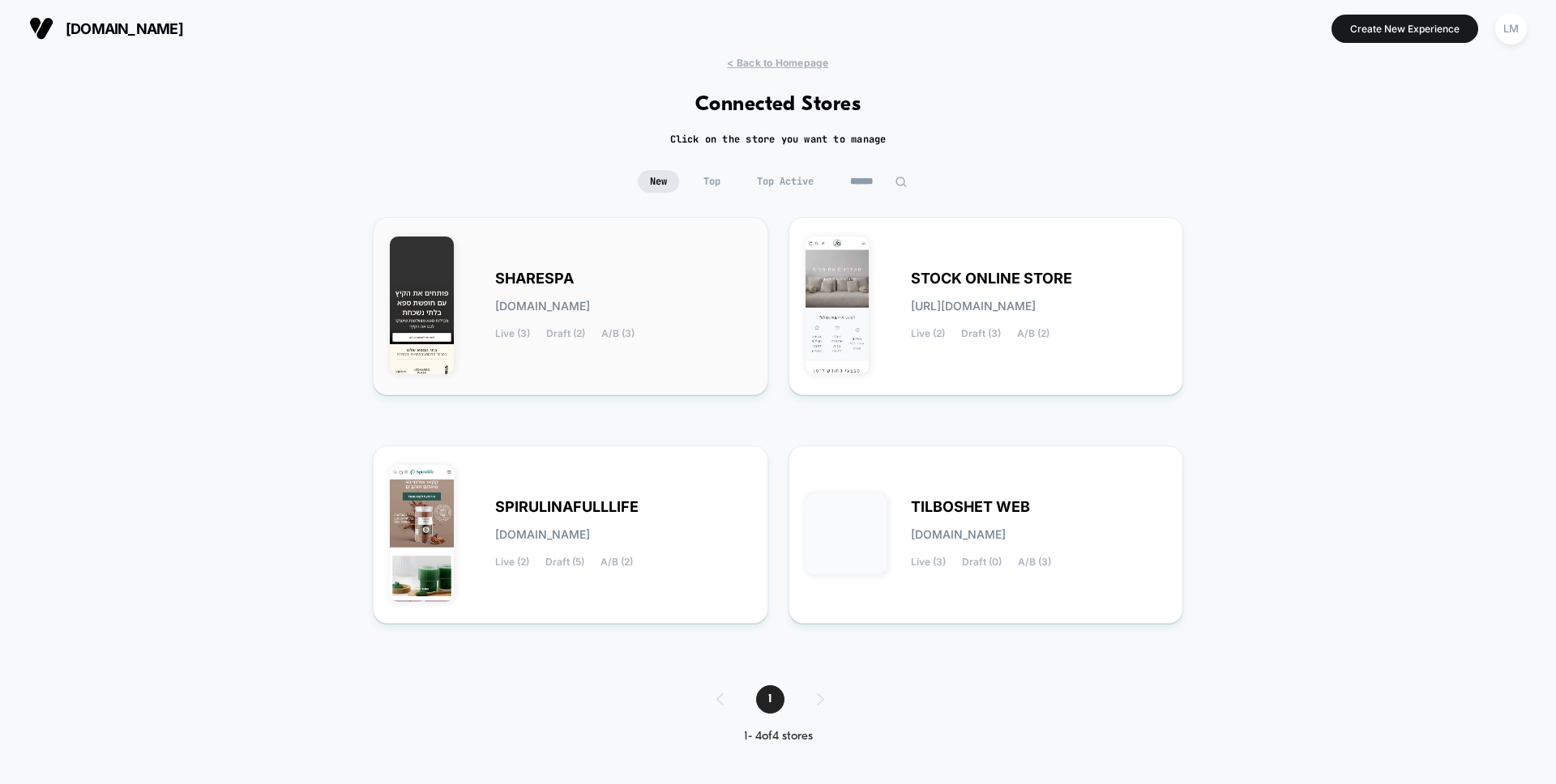 click on "[DOMAIN_NAME]" at bounding box center [542, 306] 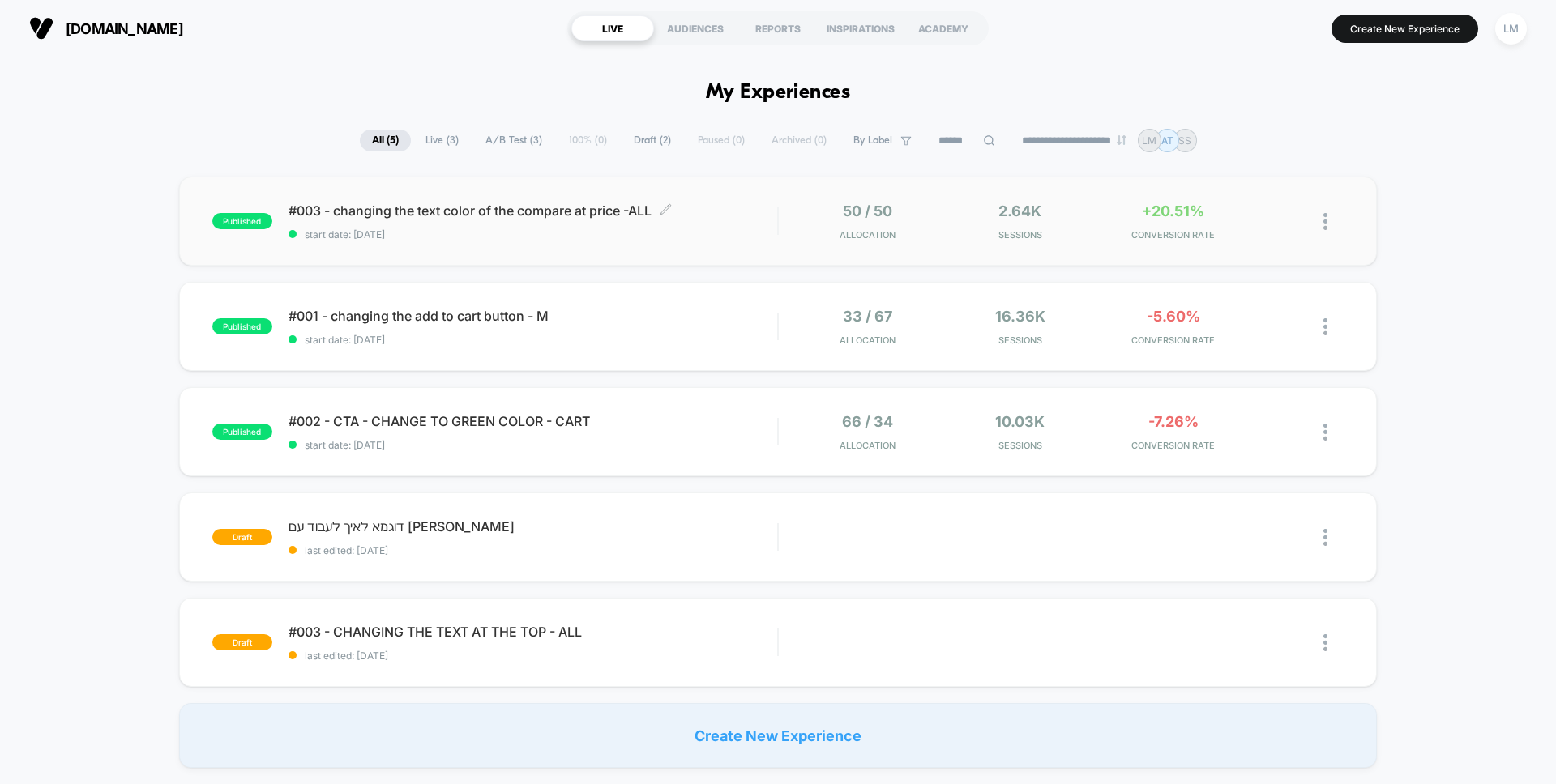 scroll, scrollTop: 0, scrollLeft: 0, axis: both 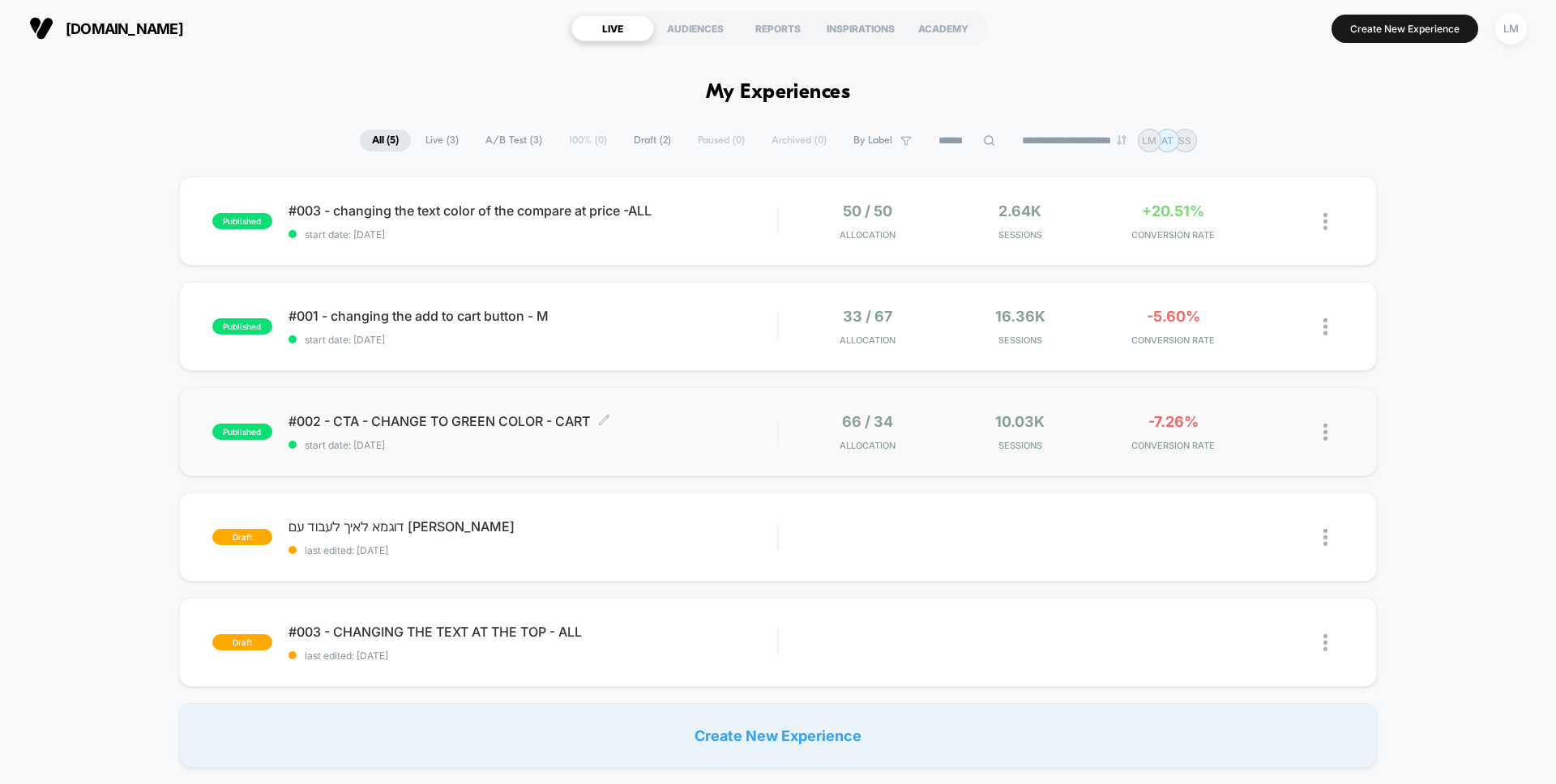 click on "#002 - CTA - CHANGE TO GREEN COLOR - CART Click to edit experience details" at bounding box center (532, 421) 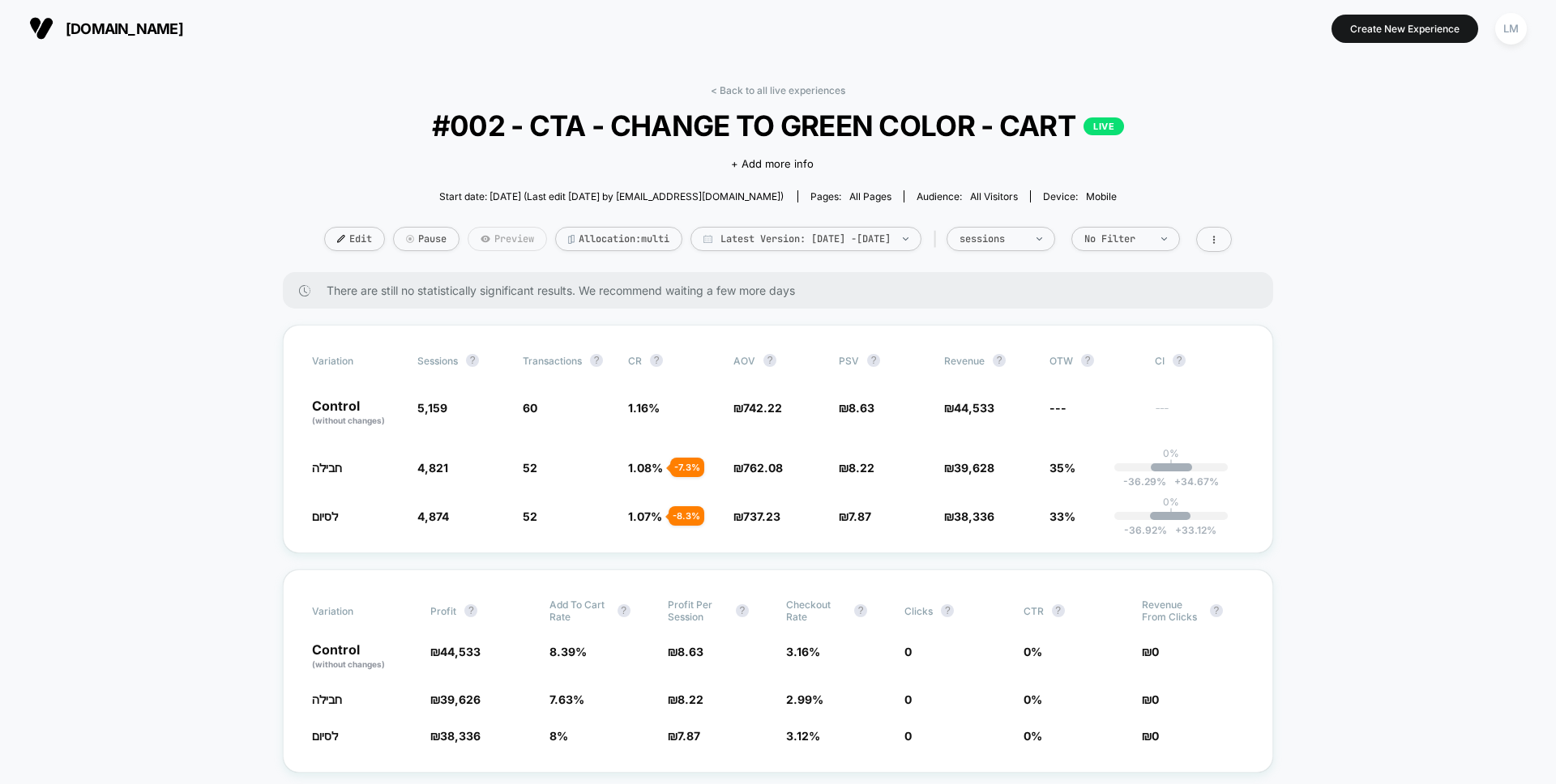 click on "Preview" at bounding box center [507, 239] 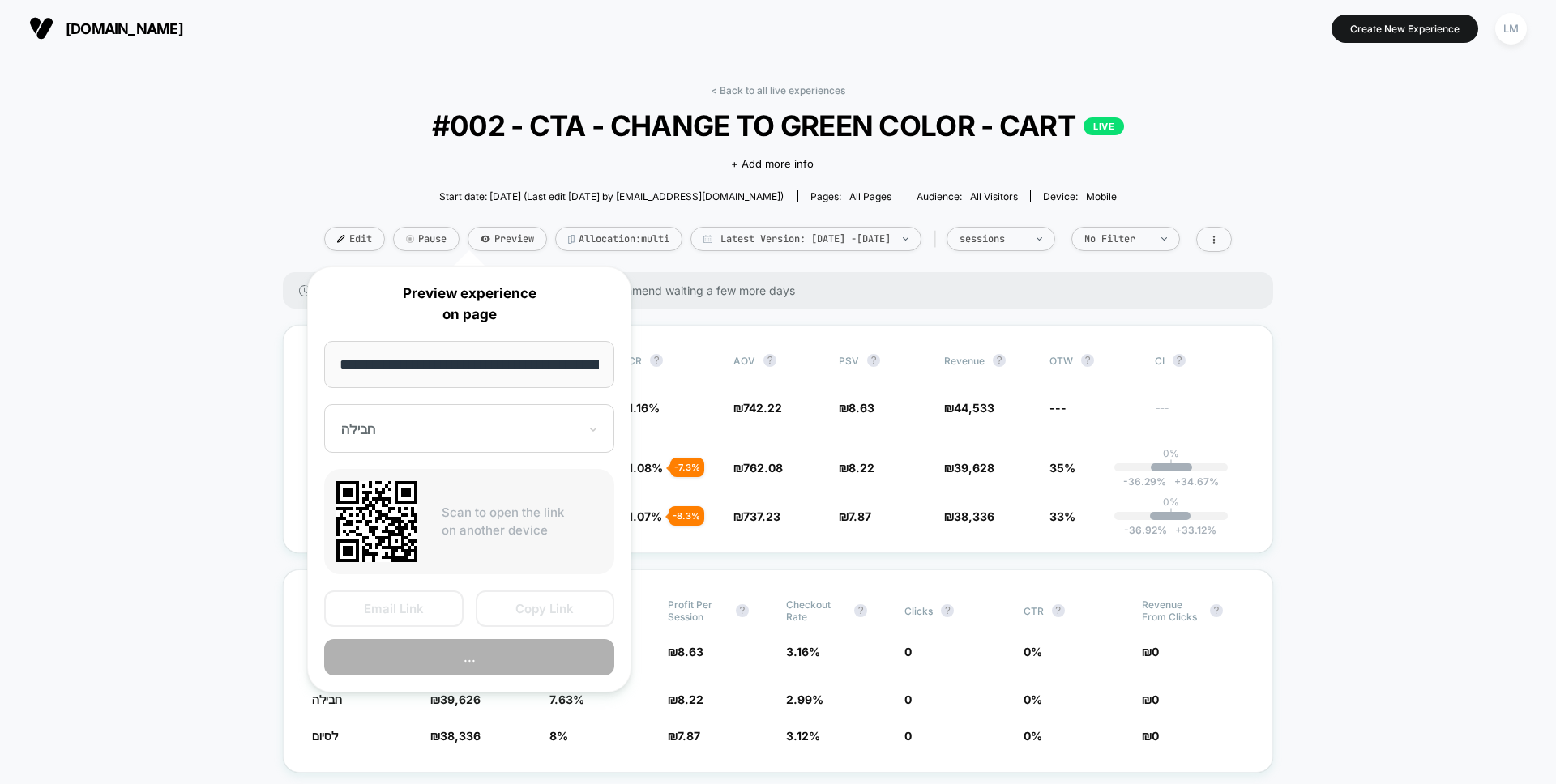 scroll, scrollTop: 0, scrollLeft: 50, axis: horizontal 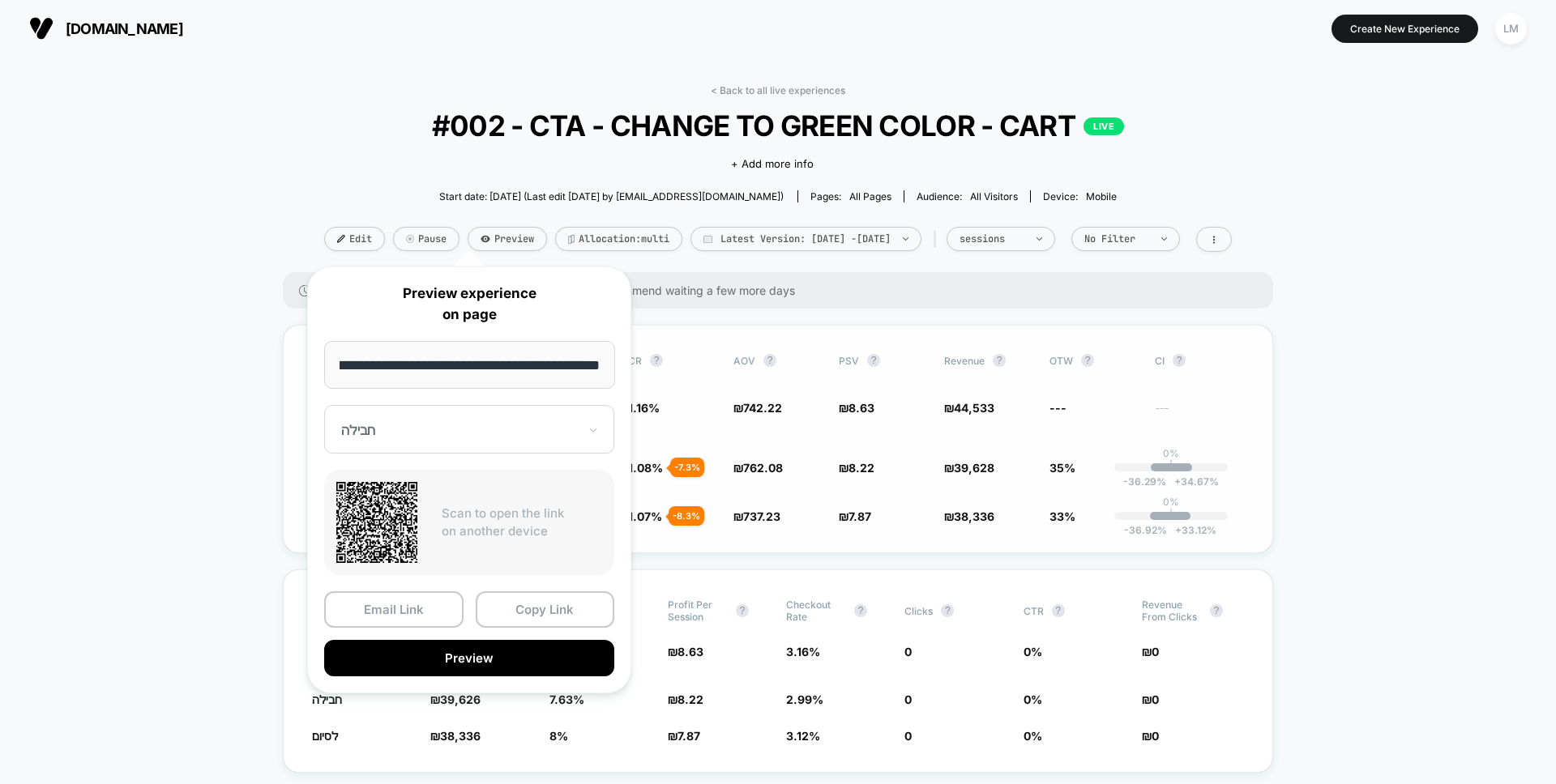 click on "Variation Sessions ? Transactions ? CR ? AOV ? PSV ? Revenue ? OTW ? CI ? Control (without changes) 5,159 60 1.16 % ₪ 742.22 ₪ 8.63 ₪ 44,533 --- --- חבילה 4,821 - 6.6 % 52 - 7.3 % 1.08 % - 7.3 % ₪ 762.08 + 2.7 % ₪ 8.22 - 4.8 % ₪ 39,628 - 4.8 % 35% 0% | -36.29 % + 34.67 % לסיום 4,874 - 5.5 % 52 - 8.3 % 1.07 % - 8.3 % ₪ 737.23 - 0.67 % ₪ 7.87 - 8.9 % ₪ 38,336 - 8.9 % 33% 0% | -36.92 % + 33.12 %" at bounding box center [778, 439] 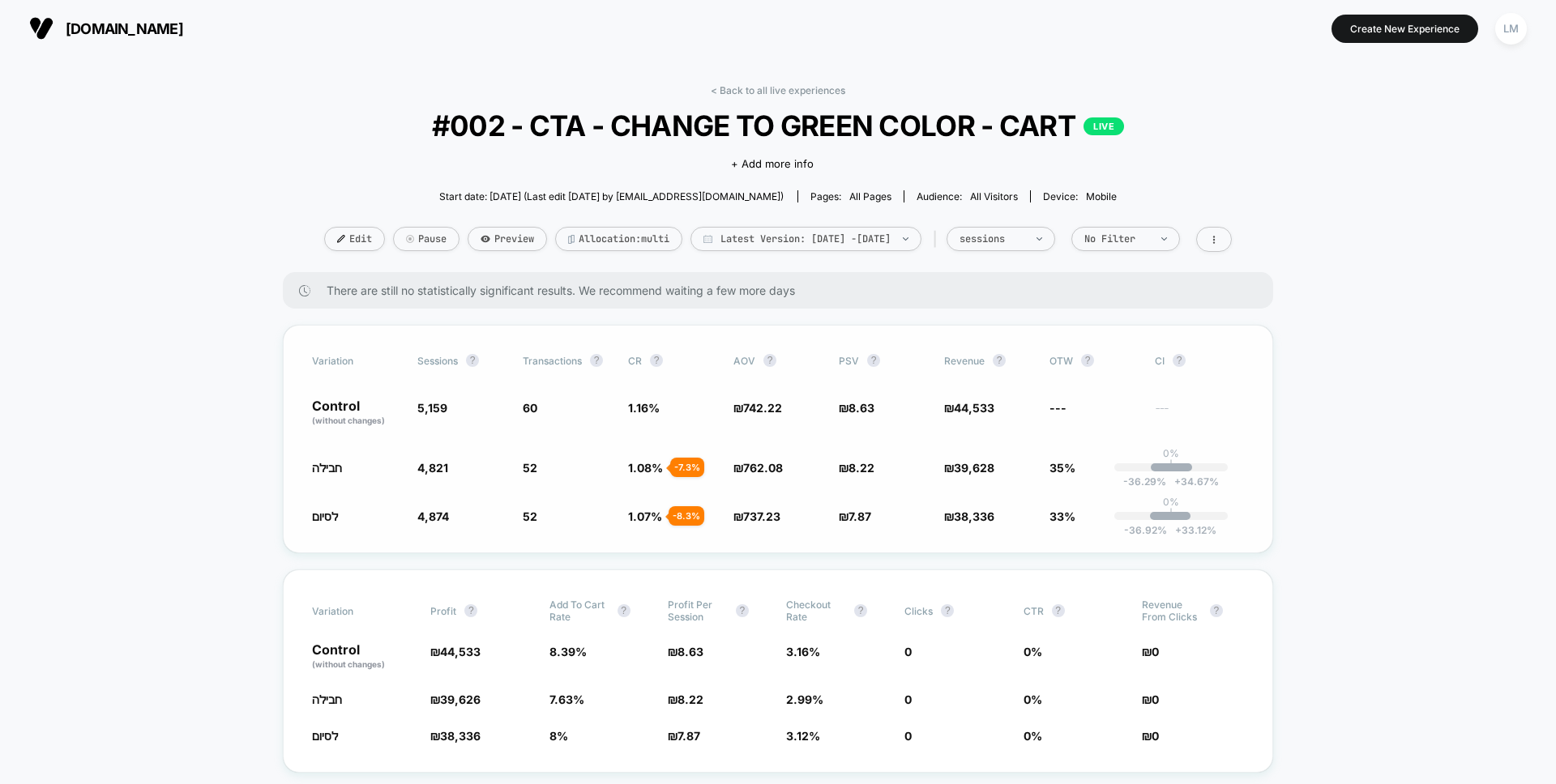 drag, startPoint x: 305, startPoint y: 388, endPoint x: 631, endPoint y: 519, distance: 351.33602 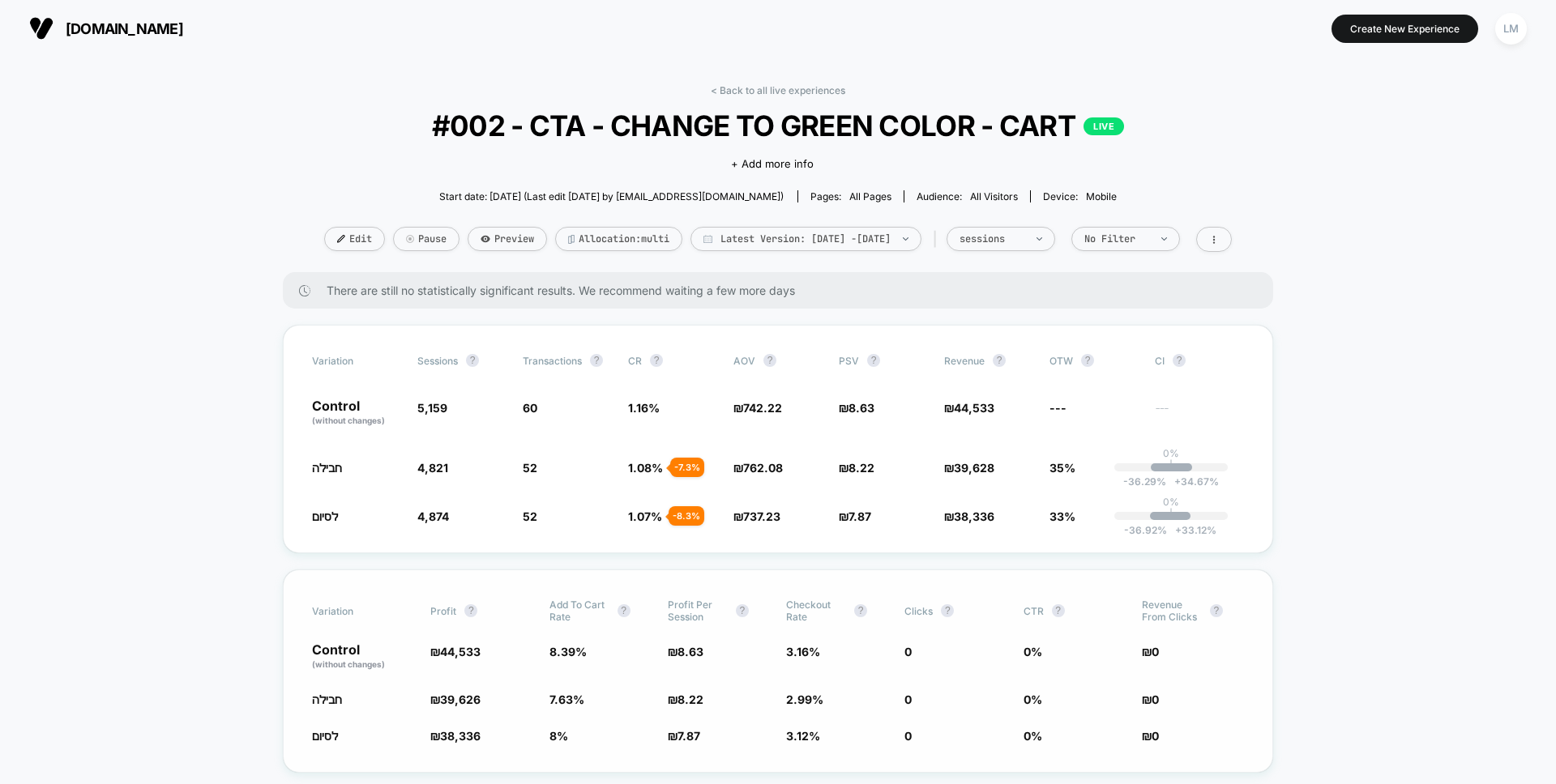 drag, startPoint x: 321, startPoint y: 366, endPoint x: 661, endPoint y: 631, distance: 431.07424 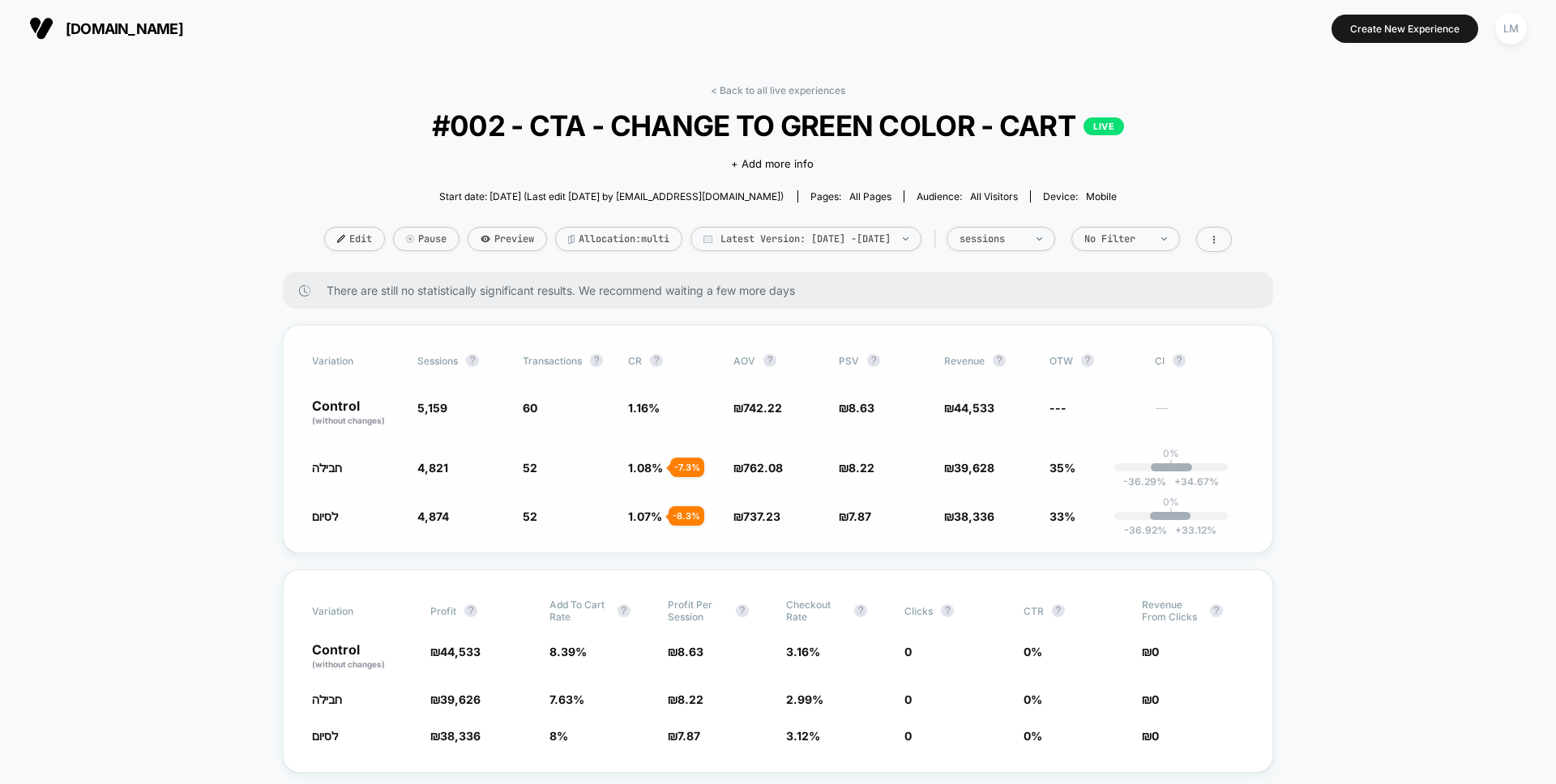 drag, startPoint x: 1110, startPoint y: 557, endPoint x: 419, endPoint y: 393, distance: 710.195 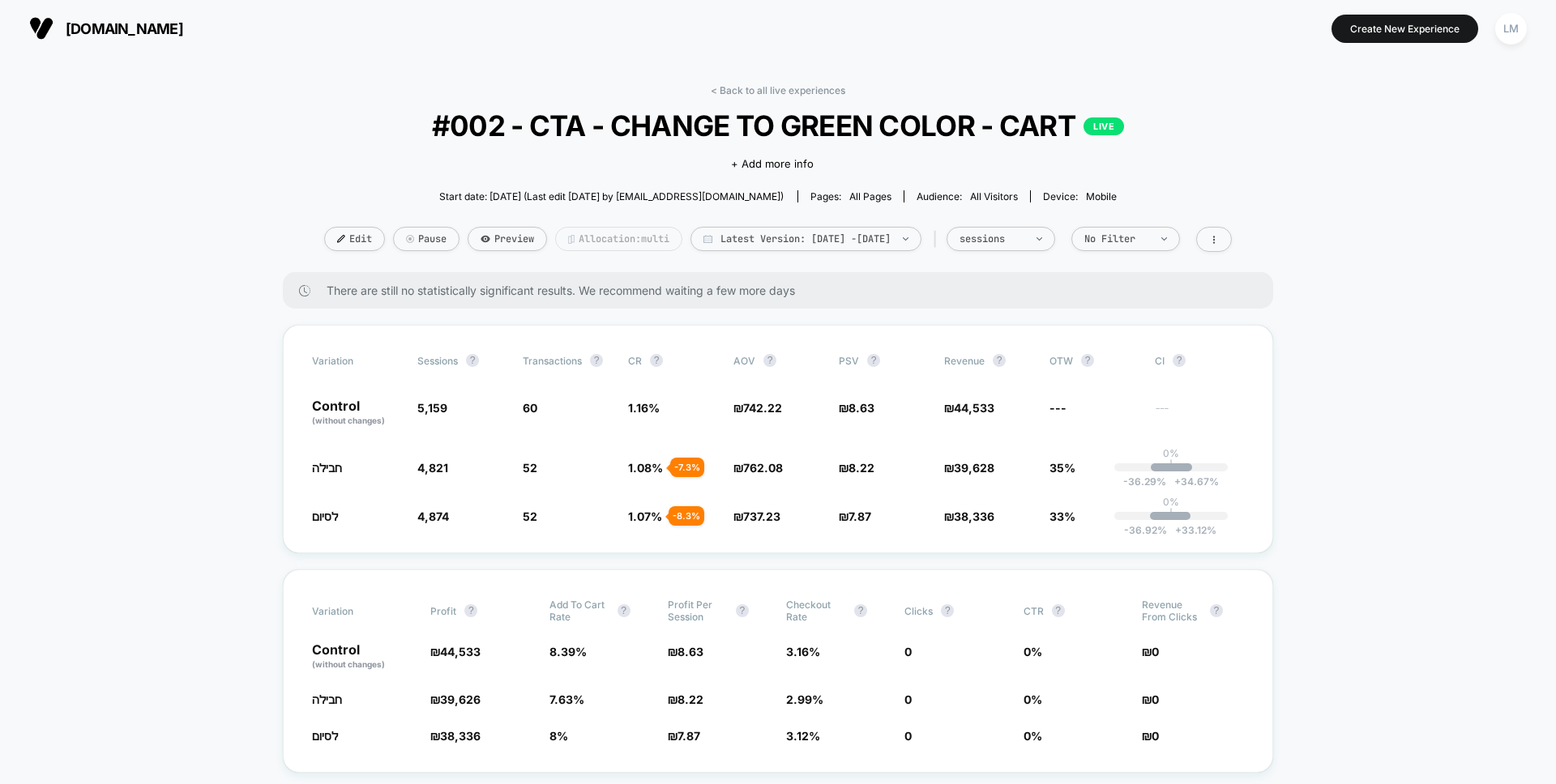 click on "Allocation:  multi" at bounding box center (618, 239) 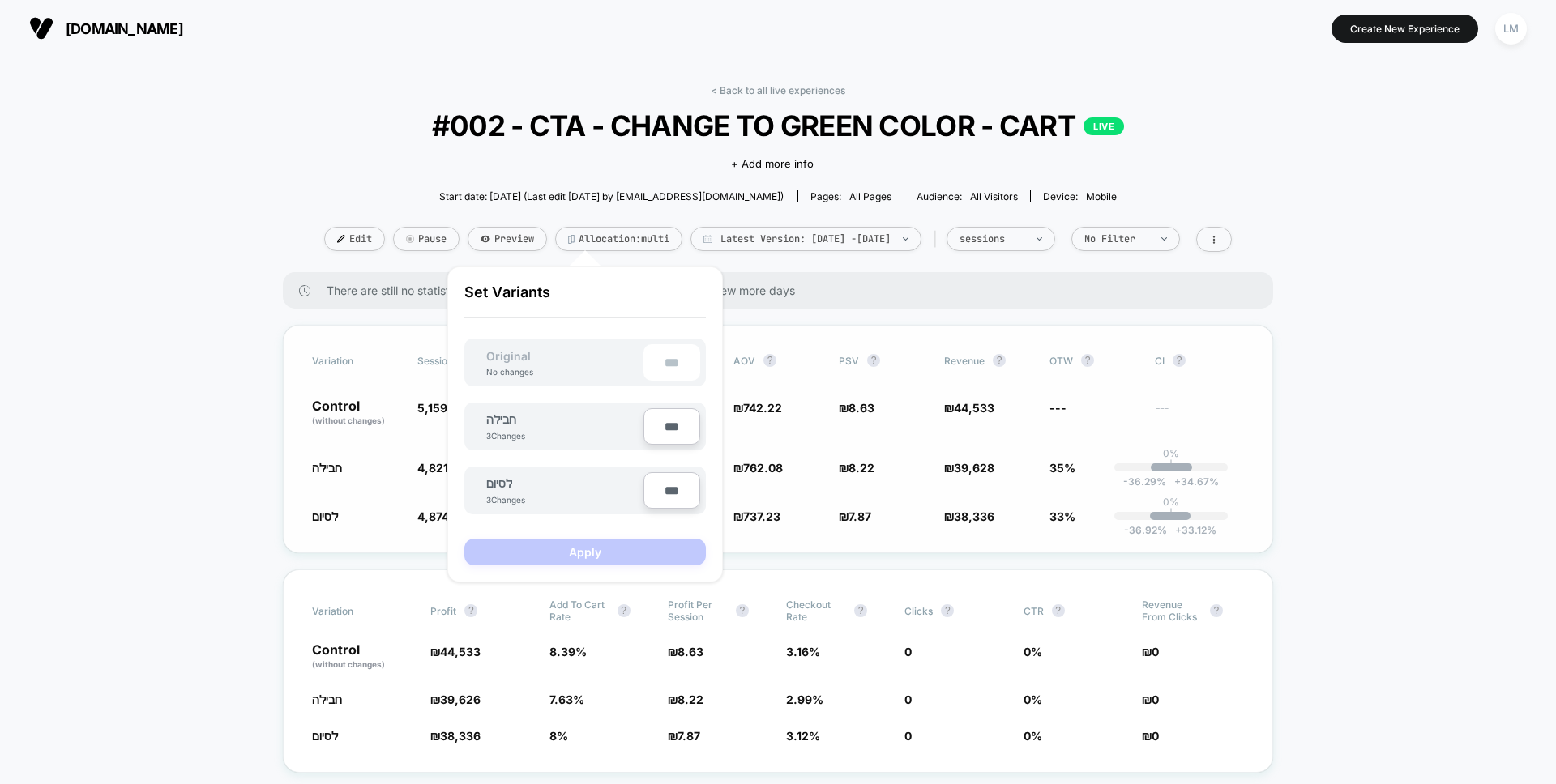 click on "Variation Sessions ? Transactions ? CR ? AOV ? PSV ? Revenue ? OTW ? CI ? Control (without changes) 5,159 60 1.16 % ₪ 742.22 ₪ 8.63 ₪ 44,533 --- --- חבילה 4,821 - 6.6 % 52 - 7.3 % 1.08 % - 7.3 % ₪ 762.08 + 2.7 % ₪ 8.22 - 4.8 % ₪ 39,628 - 4.8 % 35% 0% | -36.29 % + 34.67 % לסיום 4,874 - 5.5 % 52 - 8.3 % 1.07 % - 8.3 % ₪ 737.23 - 0.67 % ₪ 7.87 - 8.9 % ₪ 38,336 - 8.9 % 33% 0% | -36.92 % + 33.12 %" at bounding box center (778, 439) 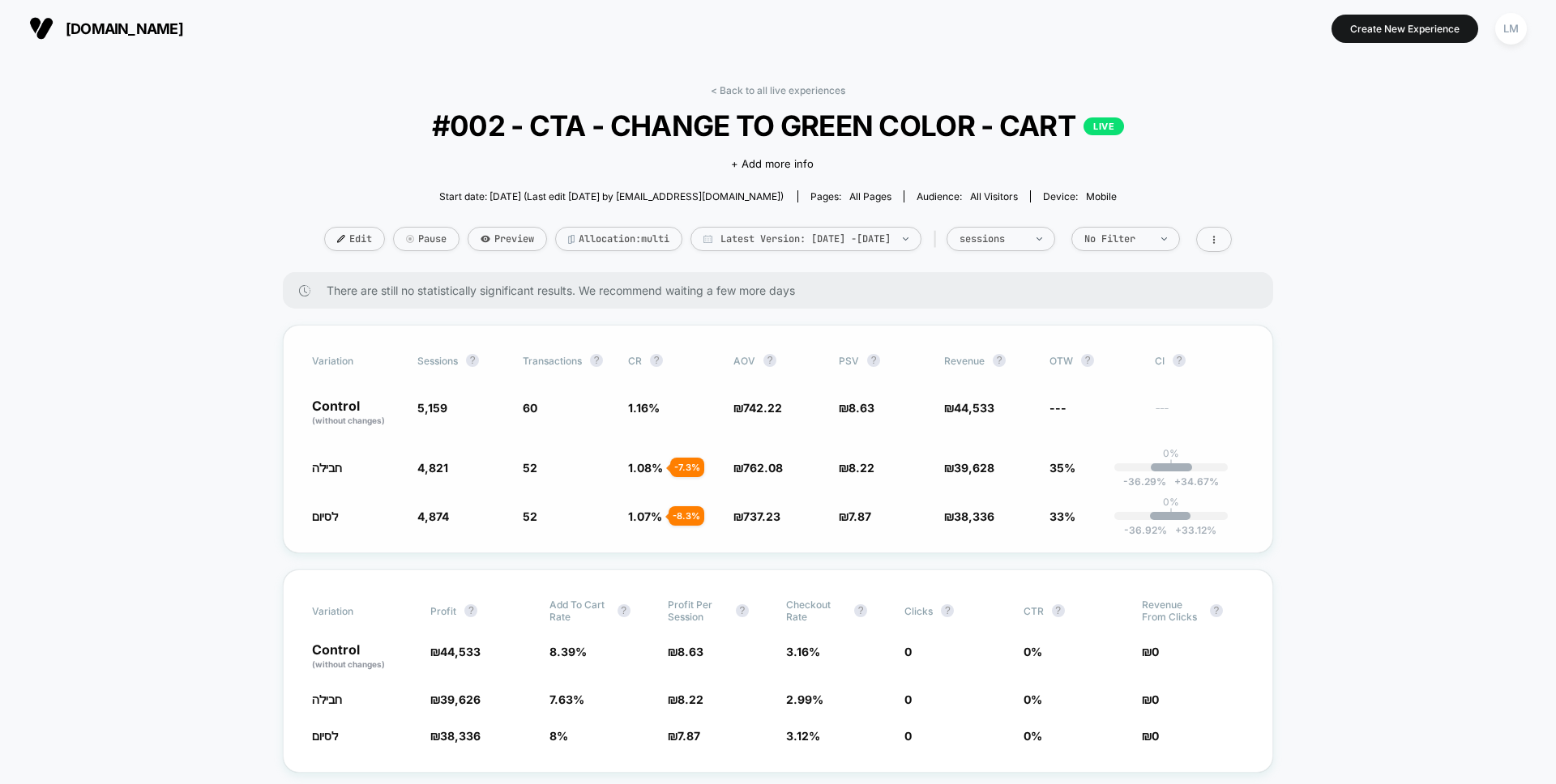 drag, startPoint x: 299, startPoint y: 411, endPoint x: 393, endPoint y: 497, distance: 127.40487 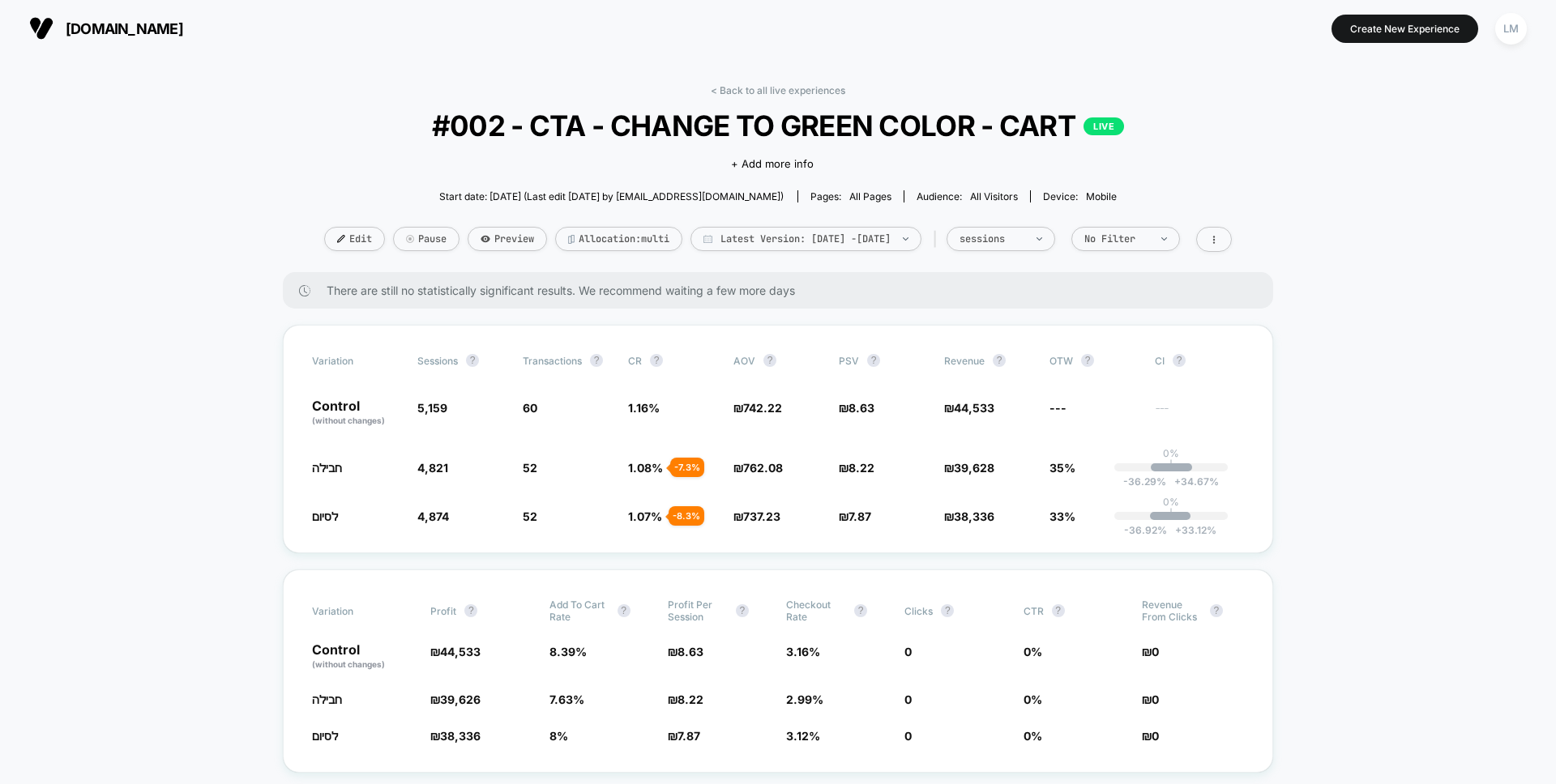 click on "< Back to all live experiences  #002 - CTA - CHANGE TO GREEN COLOR - CART LIVE Click to edit experience details + Add more info Start date: [DATE] (Last edit [DATE] by [EMAIL_ADDRESS][DOMAIN_NAME]) Pages: all pages Audience: All Visitors Device: mobile Edit Pause  Preview Allocation:  multi Latest Version:     [DATE]    -    [DATE] |   sessions   No Filter" at bounding box center [778, 178] 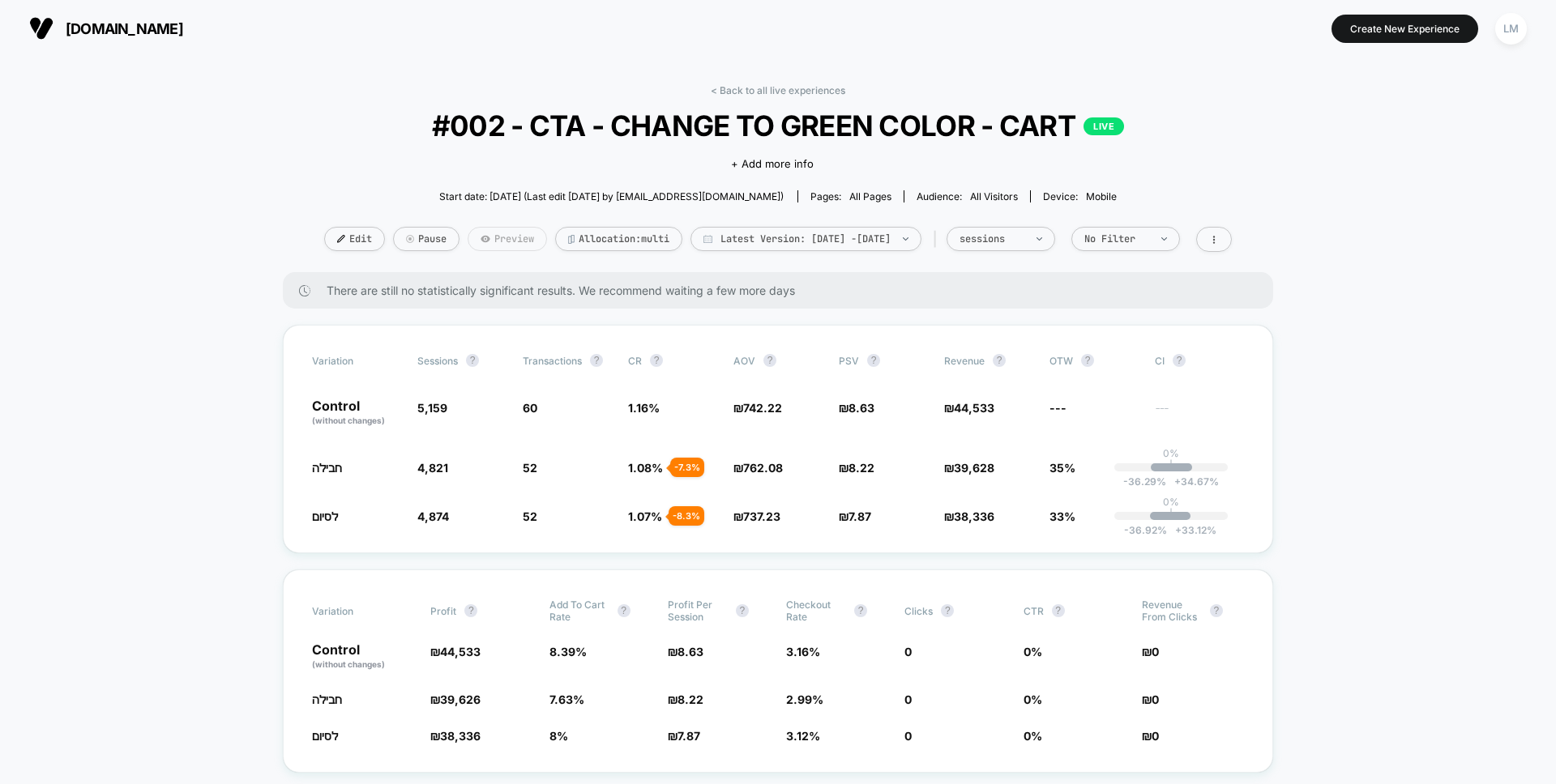 click on "Preview" at bounding box center [507, 239] 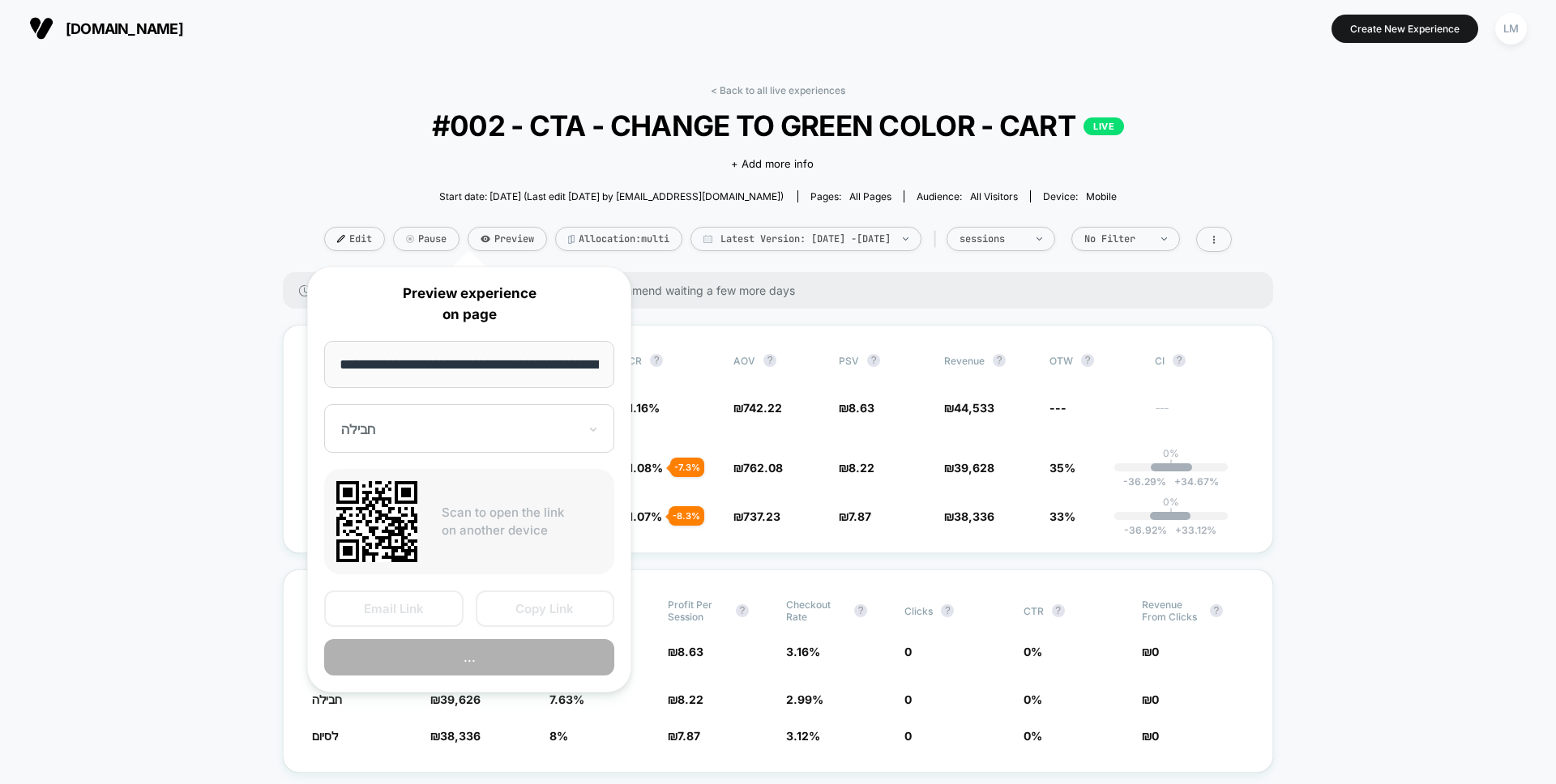 scroll, scrollTop: 0, scrollLeft: 50, axis: horizontal 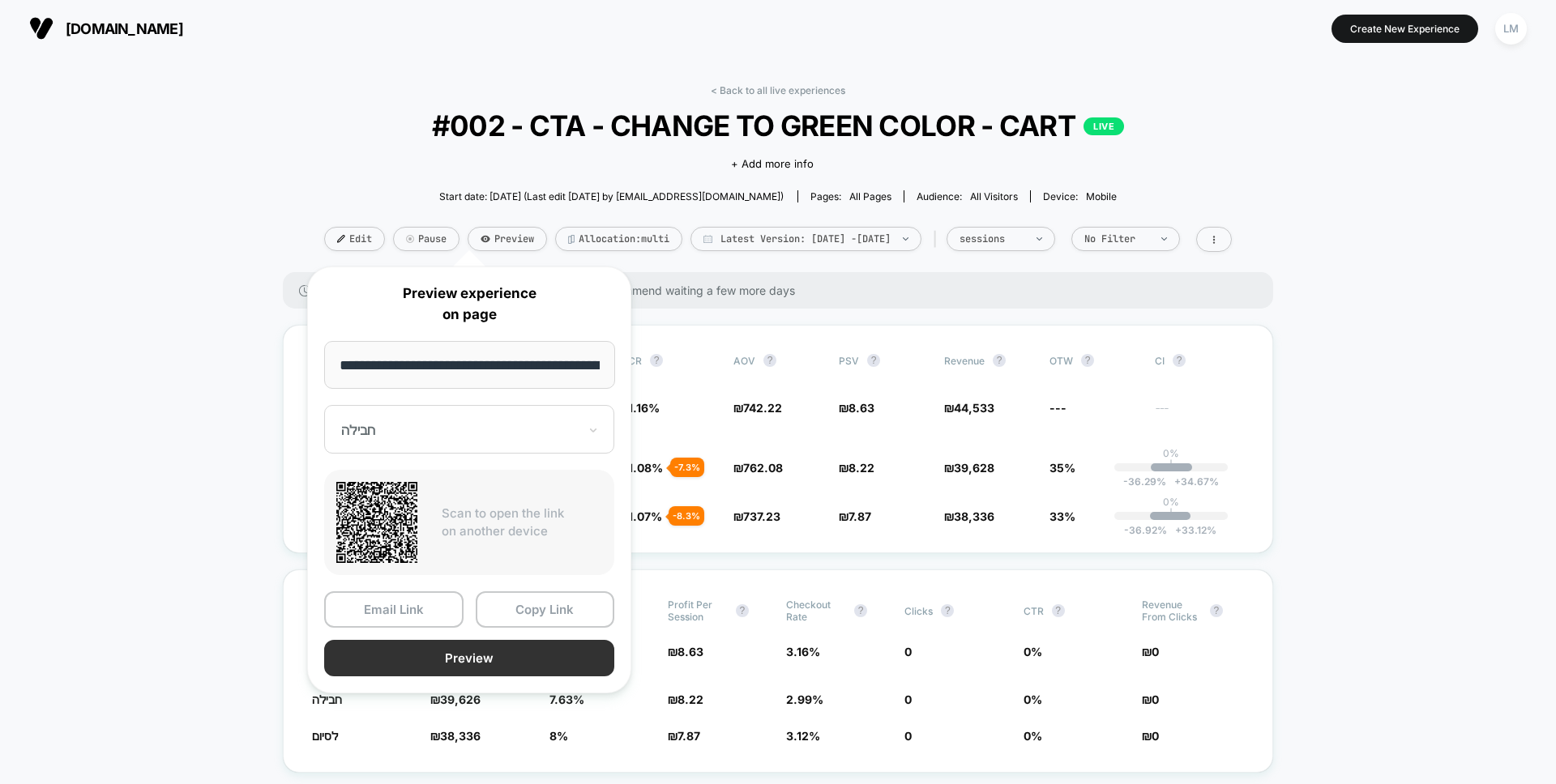 click on "Preview" at bounding box center [469, 658] 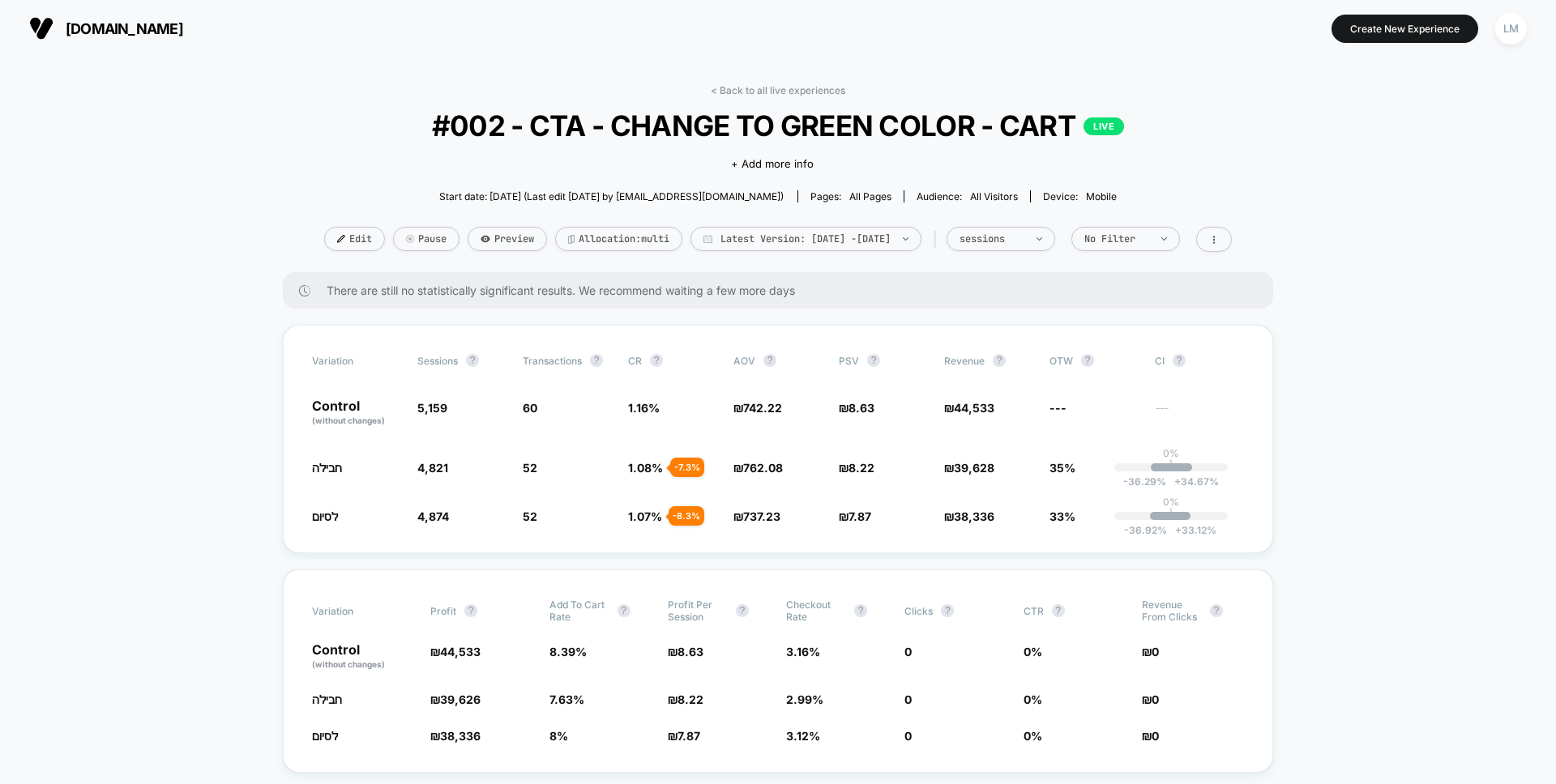 click at bounding box center [41, 28] 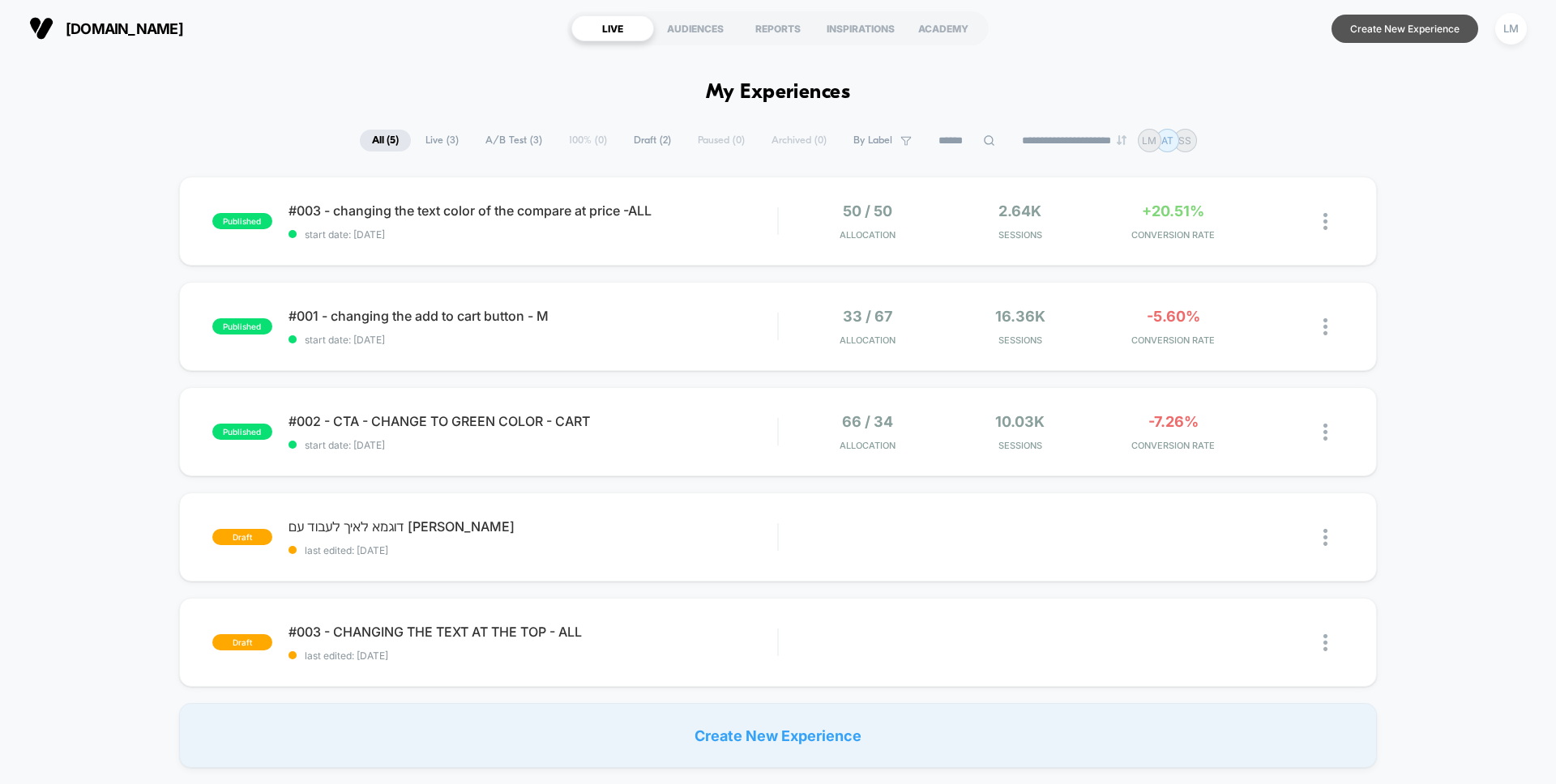scroll, scrollTop: 0, scrollLeft: 0, axis: both 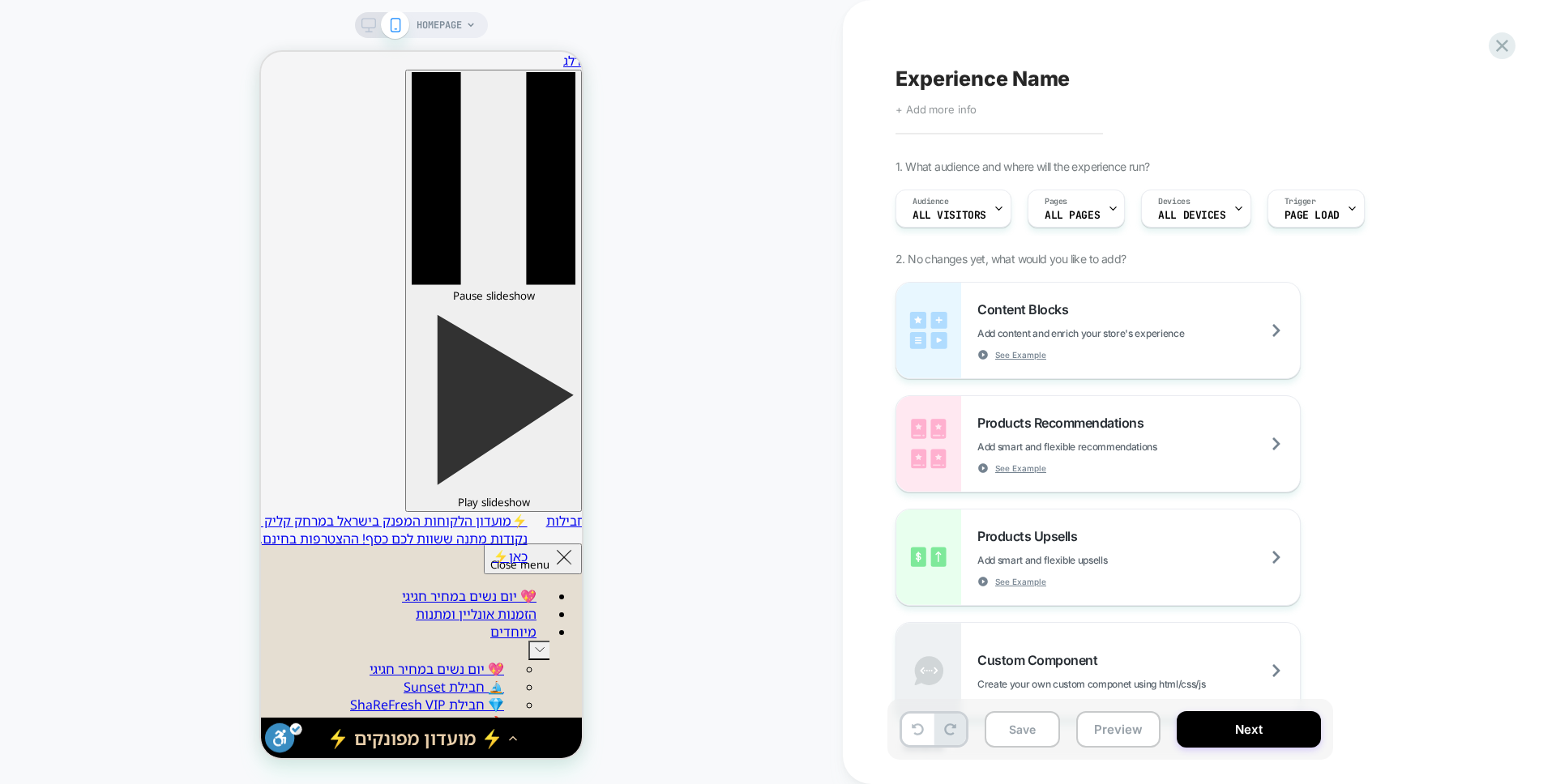 click on "Pages ALL PAGES" at bounding box center (1072, 208) 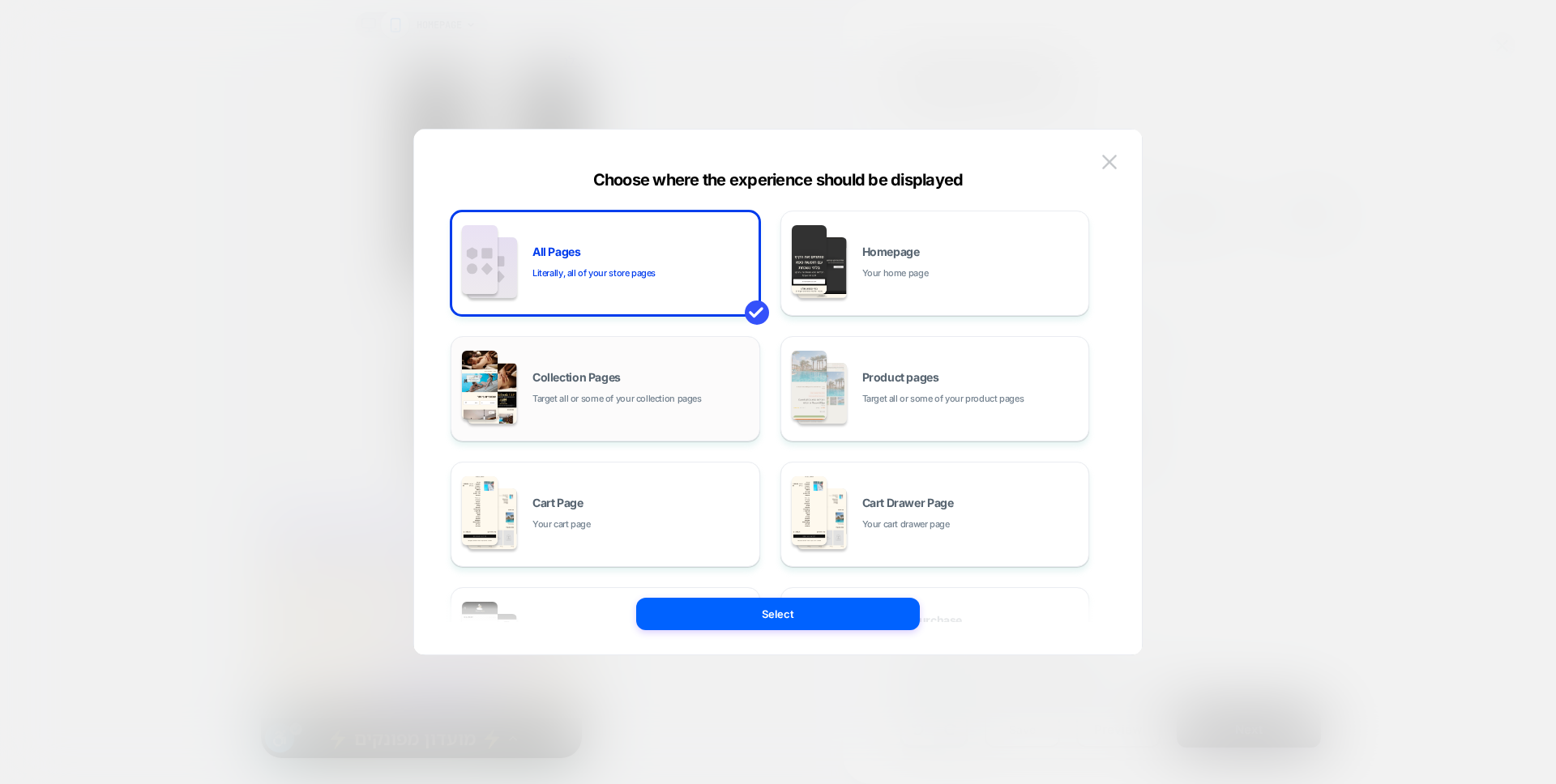 click on "Collection Pages" at bounding box center (576, 377) 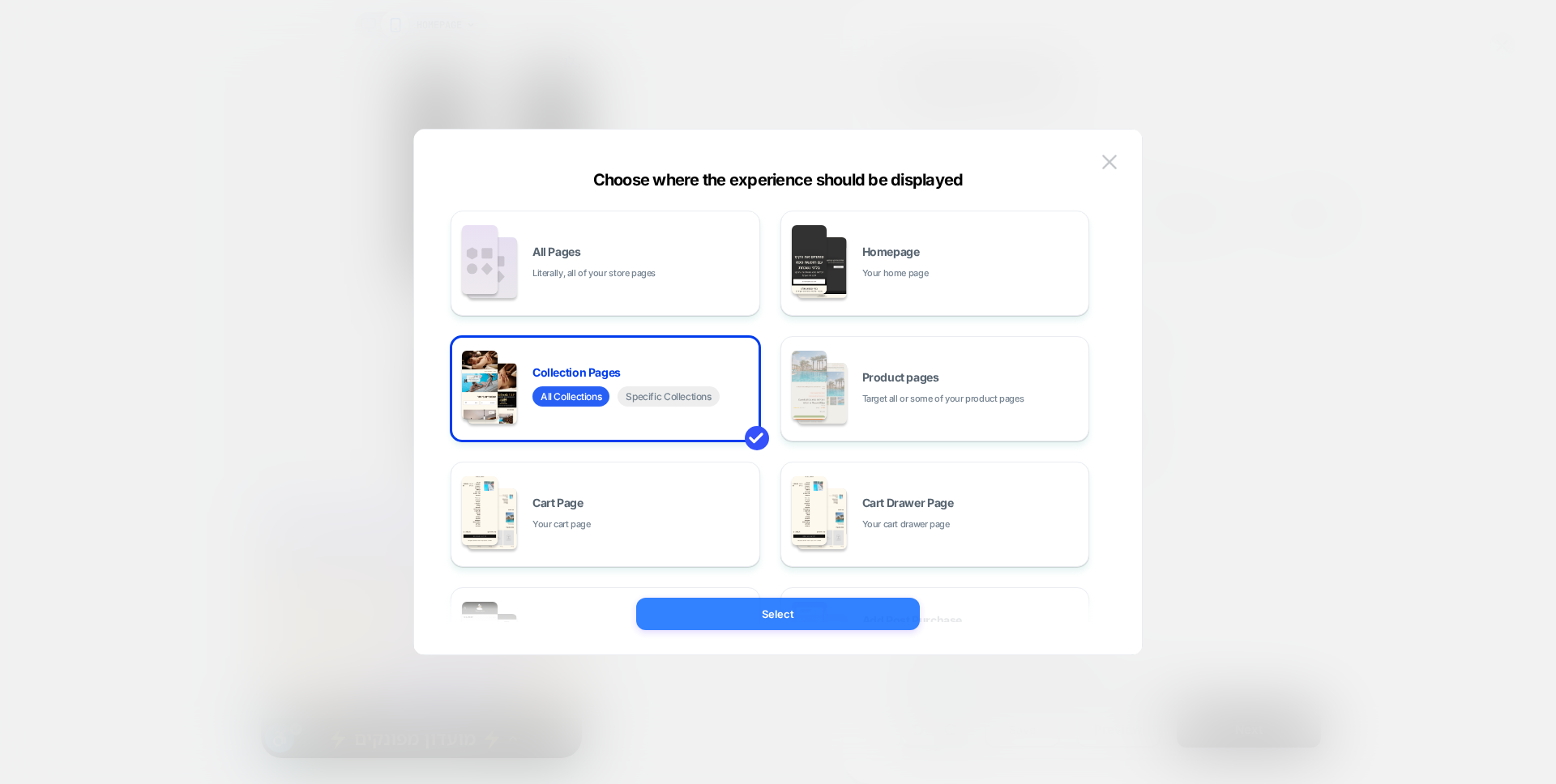 click on "Select" at bounding box center [778, 614] 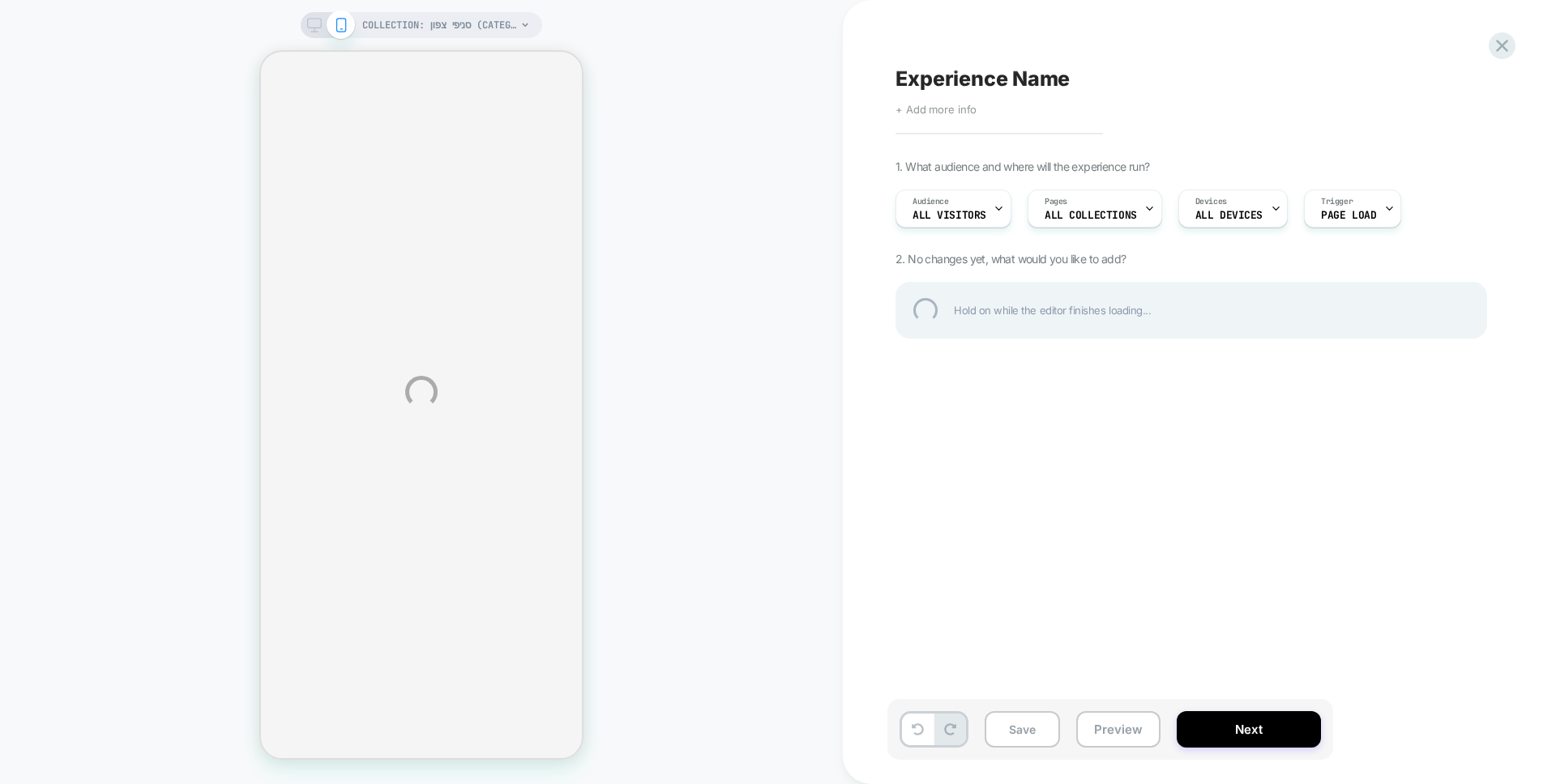 select on "******" 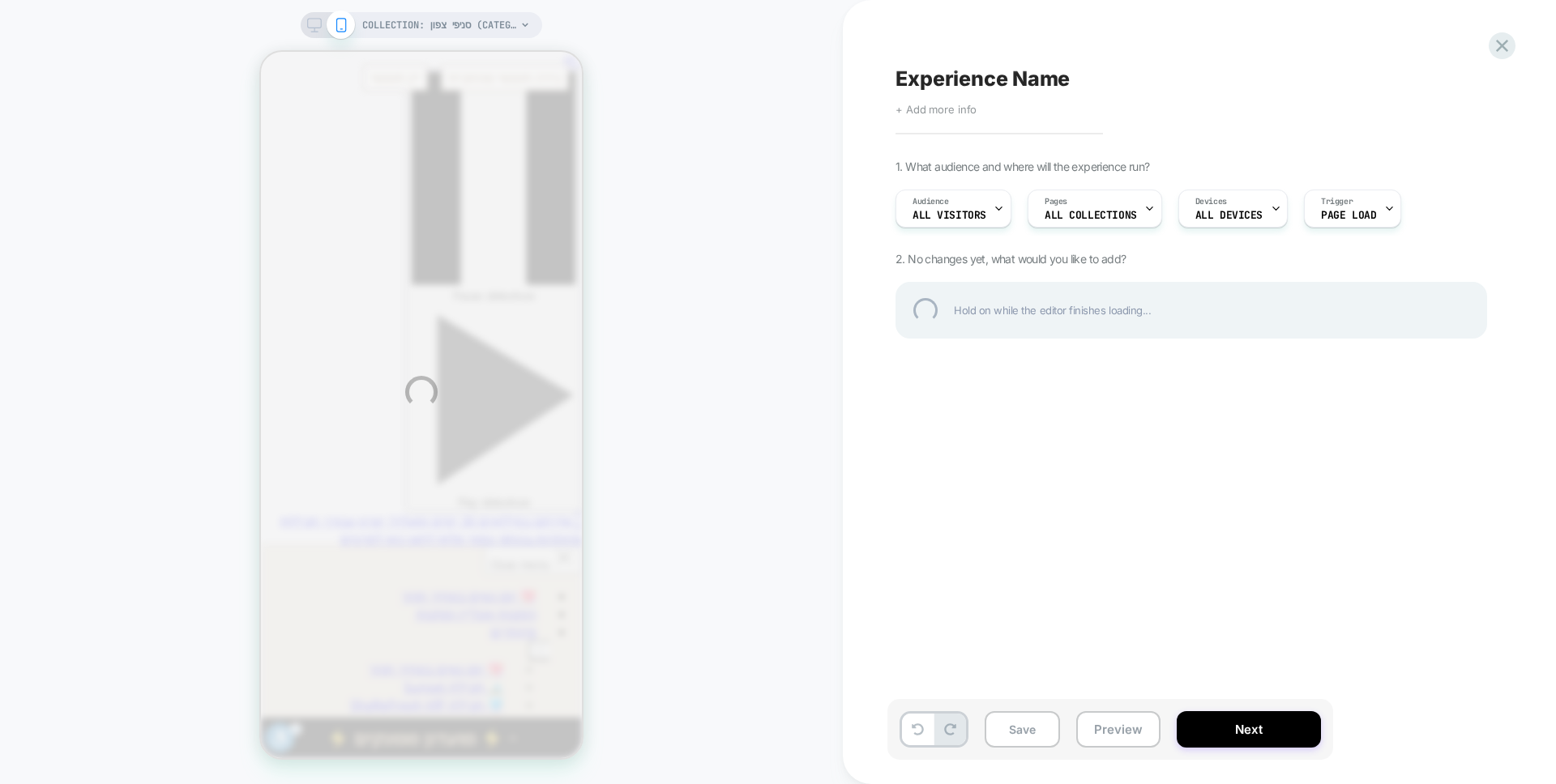 scroll, scrollTop: 0, scrollLeft: 0, axis: both 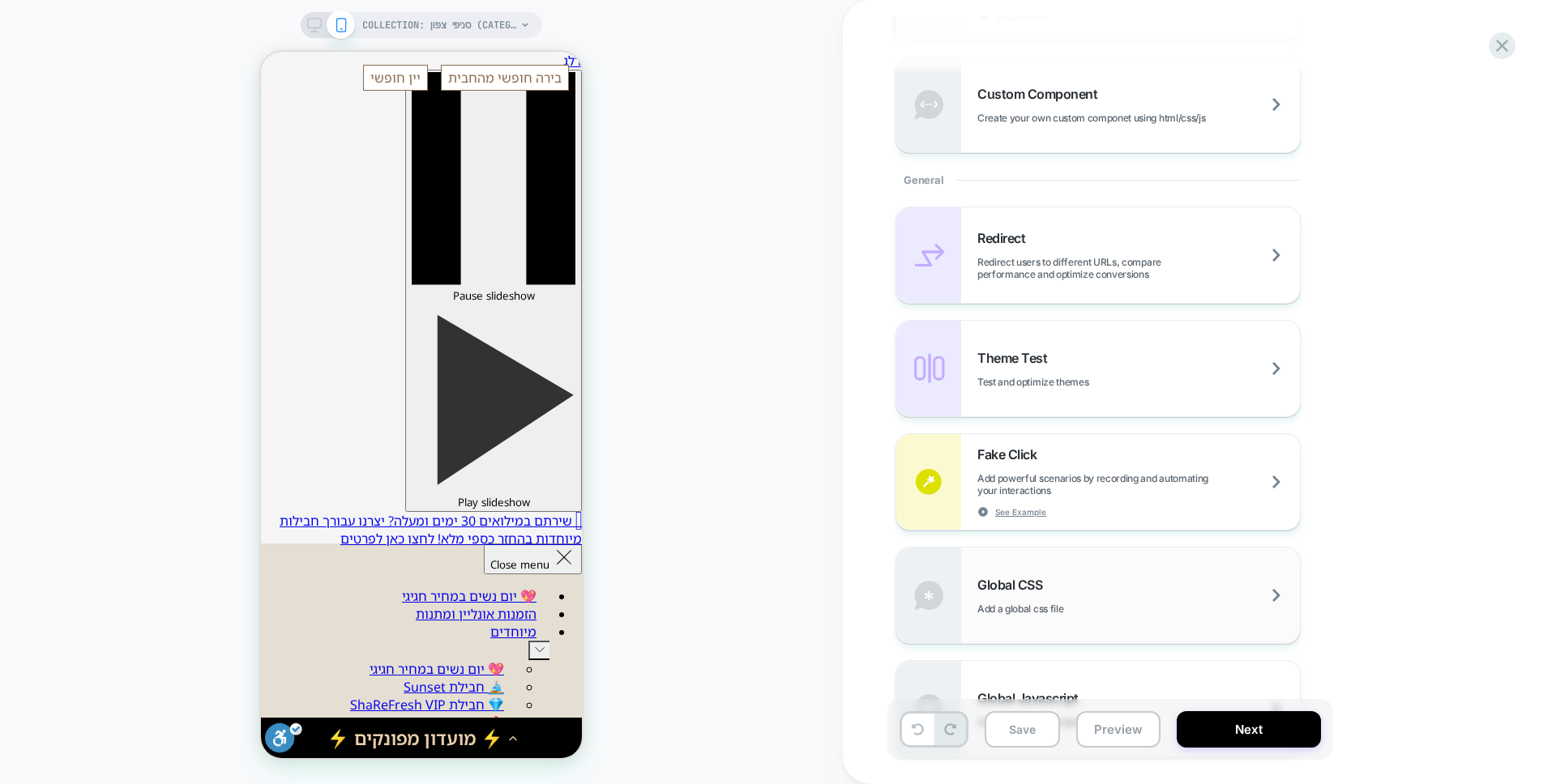 click on "Global CSS Add a global css file" at bounding box center [1139, 595] 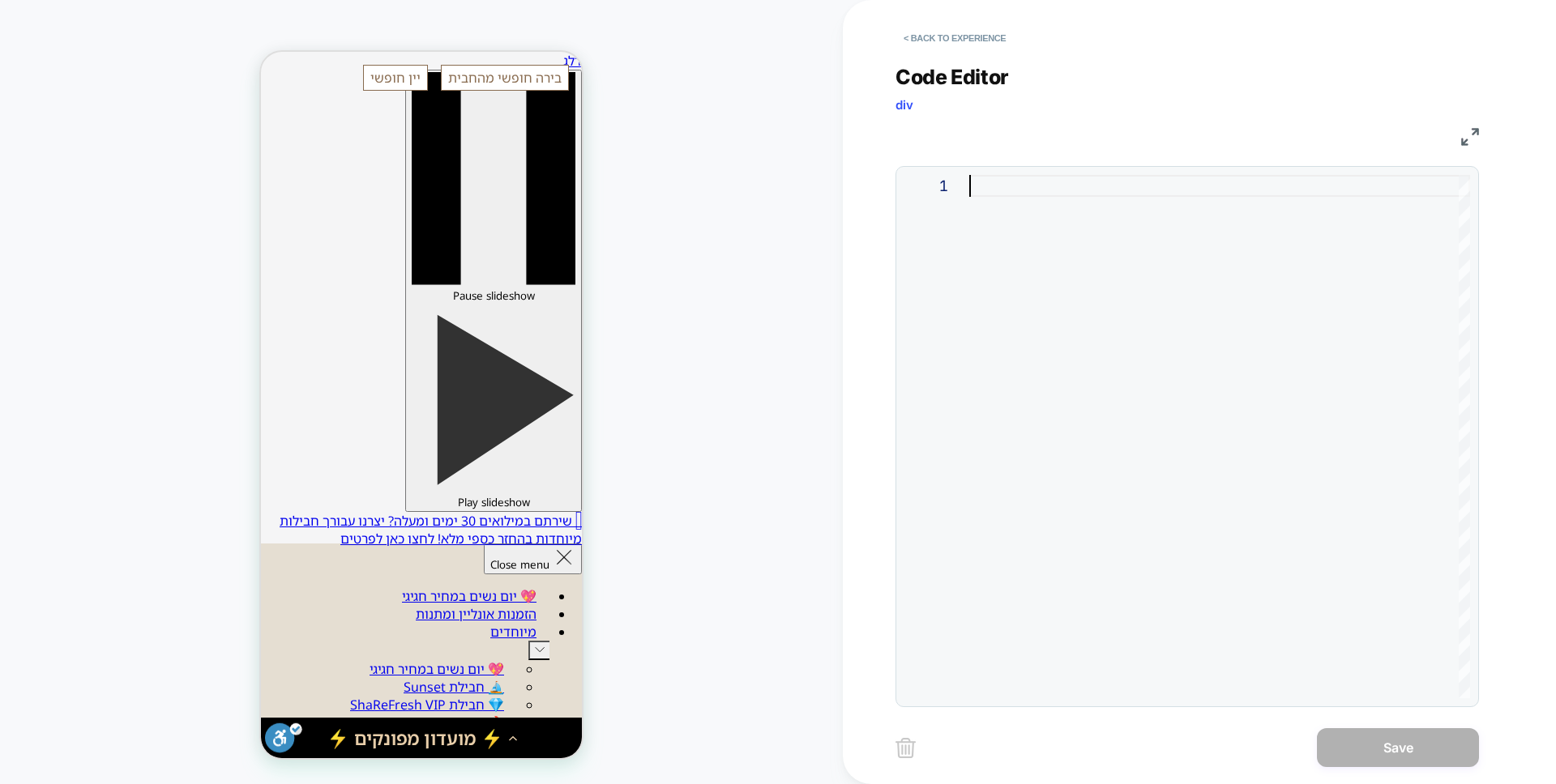 click at bounding box center [1220, 437] 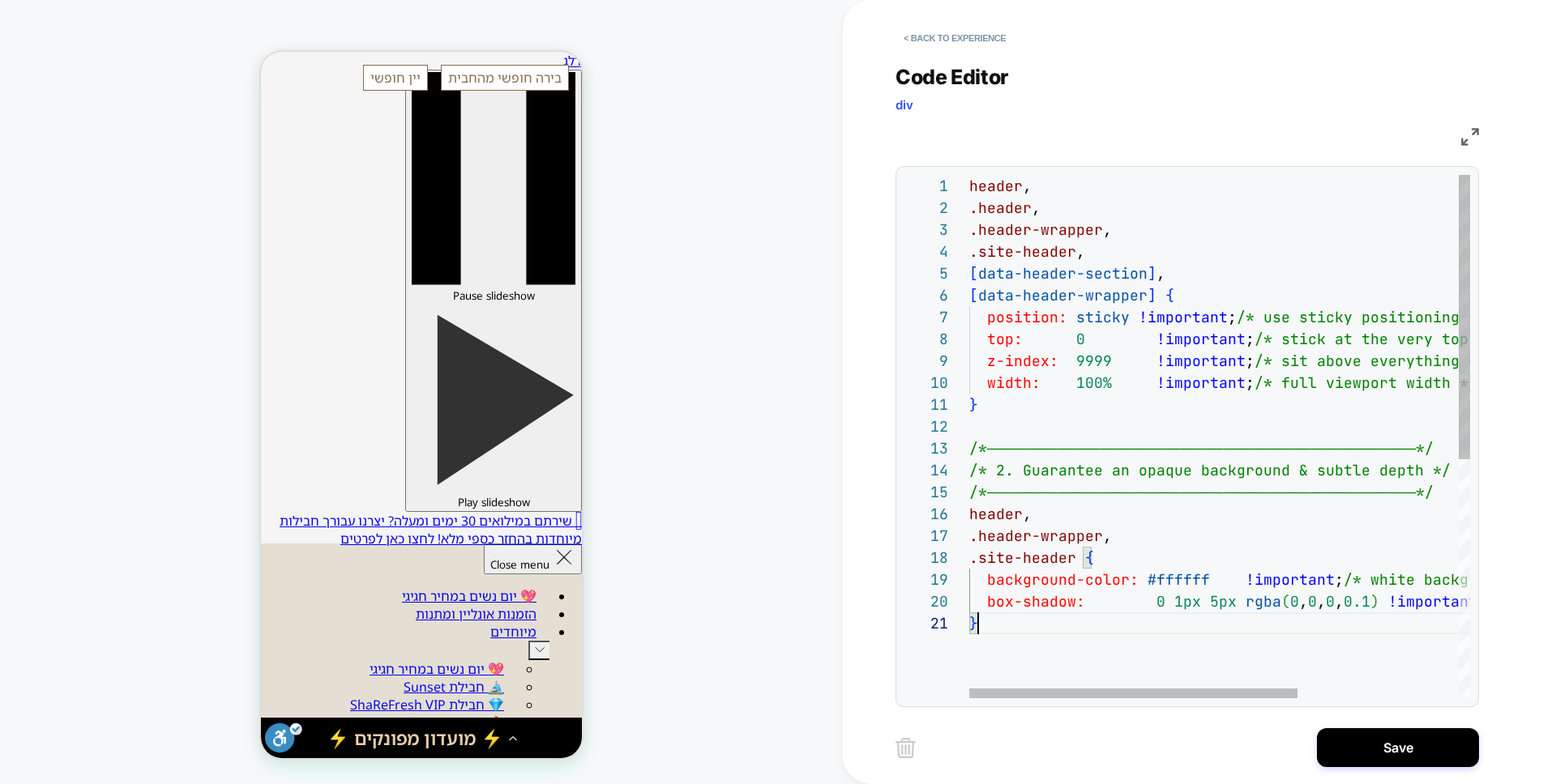 scroll, scrollTop: 0, scrollLeft: 8, axis: horizontal 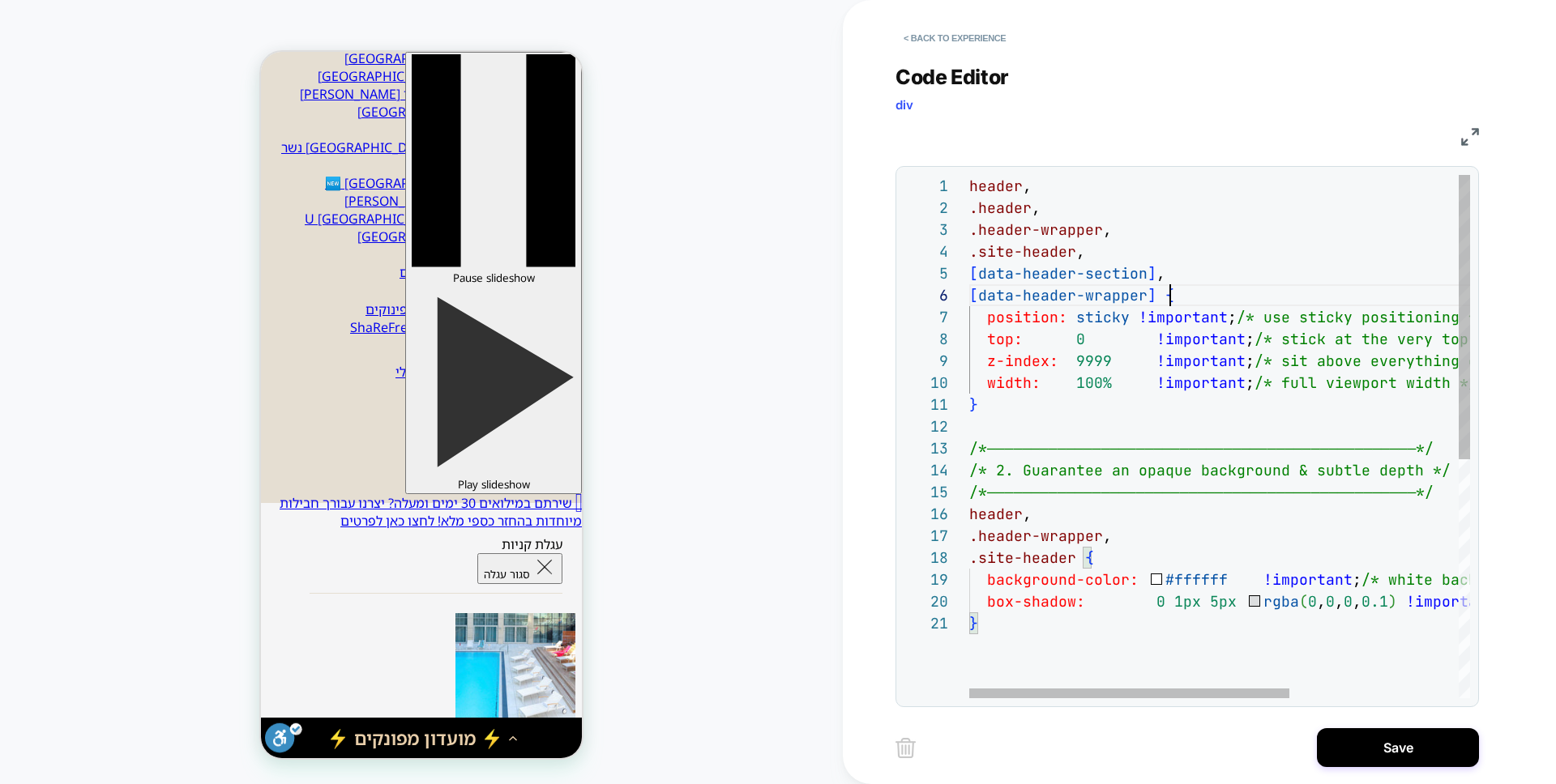 click on "header , .header , .header-wrapper , .site-header , [ data-header-section ] , [ data-header-wrapper ]   {    position:   sticky   !important ;    /* use sticky positioning */      top:        0          !important ;   /* stick at the very top */      z-index:    9999       !important ;   /* sit above everything else */      width:      100%       !important ;   /* full viewport width */   } /*─────────────────────────────────────────────────*/ /* 2. Guarantee an opaque background & subtle dept h */ /*─────────────────────────────────────────────────*/ header , .header-wrapper , .site-header   {    background-color:     #ffffff      !important ;   /* white background */    box-shadow:          0   1px   5px   (" at bounding box center (1351, 655) 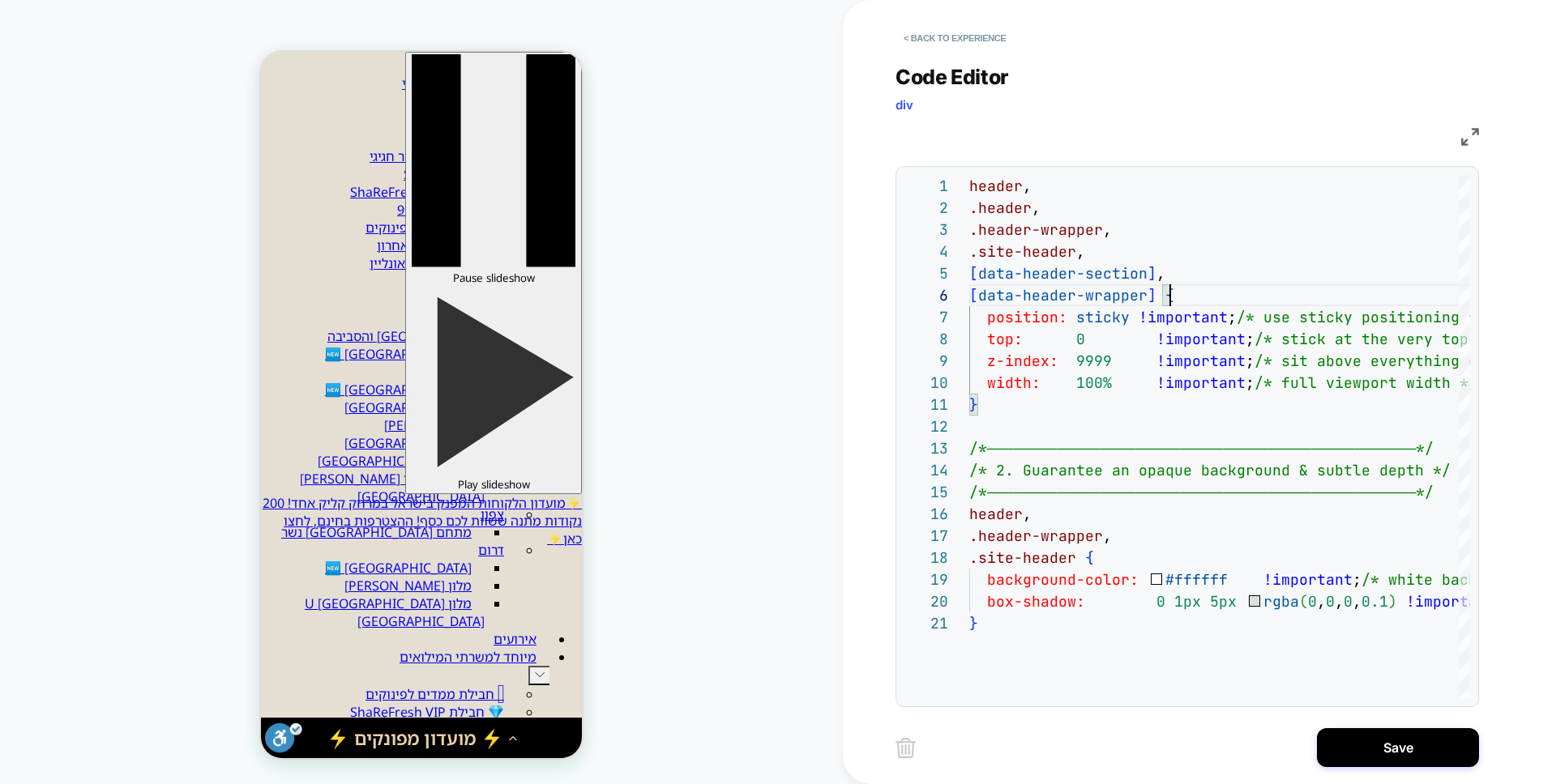scroll, scrollTop: 23, scrollLeft: 0, axis: vertical 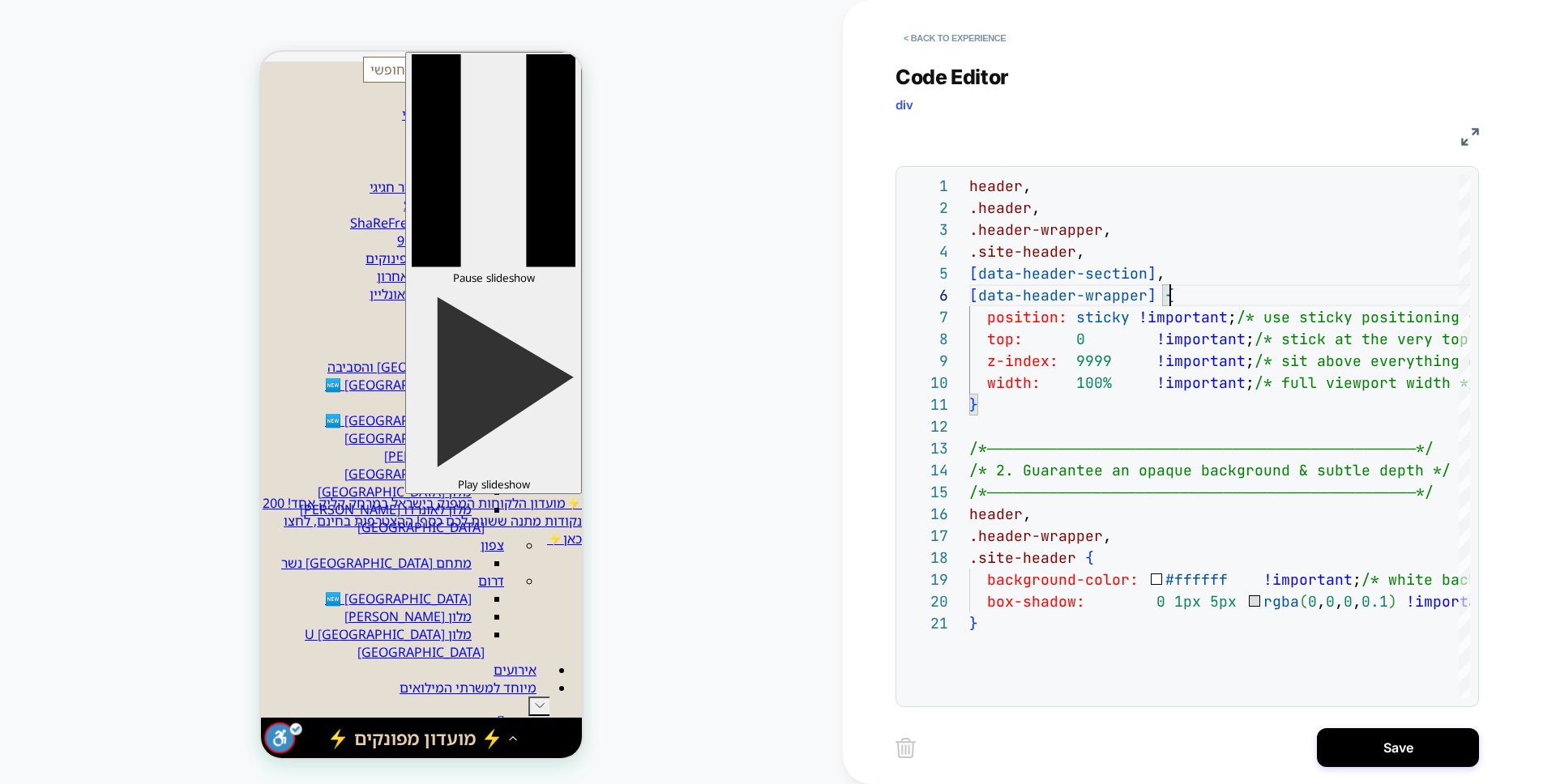 click 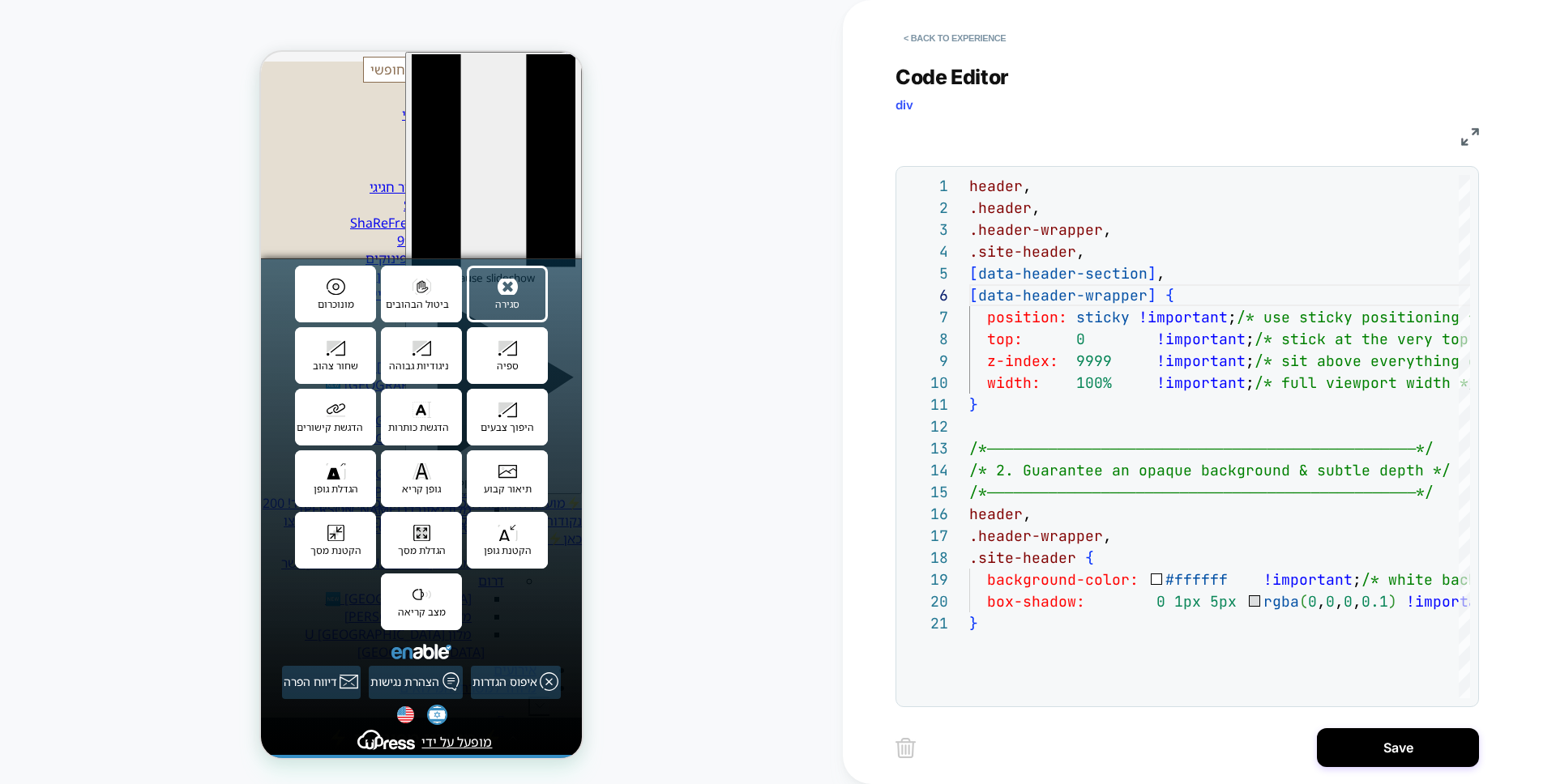 click at bounding box center [421, 1863] 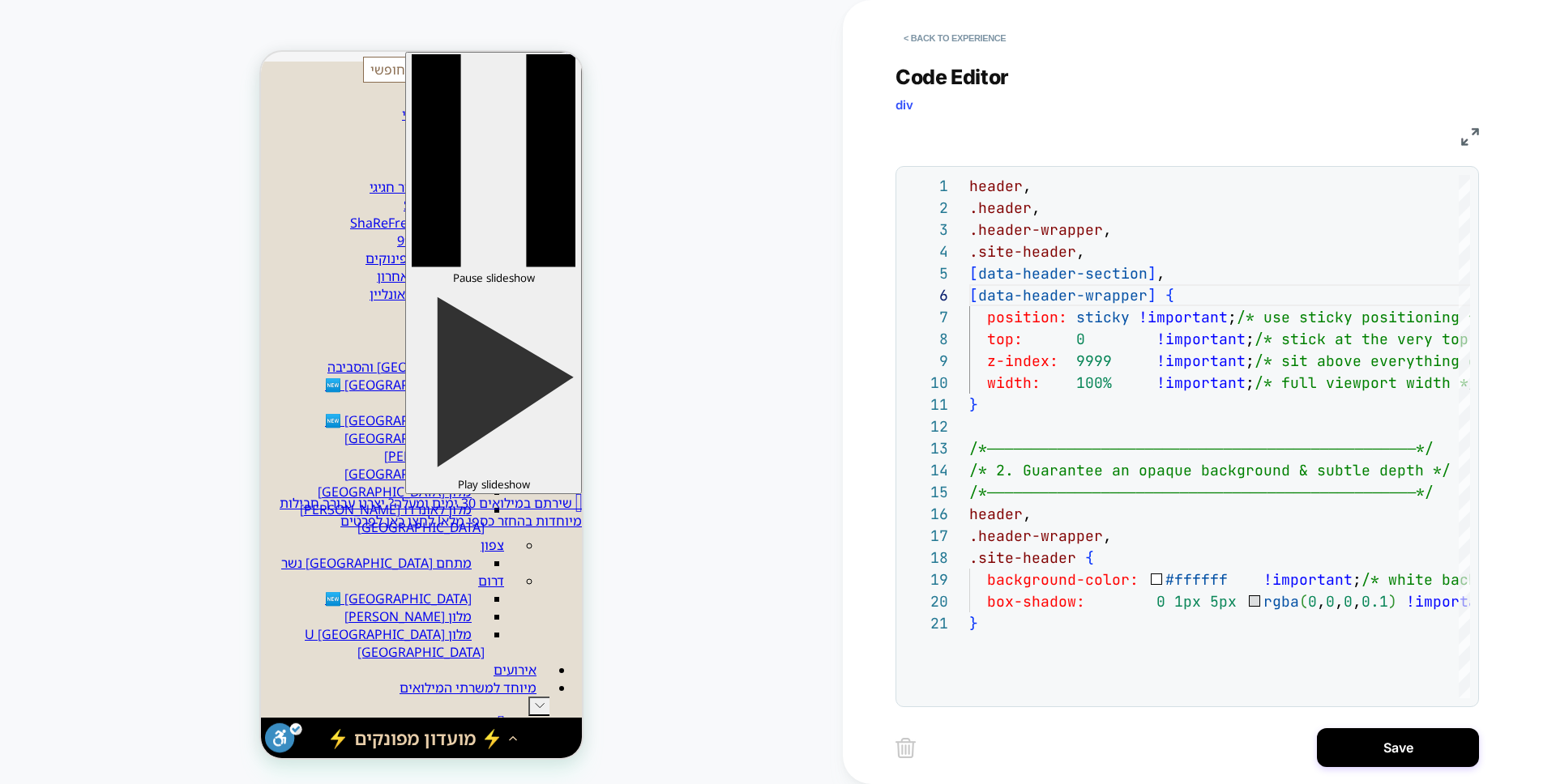 click on "סניפי צפון" at bounding box center [421, 4016] 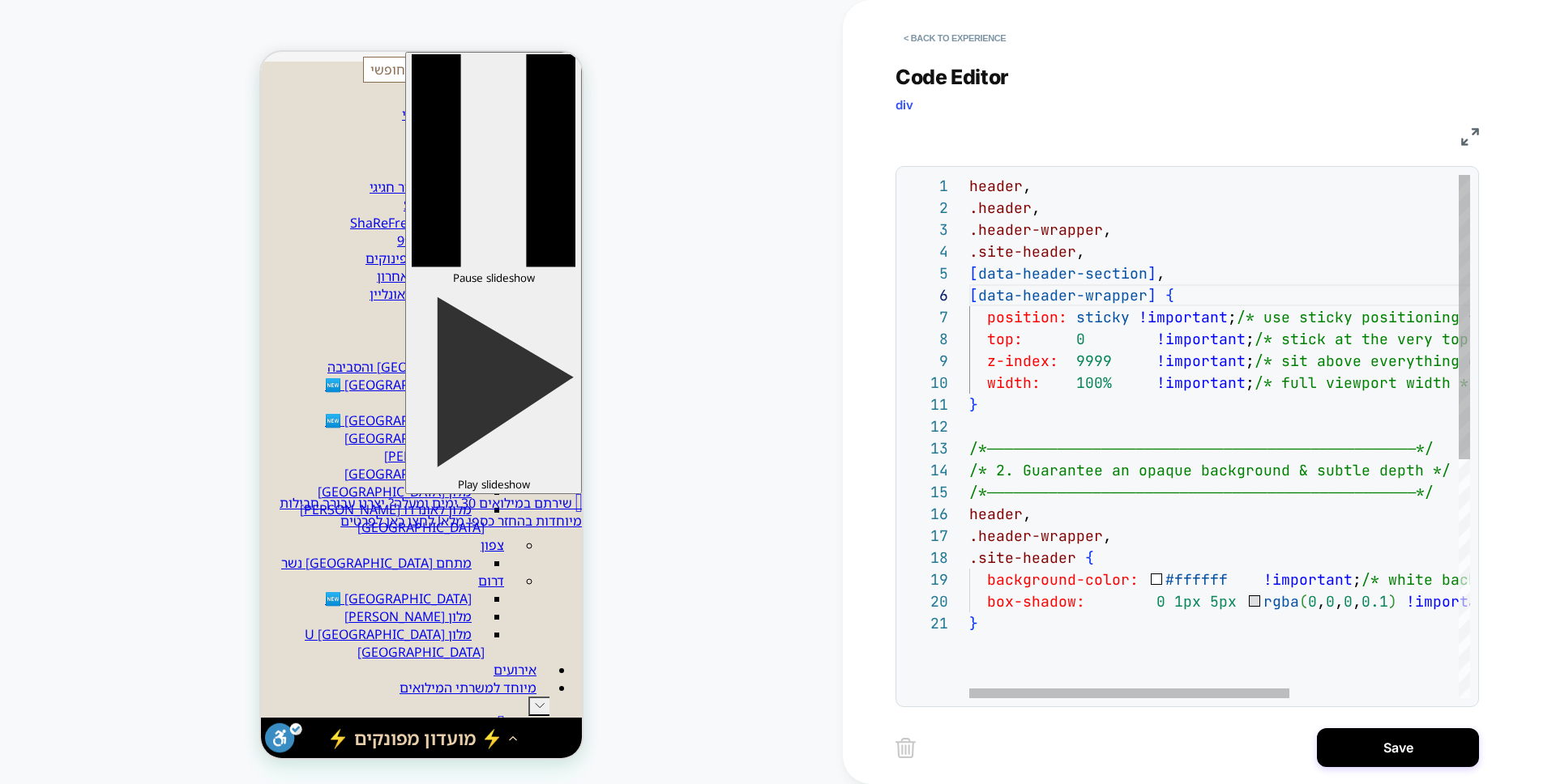 click on "header , .header , .header-wrapper , .site-header , [ data-header-section ] , [ data-header-wrapper ]   {    position:   sticky   !important ;    /* use sticky positioning */      top:        0          !important ;   /* stick at the very top */      z-index:    9999       !important ;   /* sit above everything else */      width:      100%       !important ;   /* full viewport width */   } /*─────────────────────────────────────────────────*/ /* 2. Guarantee an opaque background & subtle dept h */ /*─────────────────────────────────────────────────*/ header , .header-wrapper , .site-header   {    background-color:     #ffffff      !important ;   /* white background */    box-shadow:          0   1px   5px   (" at bounding box center (1351, 655) 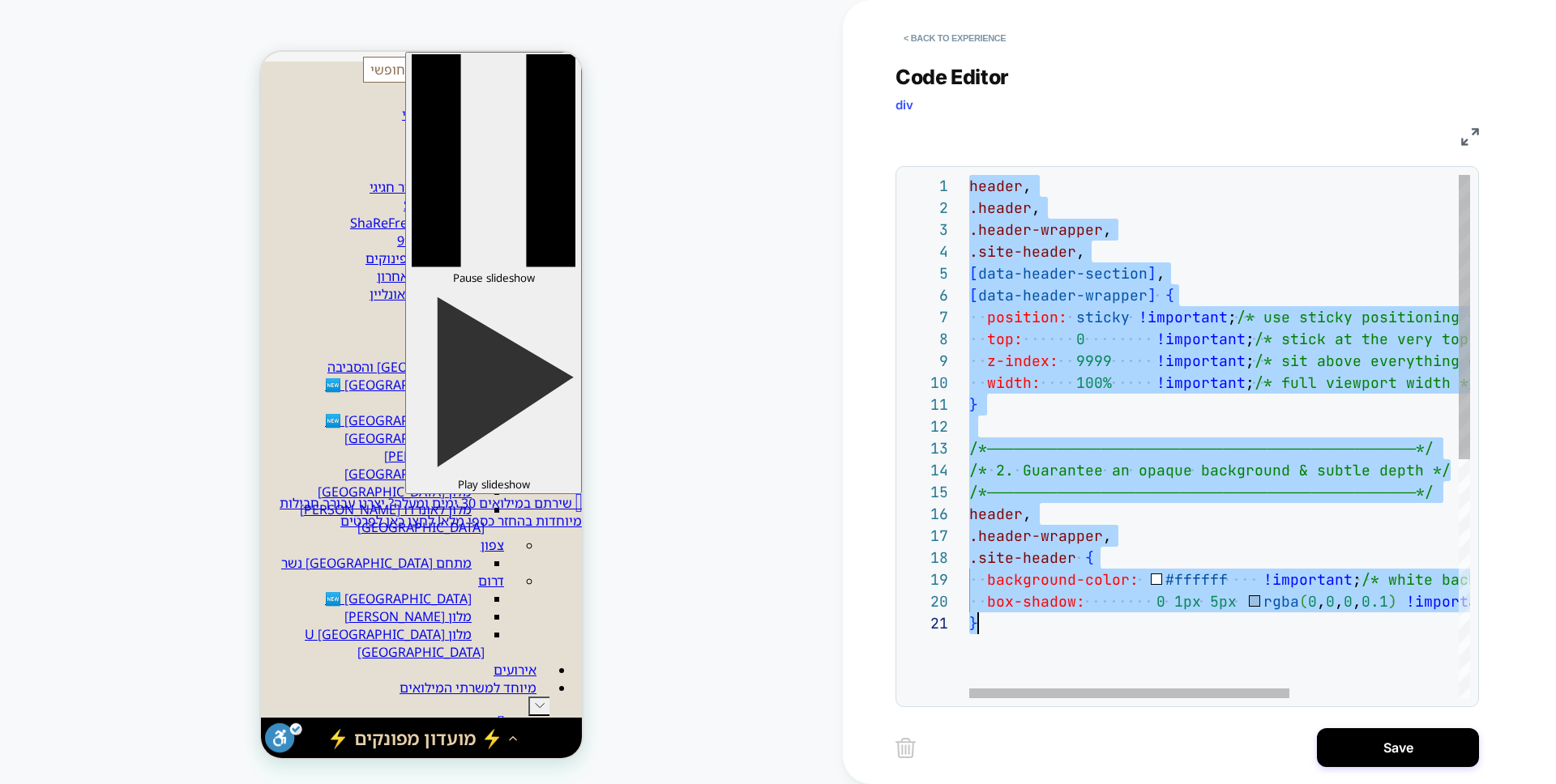 scroll, scrollTop: 197, scrollLeft: 0, axis: vertical 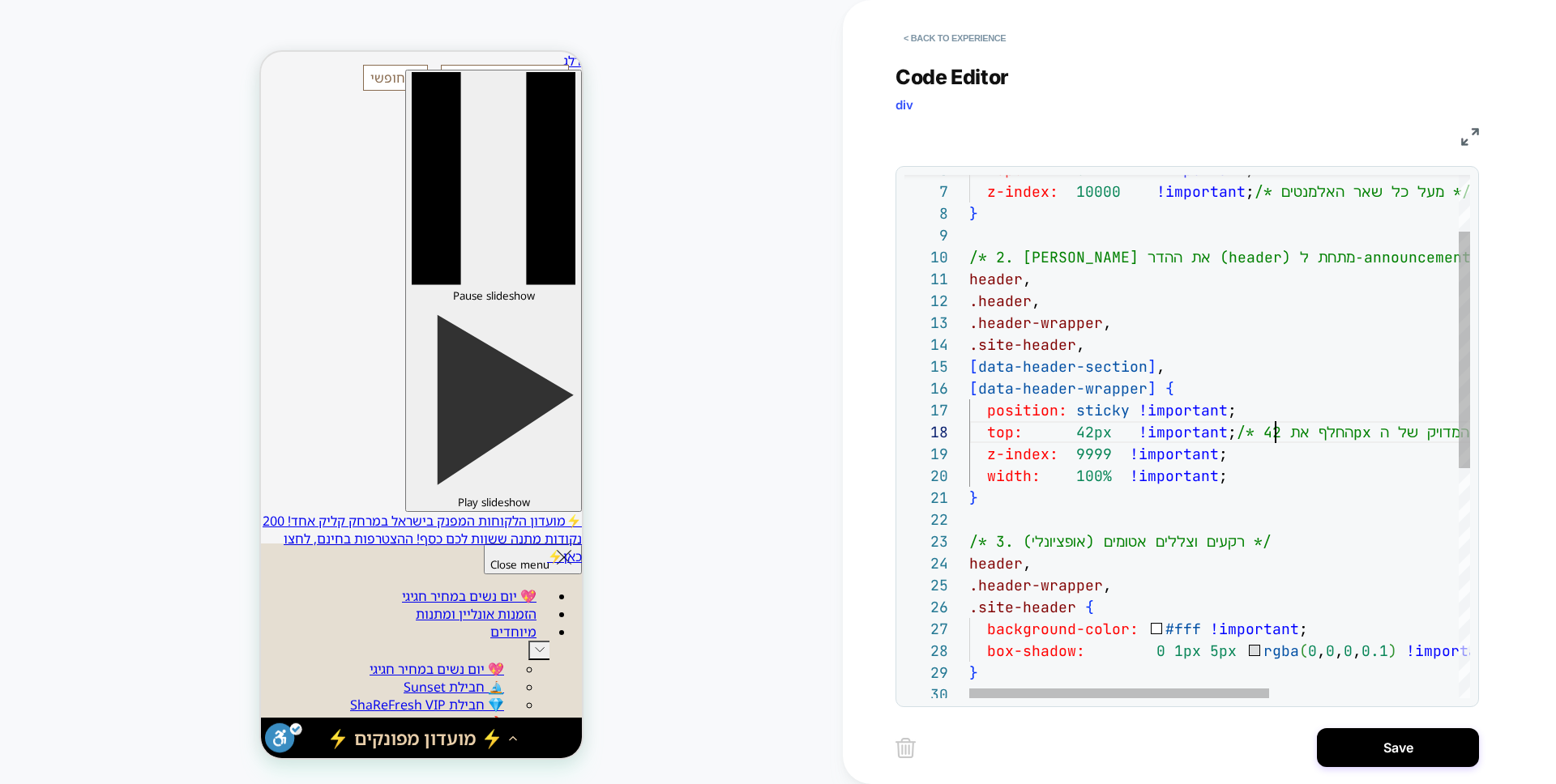 click on "z-index:    9999    !important ;    width:      100%    !important ; } /* 3. רקעים וצללים אטומים (אופציונלי) */ header , .header-wrapper , .site-header   {    background-color:     #fff   !important ;    box-shadow:          0   1px   5px     rgba ( 0 , 0 , 0 , 0.1 )   !important ; }    top:        42px     !important ;  /* החלף את 42px בגובה המדויק של ה‐announcement bar שלך */    position:   sticky   !important ; [ data-header-wrapper ]   { [ data-header-section ] , .site-header , .header-wrapper , .header , header , /* 2. [PERSON_NAME] את ההדר (header) מתחת ל‐announcement bar */ }    z-index:    10000      !important ;  /* מעל כל שאר האלמנטים */    top:        0          !important ;" at bounding box center [1377, 628] 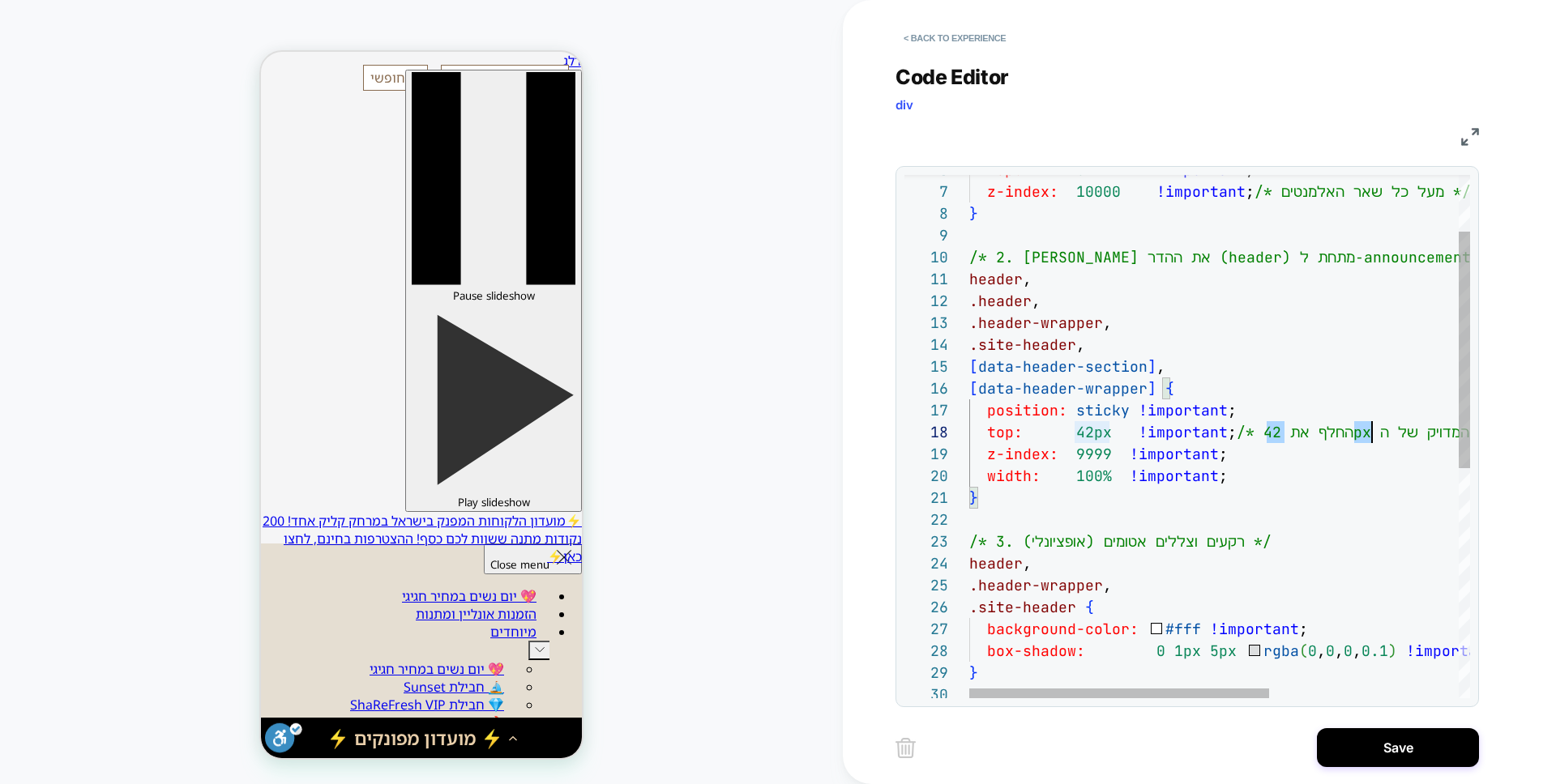 click on "z-index:    9999    !important ;    width:      100%    !important ; } /* 3. רקעים וצללים אטומים (אופציונלי) */ header , .header-wrapper , .site-header   {    background-color:     #fff   !important ;    box-shadow:          0   1px   5px     rgba ( 0 , 0 , 0 , 0.1 )   !important ; }    top:        42px     !important ;  /* החלף את 42px בגובה המדויק של ה‐announcement bar שלך */    position:   sticky   !important ; [ data-header-wrapper ]   { [ data-header-section ] , .site-header , .header-wrapper , .header , header , /* 2. [PERSON_NAME] את ההדר (header) מתחת ל‐announcement bar */ }    z-index:    10000      !important ;  /* מעל כל שאר האלמנטים */    top:        0          !important ;" at bounding box center [1377, 628] 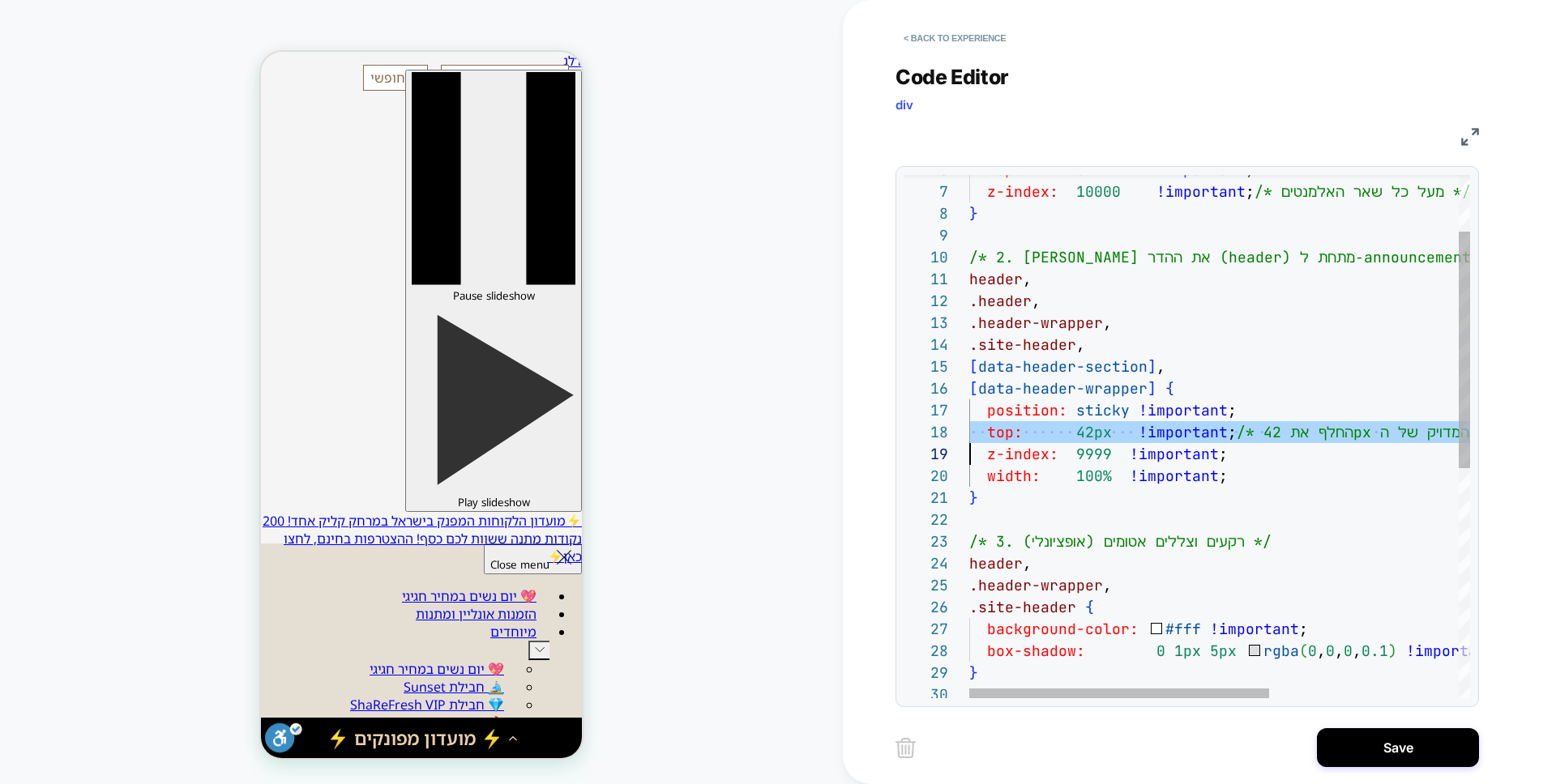 click on "z-index:    9999    !important ;    width:      100%    !important ; } /* 3. רקעים וצללים אטומים (אופציונלי) */ header , .header-wrapper , .site-header   {    background-color:     #fff   !important ;    box-shadow:          0   1px   5px     rgba ( 0 , 0 , 0 , 0.1 )   !important ; }    top:        42px     !important ;  /* החלף את 42px בגובה המדויק של ה‐announcement bar שלך */    position:   sticky   !important ; [ data-header-wrapper ]   { [ data-header-section ] , .site-header , .header-wrapper , .header , header , /* 2. [PERSON_NAME] את ההדר (header) מתחת ל‐announcement bar */ }    z-index:    10000      !important ;  /* מעל כל שאר האלמנטים */    top:        0          !important ;" at bounding box center [1377, 628] 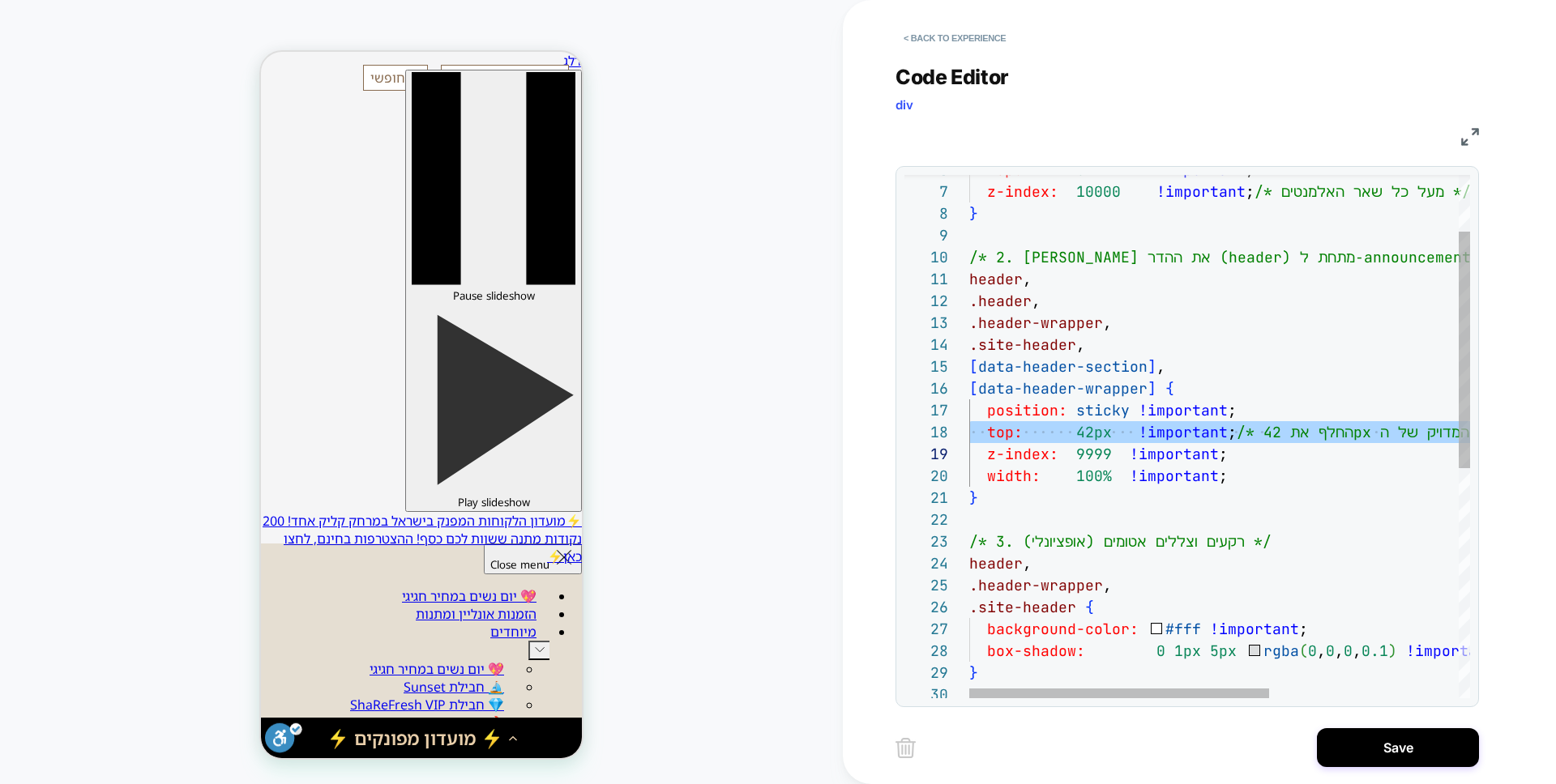 click on "z-index:    9999    !important ;    width:      100%    !important ; } /* 3. רקעים וצללים אטומים (אופציונלי) */ header , .header-wrapper , .site-header   {    background-color:     #fff   !important ;    box-shadow:          0   1px   5px     rgba ( 0 , 0 , 0 , 0.1 )   !important ; }    top:        42px     !important ;  /* החלף את 42px בגובה המדויק של ה‐announcement bar שלך */    position:   sticky   !important ; [ data-header-wrapper ]   { [ data-header-section ] , .site-header , .header-wrapper , .header , header , /* 2. [PERSON_NAME] את ההדר (header) מתחת ל‐announcement bar */ }    z-index:    10000      !important ;  /* מעל כל שאר האלמנטים */    top:        0          !important ;" at bounding box center [1377, 628] 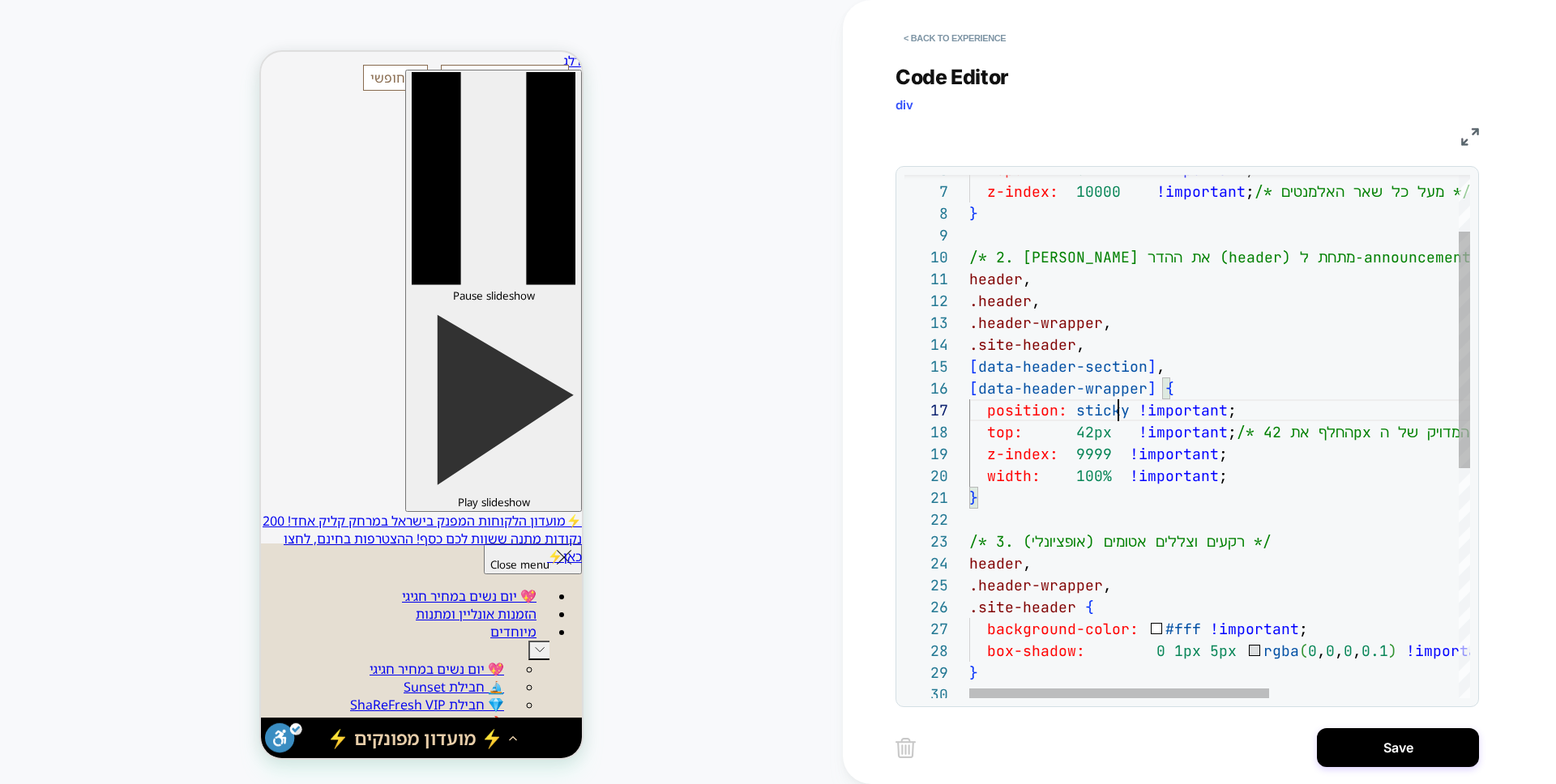 click on "z-index:    9999    !important ;    width:      100%    !important ; } /* 3. רקעים וצללים אטומים (אופציונלי) */ header , .header-wrapper , .site-header   {    background-color:     #fff   !important ;    box-shadow:          0   1px   5px     rgba ( 0 , 0 , 0 , 0.1 )   !important ; }    top:        42px     !important ;  /* החלף את 42px בגובה המדויק של ה‐announcement bar שלך */    position:   sticky   !important ; [ data-header-wrapper ]   { [ data-header-section ] , .site-header , .header-wrapper , .header , header , /* 2. [PERSON_NAME] את ההדר (header) מתחת ל‐announcement bar */ }    z-index:    10000      !important ;  /* מעל כל שאר האלמנטים */    top:        0          !important ;" at bounding box center (1377, 628) 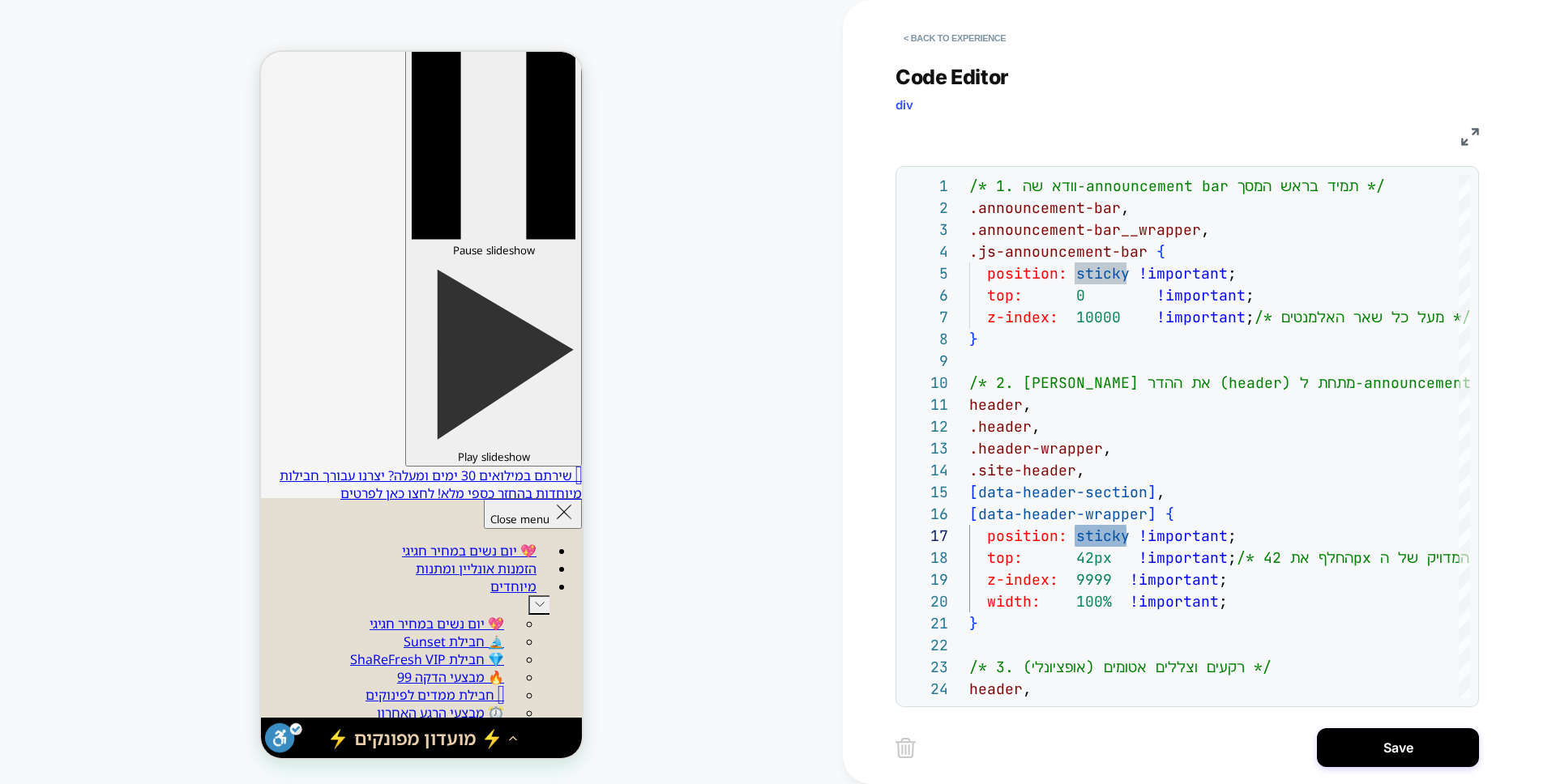 scroll, scrollTop: 0, scrollLeft: 0, axis: both 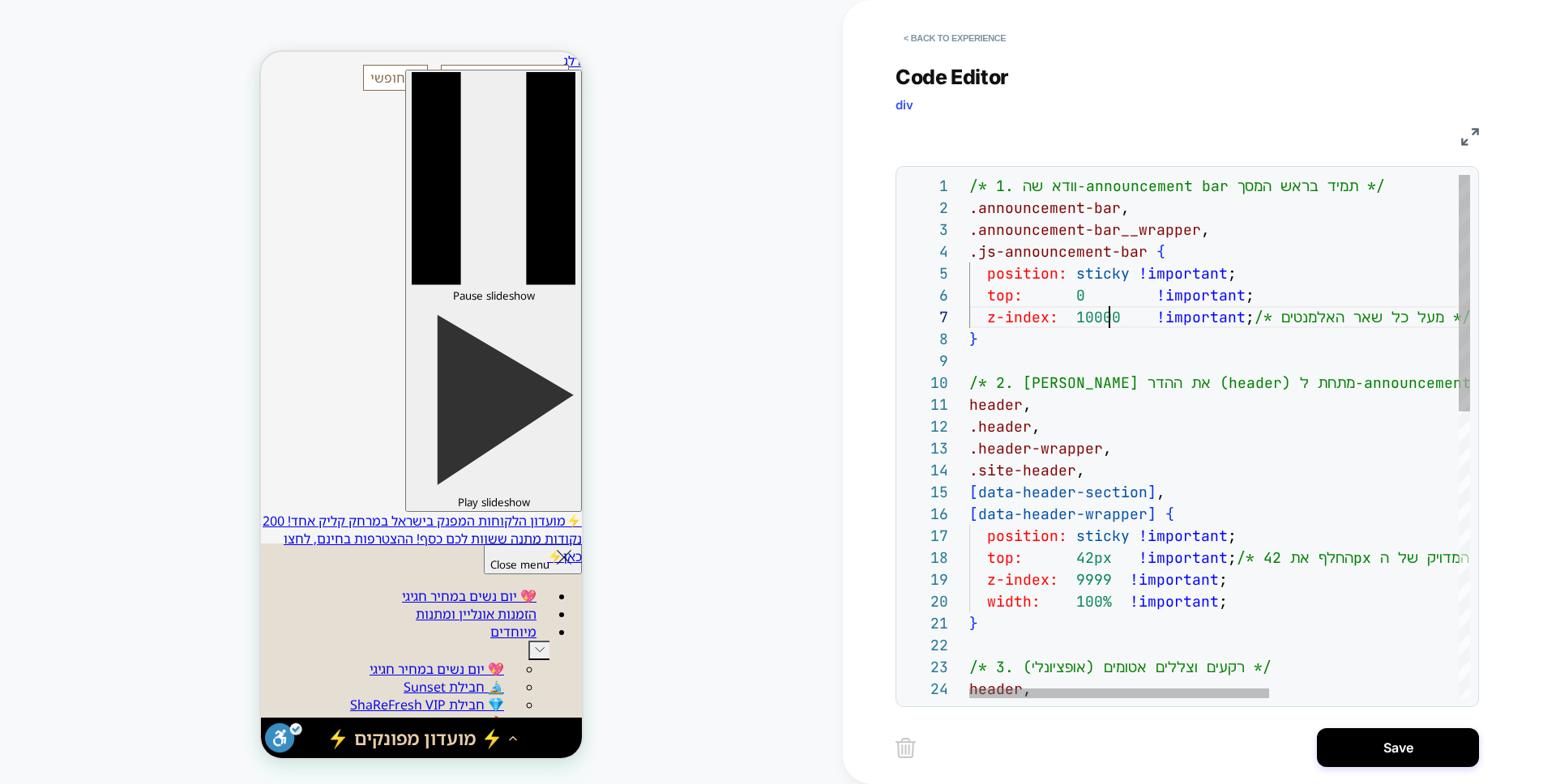 click on "z-index:    9999    !important ;    width:      100%    !important ; } /* 3. רקעים וצללים אטומים (אופציונלי) */ header ,    top:        42px     !important ;  /* החלף את 42px בגובה המדויק של ה‐announcement bar שלך */    position:   sticky   !important ; [ data-header-wrapper ]   { [ data-header-section ] , .site-header , .header-wrapper , .header , header , /* 2. [PERSON_NAME] את ההדר (header) מתחת ל‐announcement bar */ }    z-index:    10000      !important ;  /* מעל כל שאר האלמנטים */    top:        0          !important ;    position:   sticky   !important ; .js-announcement-bar   { .announcement-bar__wrapper , .announcement-bar , /* 1. וודא שה‐announcement bar תמיד בראש המסך */" at bounding box center [1377, 753] 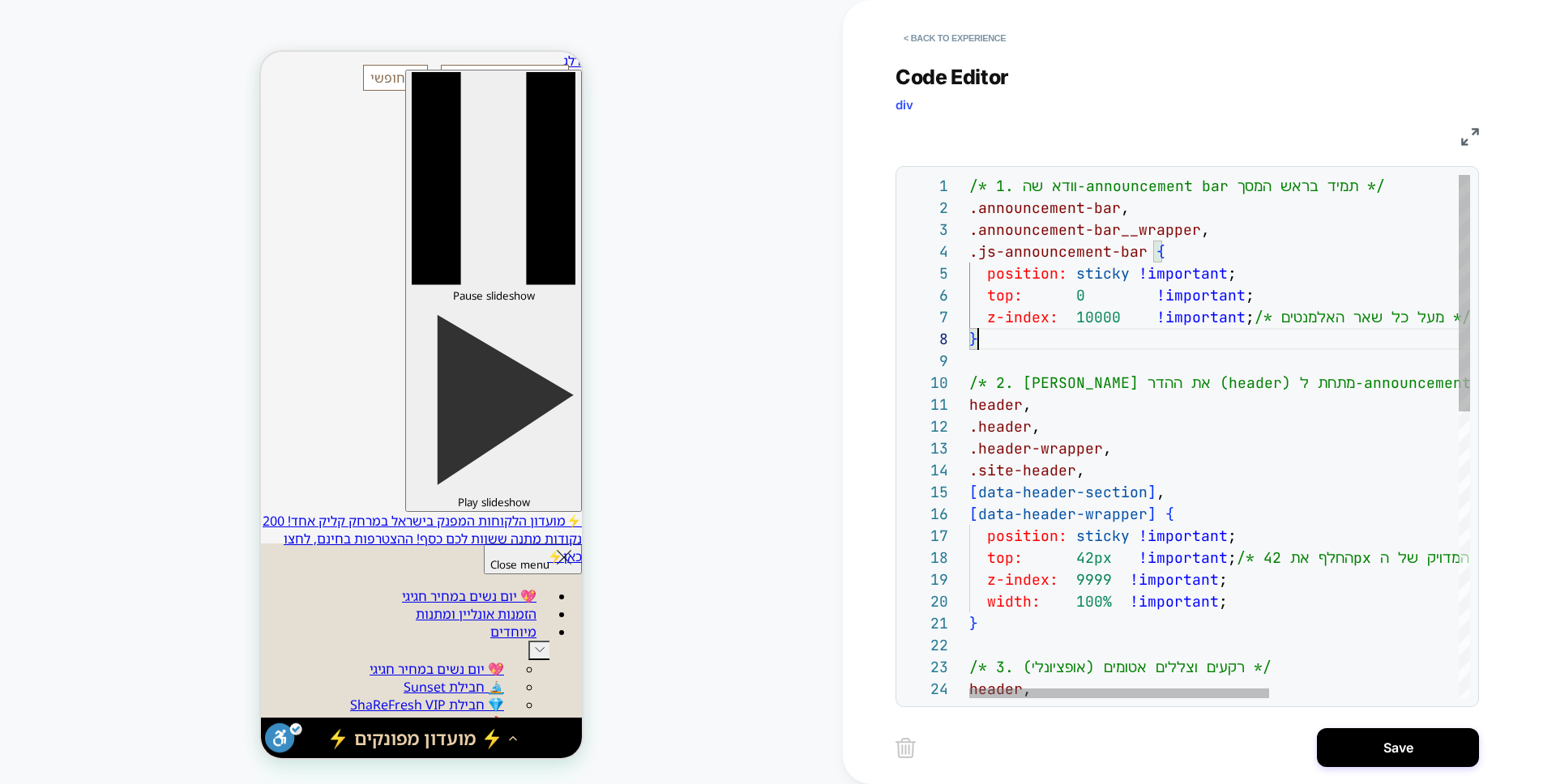 click on "z-index:    9999    !important ;    width:      100%    !important ; } /* 3. רקעים וצללים אטומים (אופציונלי) */ header ,    top:        42px     !important ;  /* החלף את 42px בגובה המדויק של ה‐announcement bar שלך */    position:   sticky   !important ; [ data-header-wrapper ]   { [ data-header-section ] , .site-header , .header-wrapper , .header , header , /* 2. [PERSON_NAME] את ההדר (header) מתחת ל‐announcement bar */ }    z-index:    10000      !important ;  /* מעל כל שאר האלמנטים */    top:        0          !important ;    position:   sticky   !important ; .js-announcement-bar   { .announcement-bar__wrapper , .announcement-bar , /* 1. וודא שה‐announcement bar תמיד בראש המסך */" at bounding box center [1377, 753] 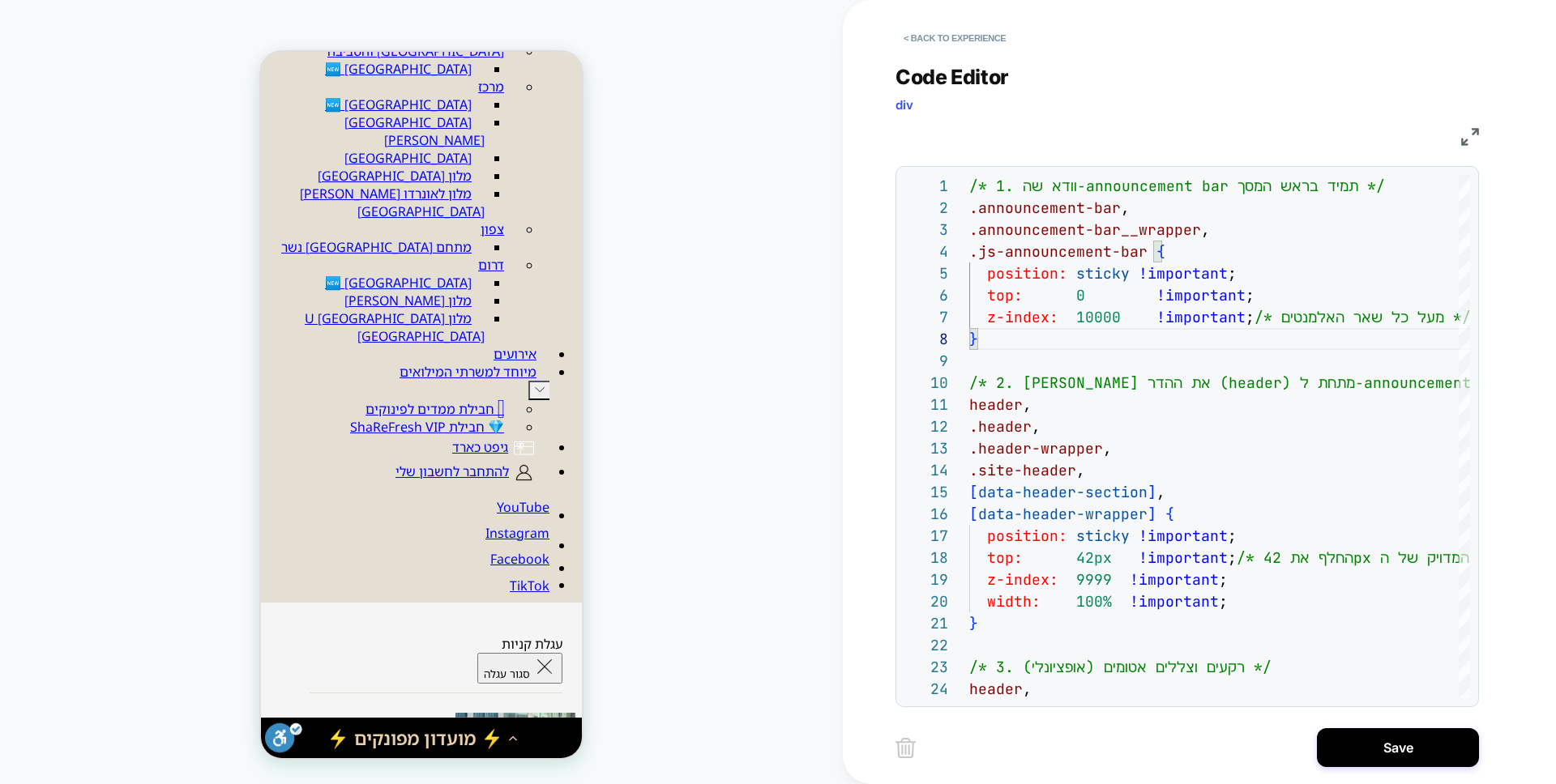 scroll, scrollTop: 797, scrollLeft: 0, axis: vertical 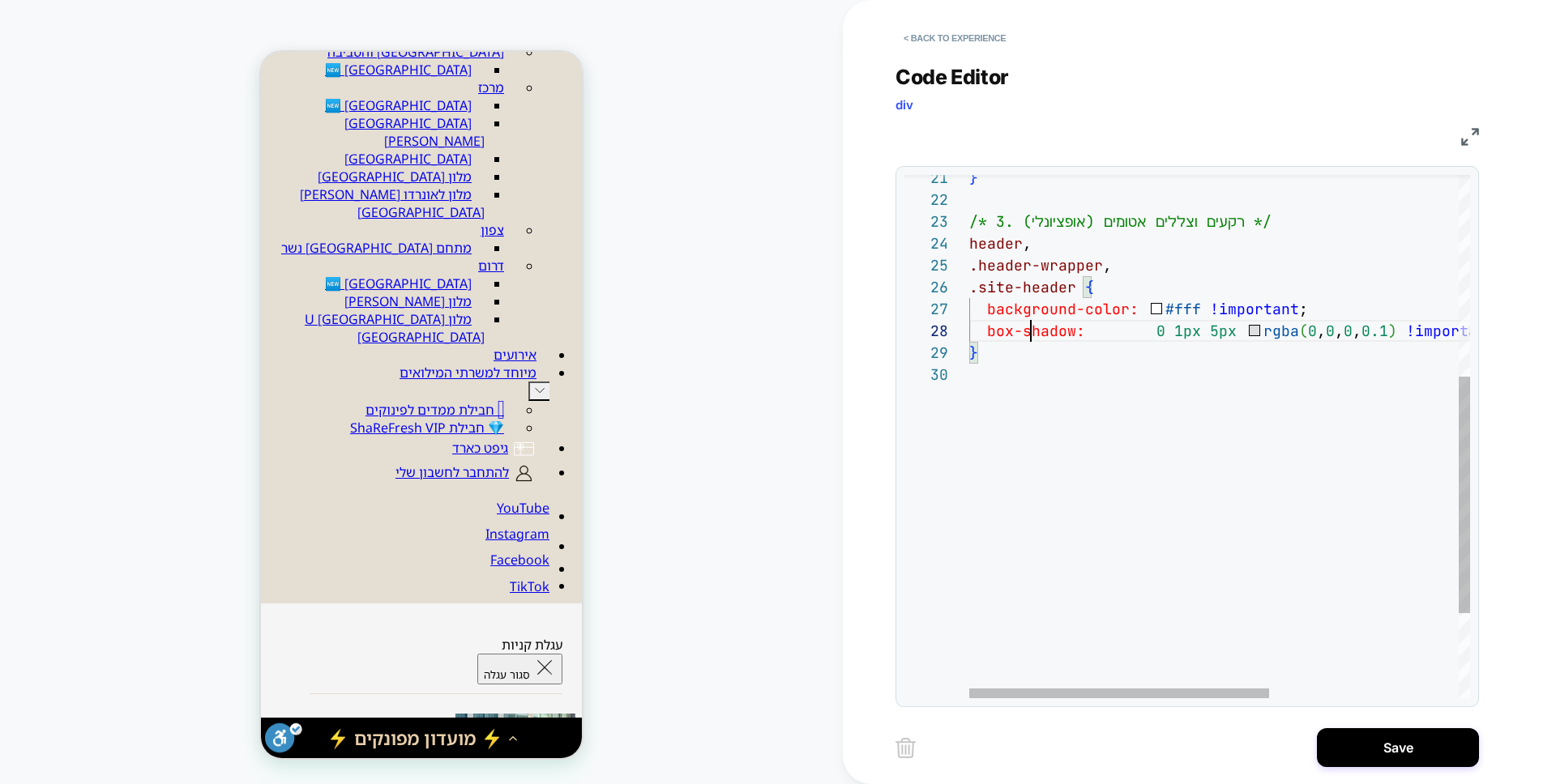 click on "} /* 3. רקעים וצללים אטומים (אופציונלי) */ header , .header-wrapper , .site-header   {    background-color:     #fff   !important ;    box-shadow:          0   1px   5px     rgba ( 0 , 0 , 0 , 0.1 )   !important ; }" at bounding box center [1377, 308] 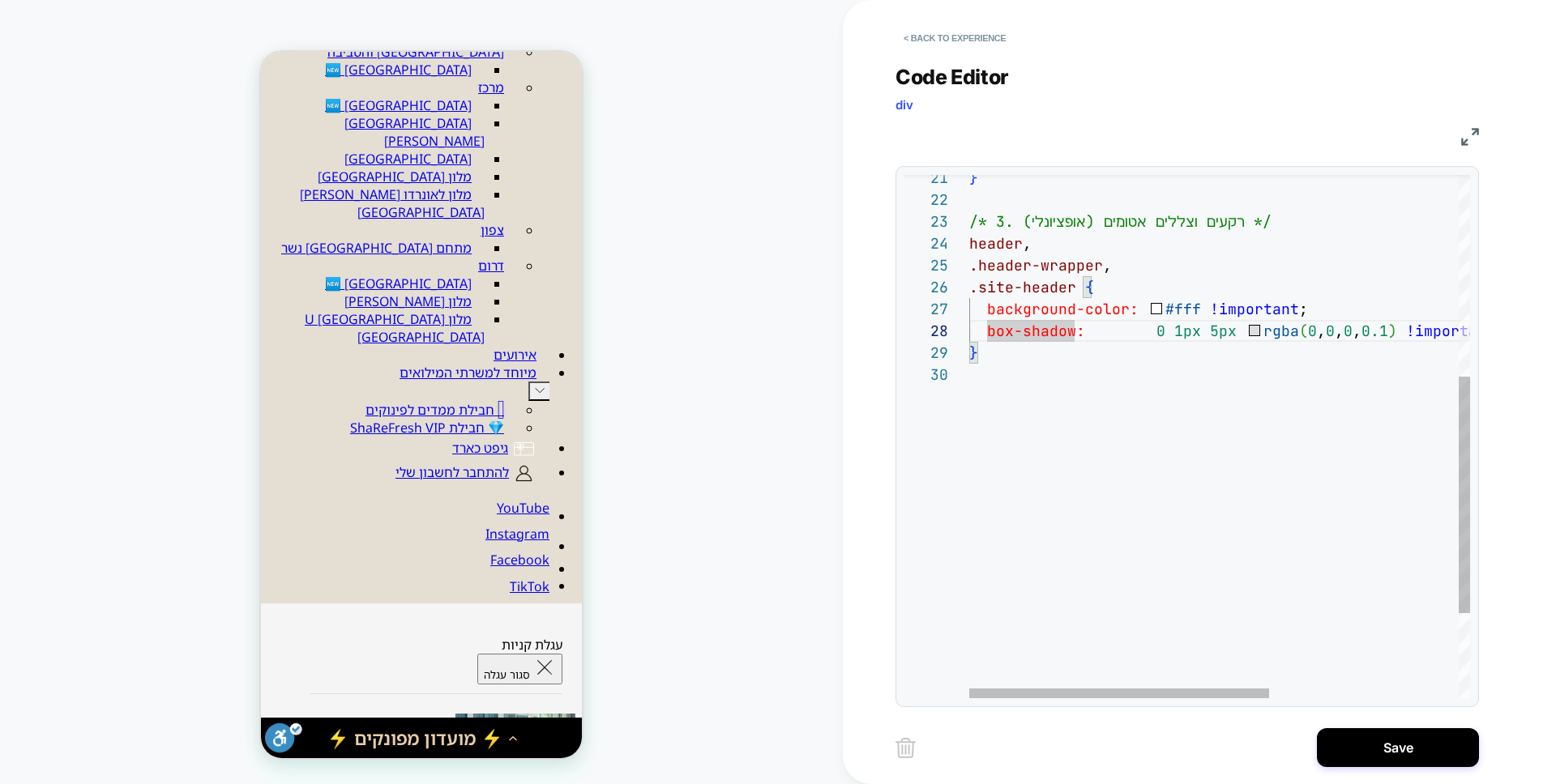 type on "**********" 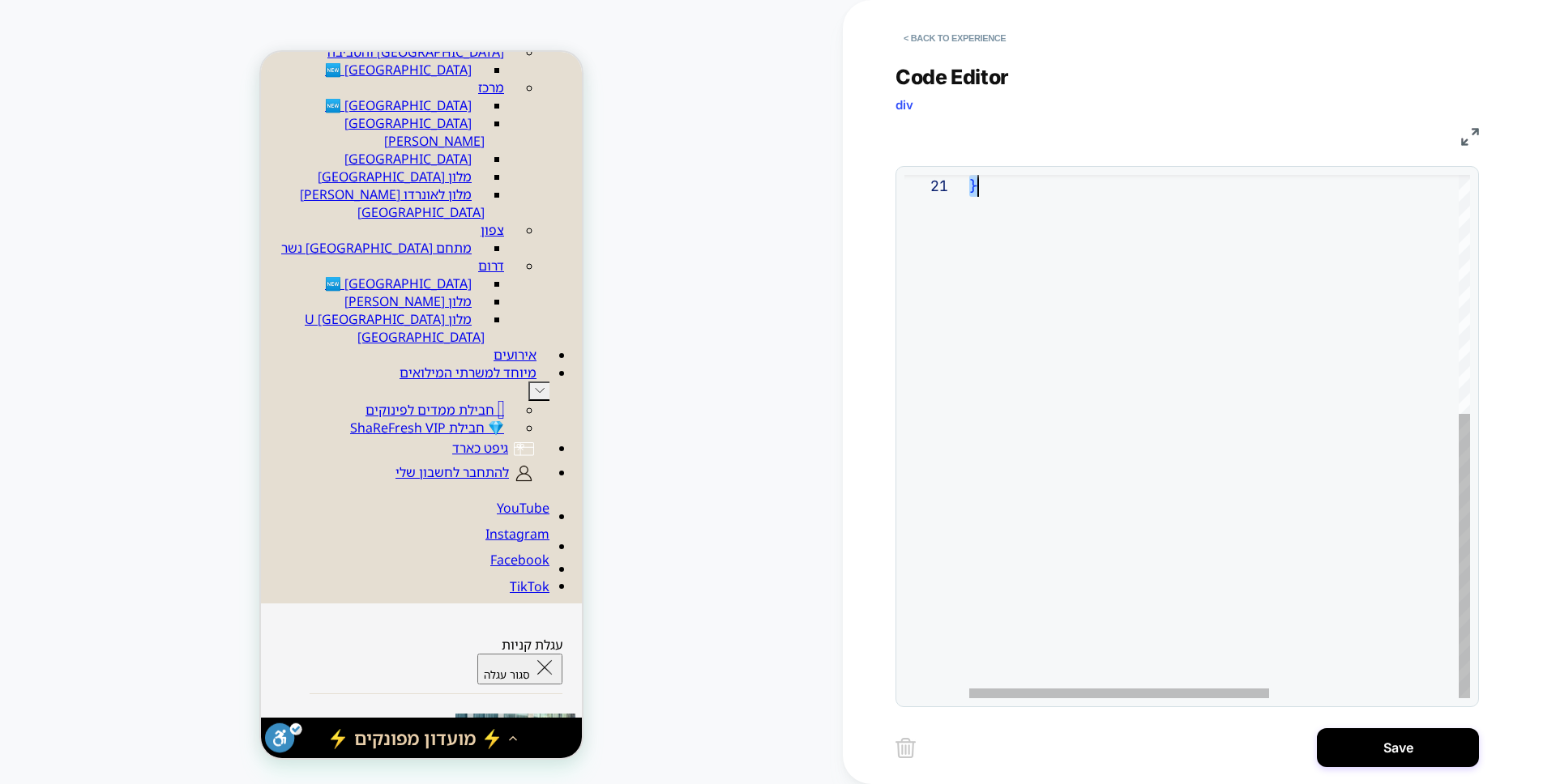 type 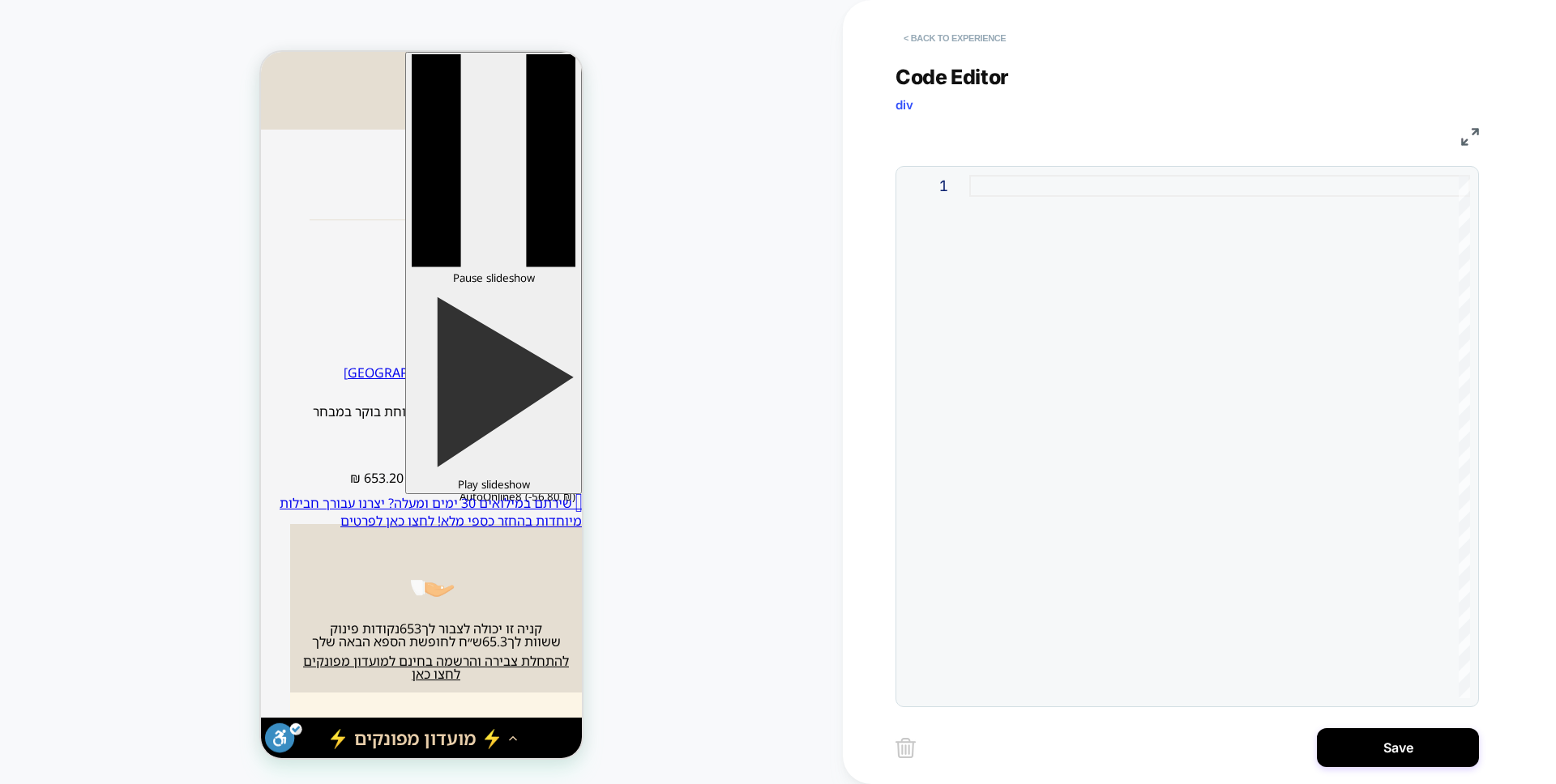 click on "< Back to experience" at bounding box center [955, 38] 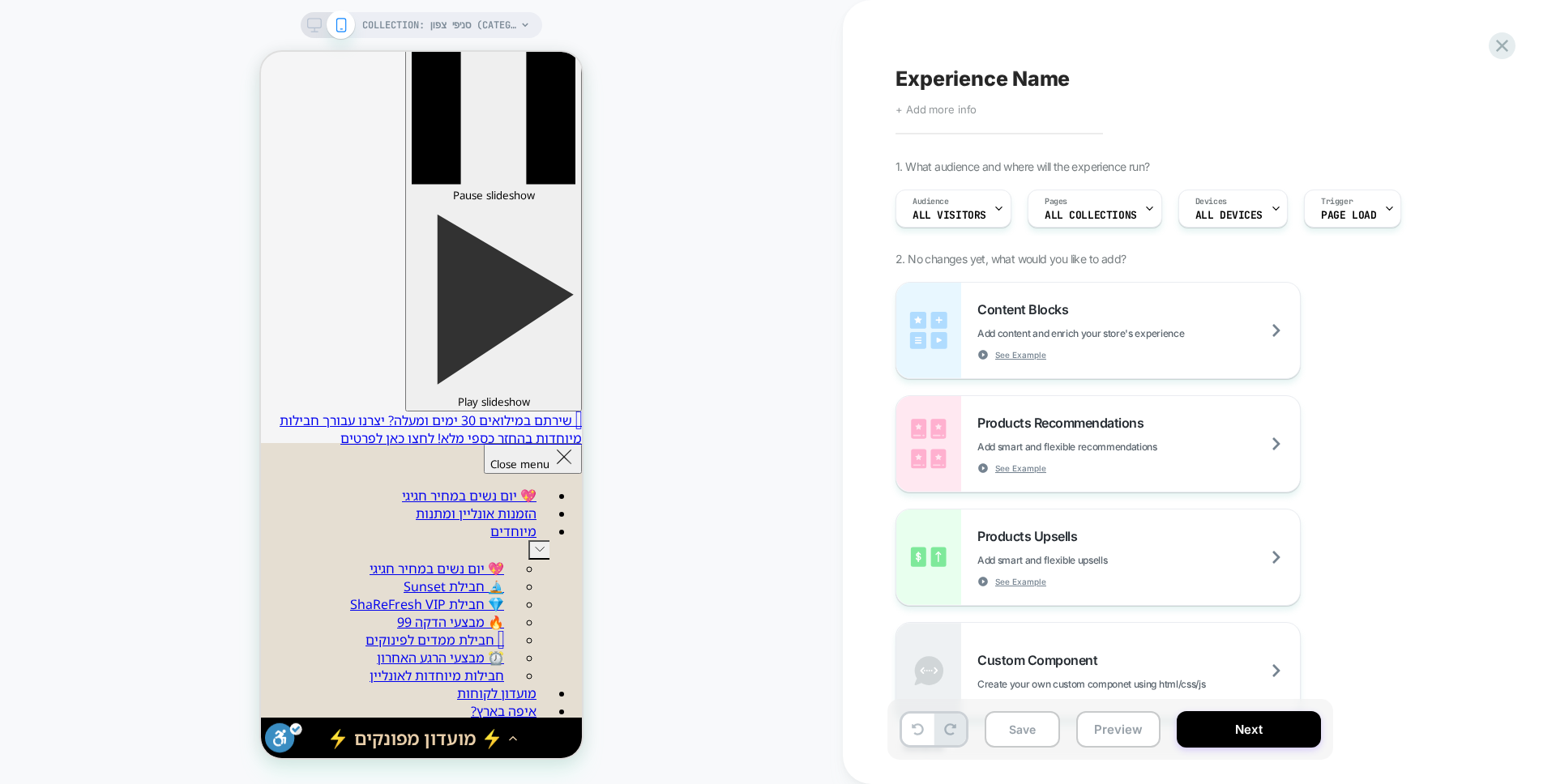 scroll, scrollTop: 0, scrollLeft: 0, axis: both 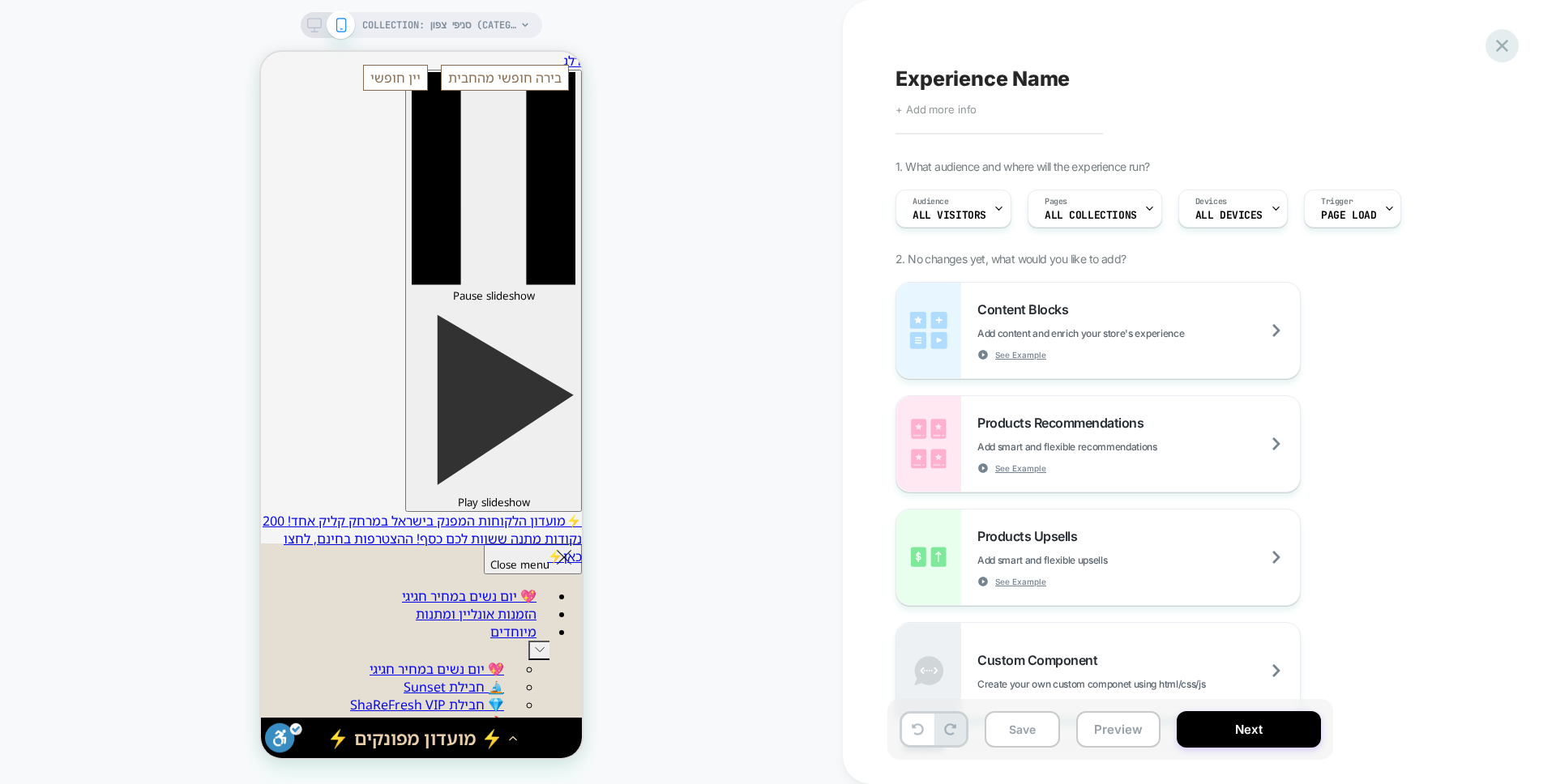 click 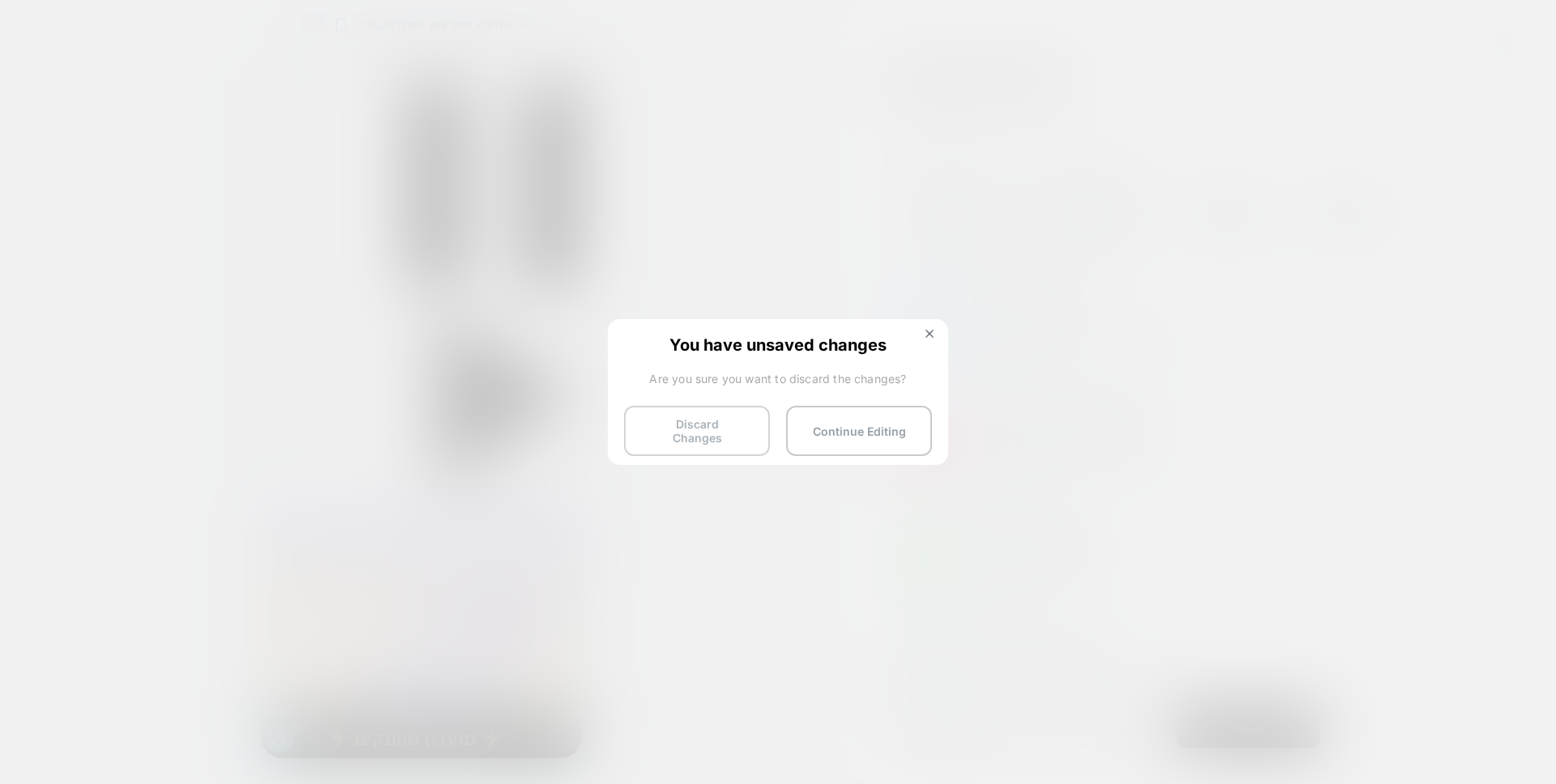 click on "Discard Changes" at bounding box center (697, 431) 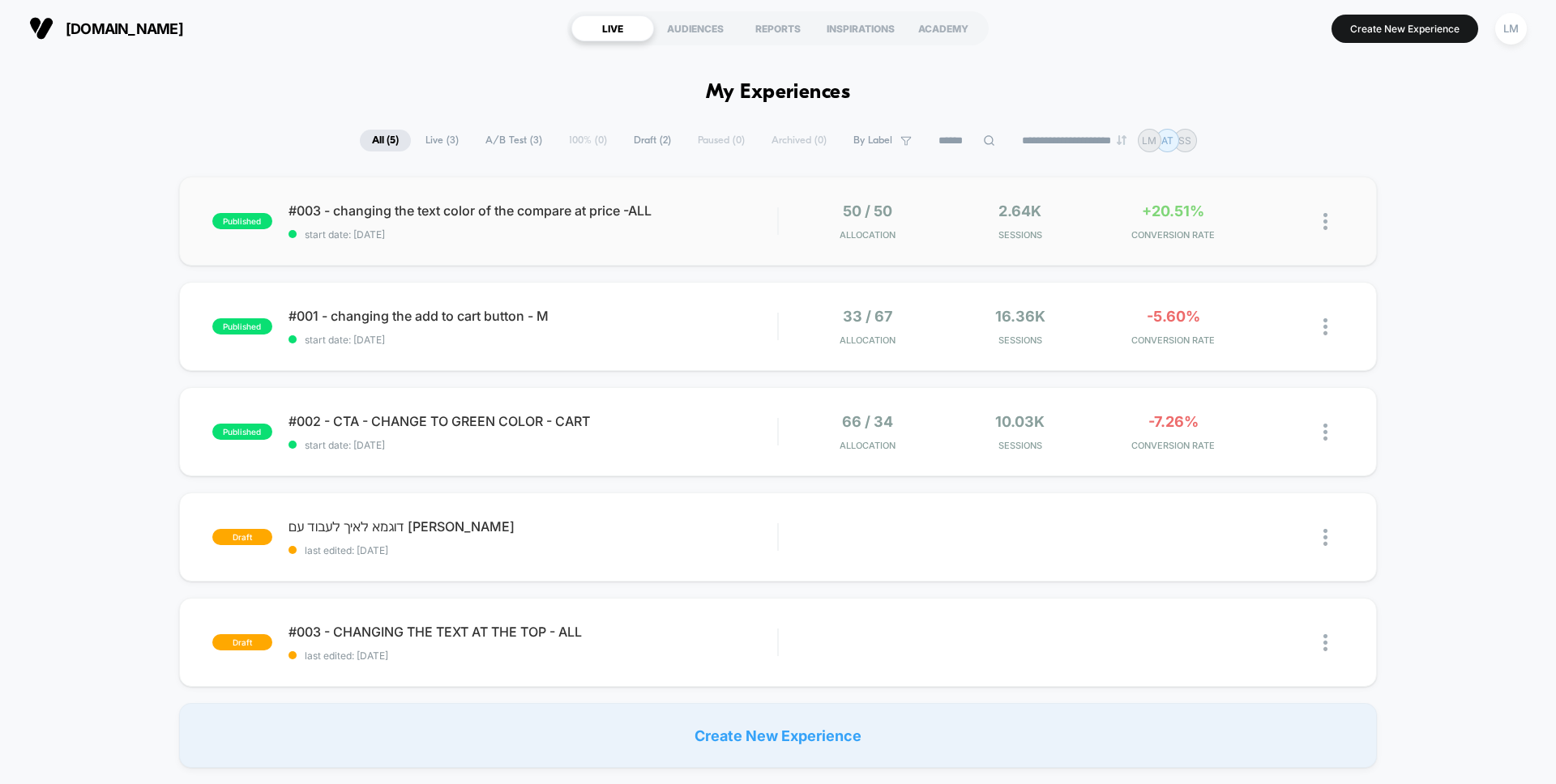 scroll, scrollTop: 0, scrollLeft: 0, axis: both 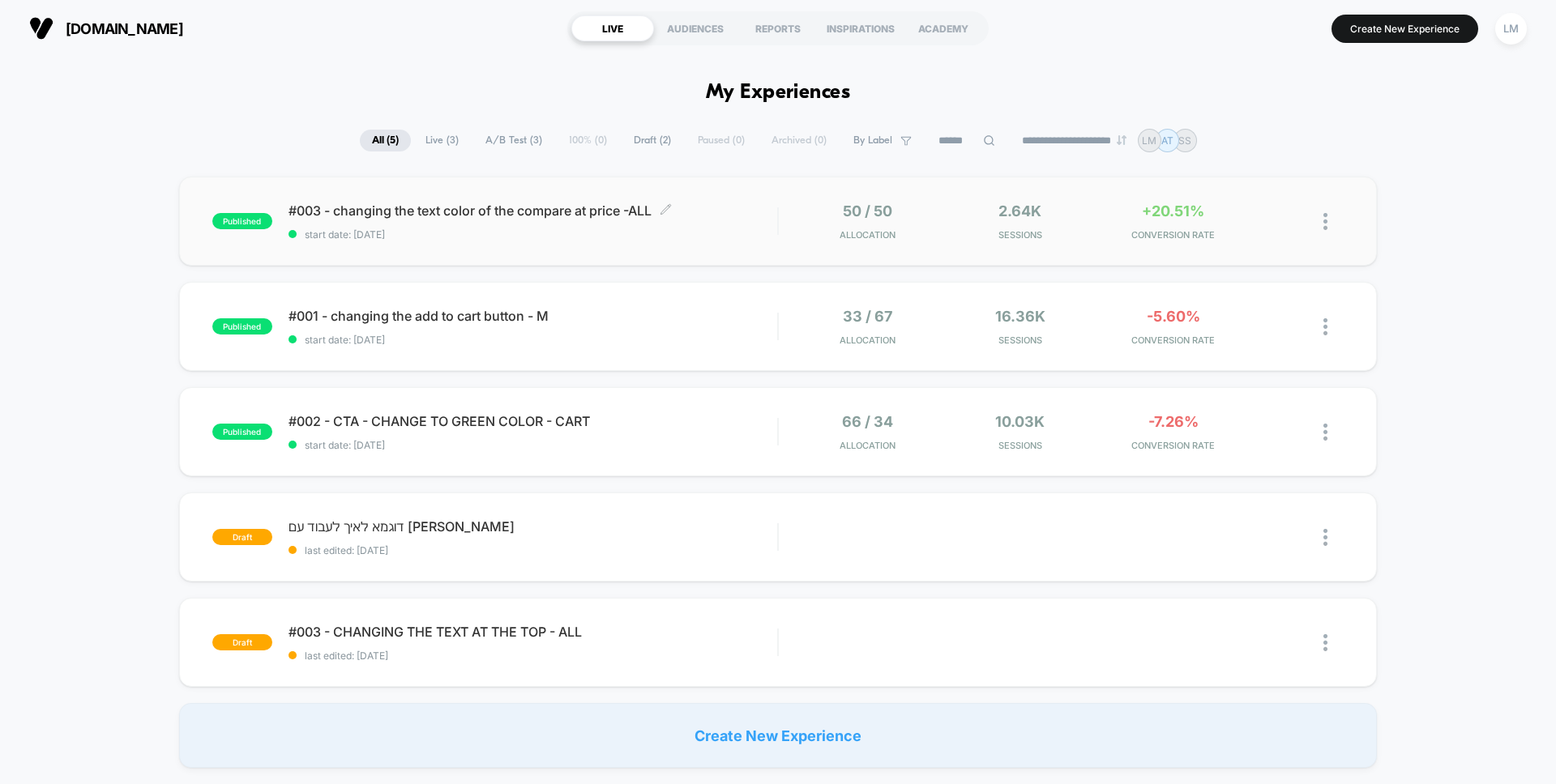 click on "#003 - changing the text color of the compare at price -ALL Click to edit experience details" at bounding box center [532, 211] 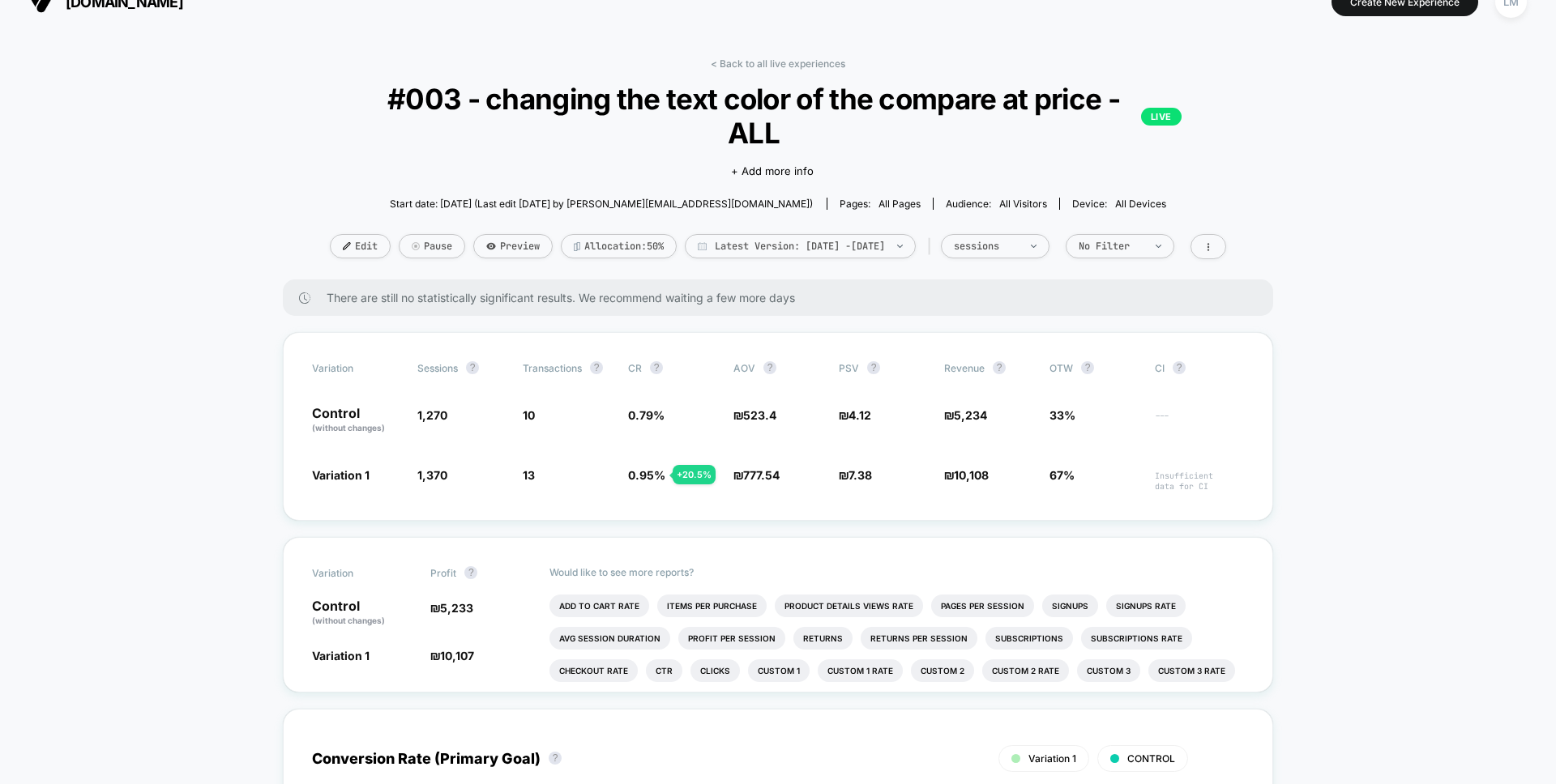 scroll, scrollTop: 0, scrollLeft: 0, axis: both 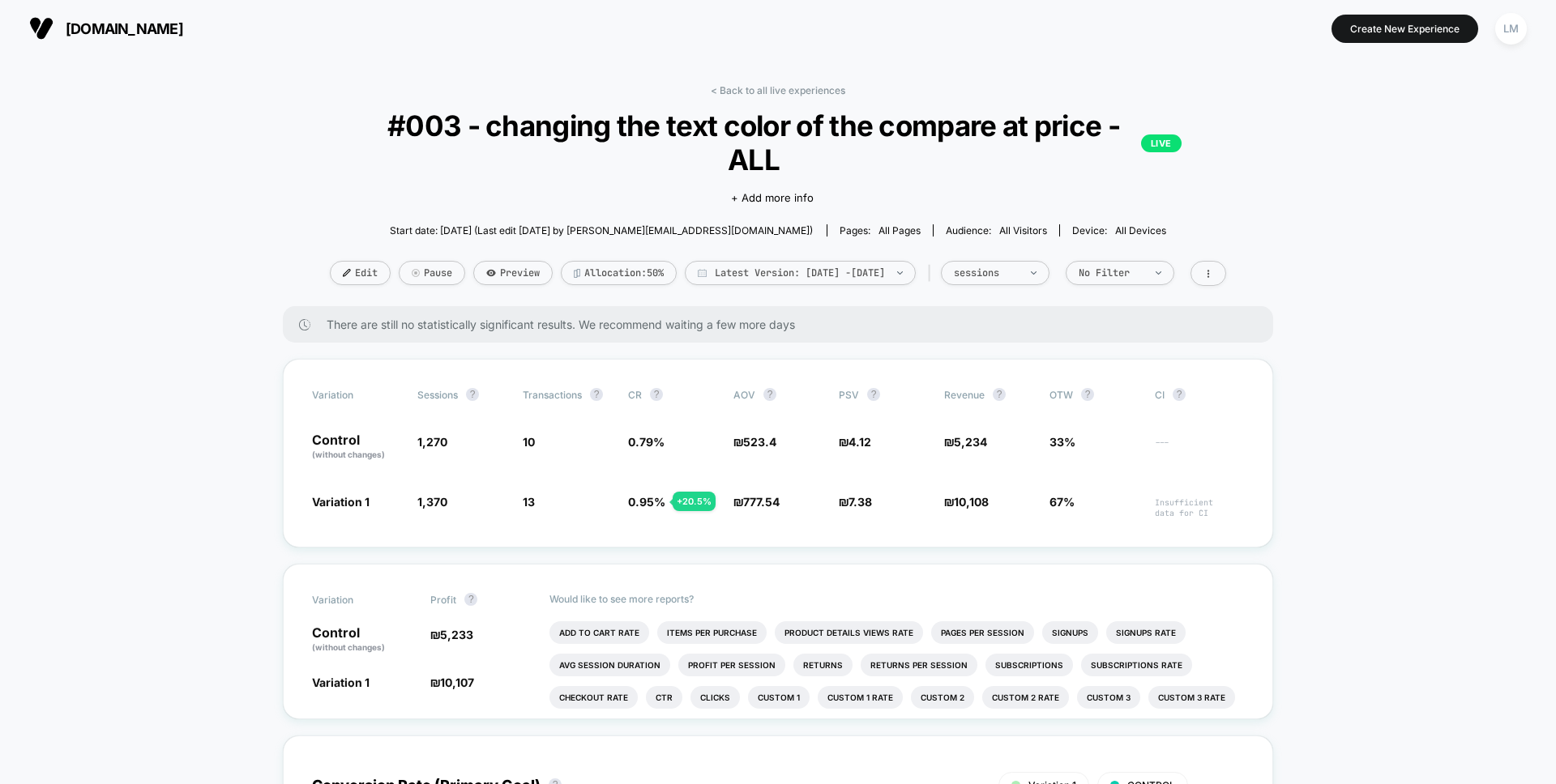 click on "#003 - changing the text color of the compare at price -ALL LIVE" at bounding box center [777, 143] 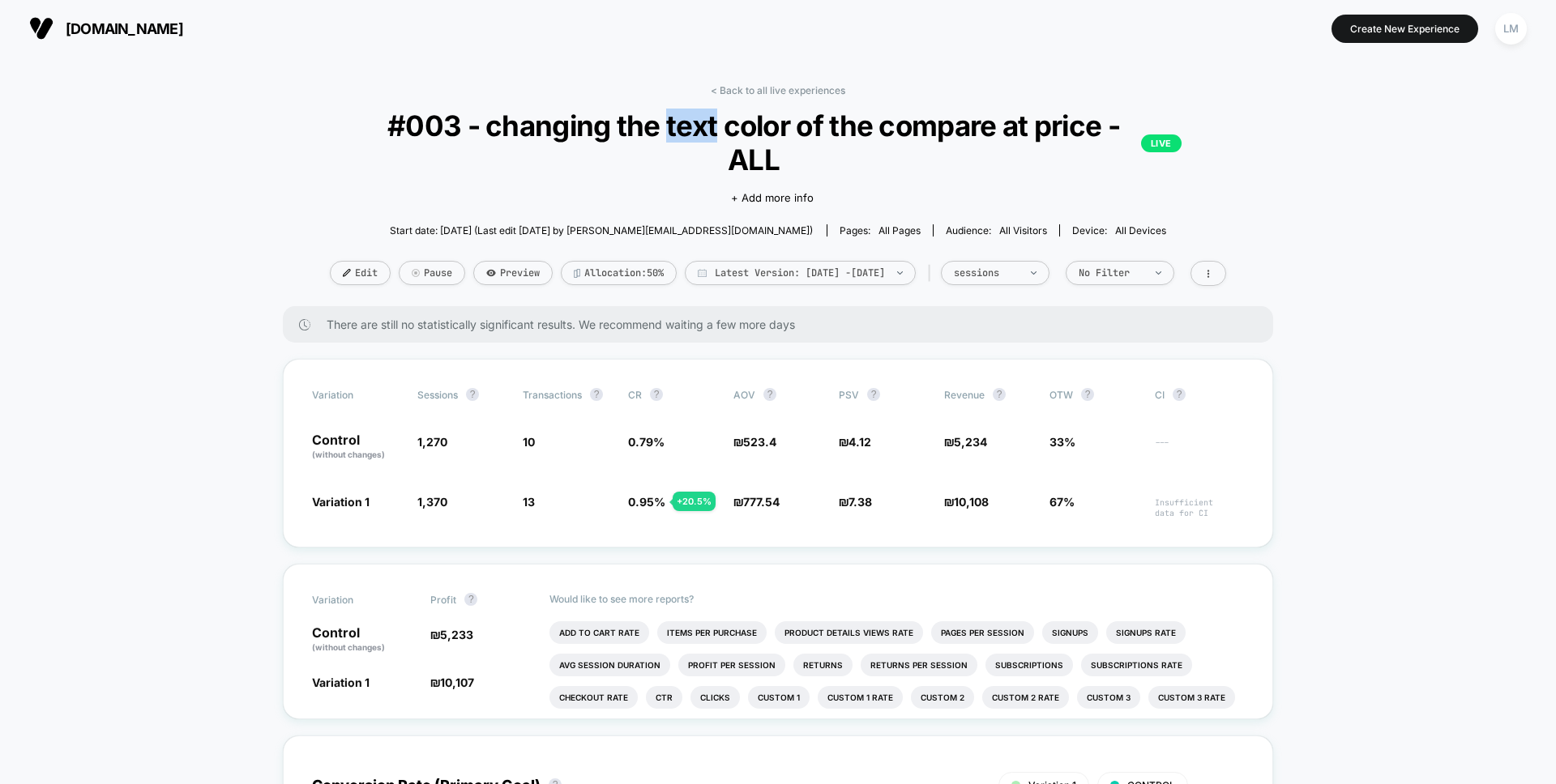 click on "#003 - changing the text color of the compare at price -ALL LIVE" at bounding box center [777, 143] 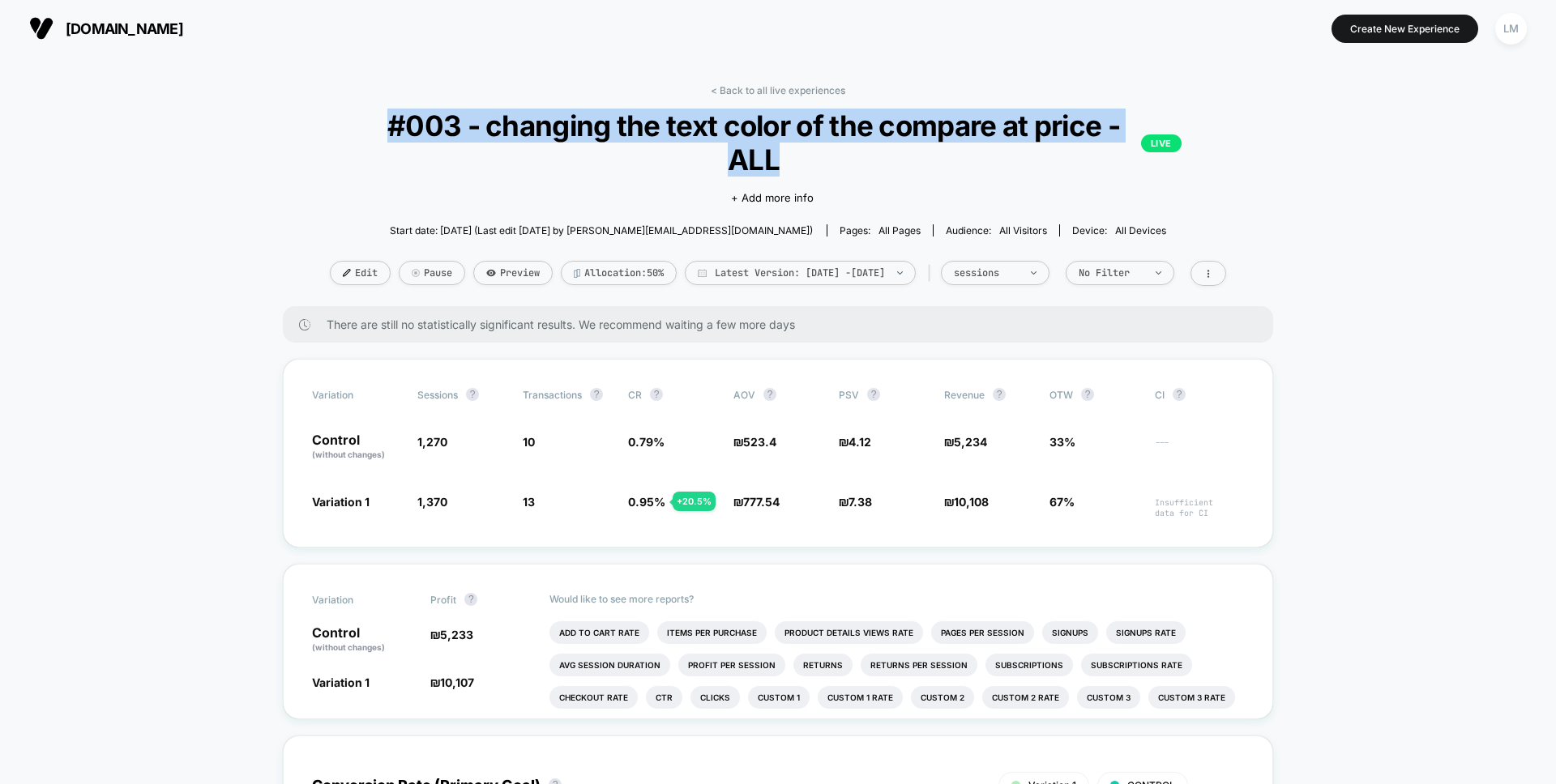 click on "#003 - changing the text color of the compare at price -ALL LIVE" at bounding box center [777, 143] 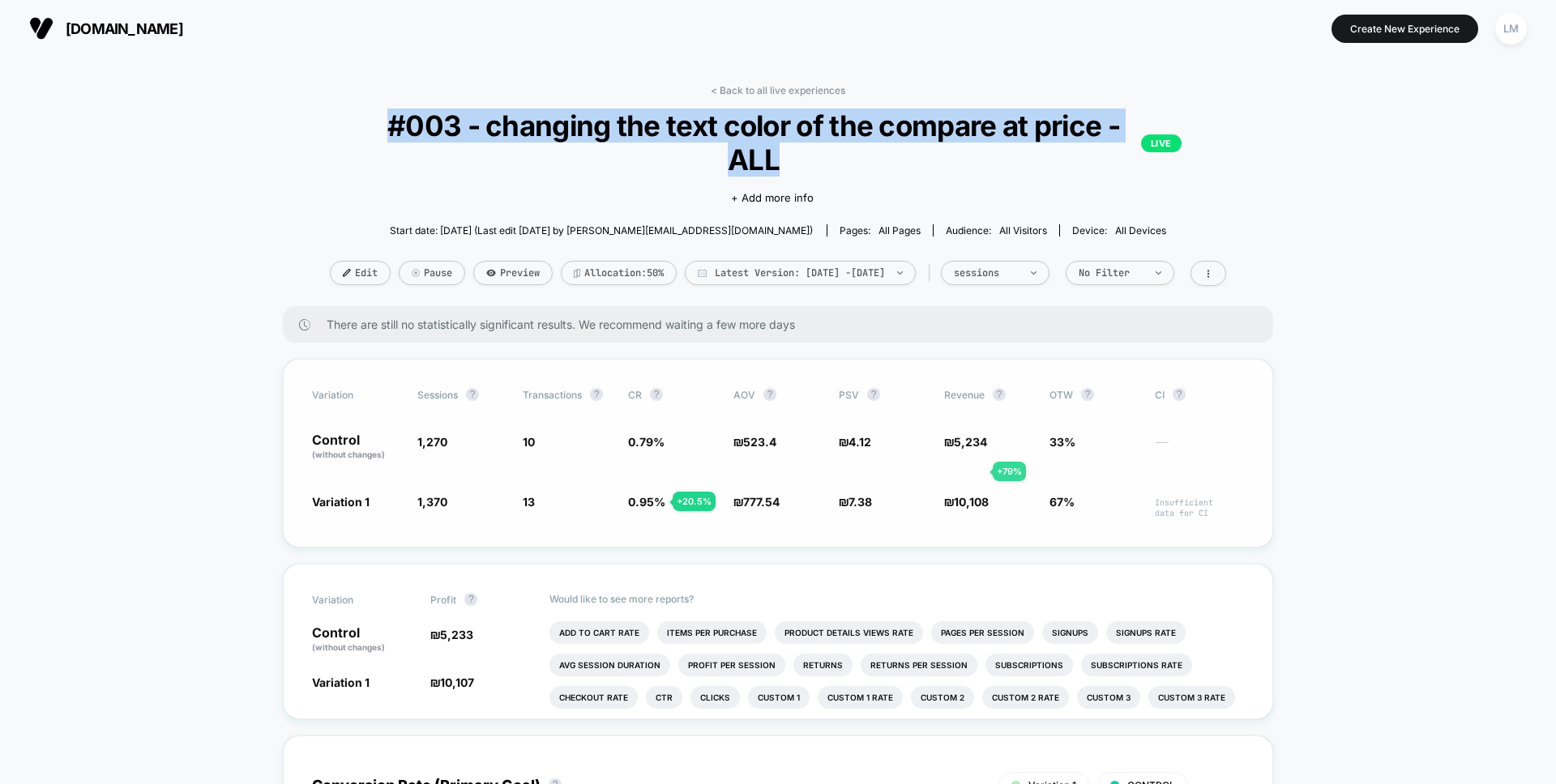 click on "10,108" at bounding box center [971, 501] 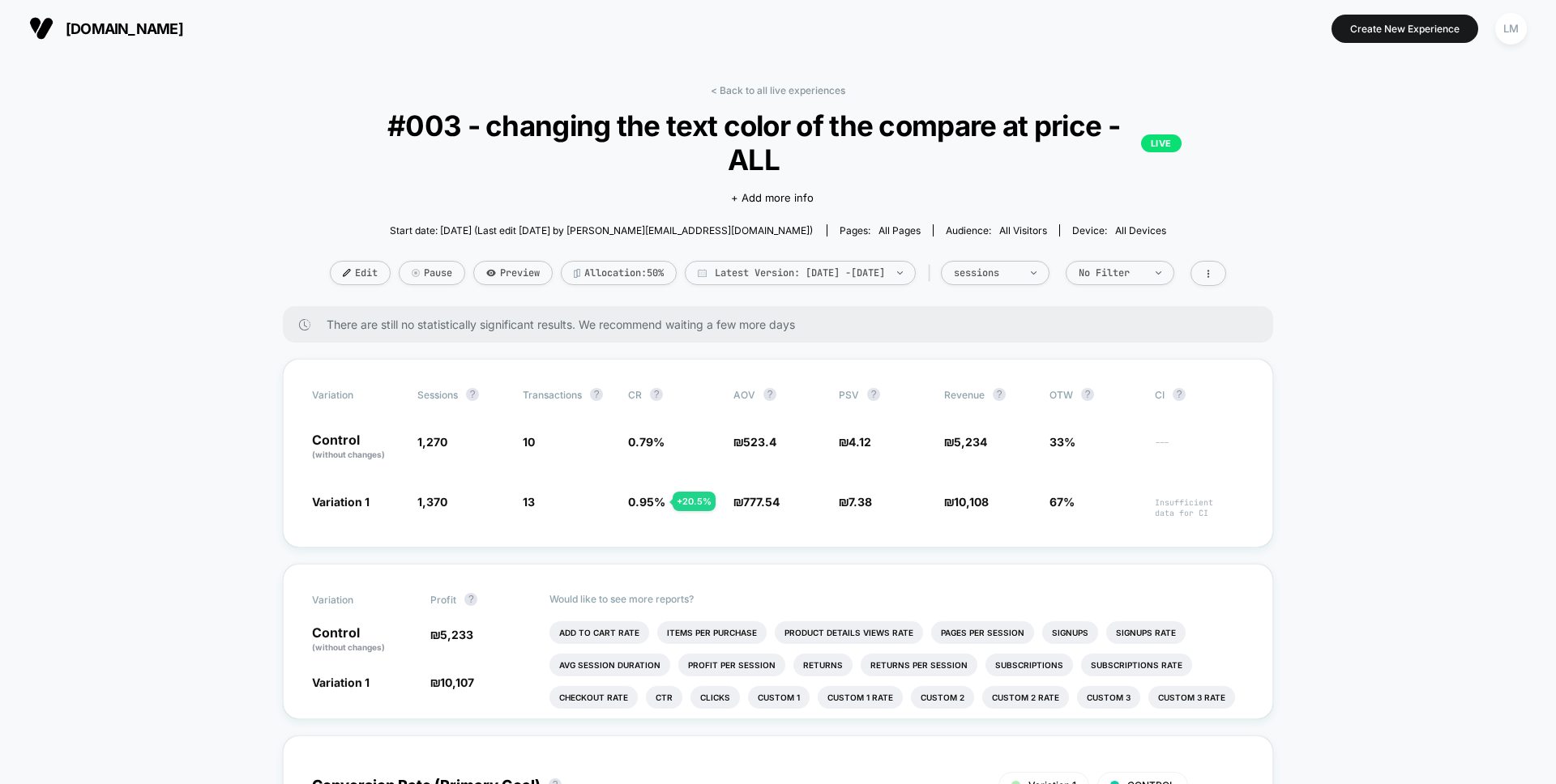 click on "< Back to all live experiences  #003 - changing the text color of the compare at price -ALL LIVE Click to edit experience details + Add more info Start date: [DATE] (Last edit [DATE] by [EMAIL_ADDRESS][DOMAIN_NAME]) Pages: all pages Audience: All Visitors Device: all devices Edit Pause  Preview Allocation:  50% Latest Version:     [DATE]    -    [DATE] |   sessions   No Filter There are still no statistically significant results. We recommend waiting a few more days Variation Sessions ? Transactions ? CR ? AOV ? PSV ? Revenue ? OTW ? CI ? Control (without changes) 1,270 10 0.79 % ₪ 523.4 ₪ 4.12 ₪ 5,234 33% --- Variation 1 1,370 + 7.9 % 13 + 20.5 % 0.95 % + 20.5 % ₪ 777.54 + 48.6 % ₪ 7.38 + 79 % ₪ 10,108 + 79 % 67% Insufficient  data for CI Variation Profit ? Control (without changes) ₪ 5,233 Variation 1 ₪ 10,107 + 79 % Would like to see more reports? Add To Cart Rate Items Per Purchase Product Details Views Rate Pages Per Session Signups Signups Rate Avg Session Duration Profit Per Session" at bounding box center [778, 1525] 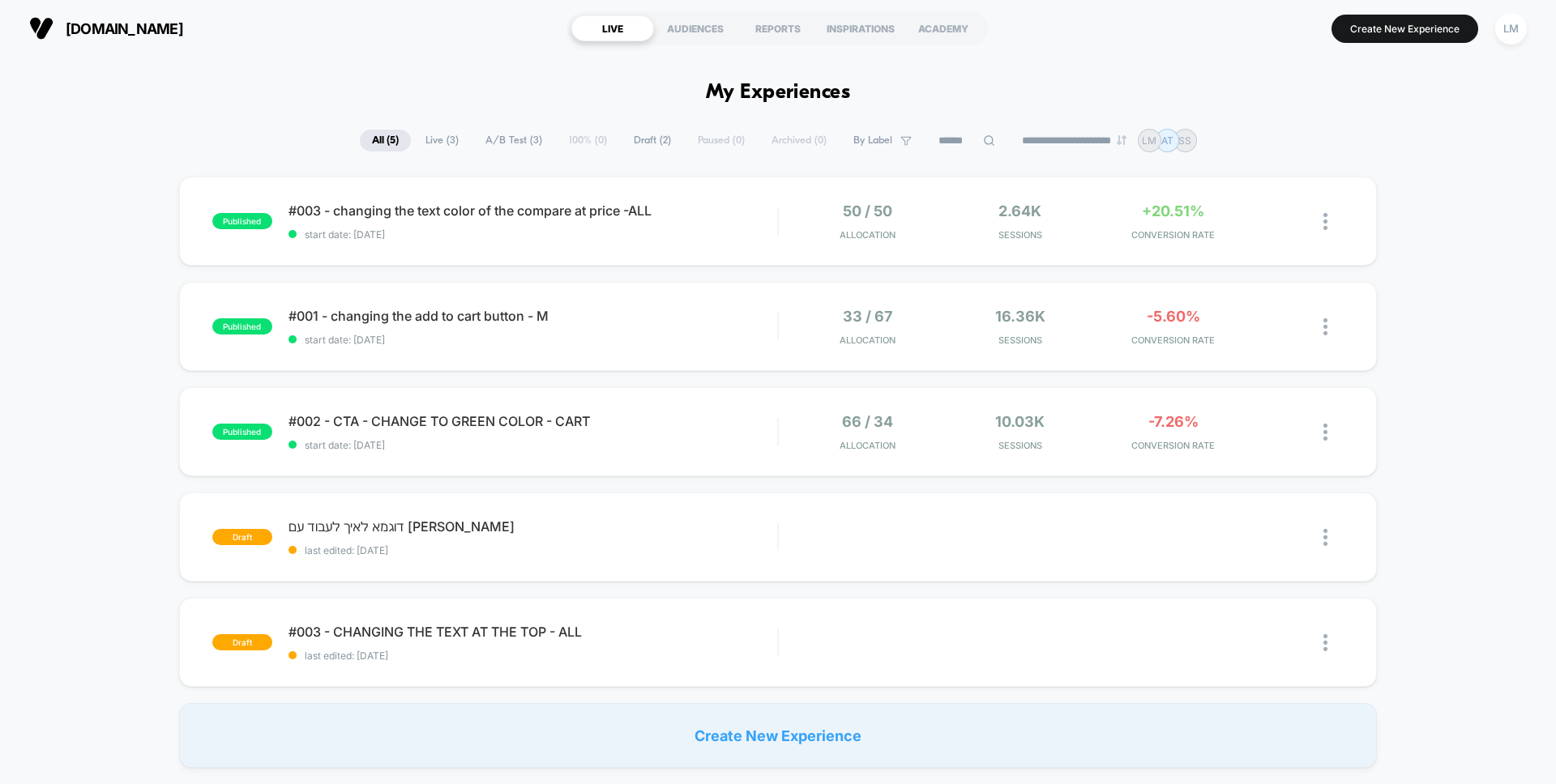scroll, scrollTop: 0, scrollLeft: 0, axis: both 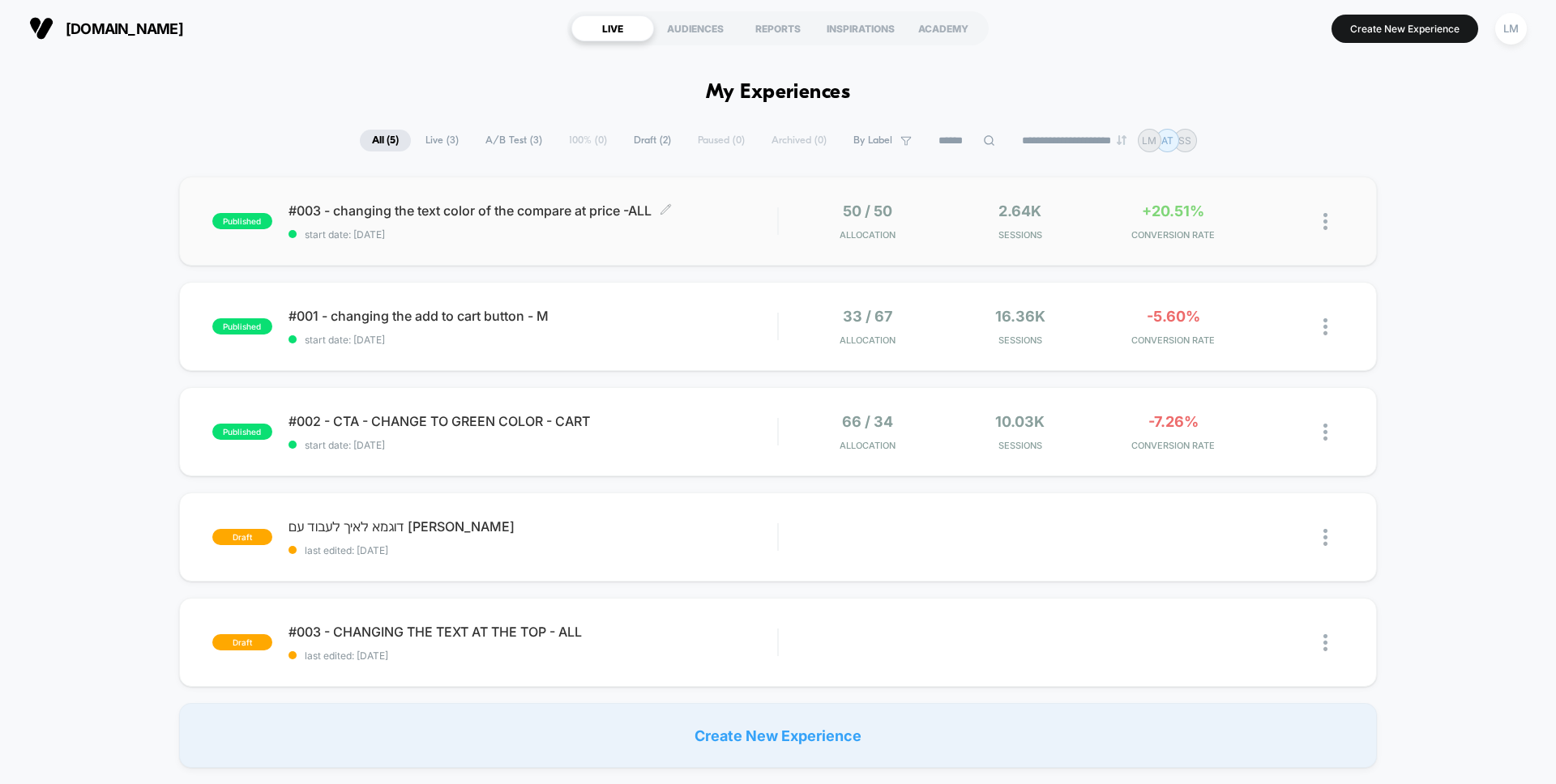 click on "#003 - changing the text color of the compare at price -ALL Click to edit experience details" at bounding box center [532, 211] 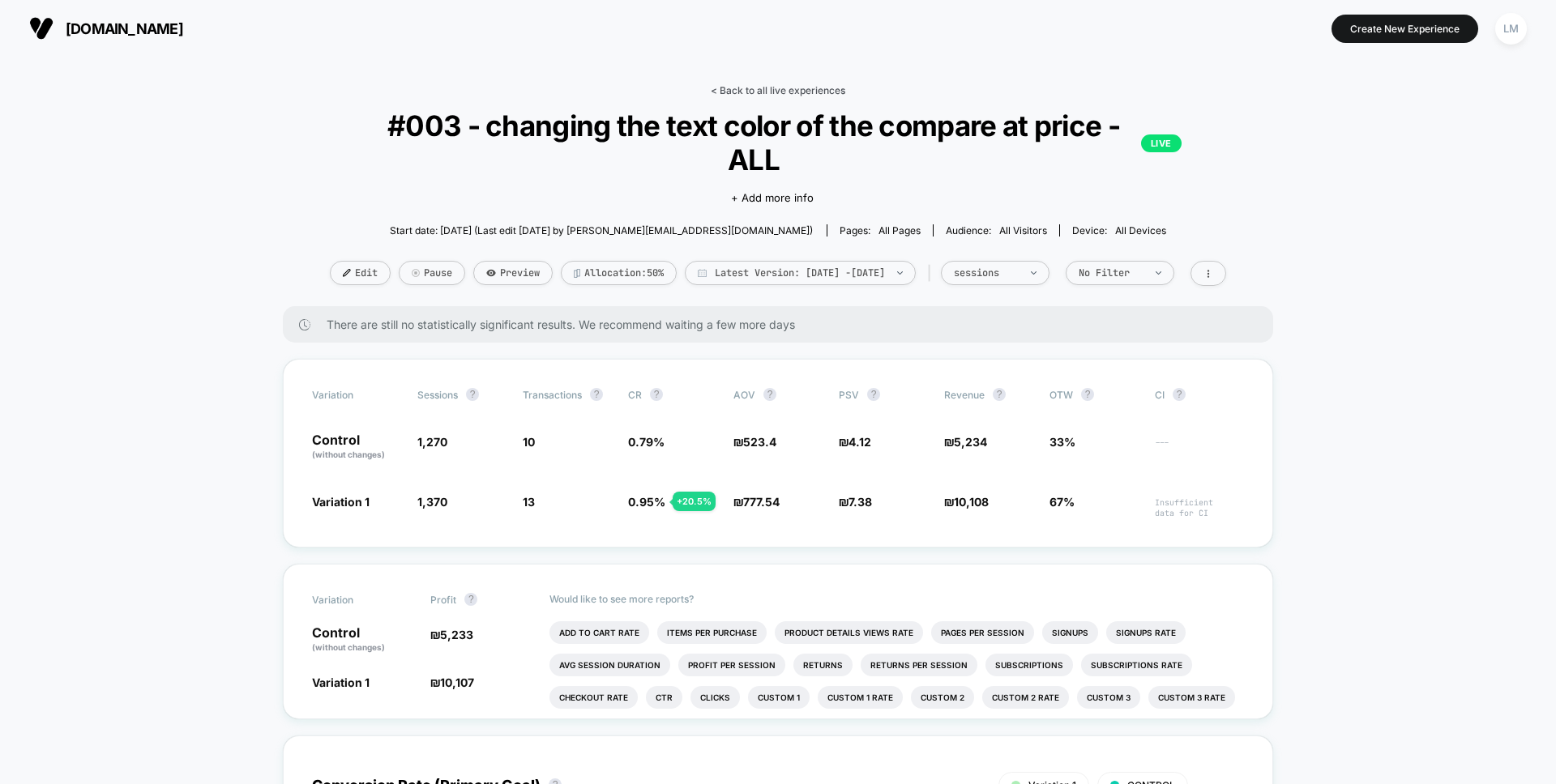click on "< Back to all live experiences" at bounding box center [778, 90] 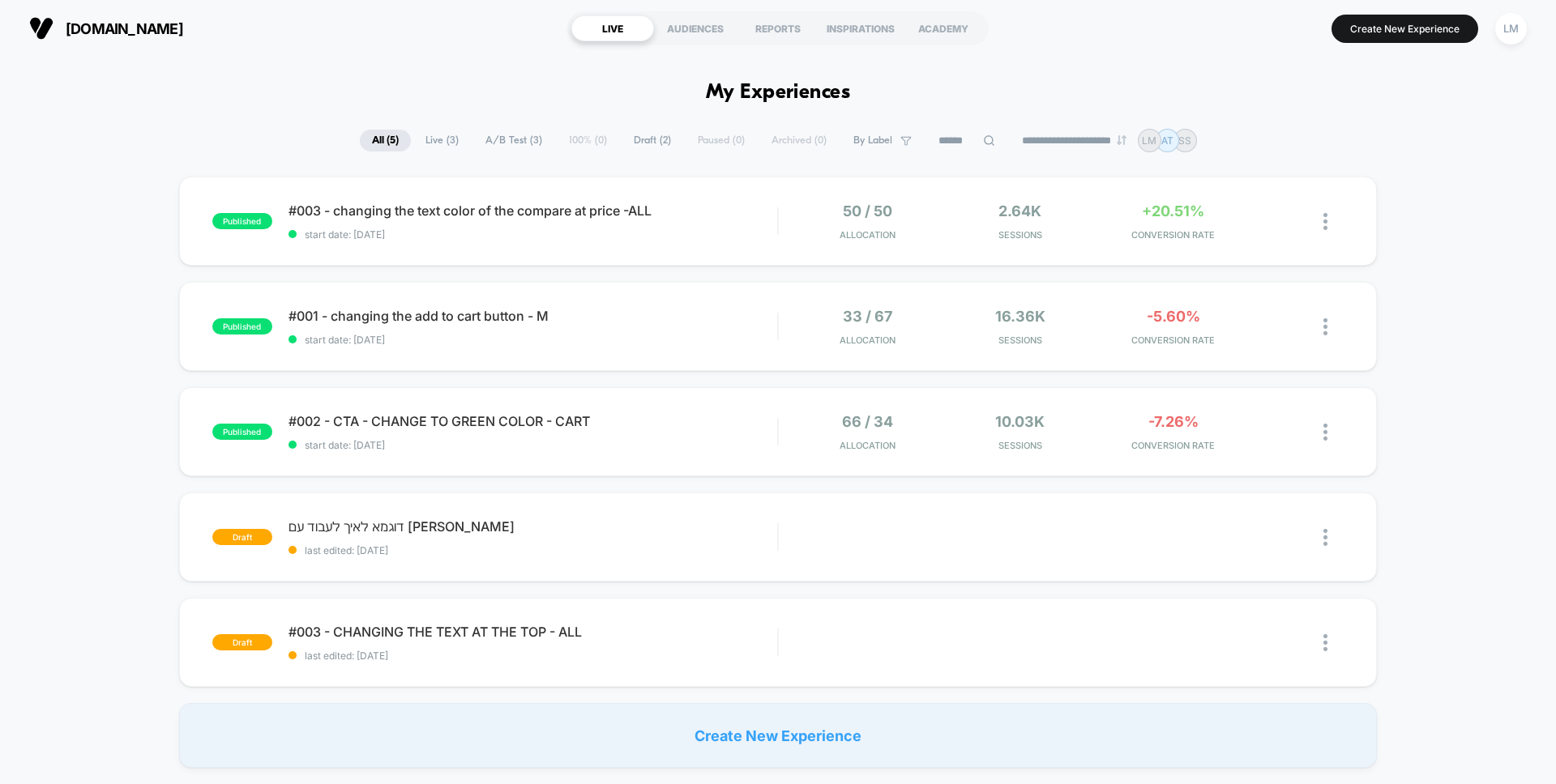 scroll, scrollTop: 0, scrollLeft: 0, axis: both 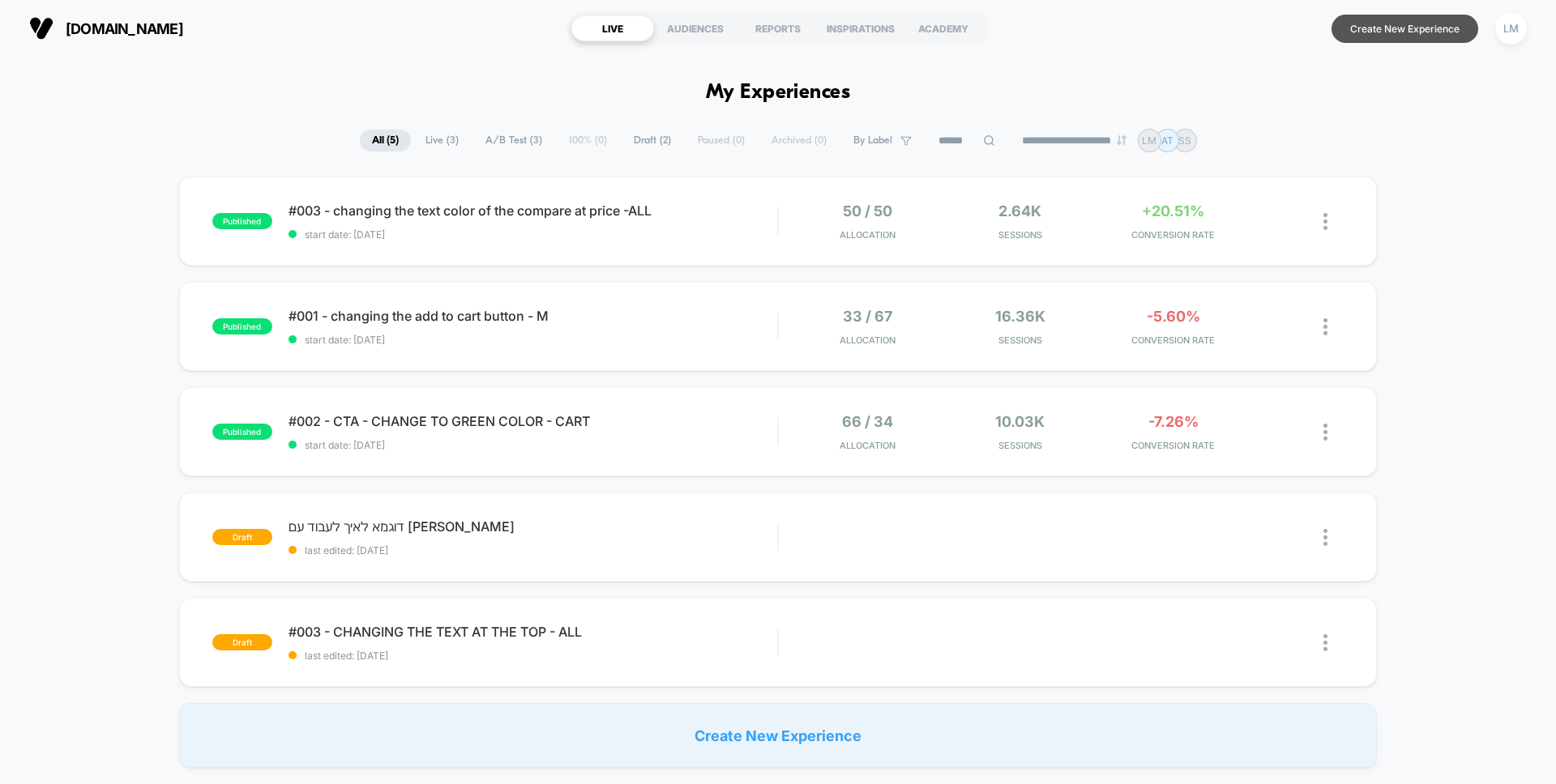 click on "Create New Experience" at bounding box center (1404, 28) 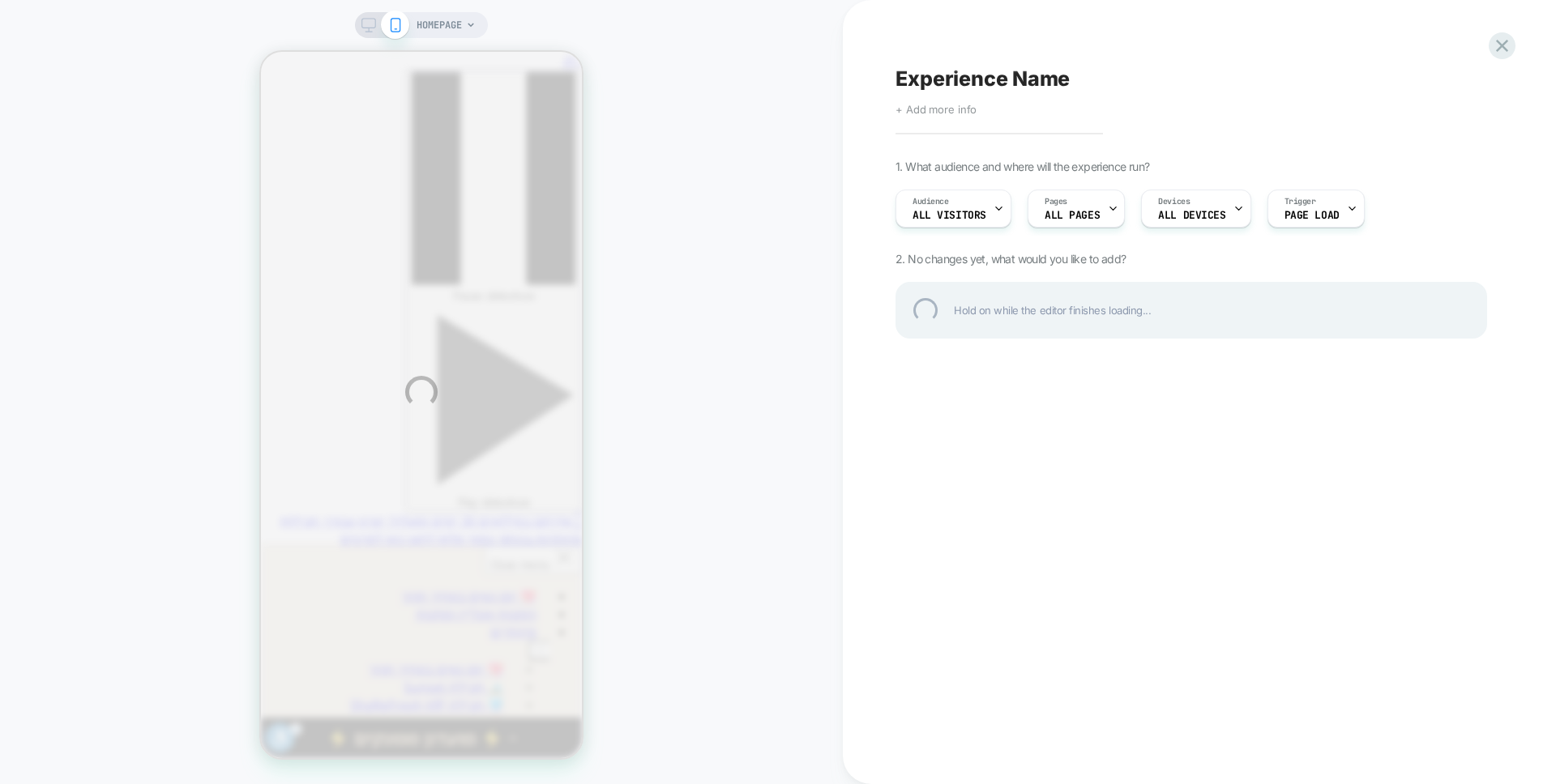 scroll, scrollTop: 0, scrollLeft: 0, axis: both 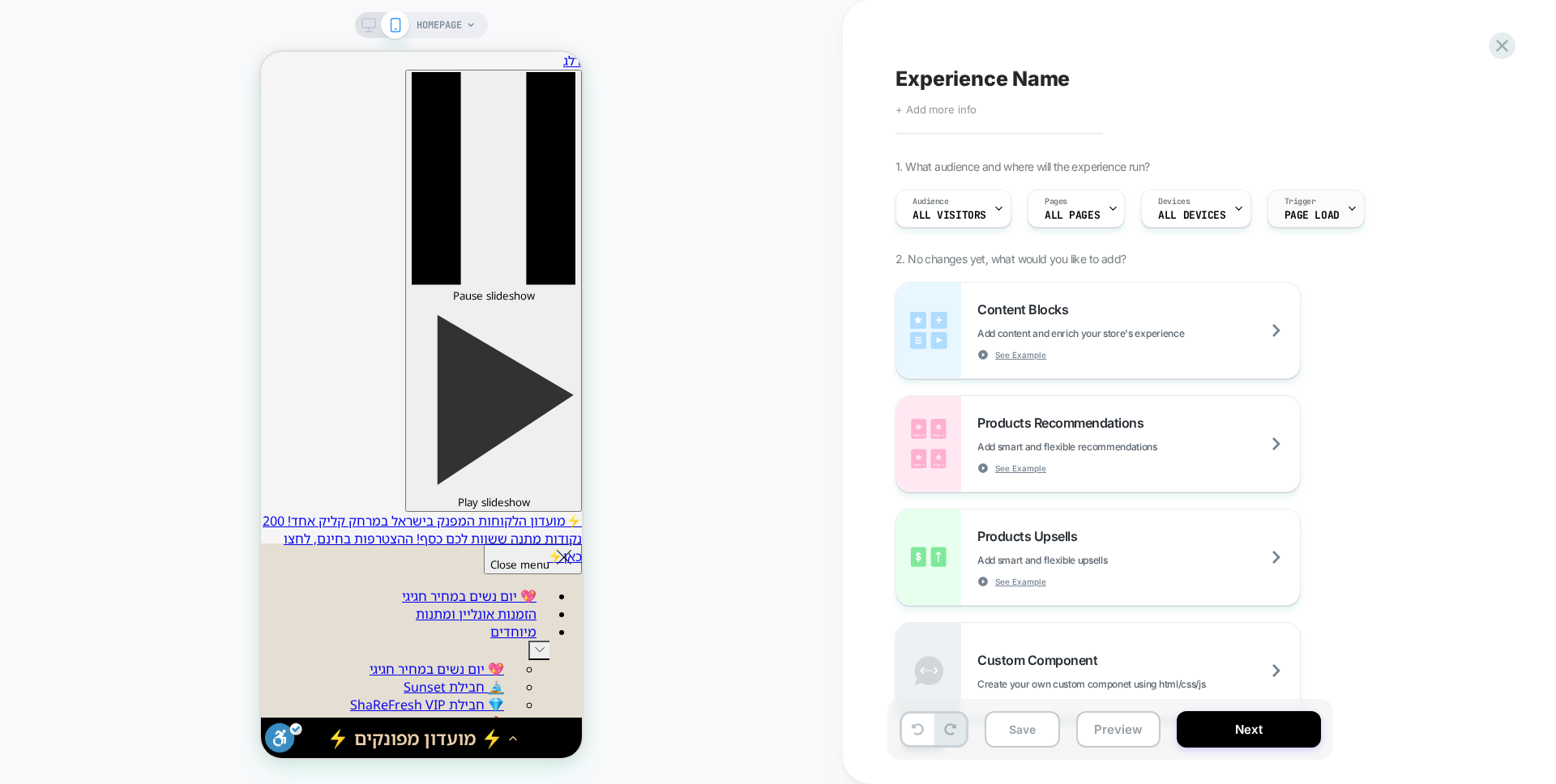 click on "Trigger Page Load" at bounding box center [1312, 208] 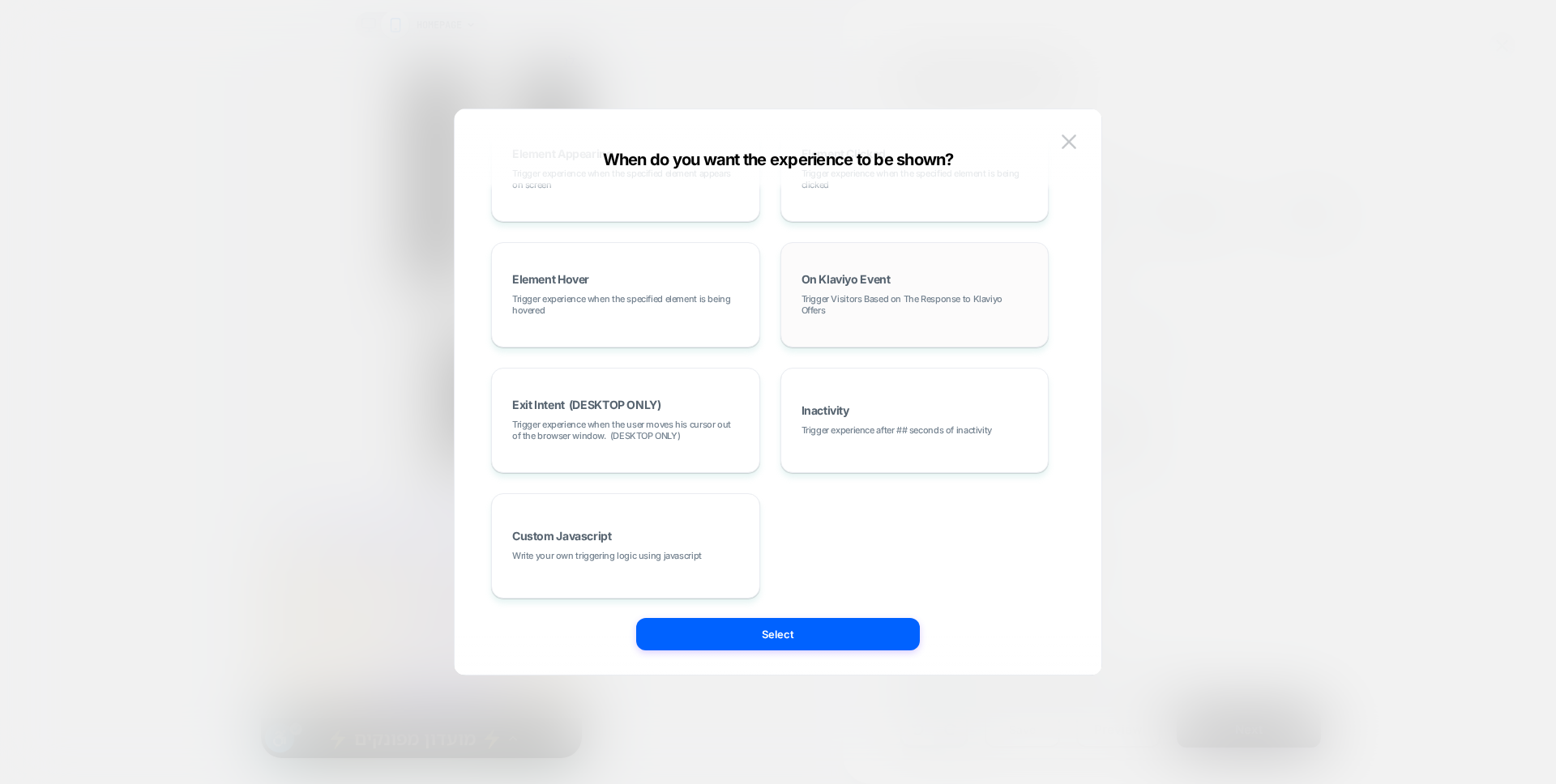 scroll, scrollTop: 204, scrollLeft: 0, axis: vertical 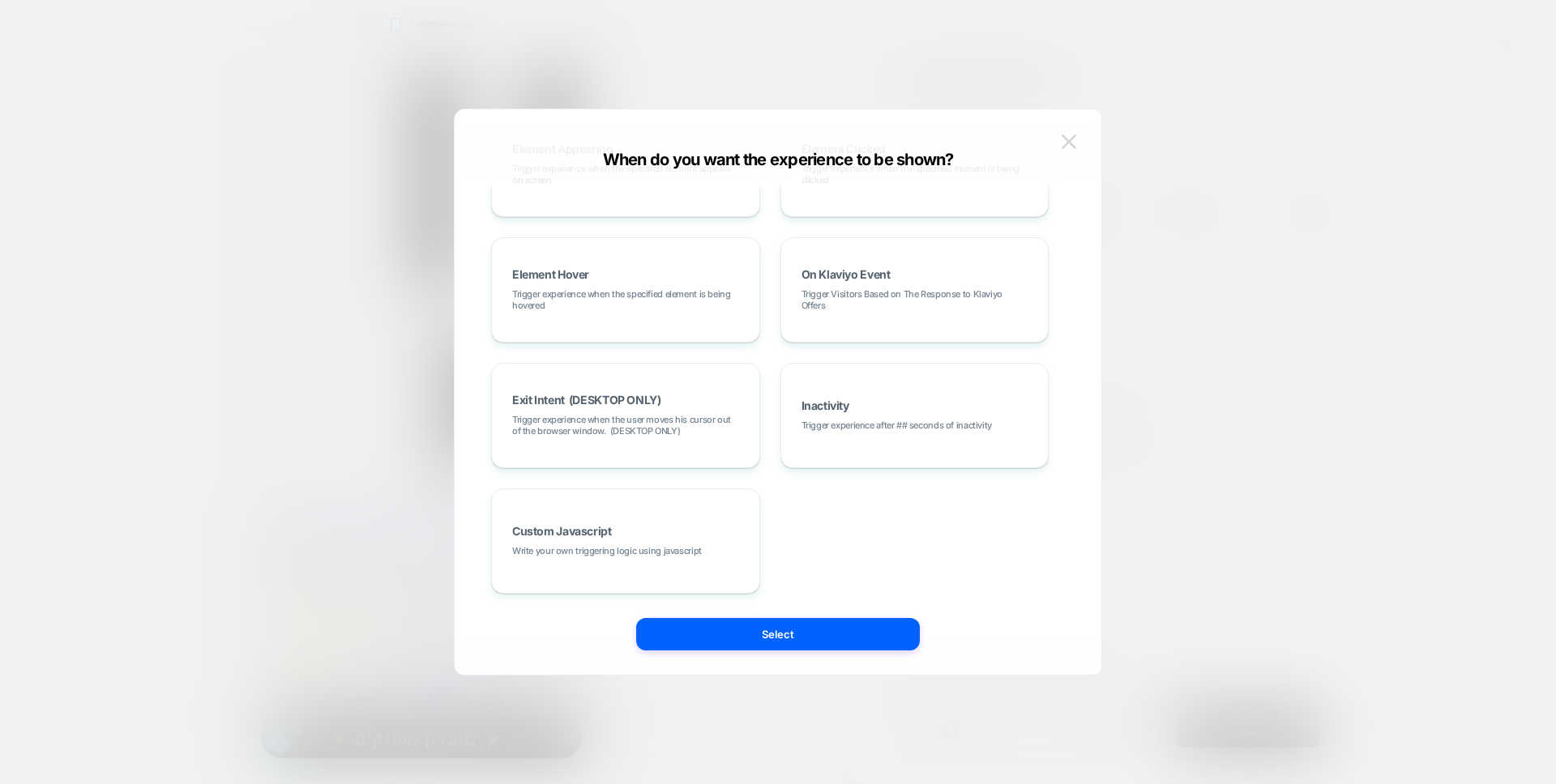 click at bounding box center [1069, 142] 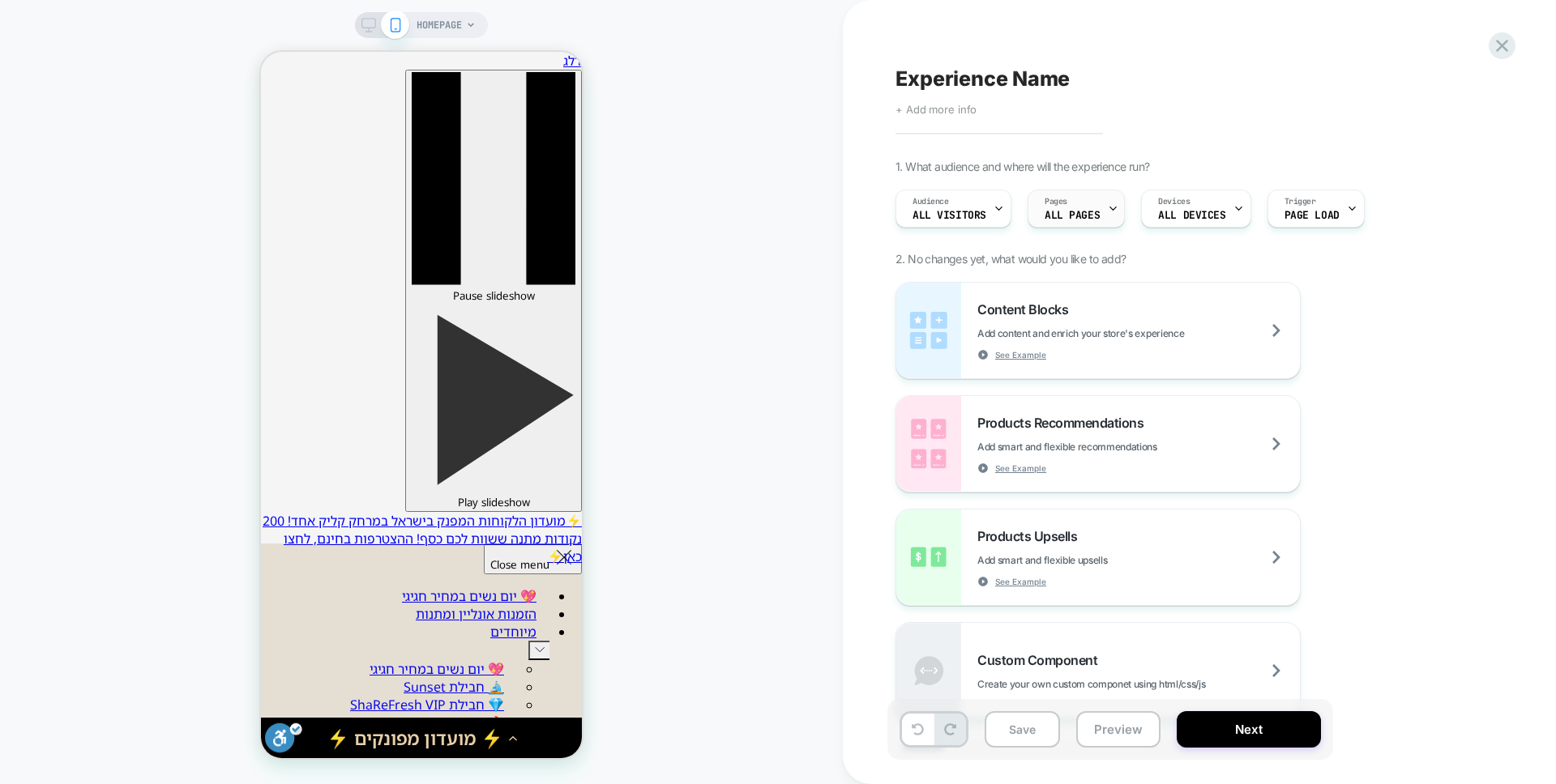 click on "ALL PAGES" at bounding box center [1072, 215] 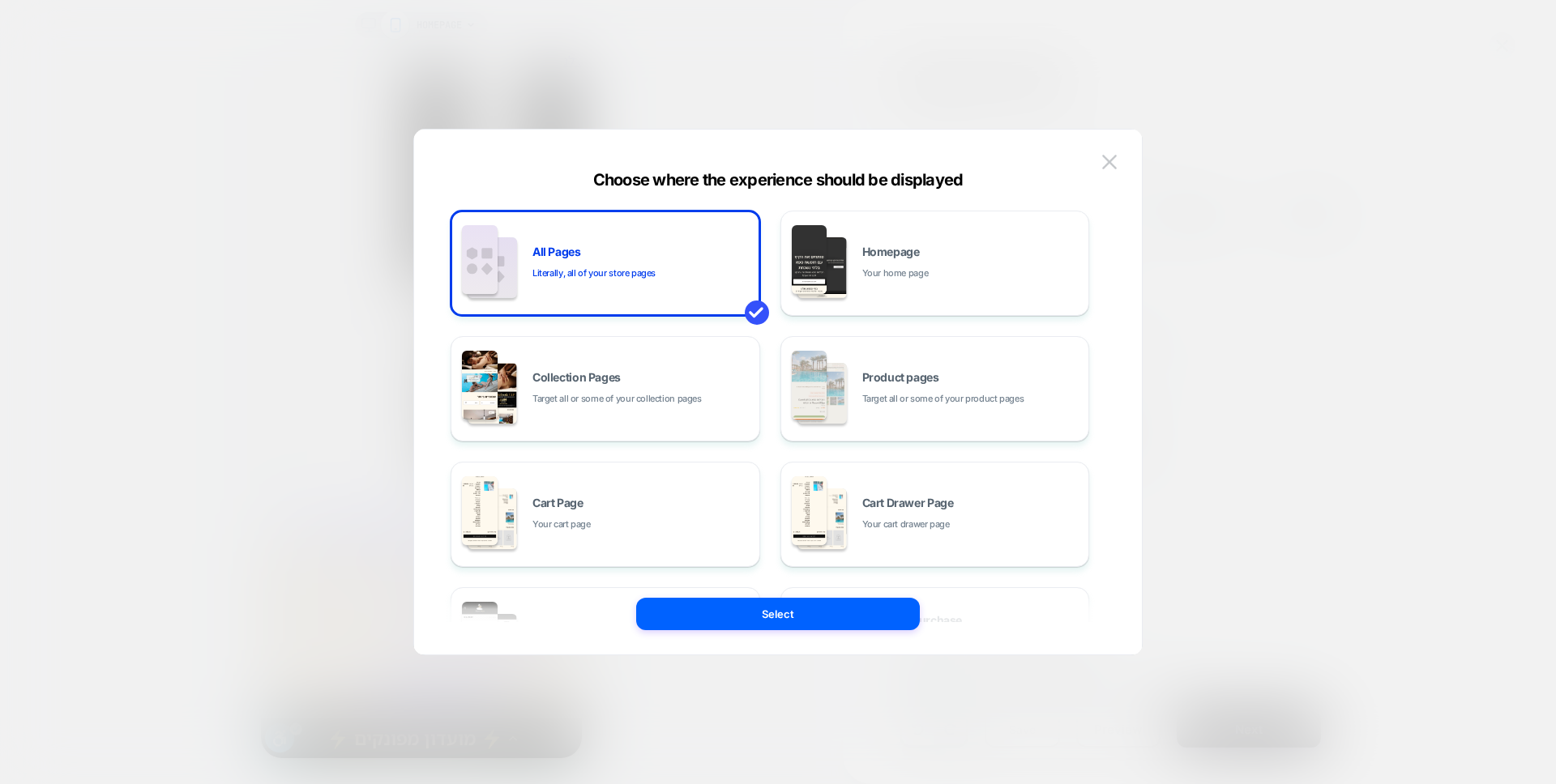 scroll, scrollTop: 245, scrollLeft: 0, axis: vertical 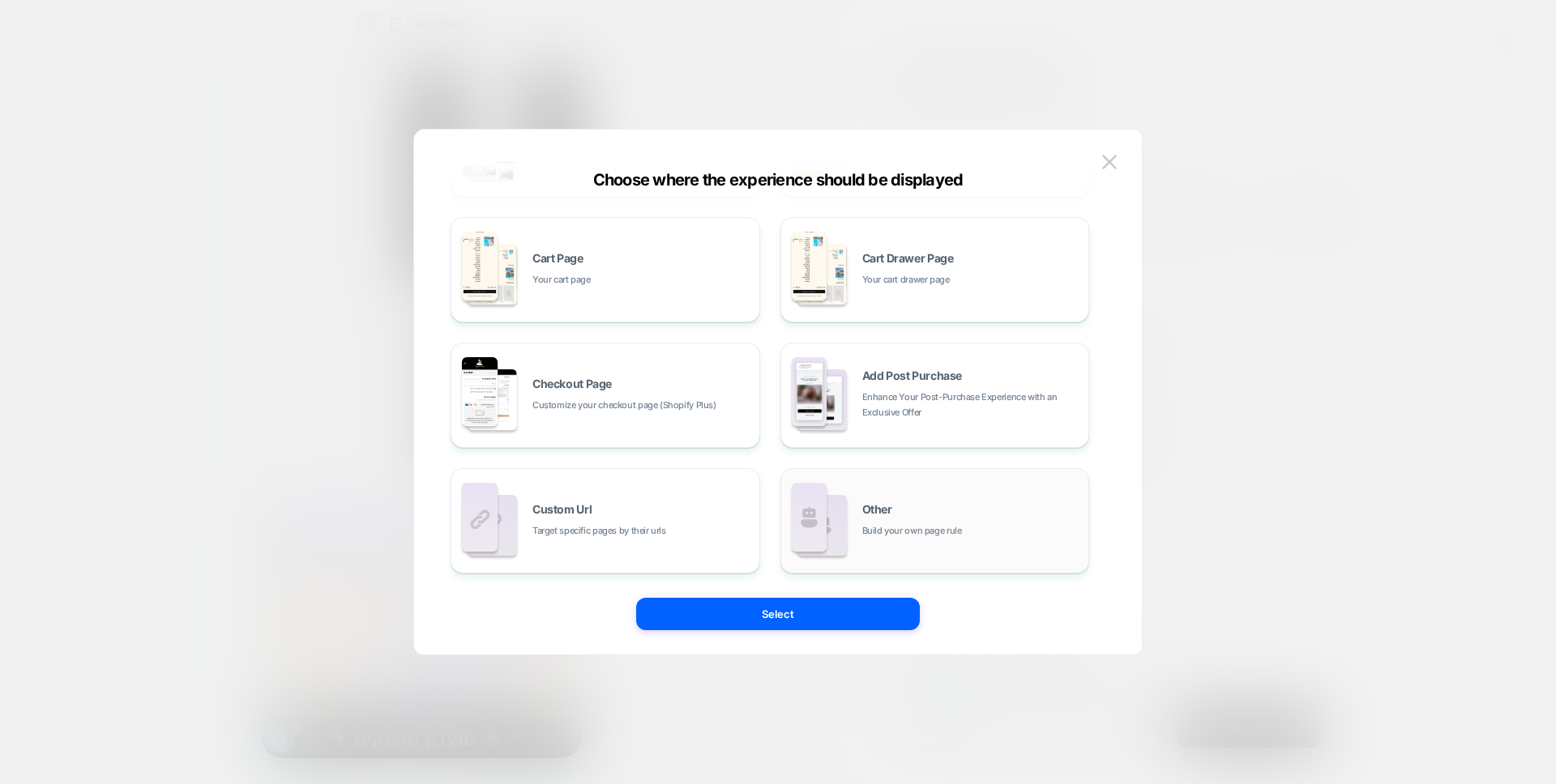 click on "Other Build your own page rule" at bounding box center [972, 521] 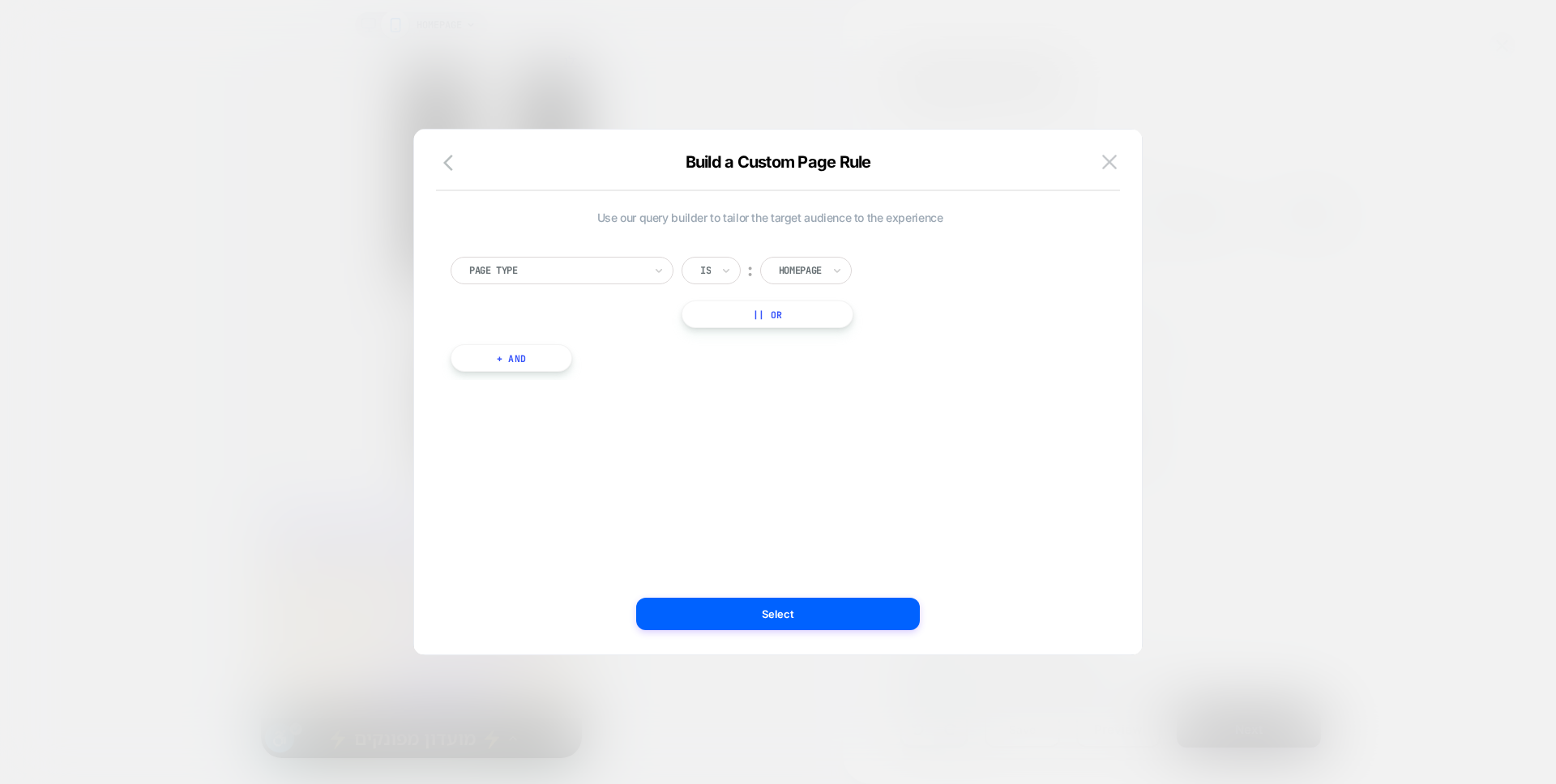 scroll, scrollTop: 0, scrollLeft: 0, axis: both 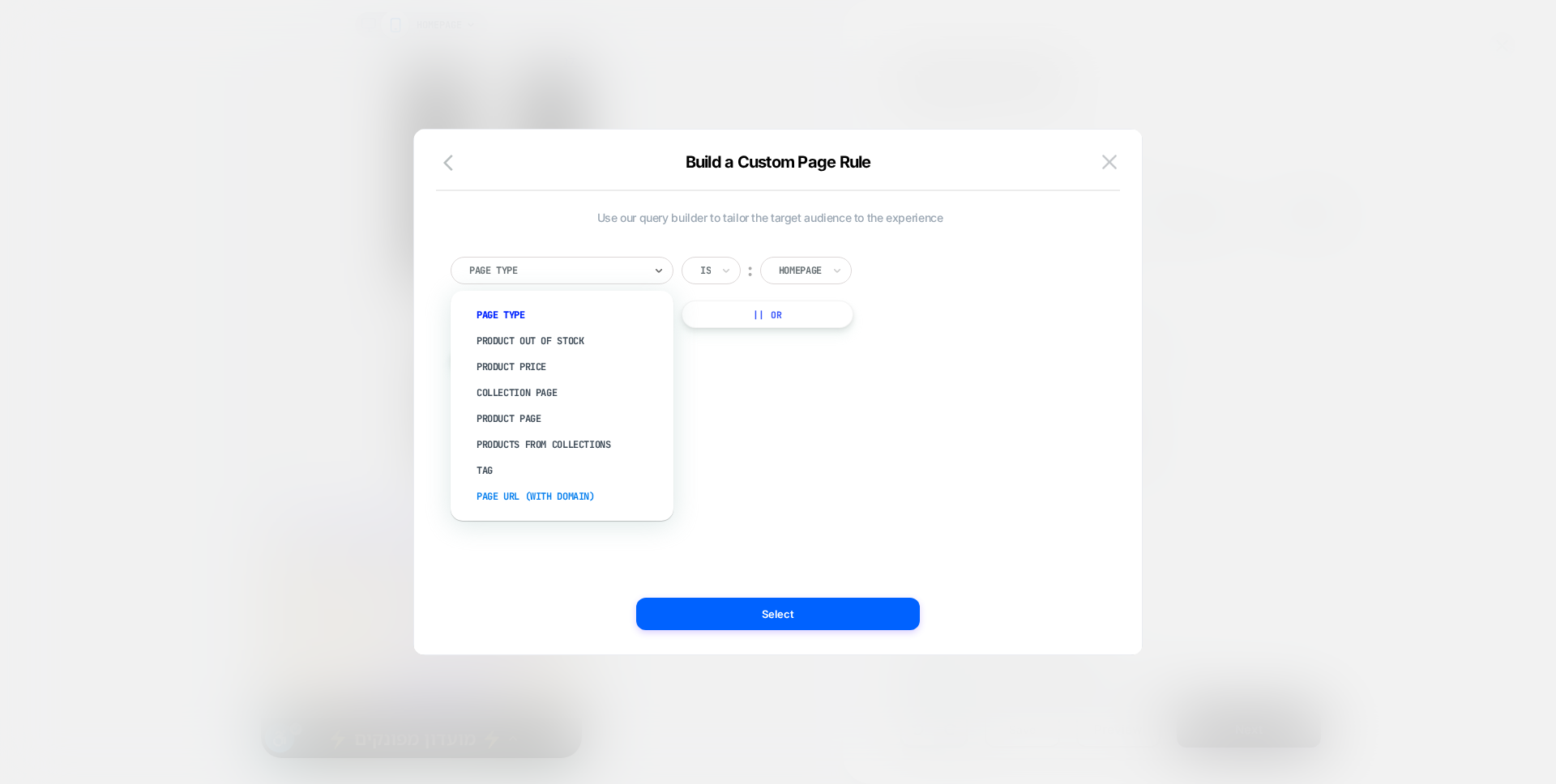 click on "Page Url (WITH DOMAIN)" at bounding box center [570, 496] 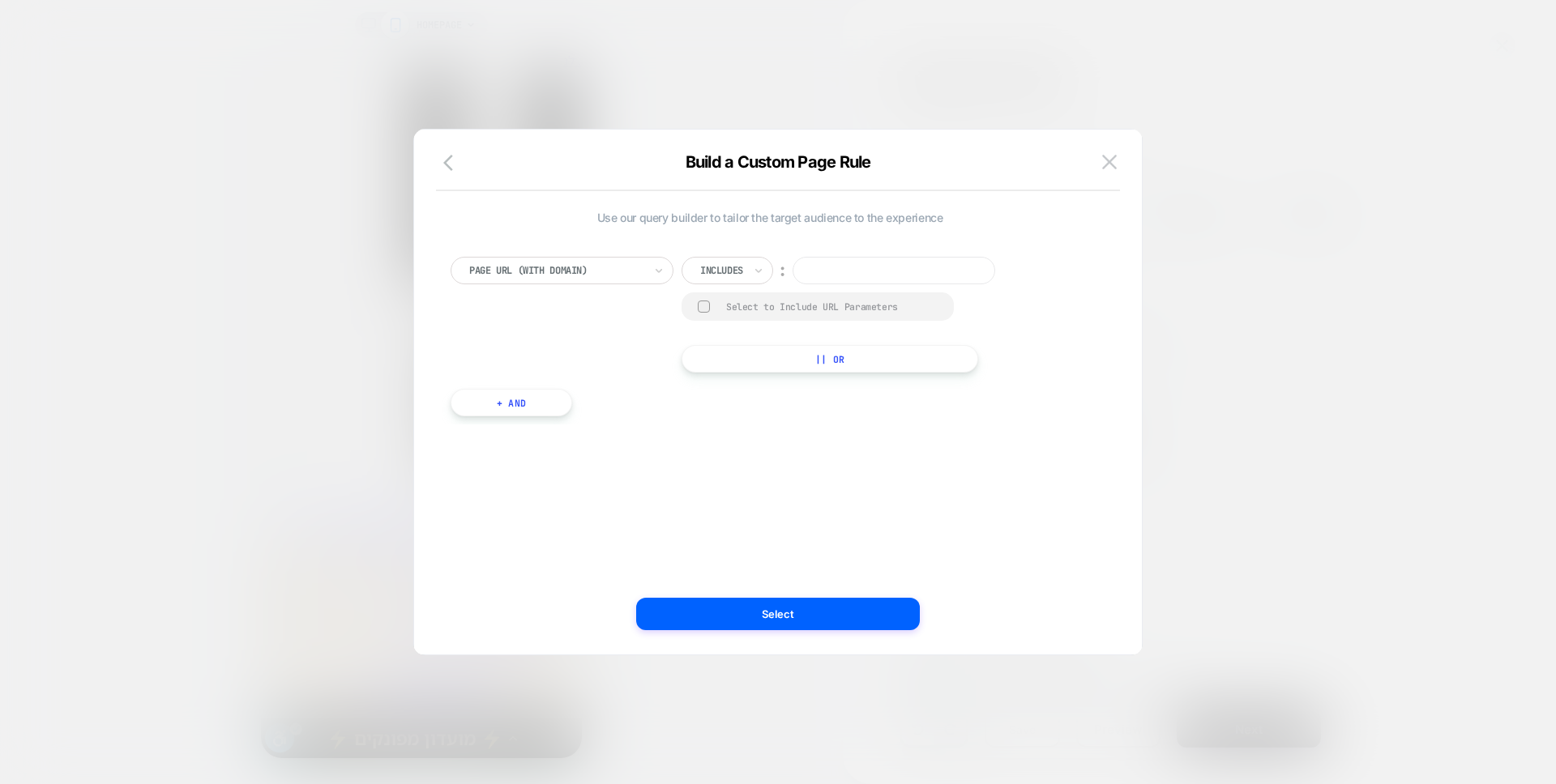 click on "Includes" at bounding box center [727, 271] 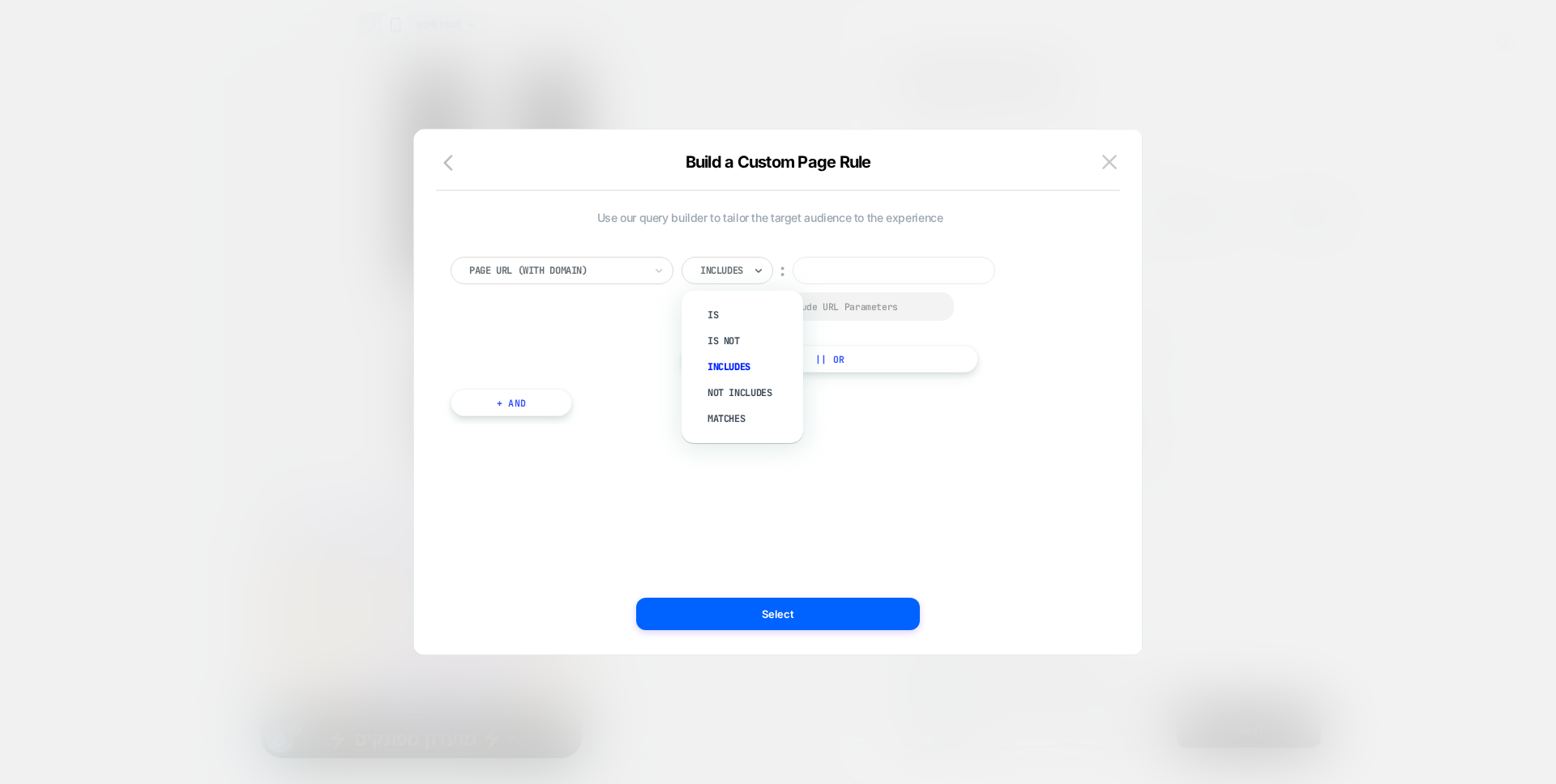 click on "Includes" at bounding box center (727, 271) 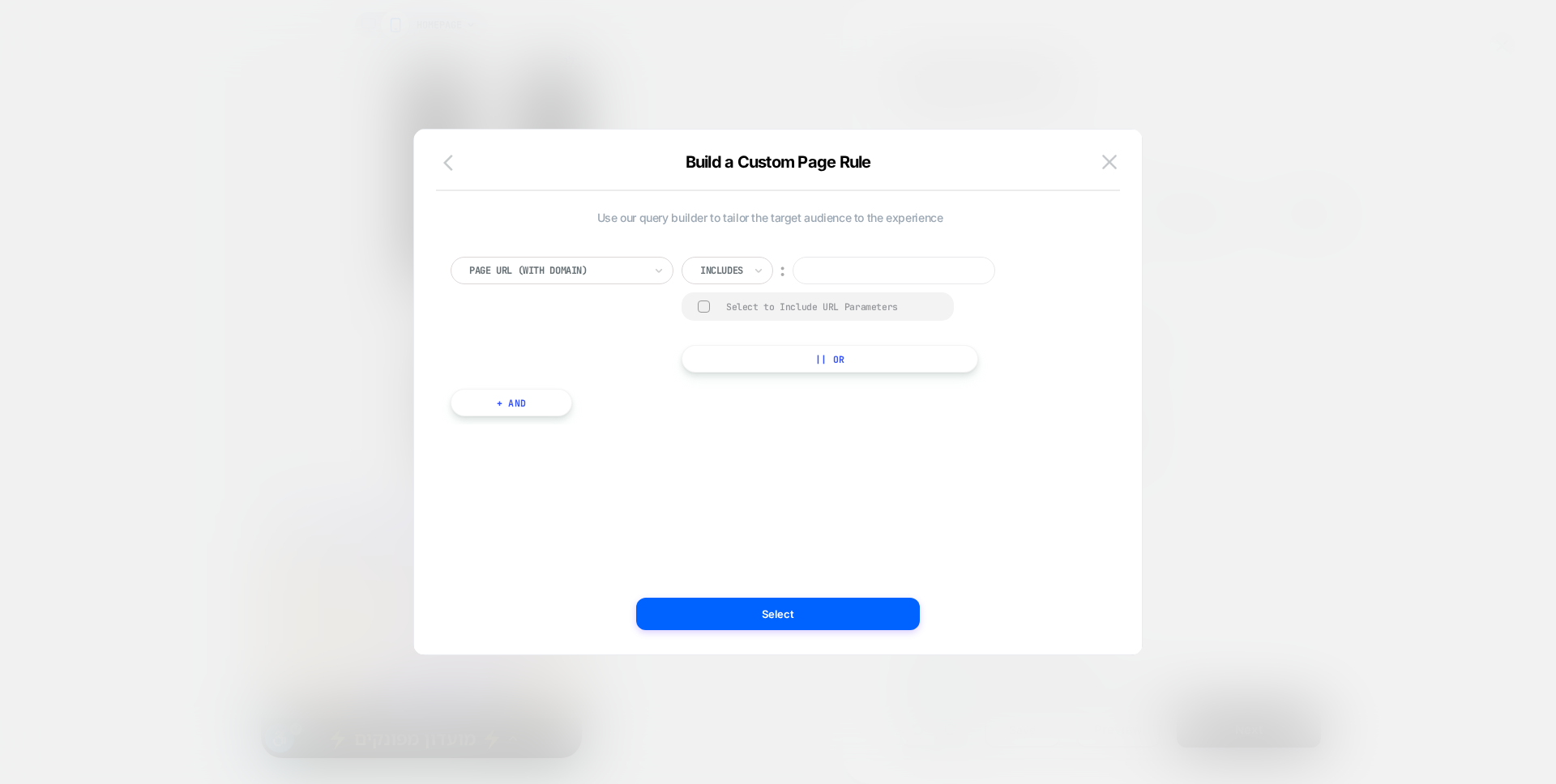 click 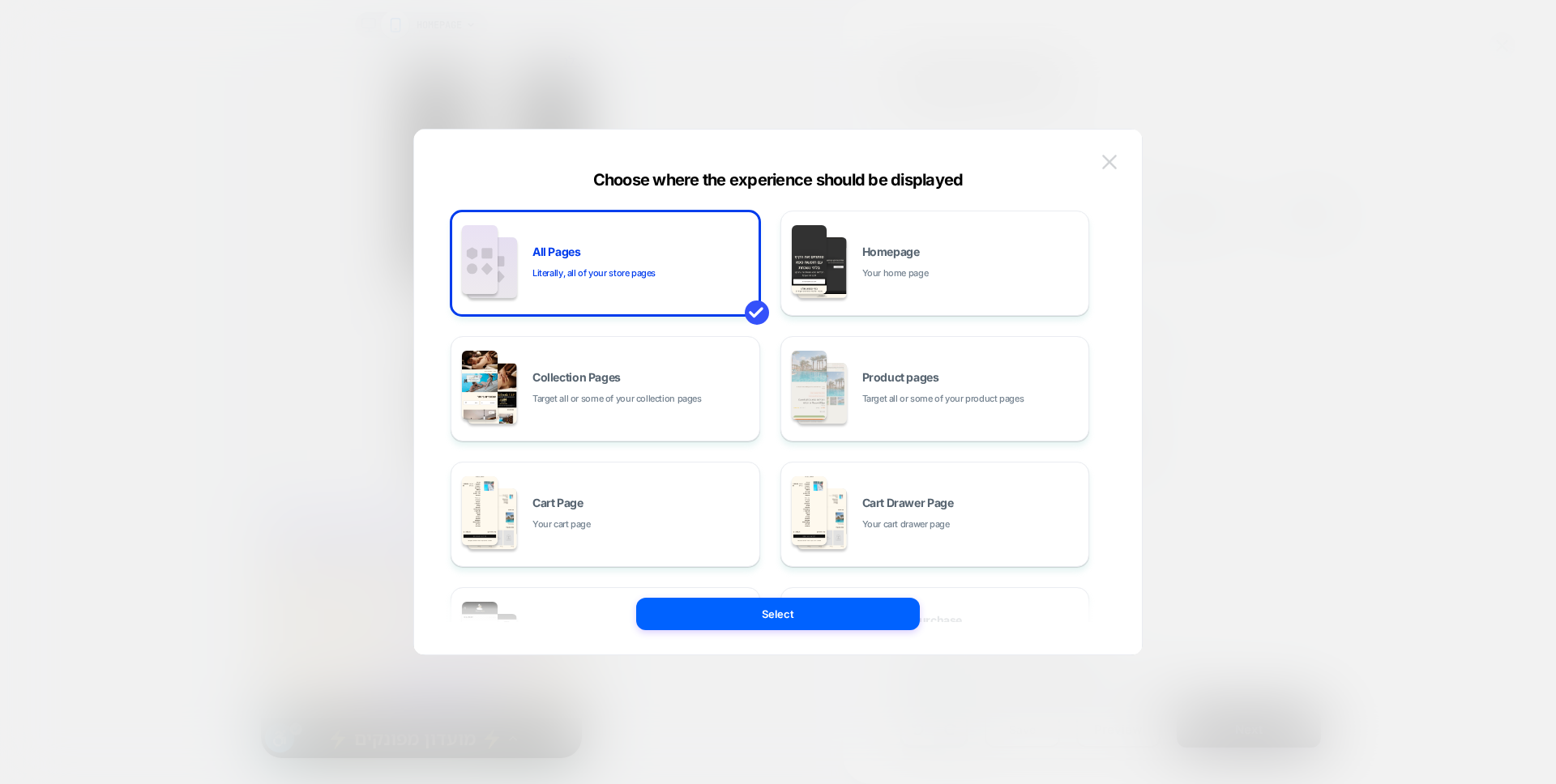 click at bounding box center (1109, 161) 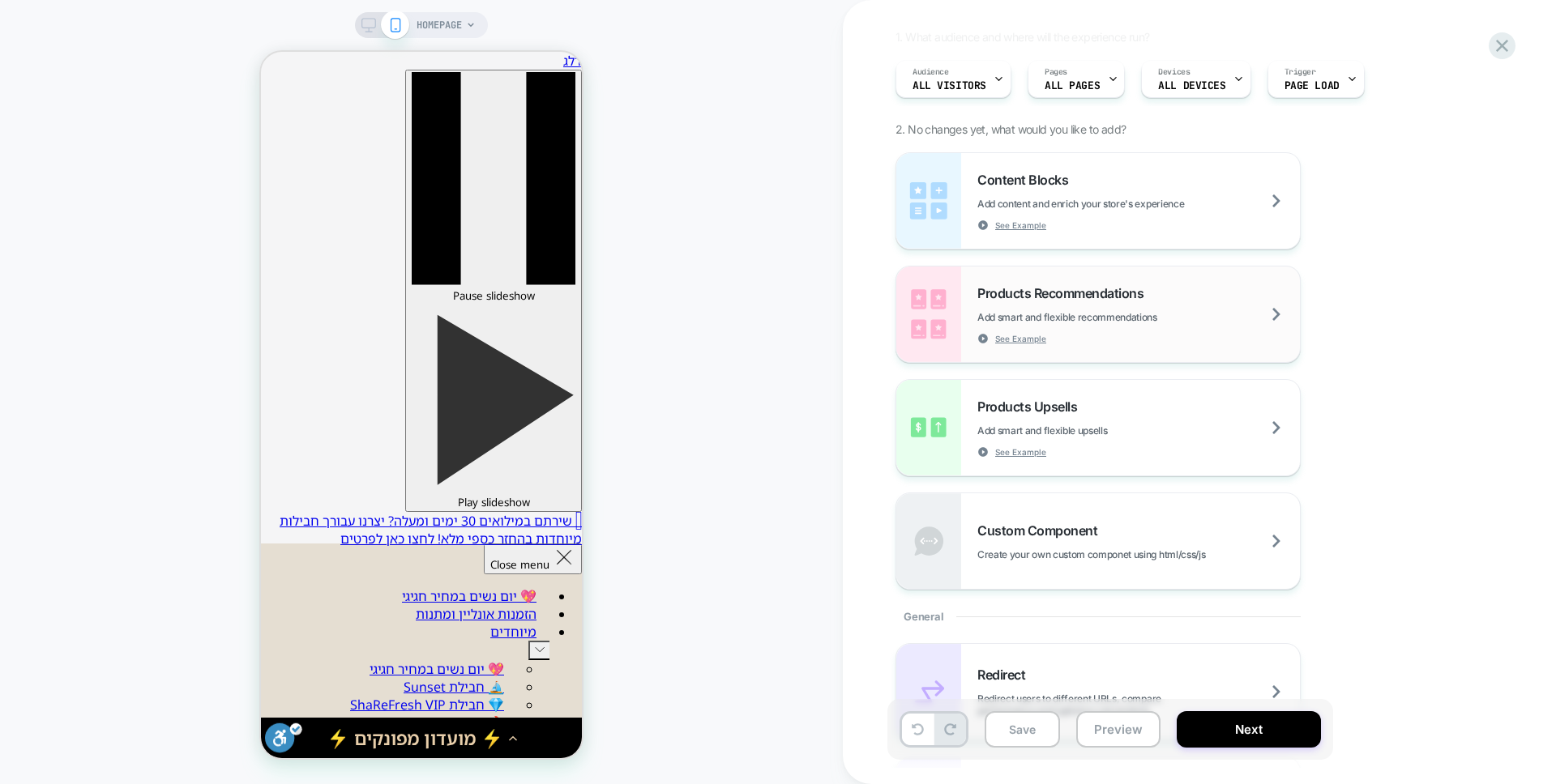scroll, scrollTop: 92, scrollLeft: 0, axis: vertical 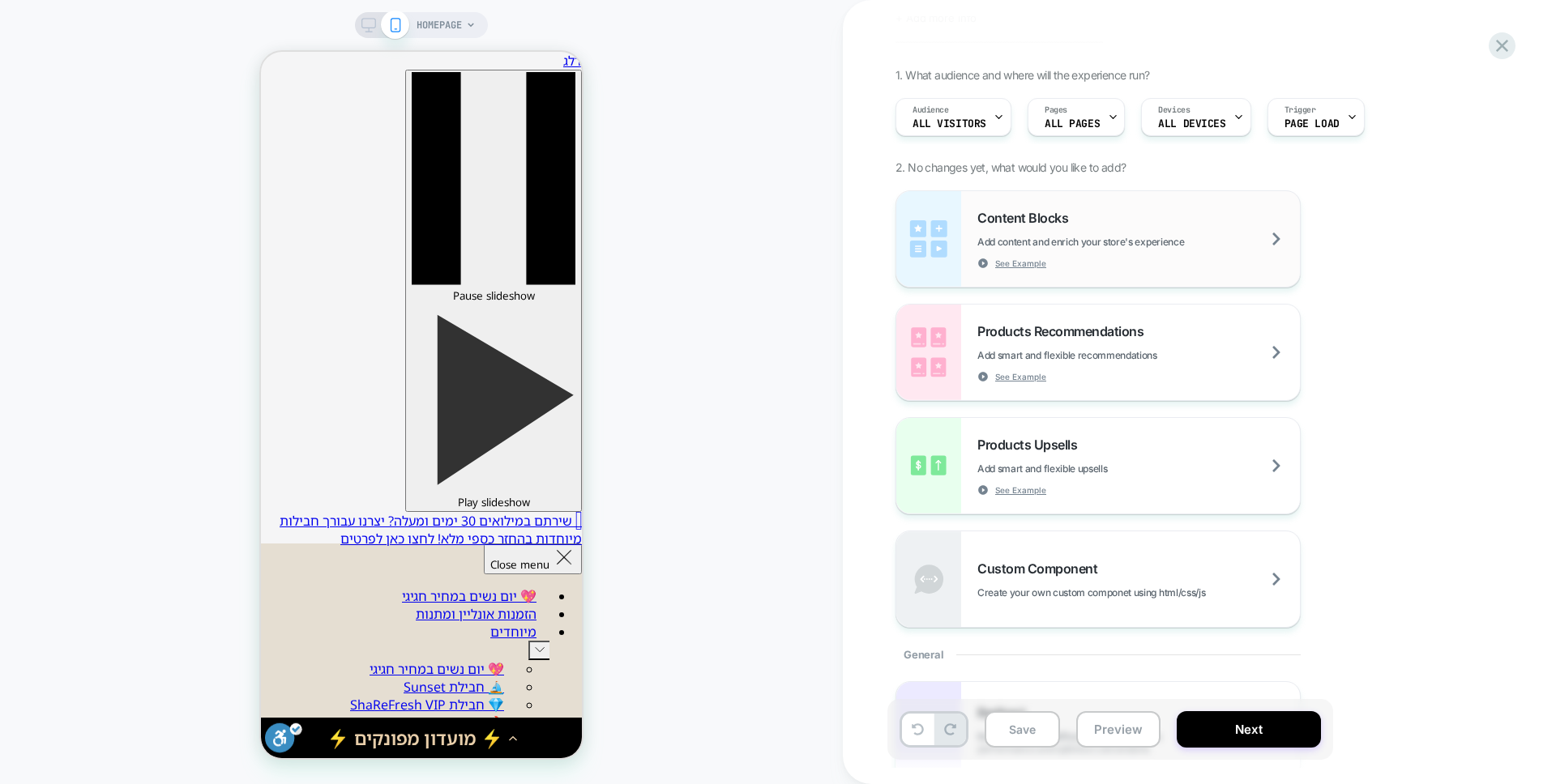 click on "Content Blocks Add content and enrich your store's experience See Example" at bounding box center [1139, 239] 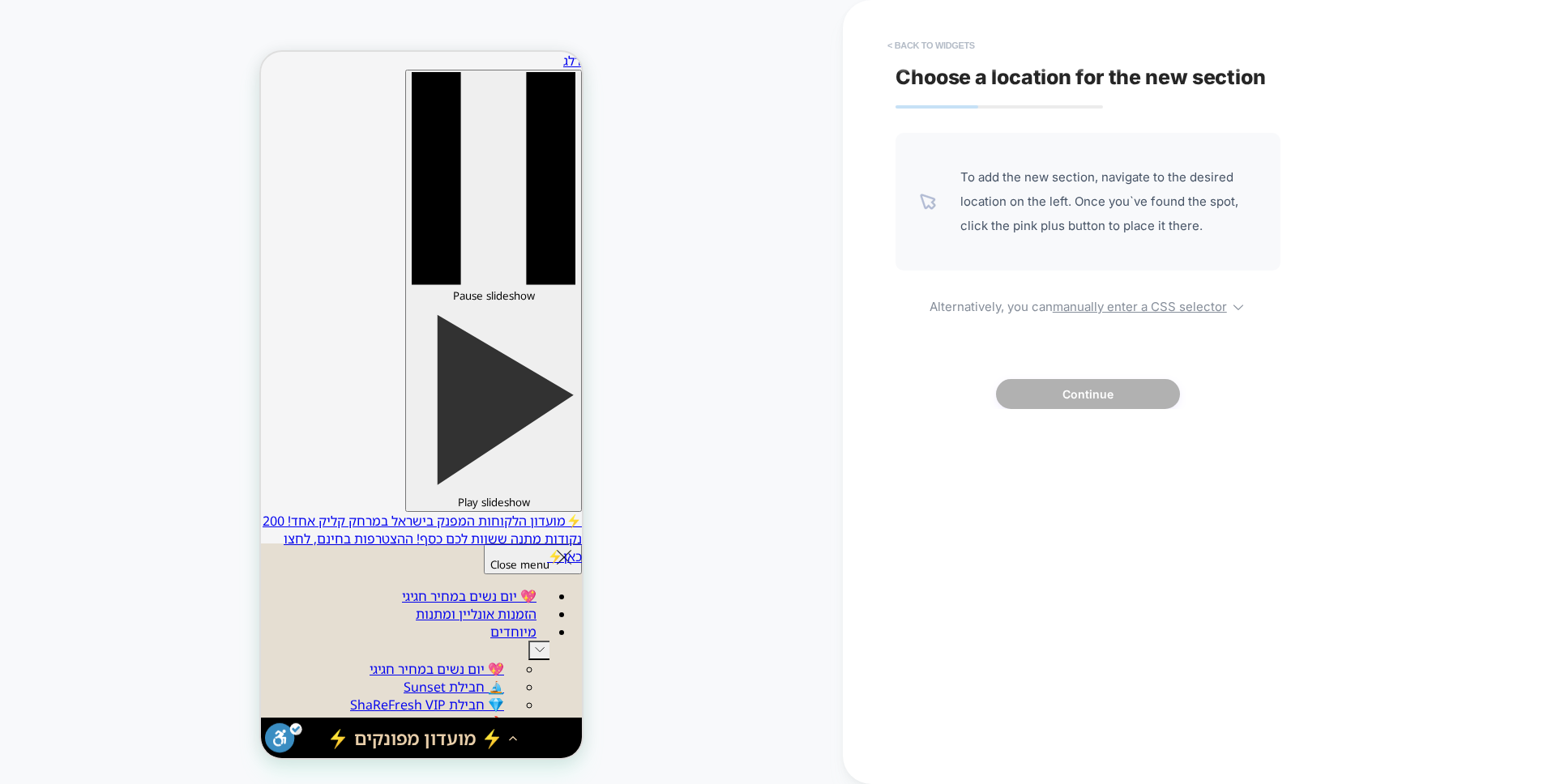 click on "< Back to widgets" at bounding box center [931, 45] 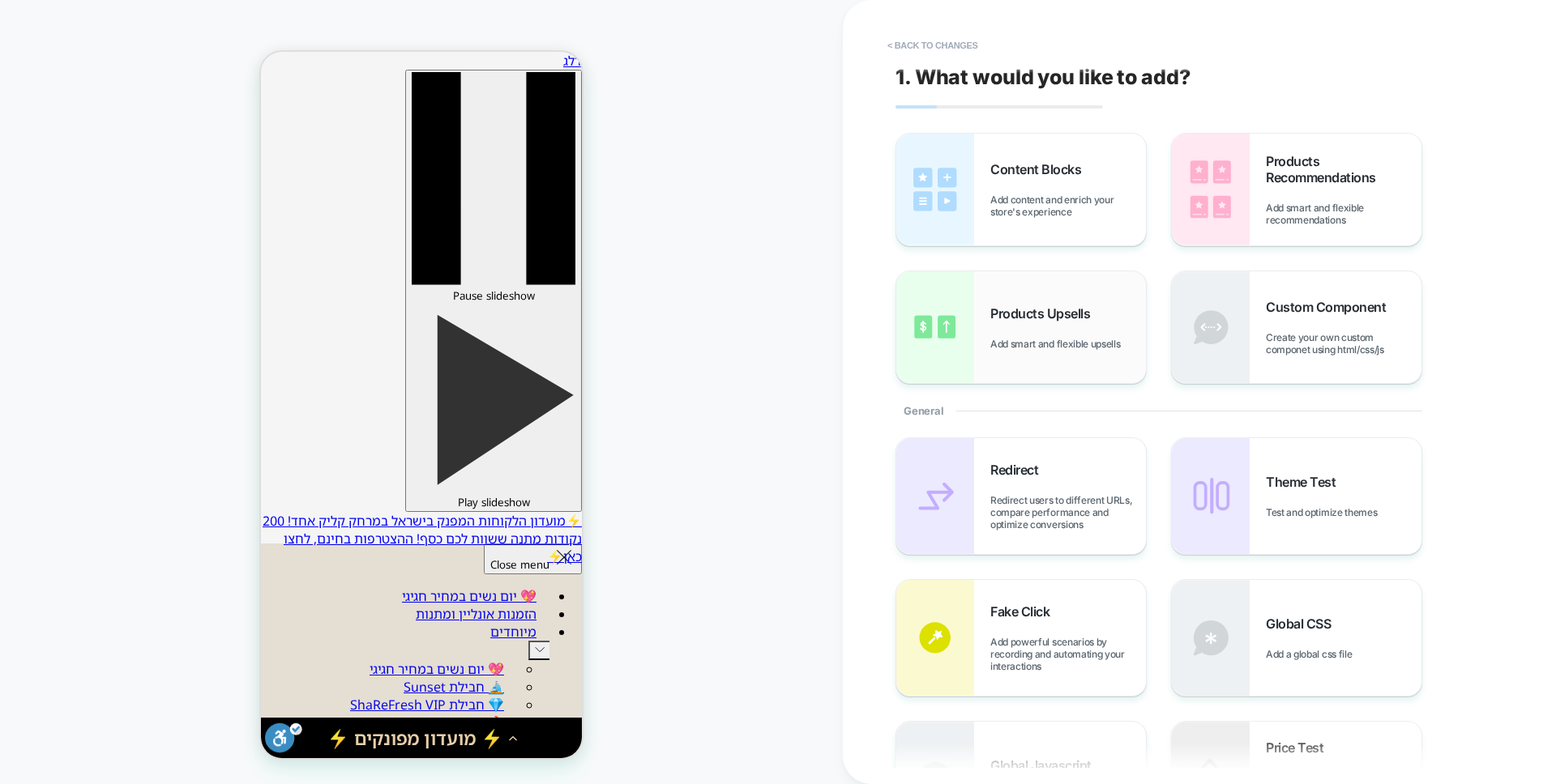 scroll, scrollTop: 367, scrollLeft: 0, axis: vertical 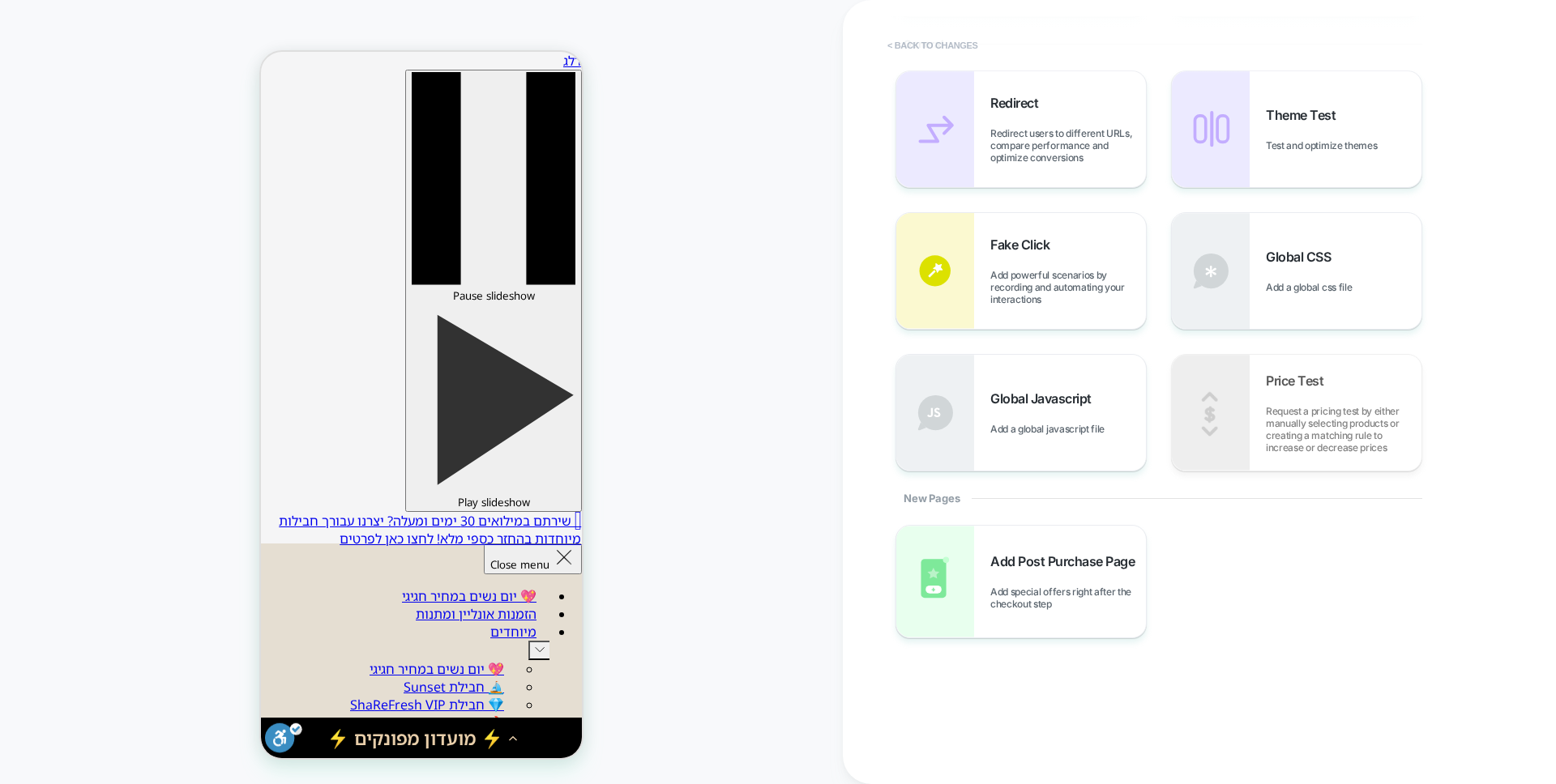 click on "< Back to changes" at bounding box center [933, 45] 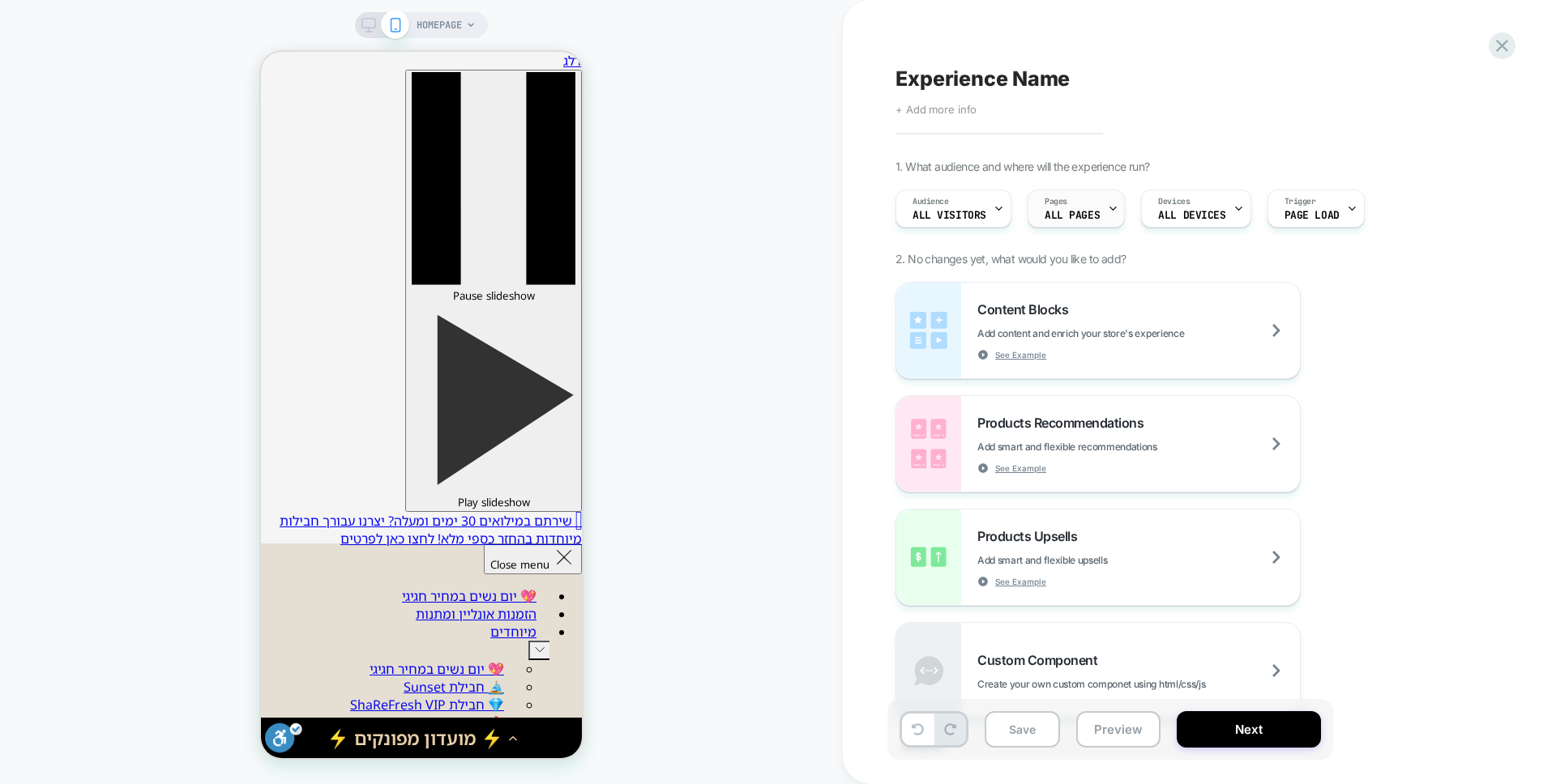 click on "Pages ALL PAGES" at bounding box center [1072, 208] 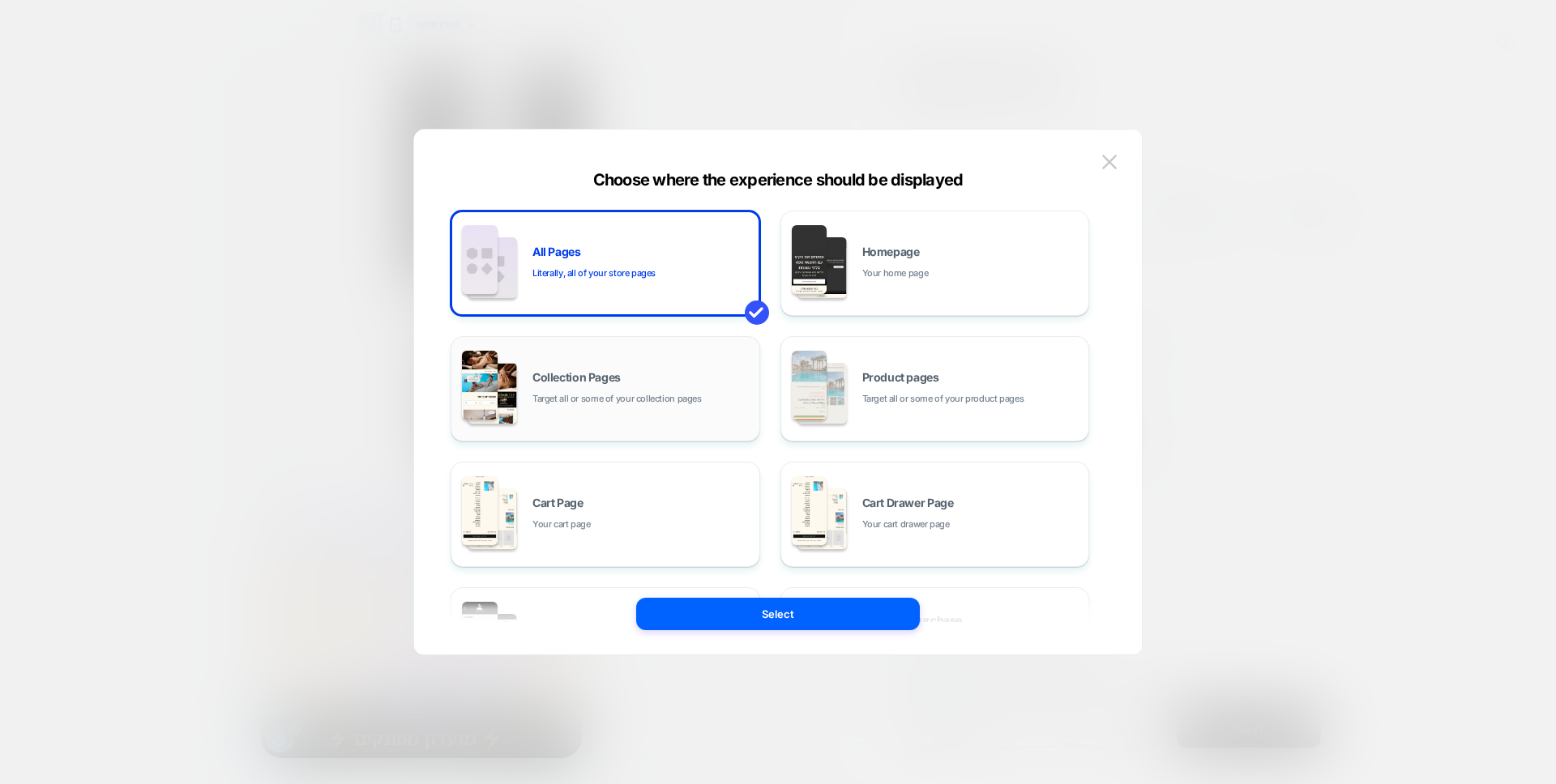 scroll, scrollTop: 245, scrollLeft: 0, axis: vertical 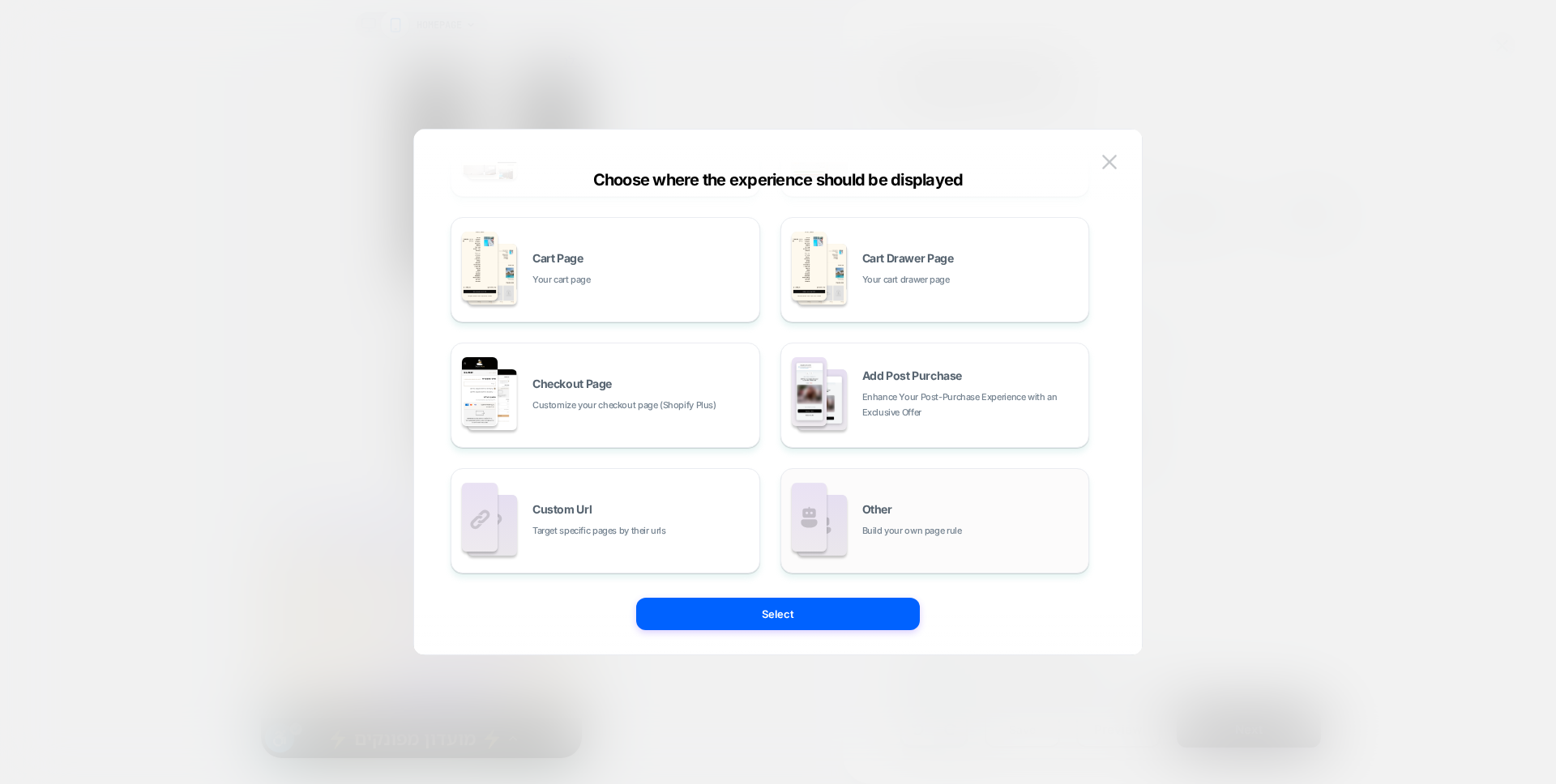 click on "Other Build your own page rule" at bounding box center (972, 521) 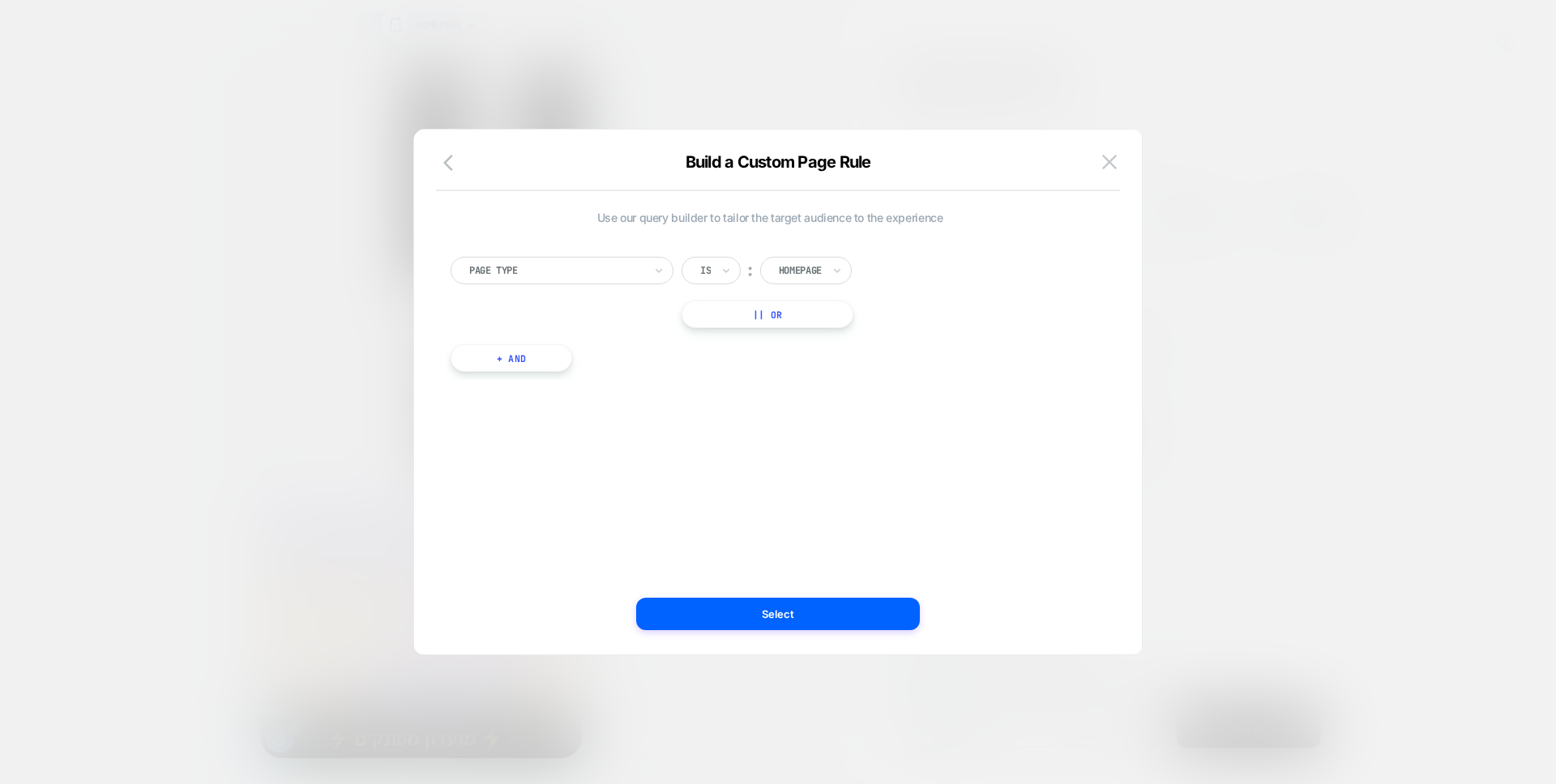 click on "Page Type Is ︰ Homepage || Or" at bounding box center (770, 292) 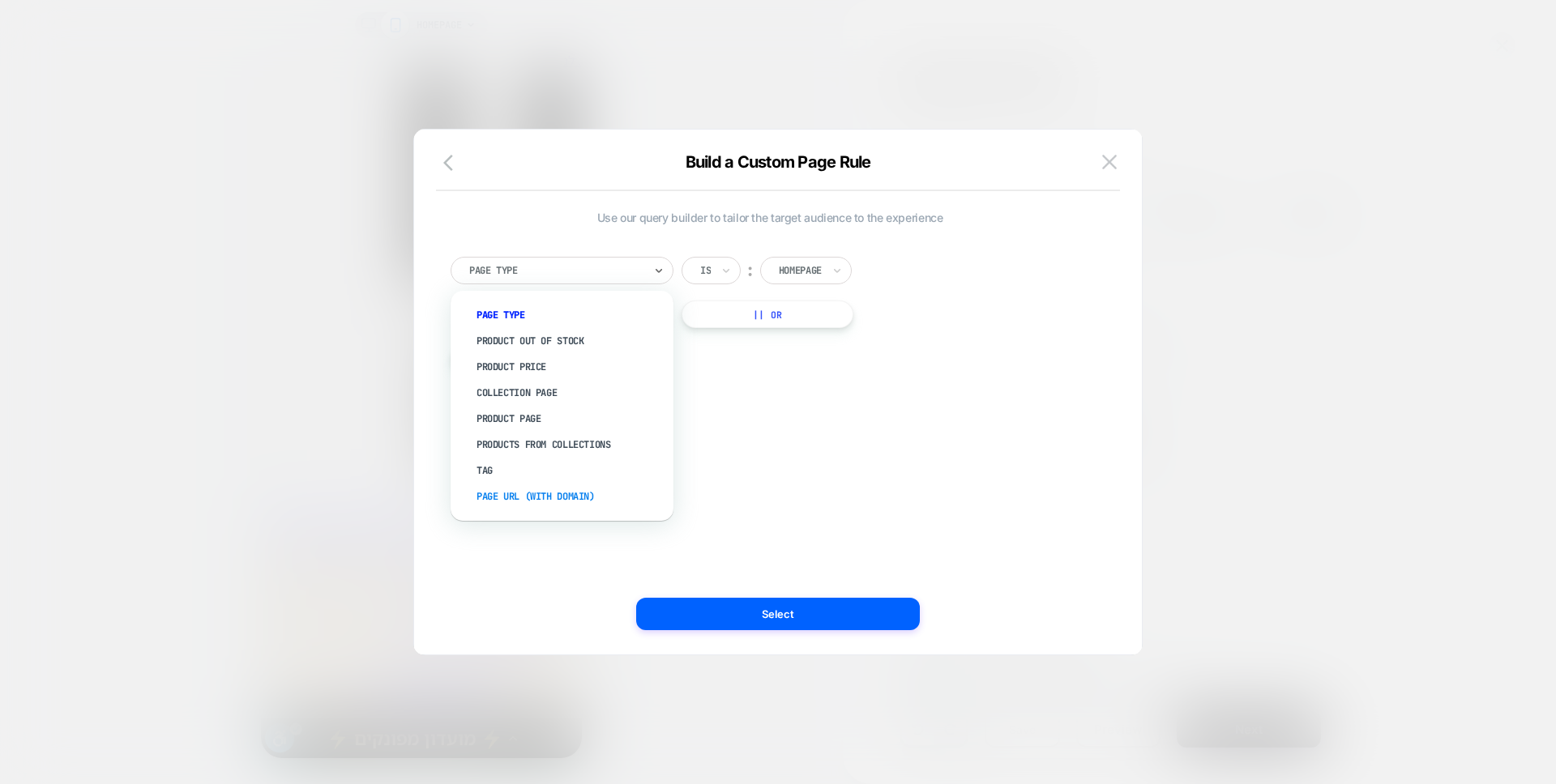click on "Page Url (WITH DOMAIN)" at bounding box center [570, 496] 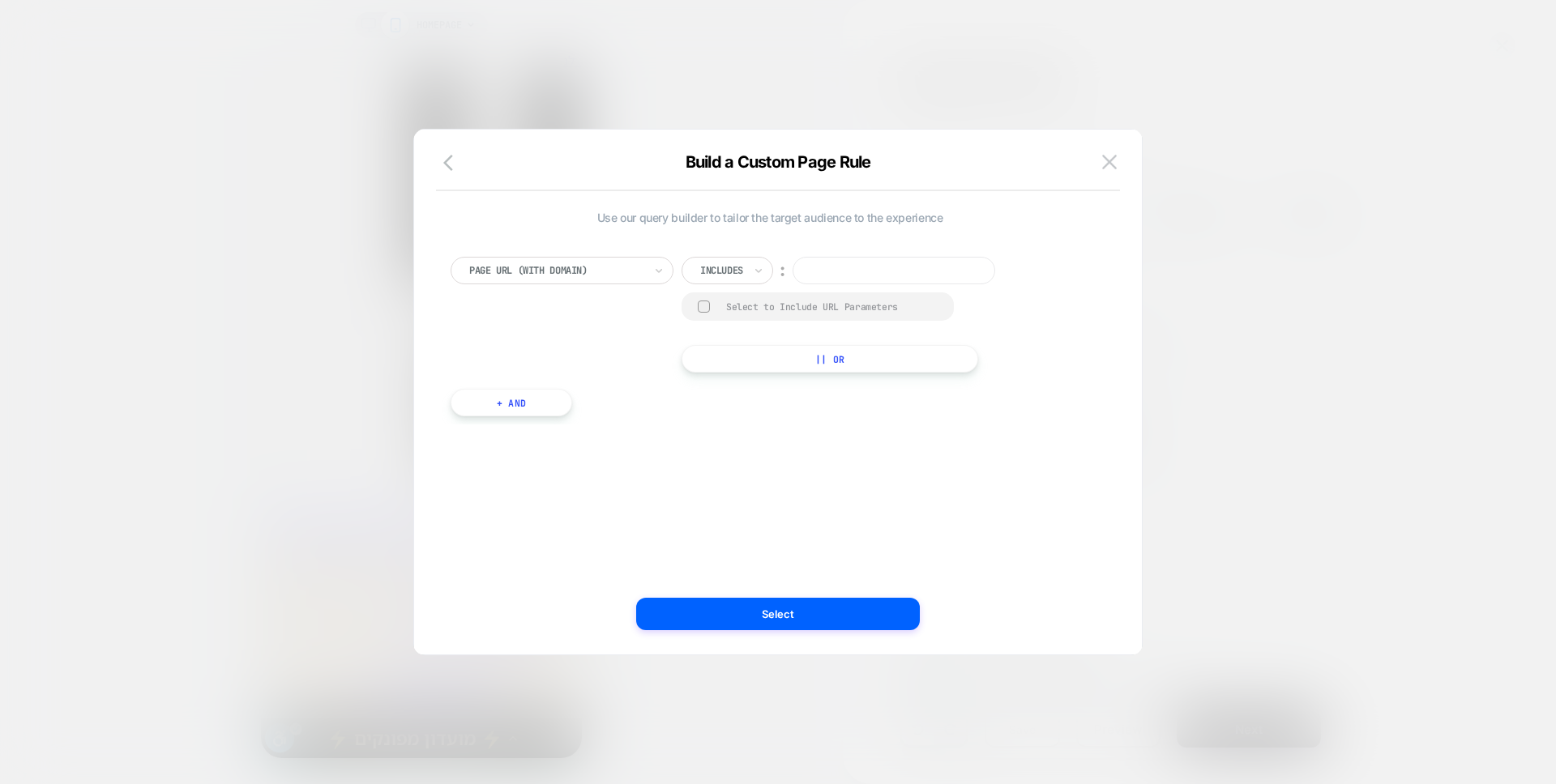 click at bounding box center [894, 271] 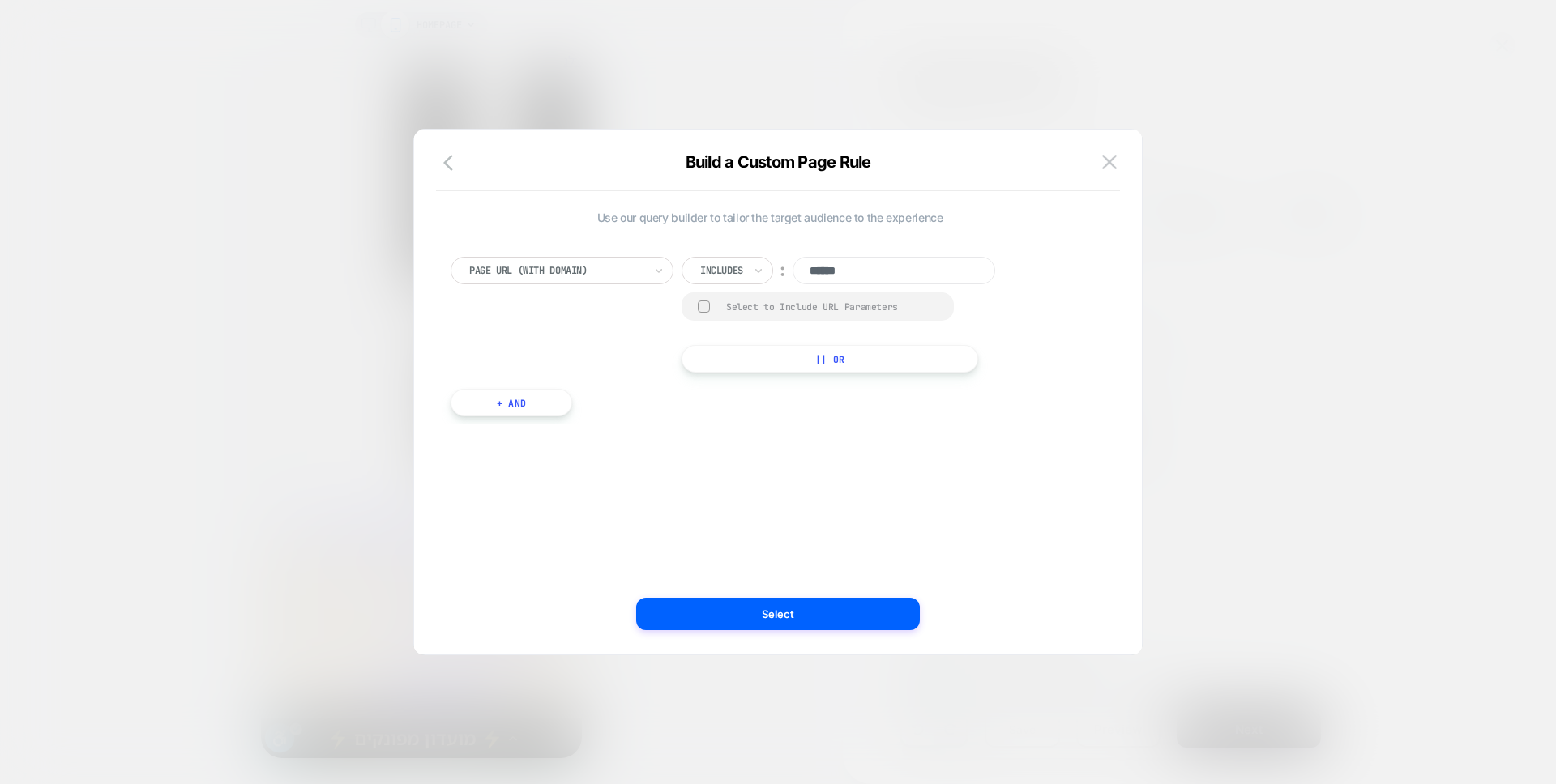 type on "******" 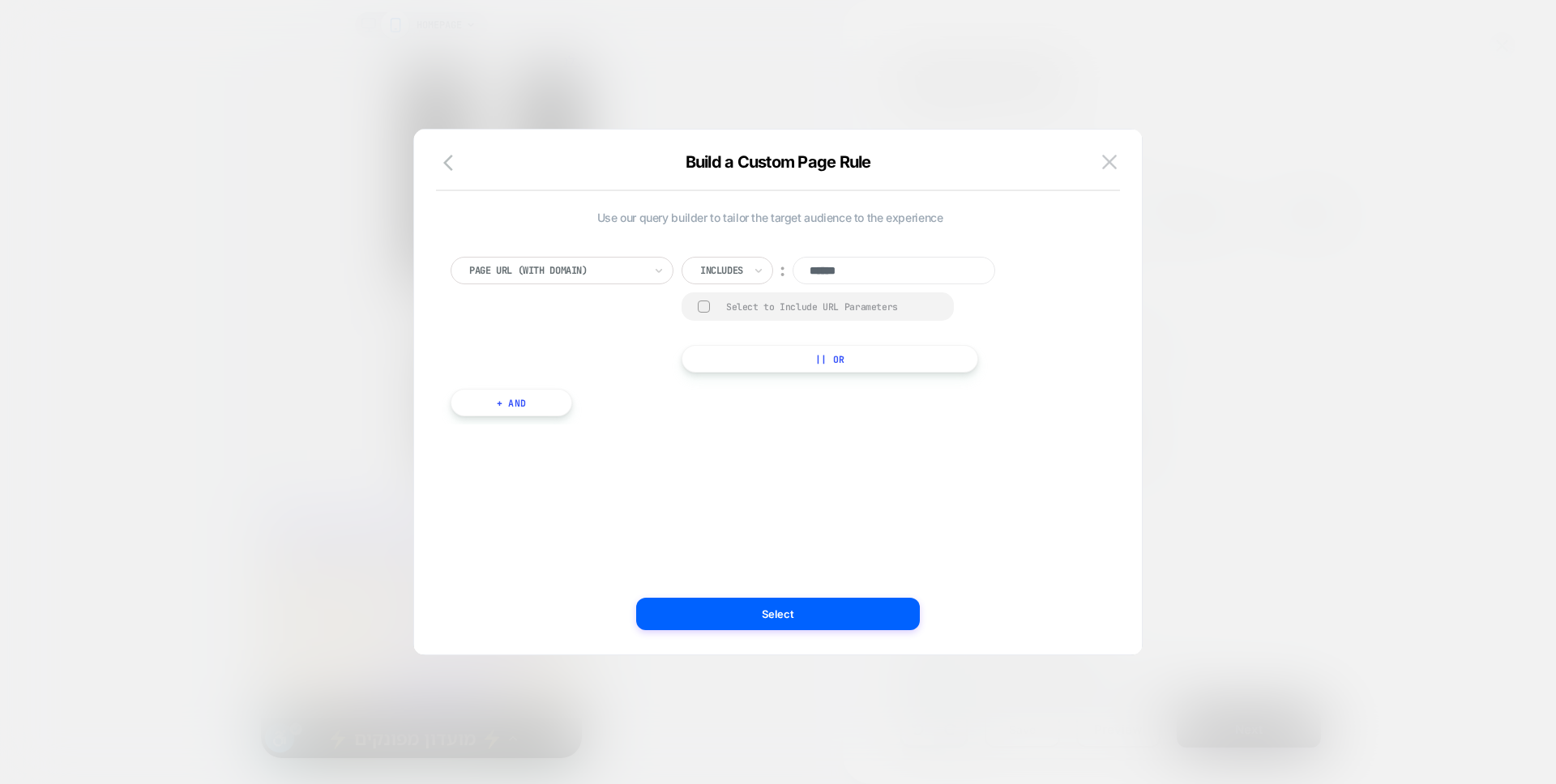 click on "******" at bounding box center [894, 271] 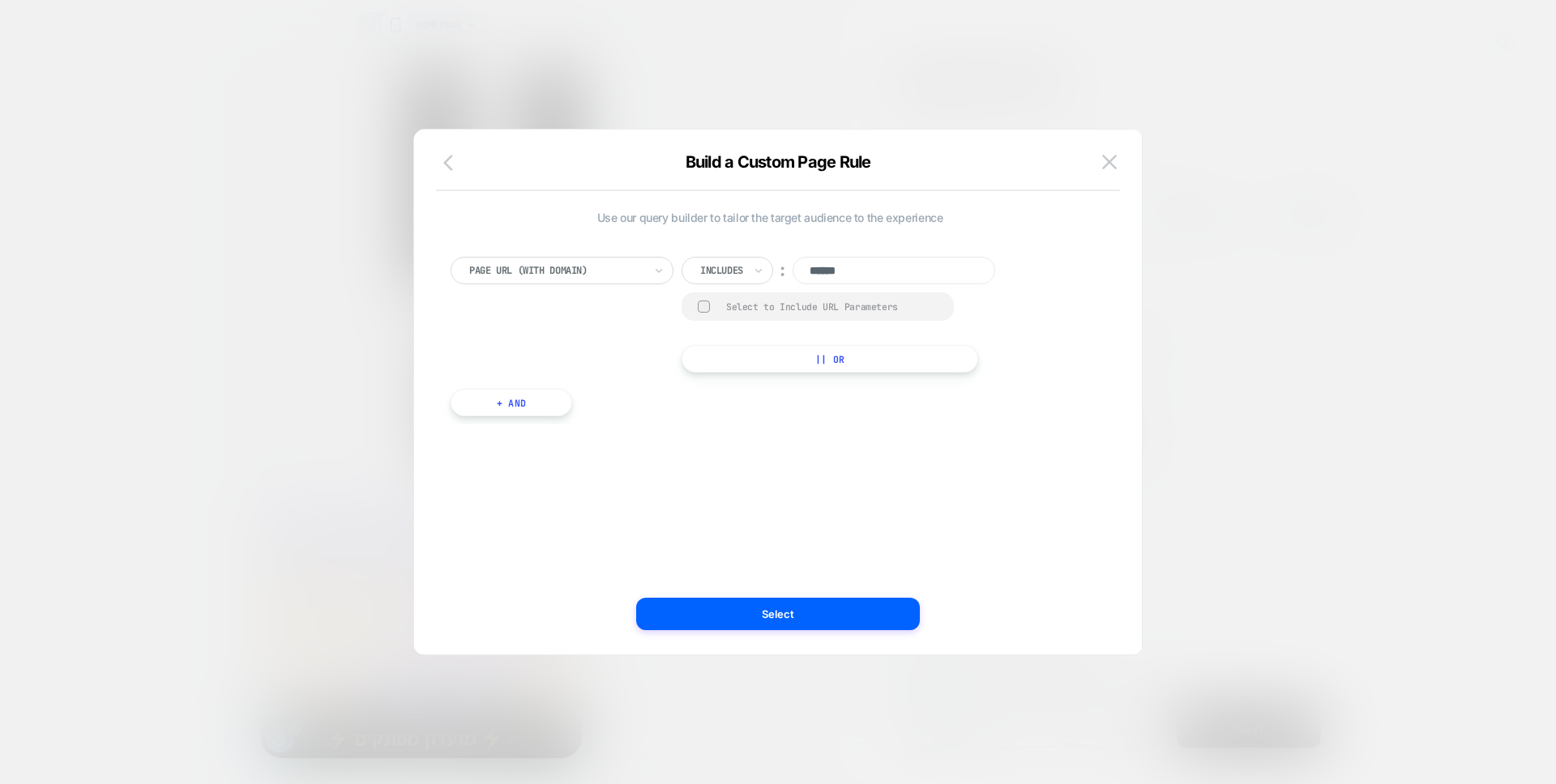 click 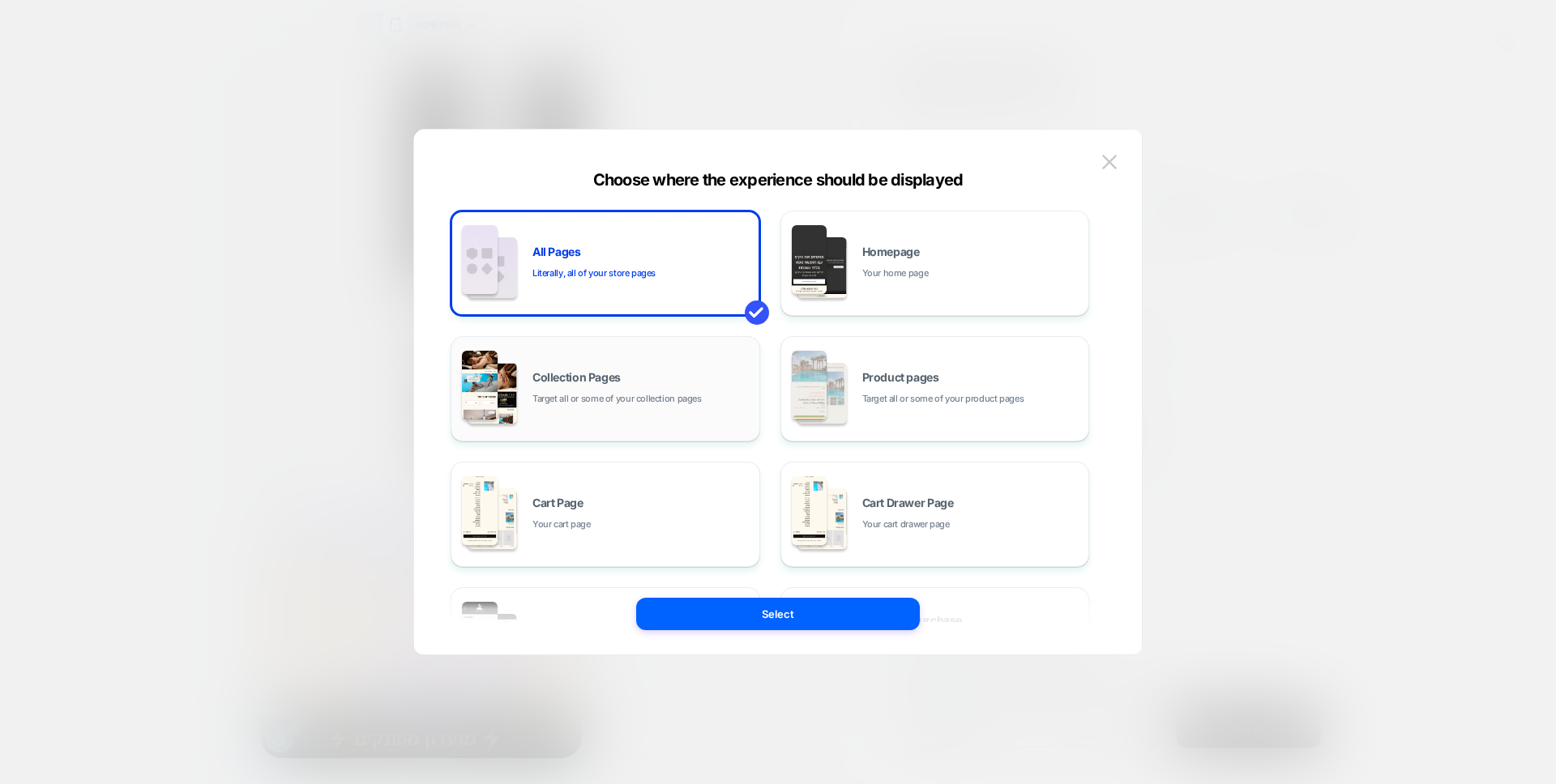 scroll, scrollTop: 245, scrollLeft: 0, axis: vertical 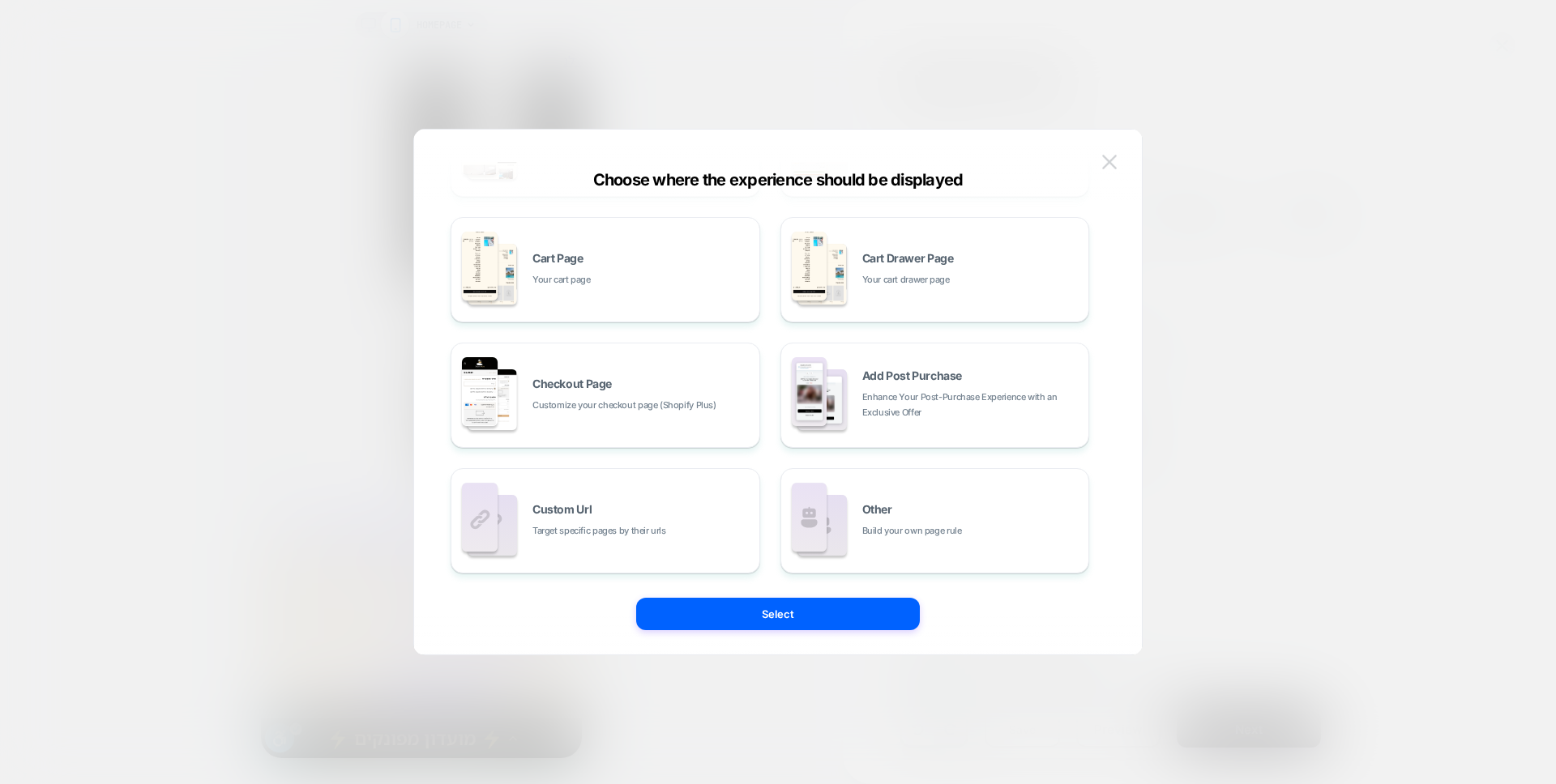 click at bounding box center [1109, 162] 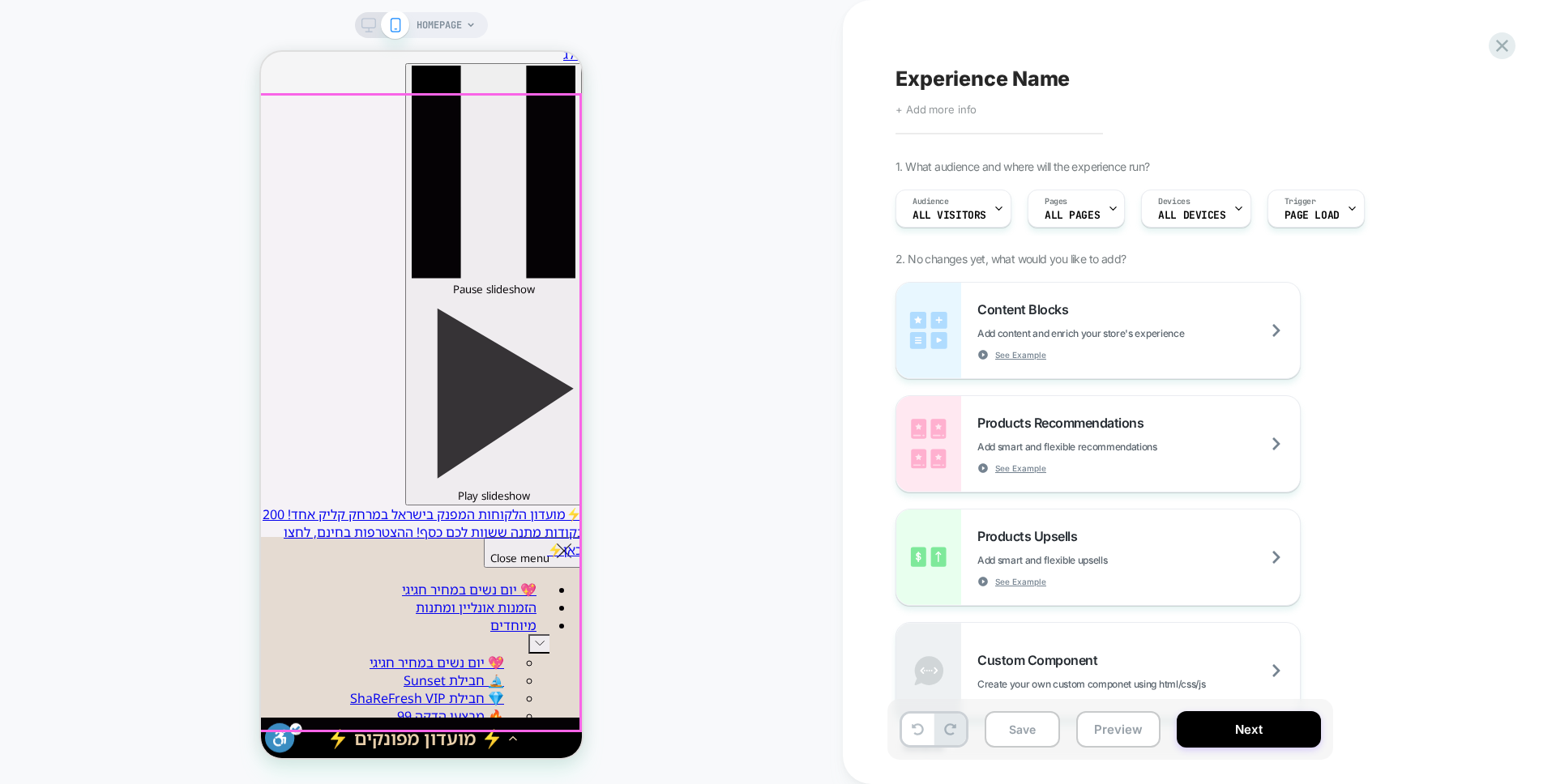 scroll, scrollTop: 0, scrollLeft: 0, axis: both 